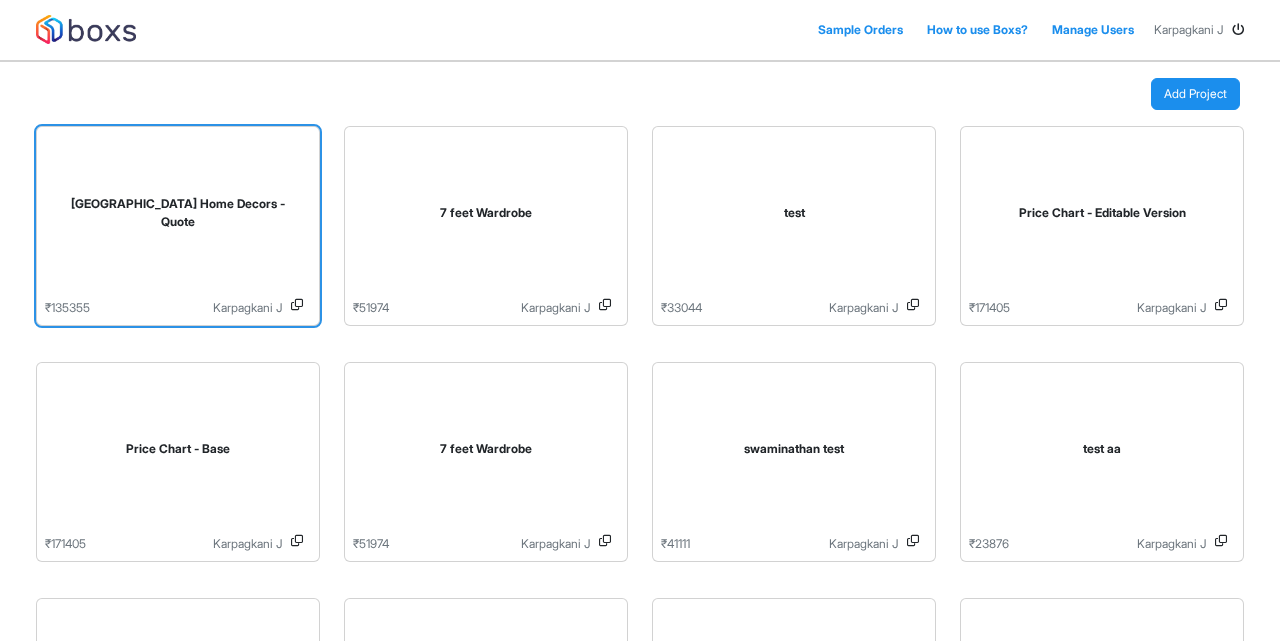scroll, scrollTop: 0, scrollLeft: 0, axis: both 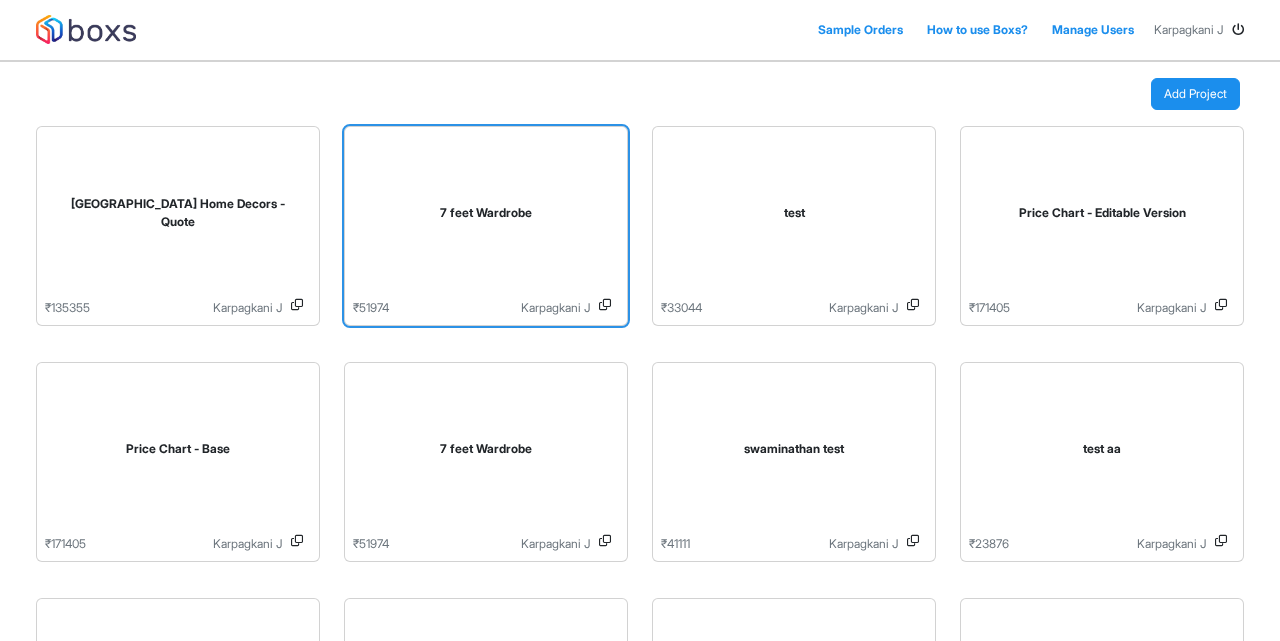 click on "7 feet Wardrobe" at bounding box center [486, 217] 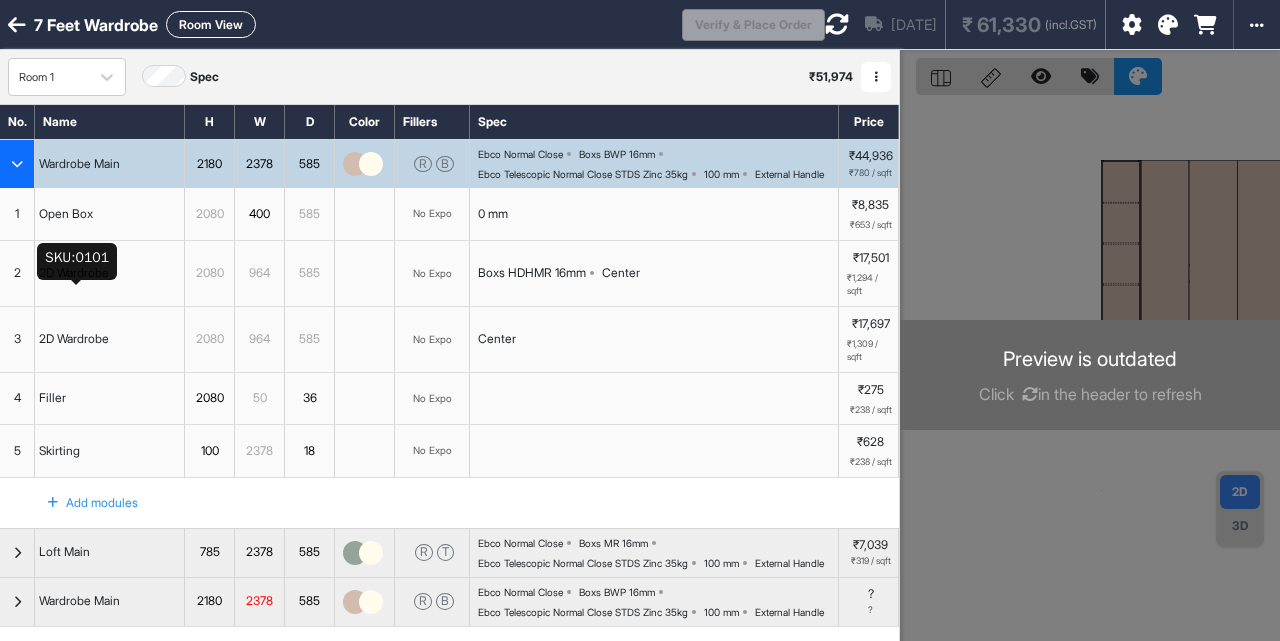 click on "2D Wardrobe" at bounding box center [74, 273] 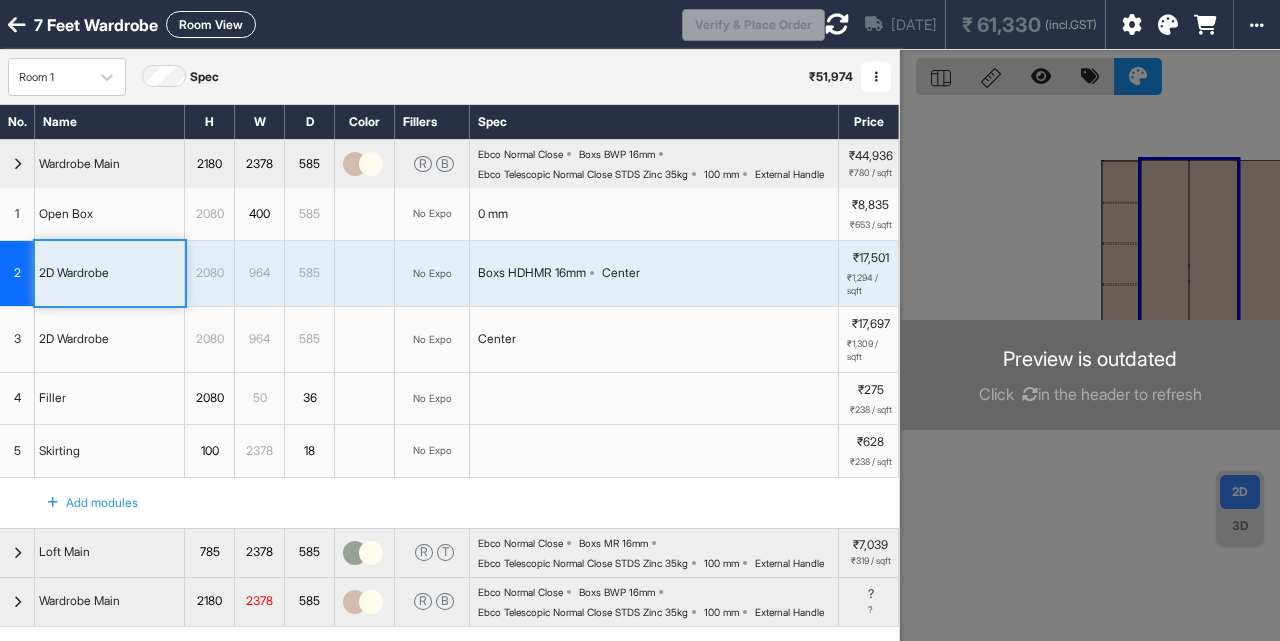 click on "2" at bounding box center [17, 273] 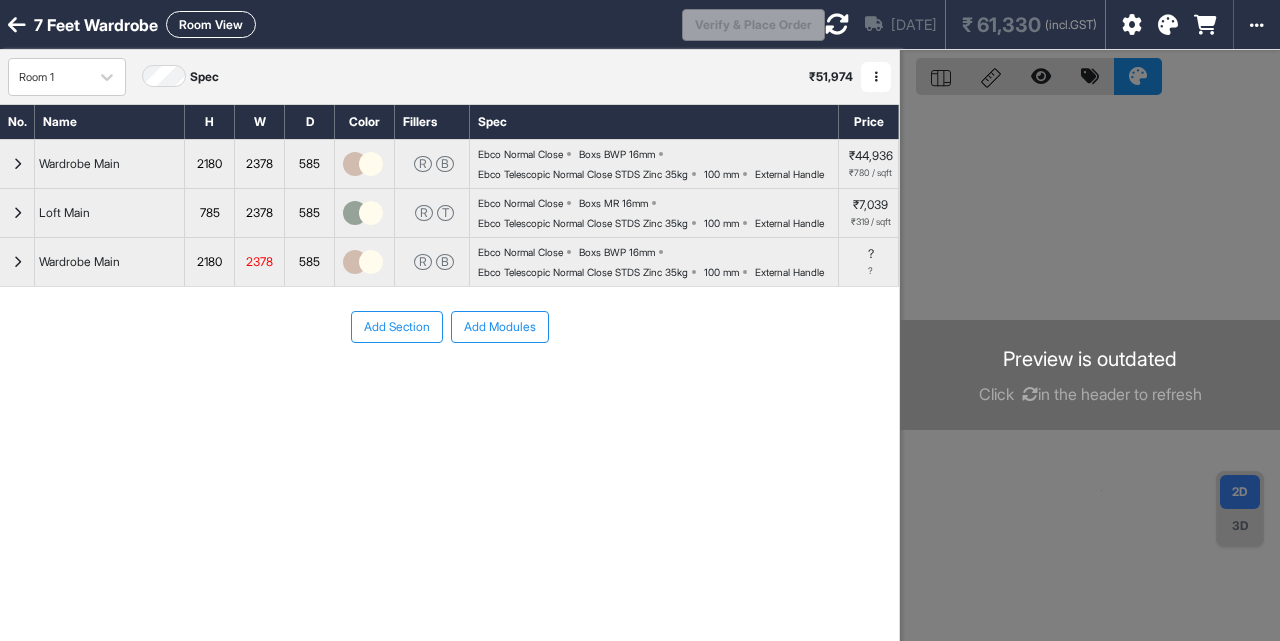 click at bounding box center (17, 164) 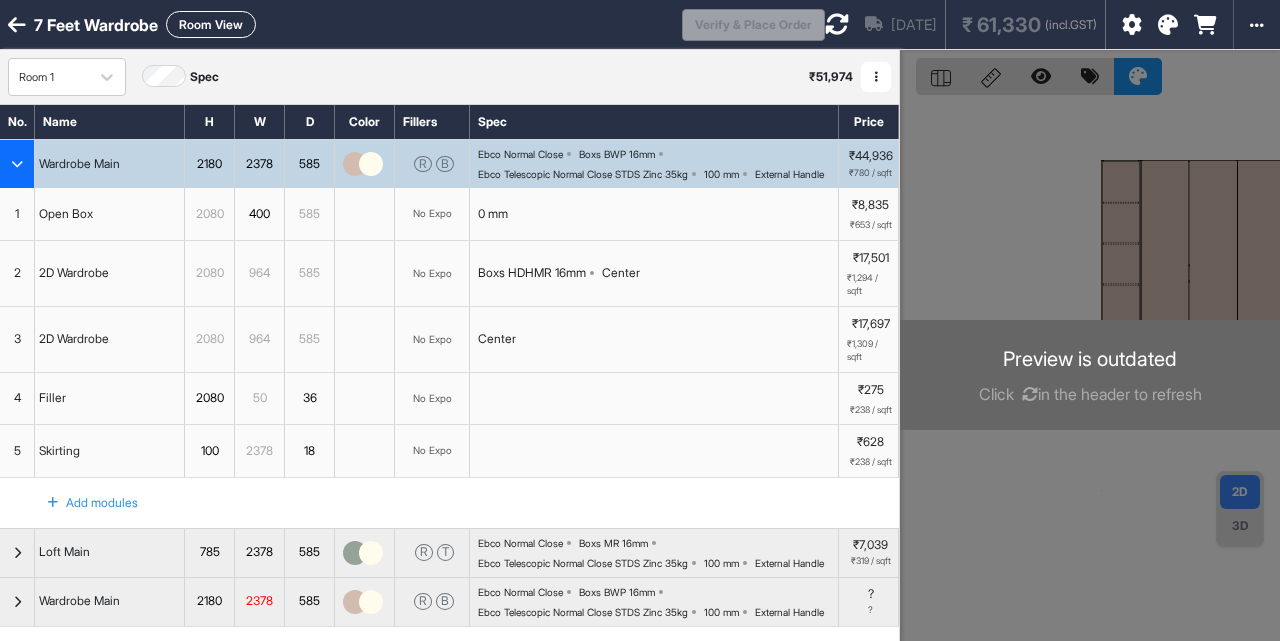 click on "2" at bounding box center [17, 273] 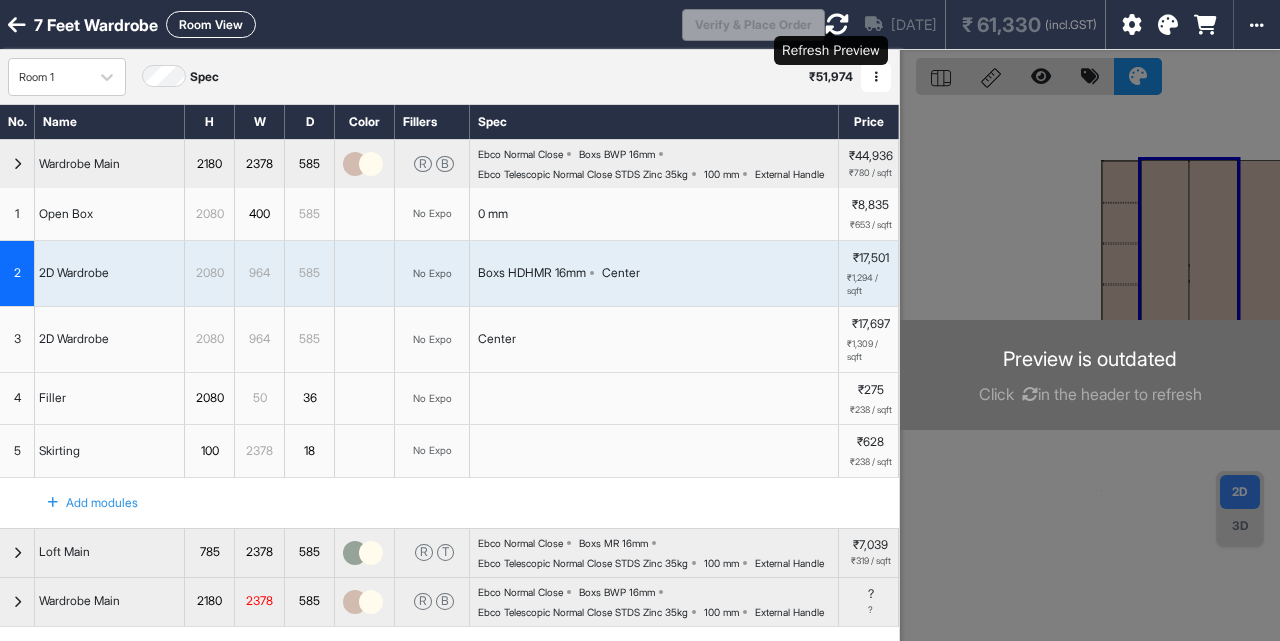 click at bounding box center [837, 24] 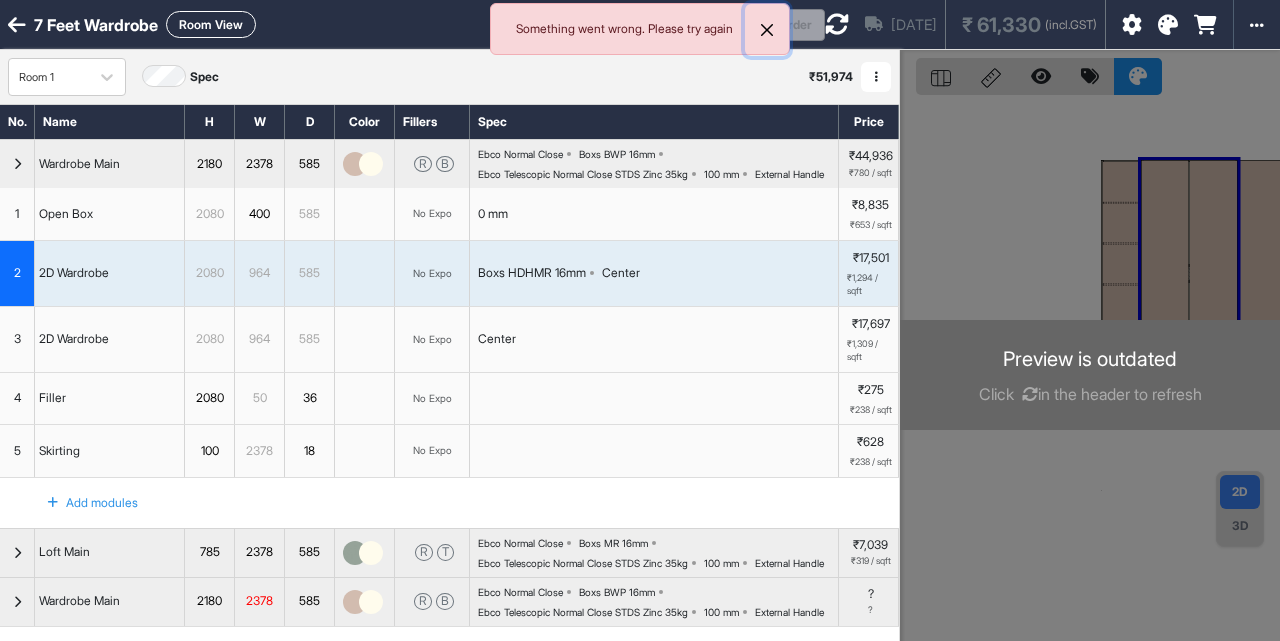 click at bounding box center [767, 30] 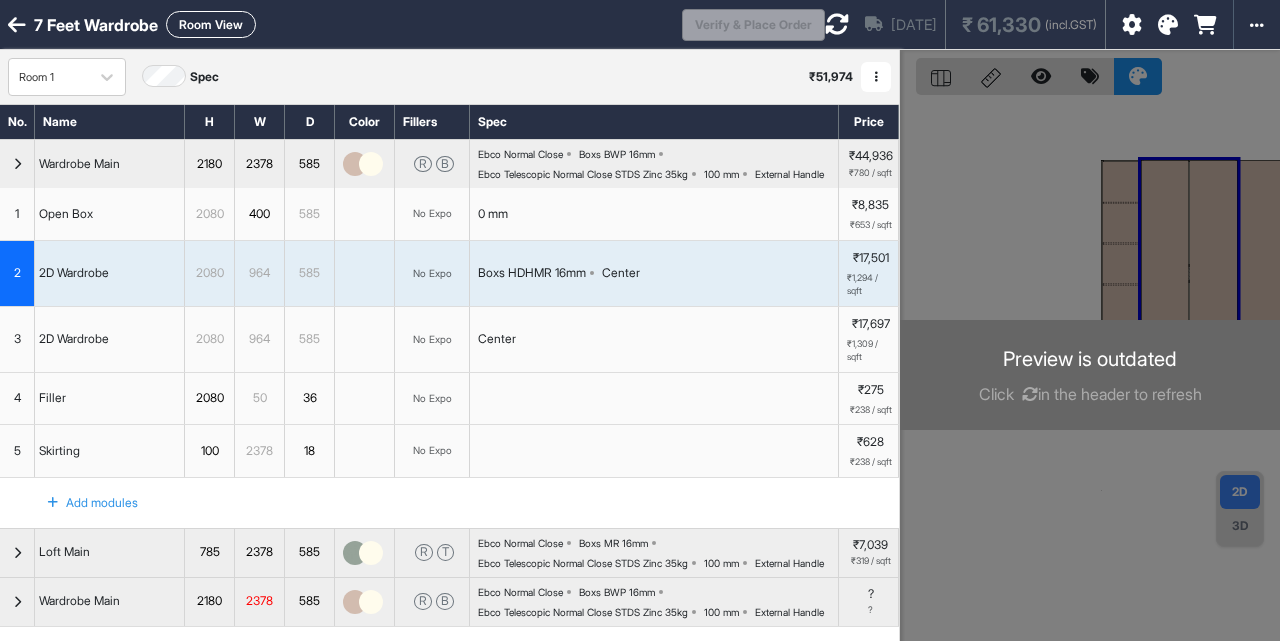 click at bounding box center (17, 25) 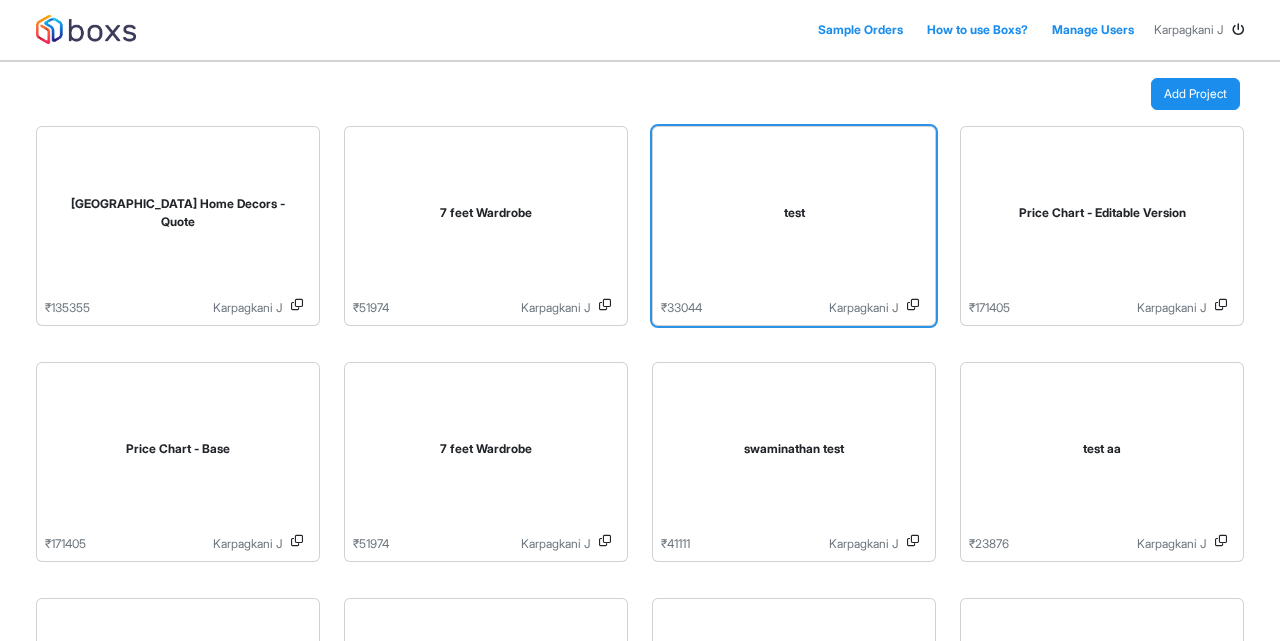 click on "test" at bounding box center [794, 217] 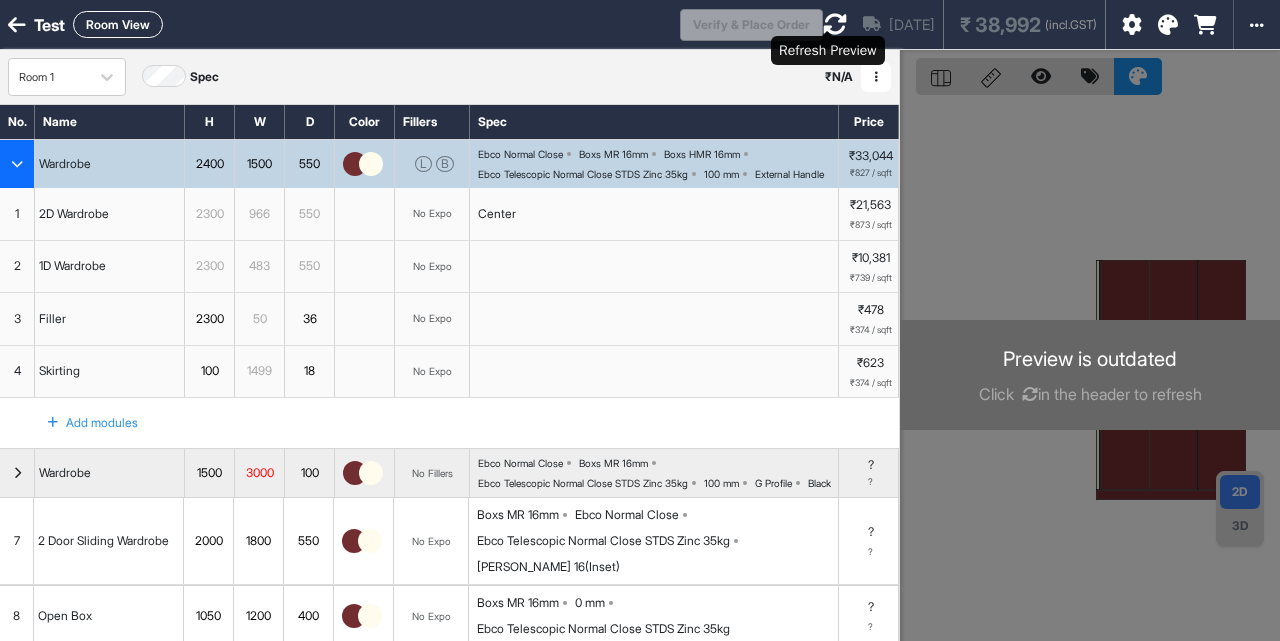 click at bounding box center [835, 24] 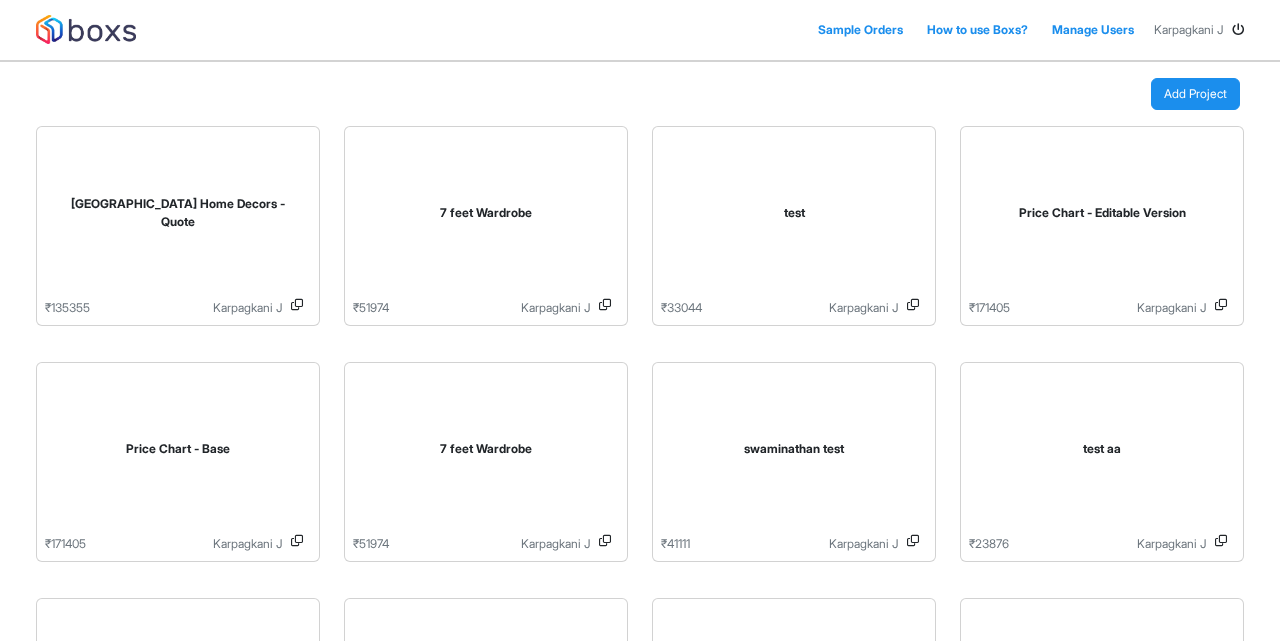 click on "Add Project" at bounding box center (1195, 94) 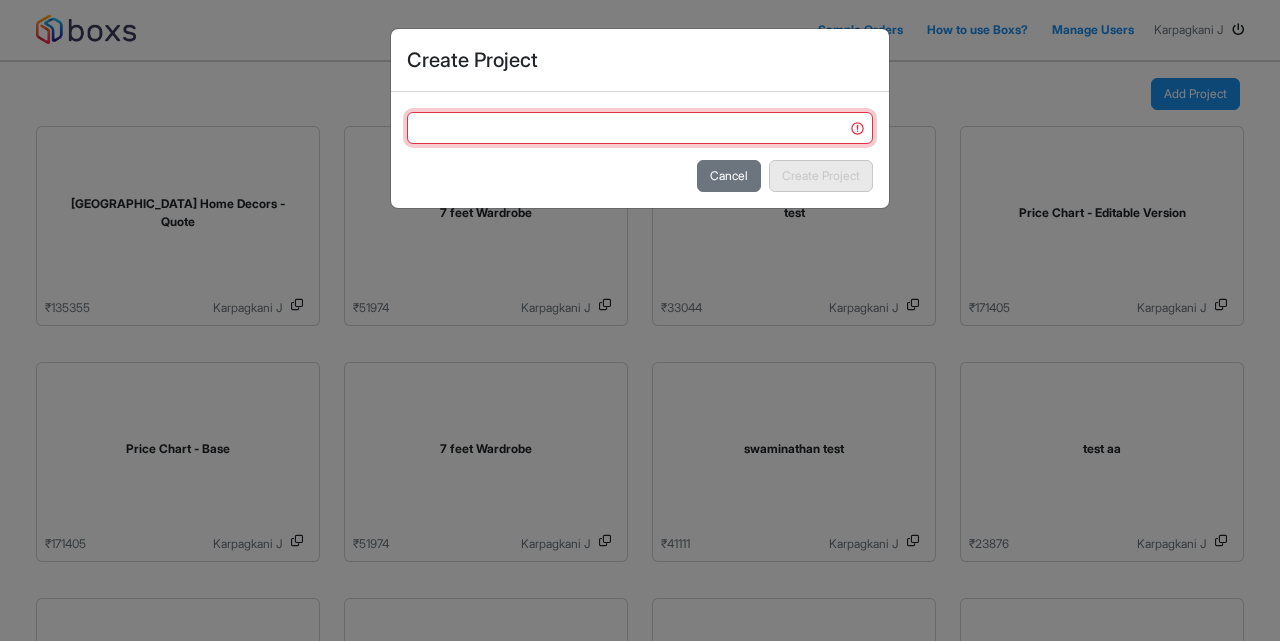click at bounding box center [640, 128] 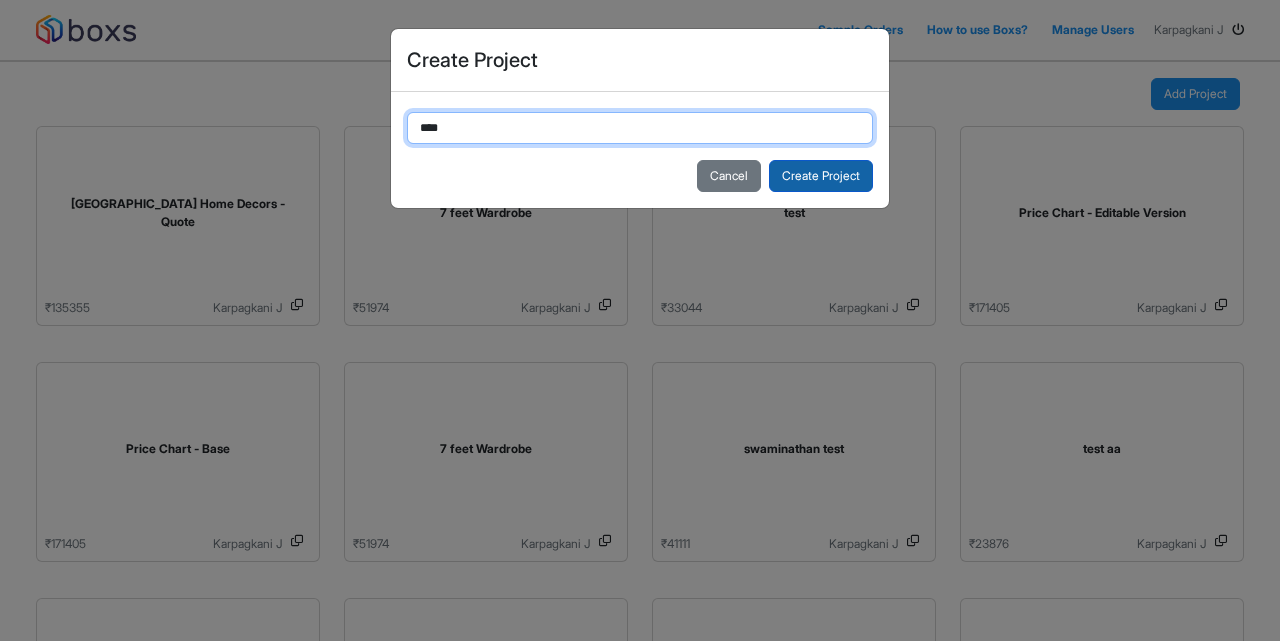 type on "****" 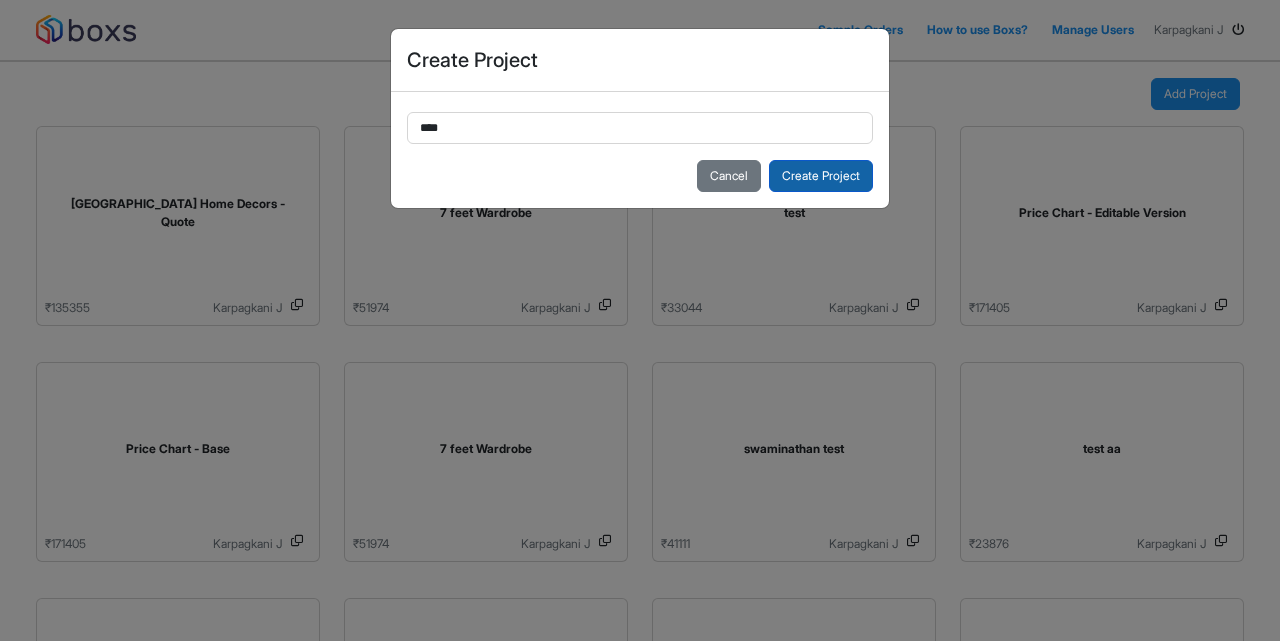 click on "Create Project" at bounding box center [821, 176] 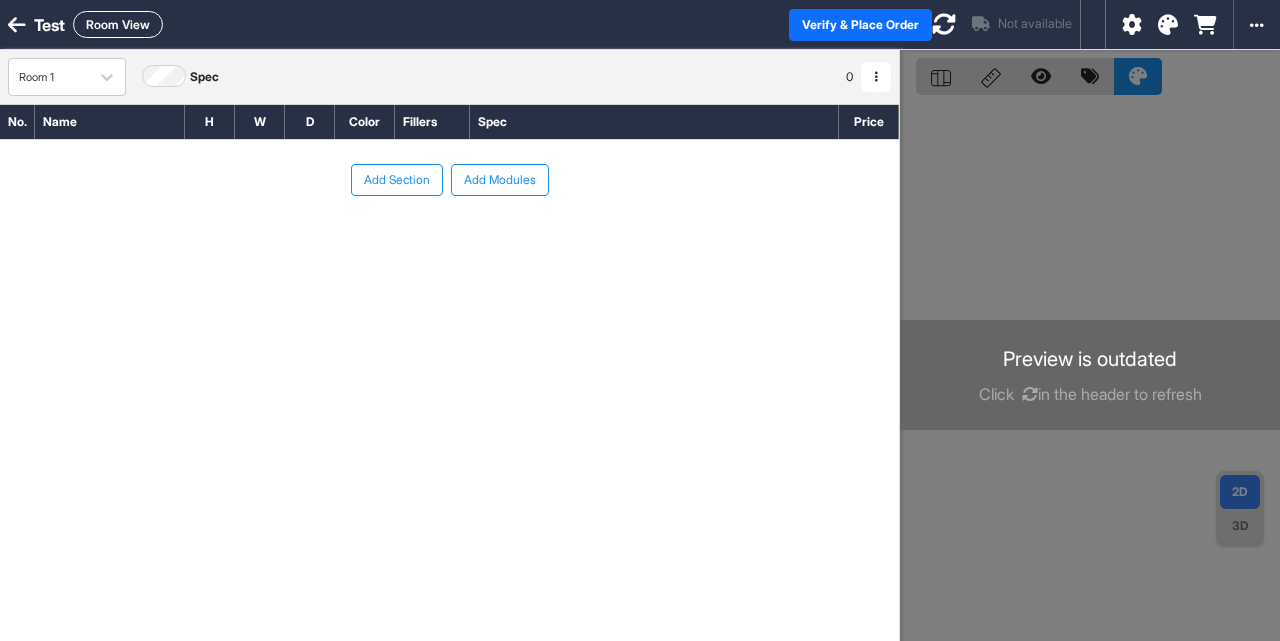 click on "Add Modules" at bounding box center (500, 180) 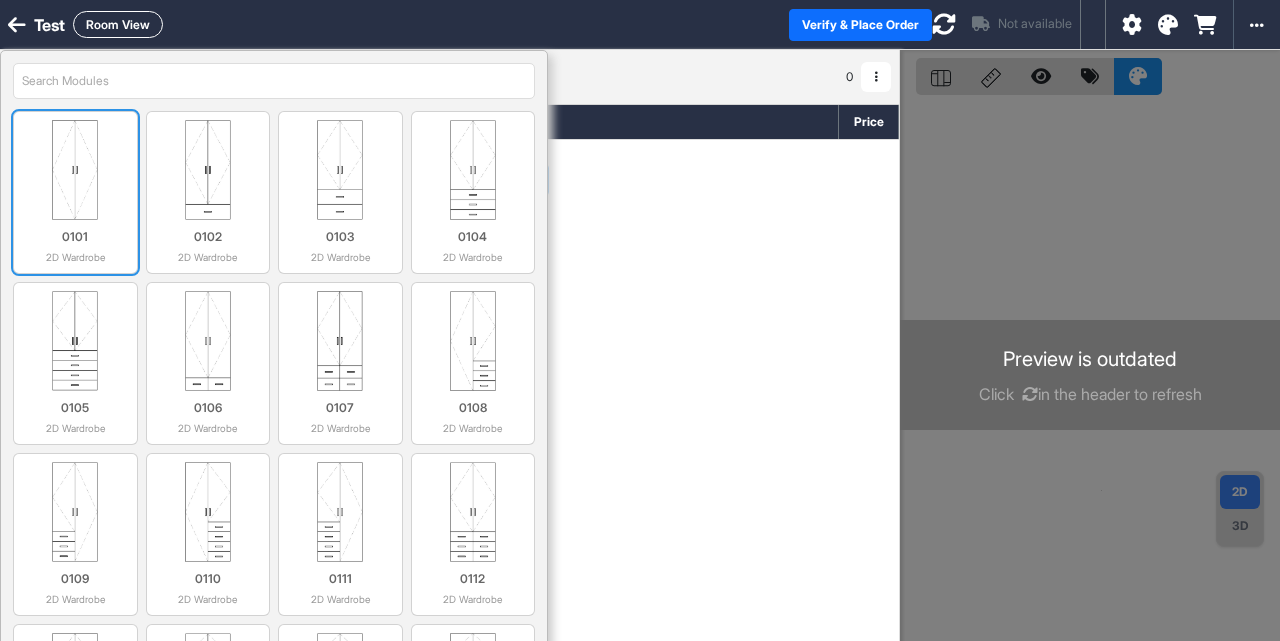 click at bounding box center (75, 170) 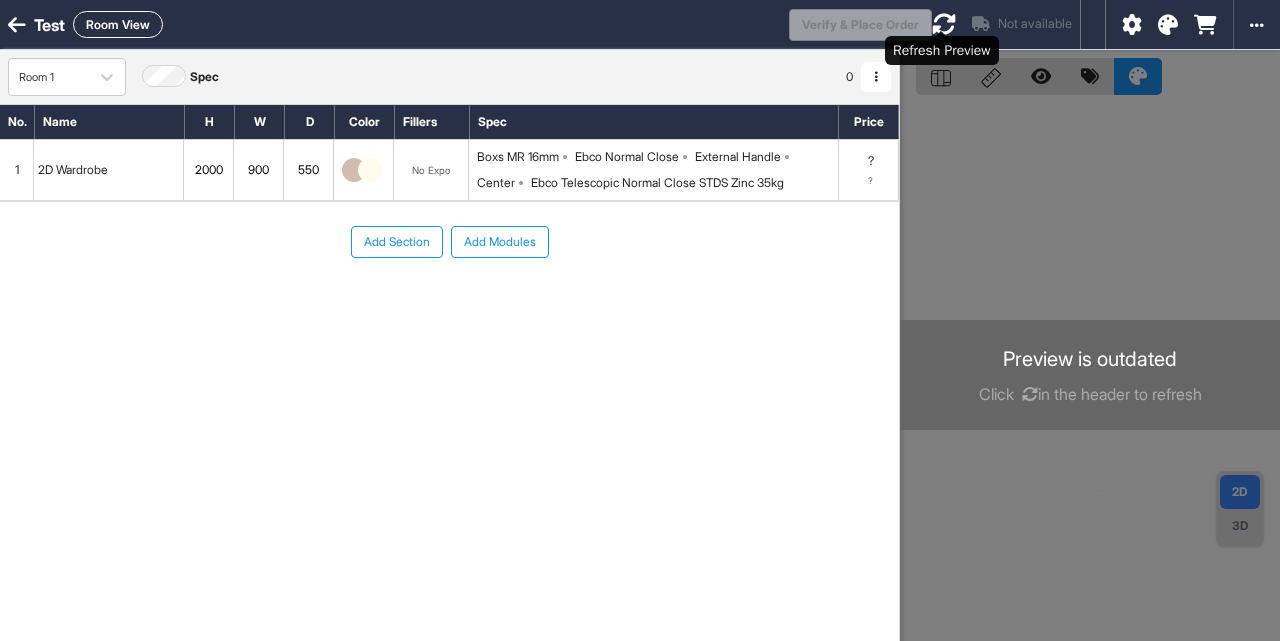 click at bounding box center (944, 24) 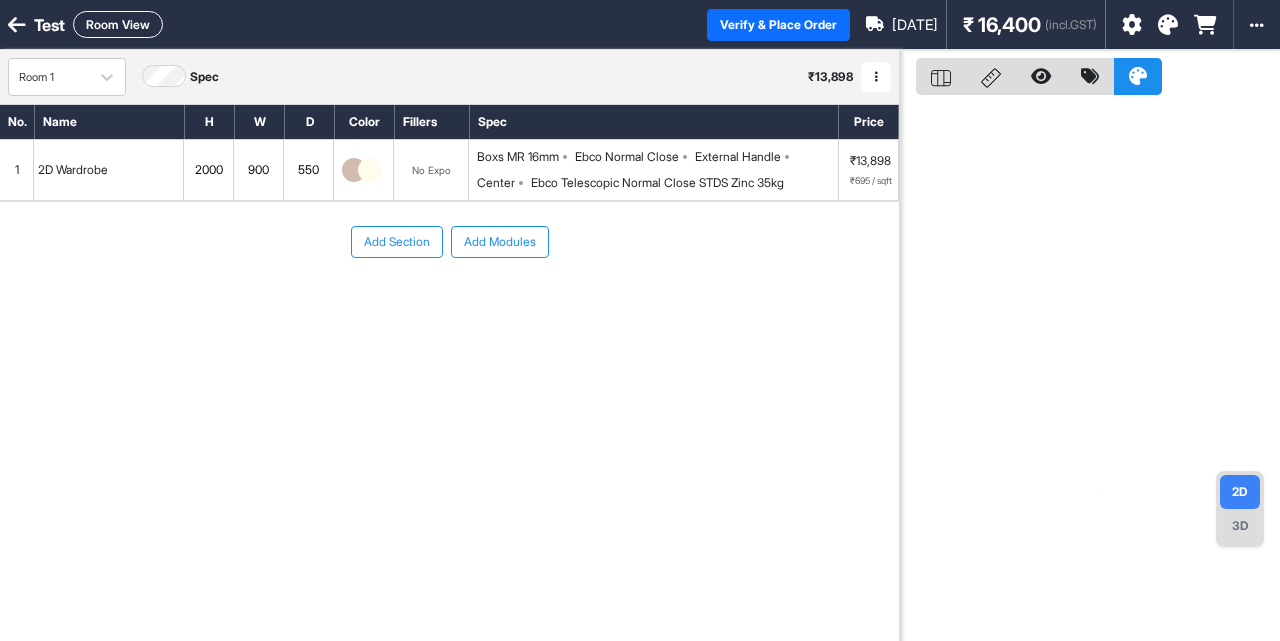 click on "1" at bounding box center (17, 170) 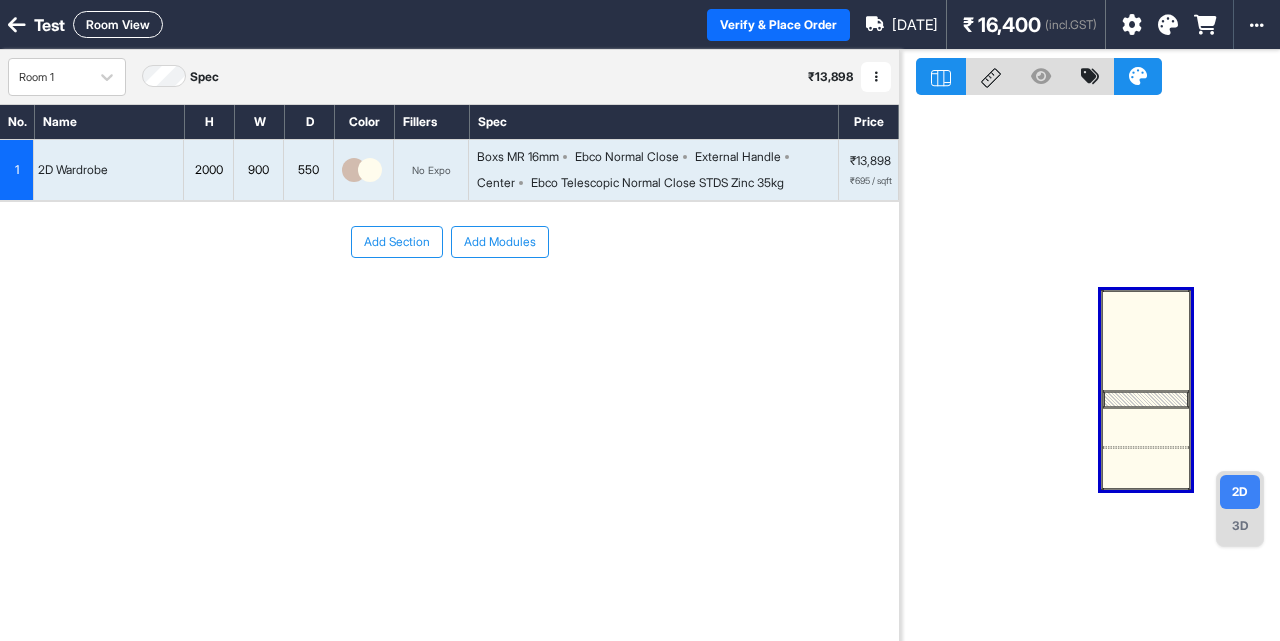 click at bounding box center [1146, 341] 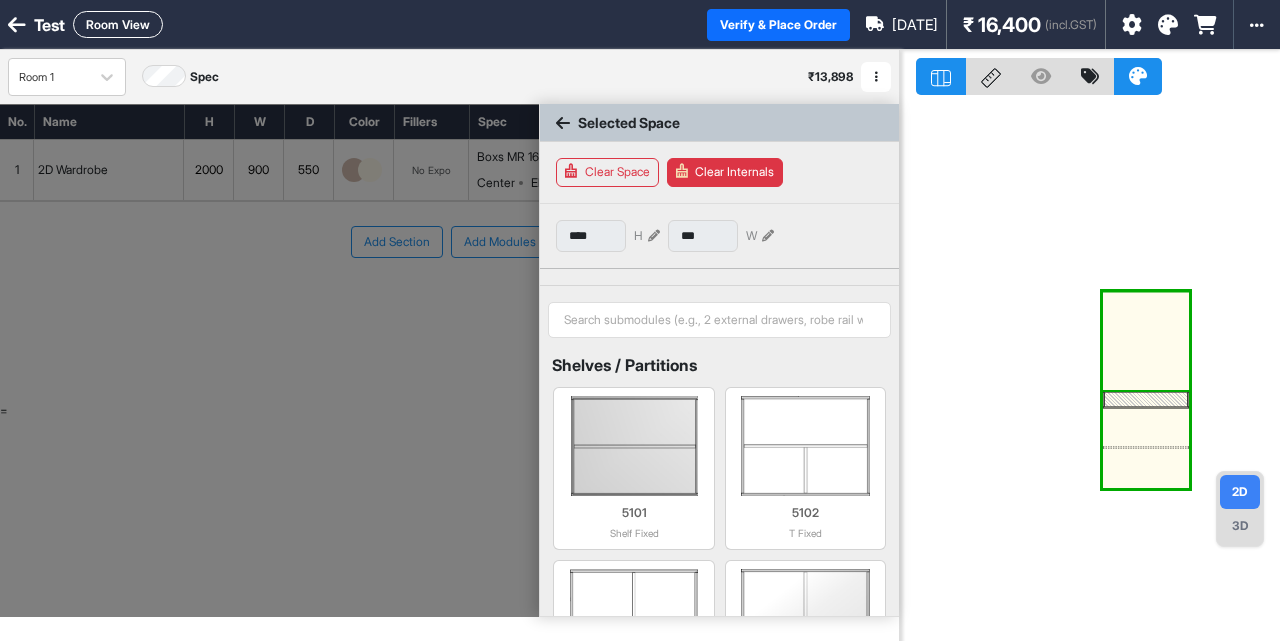 click at bounding box center (1146, 341) 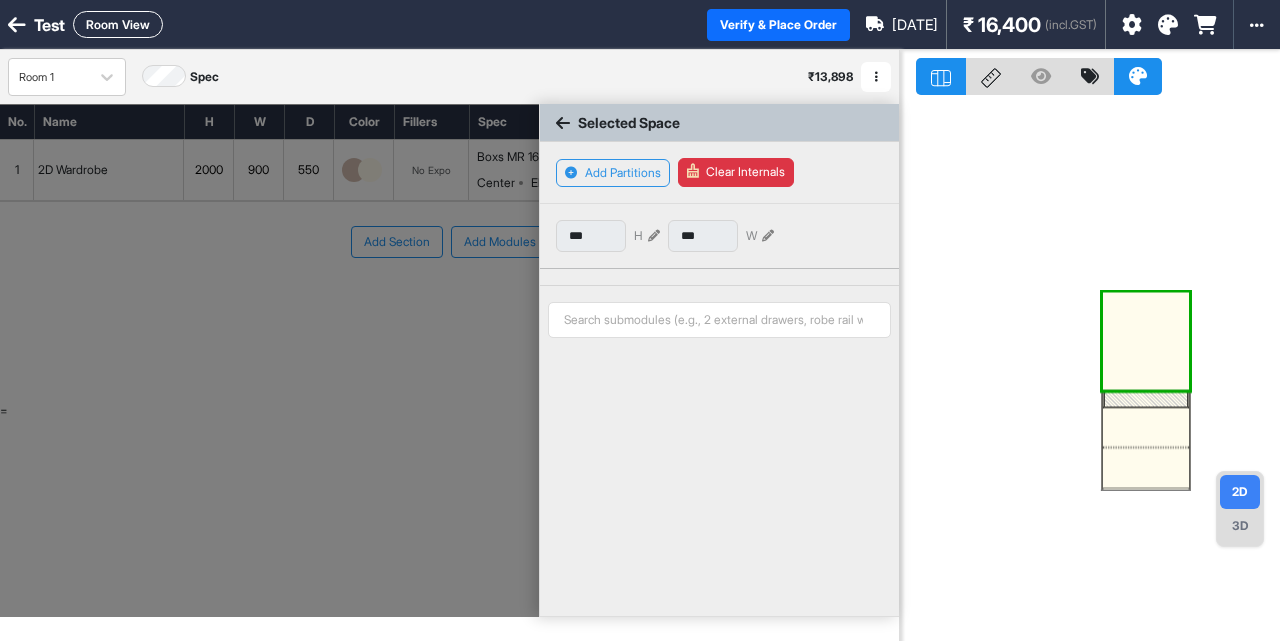type on "***" 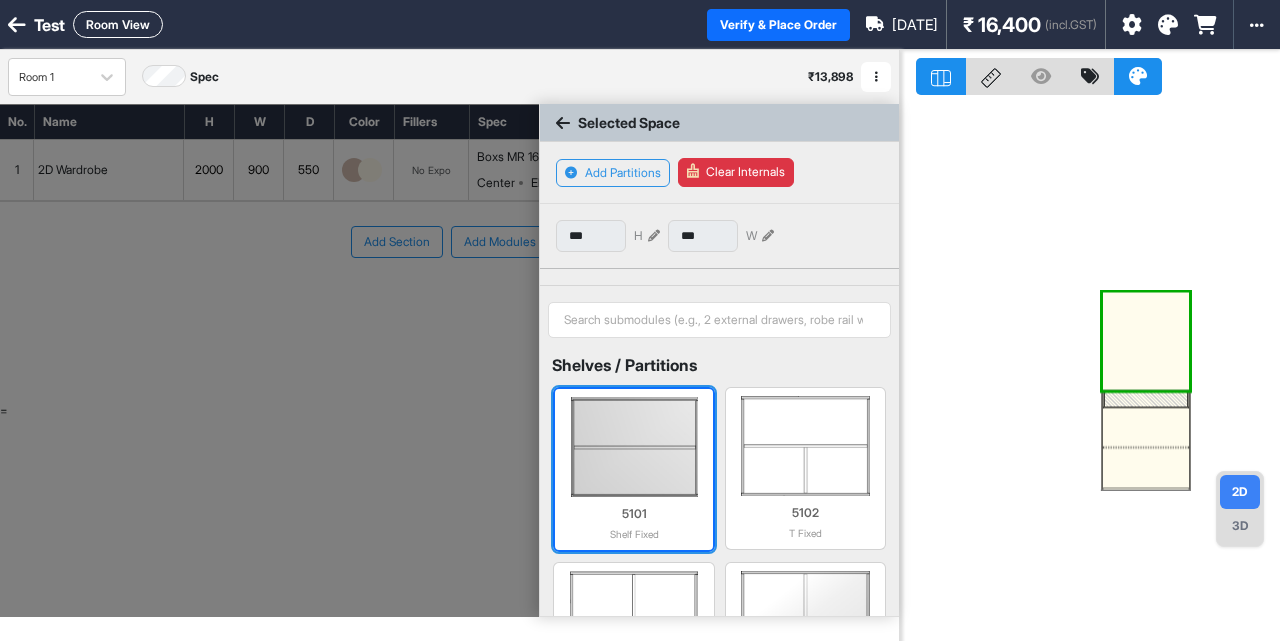 click at bounding box center [633, 447] 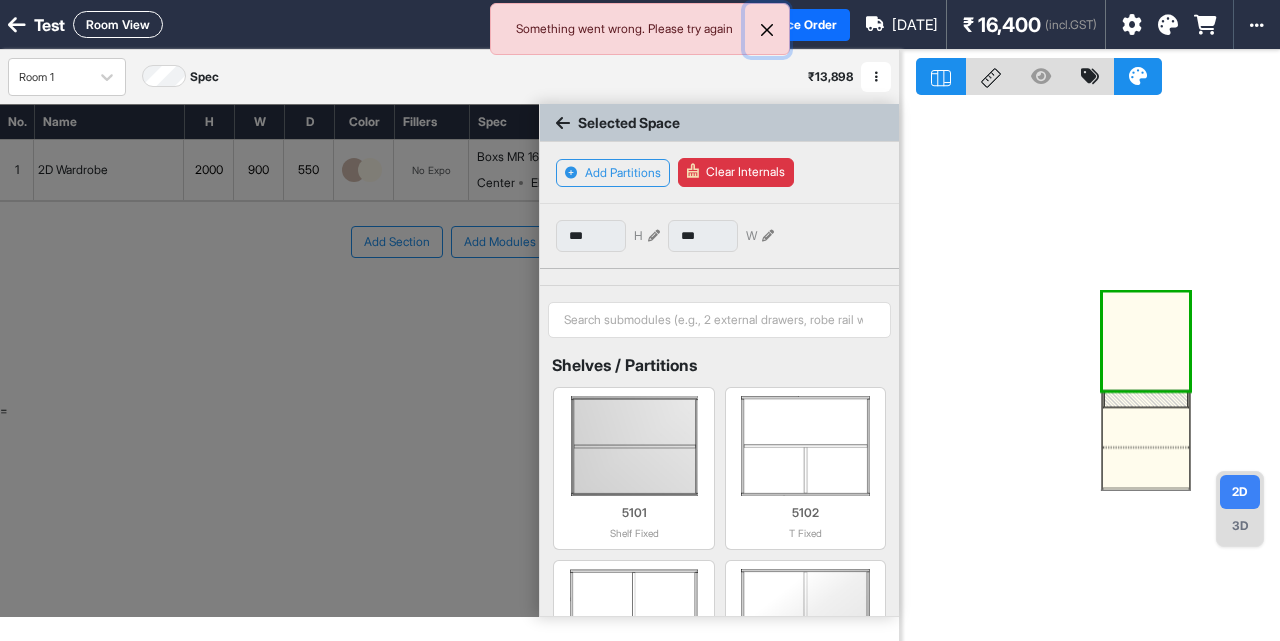 click at bounding box center [767, 30] 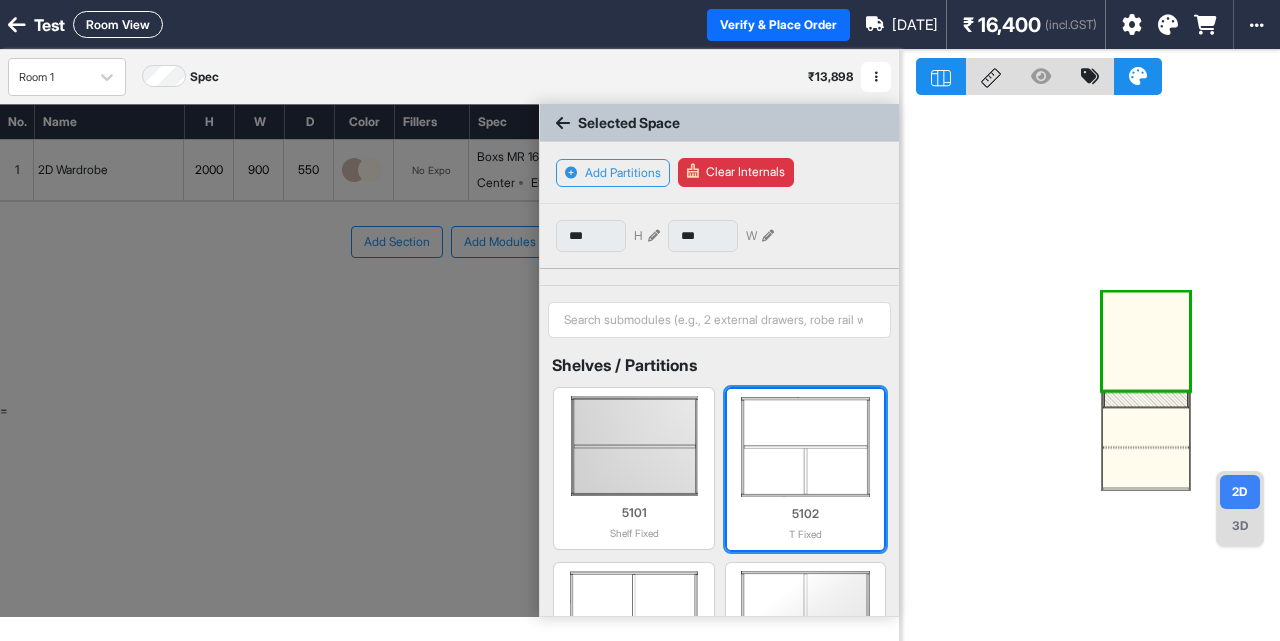 click at bounding box center [805, 447] 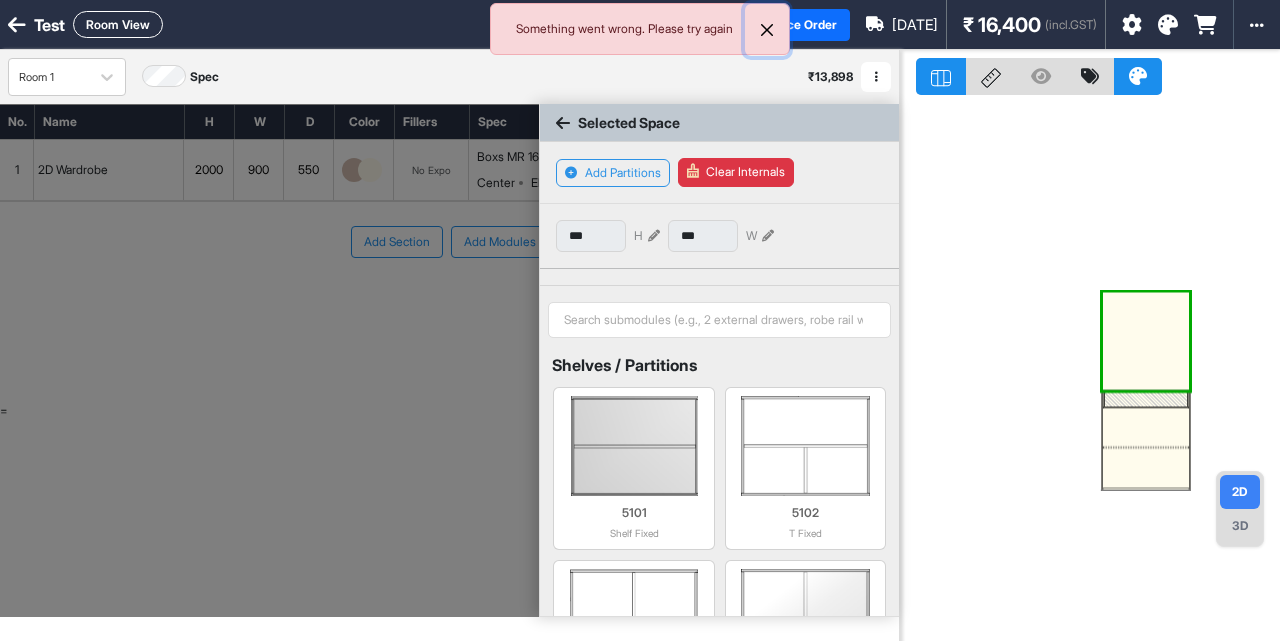 click at bounding box center [767, 30] 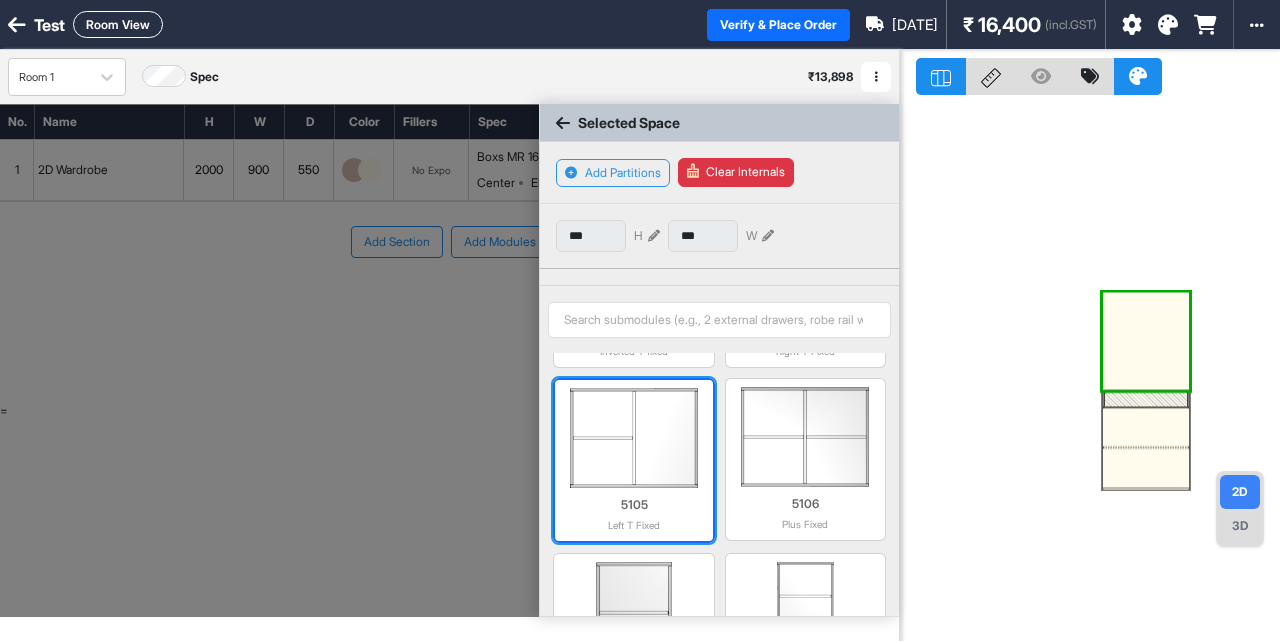 scroll, scrollTop: 362, scrollLeft: 0, axis: vertical 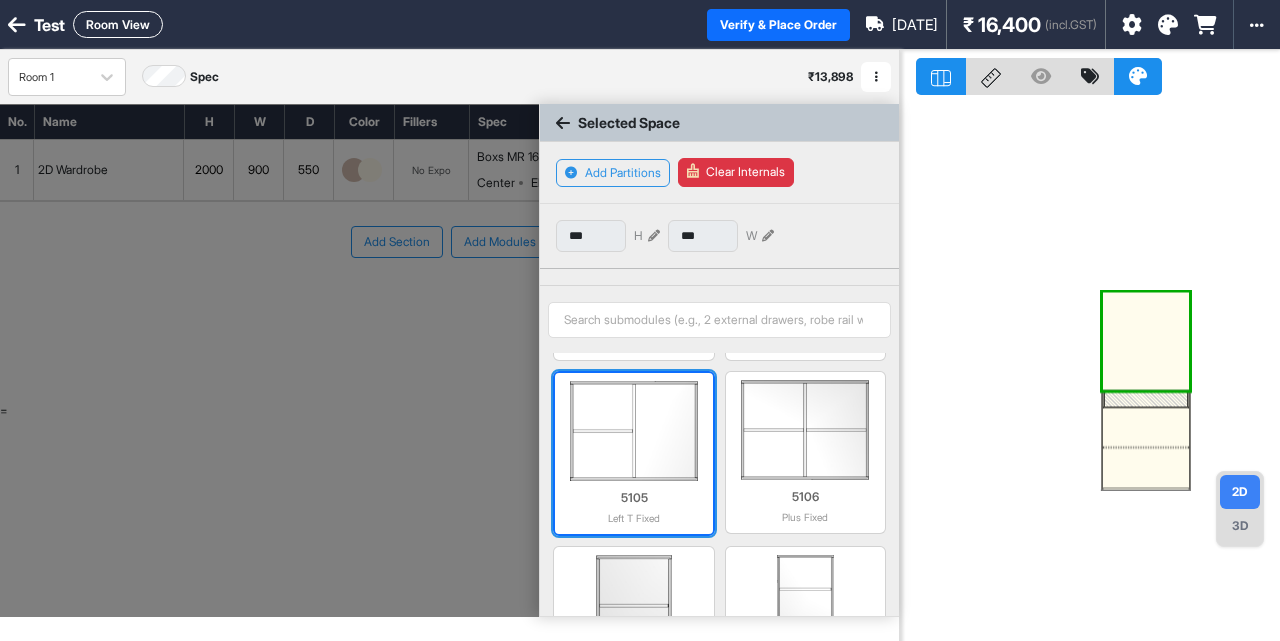 click at bounding box center [633, 431] 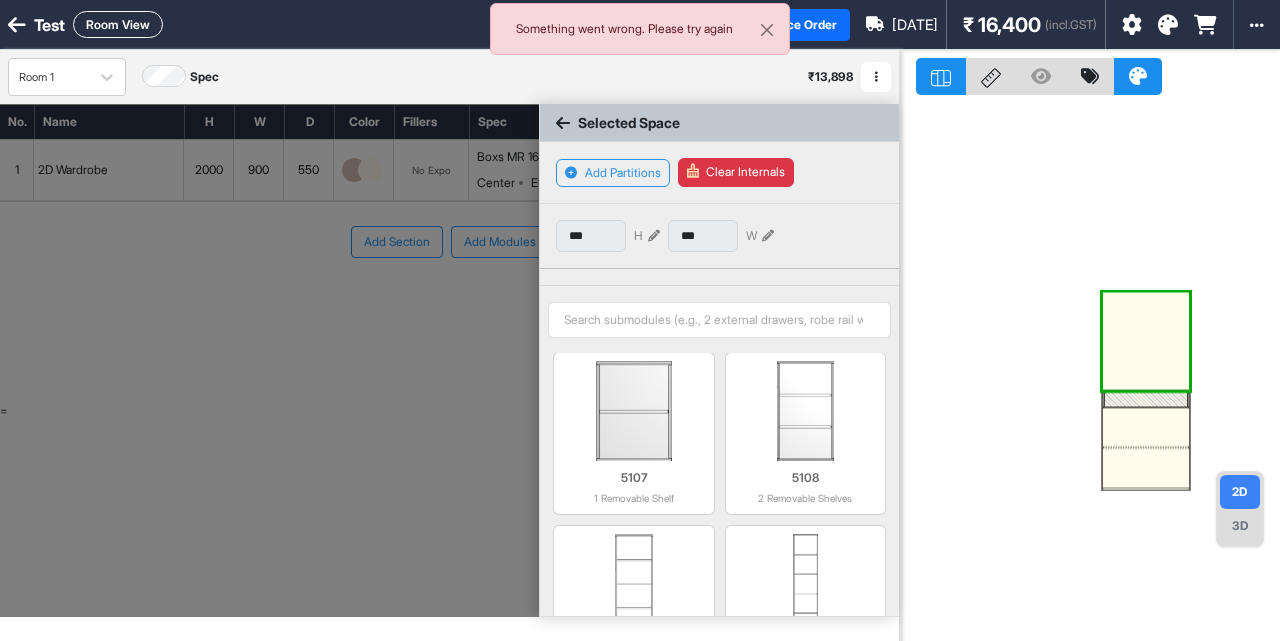 scroll, scrollTop: 661, scrollLeft: 0, axis: vertical 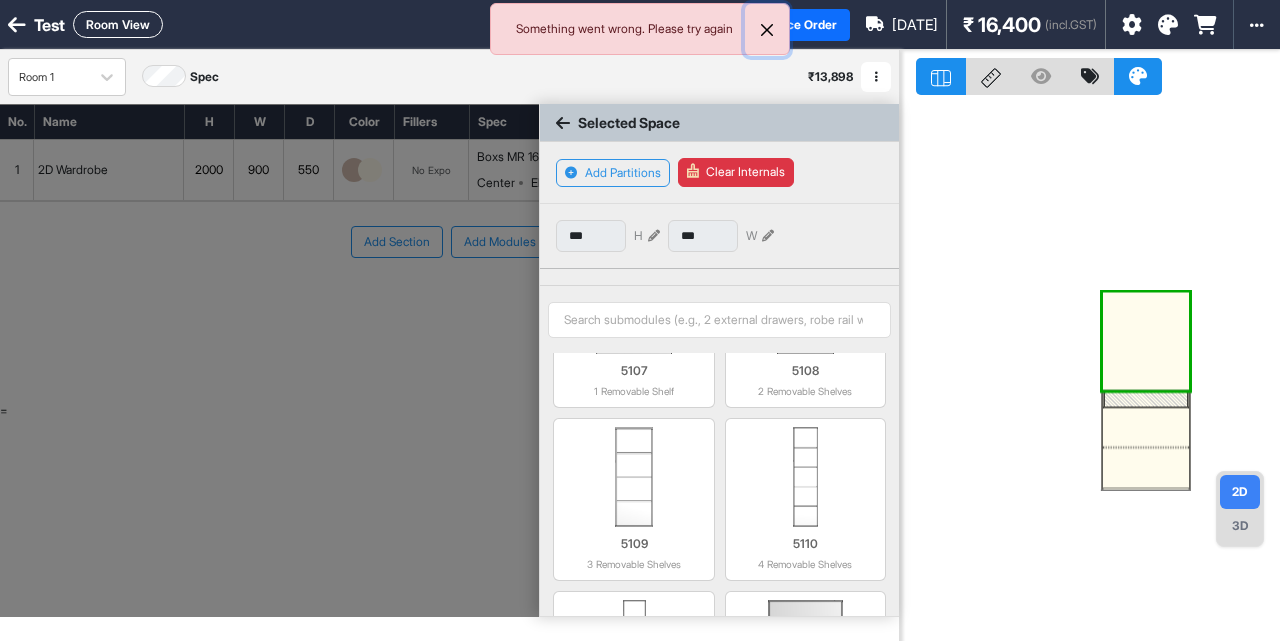 click at bounding box center [767, 30] 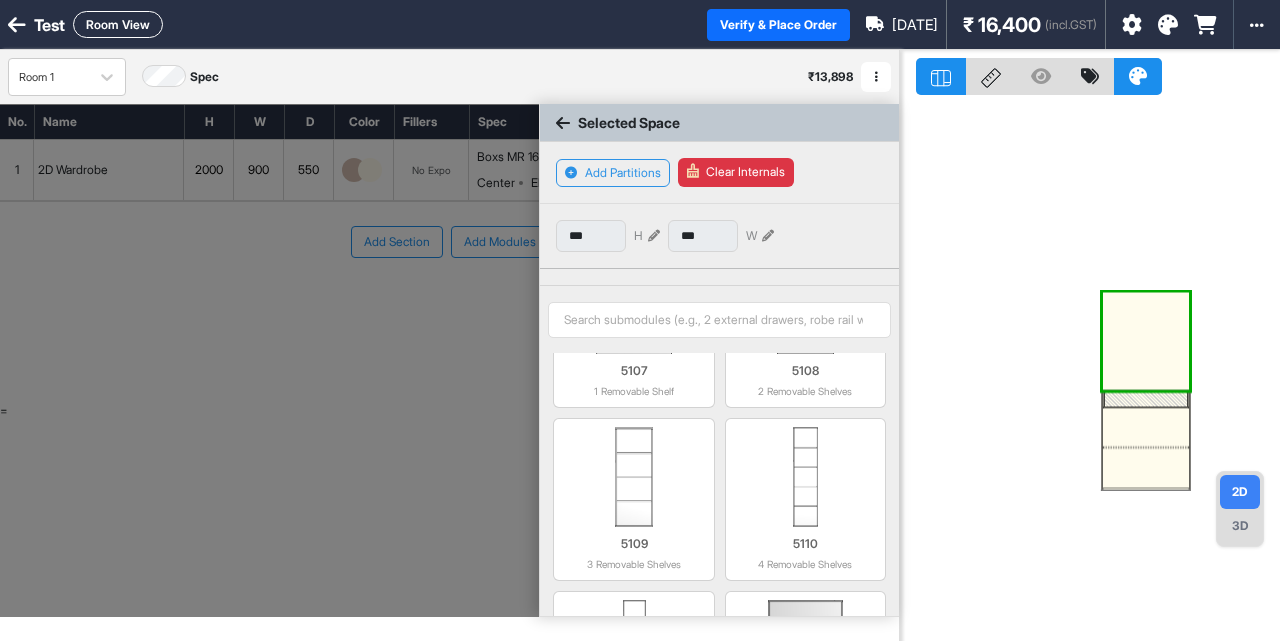 click on "Clear Internals" at bounding box center (736, 172) 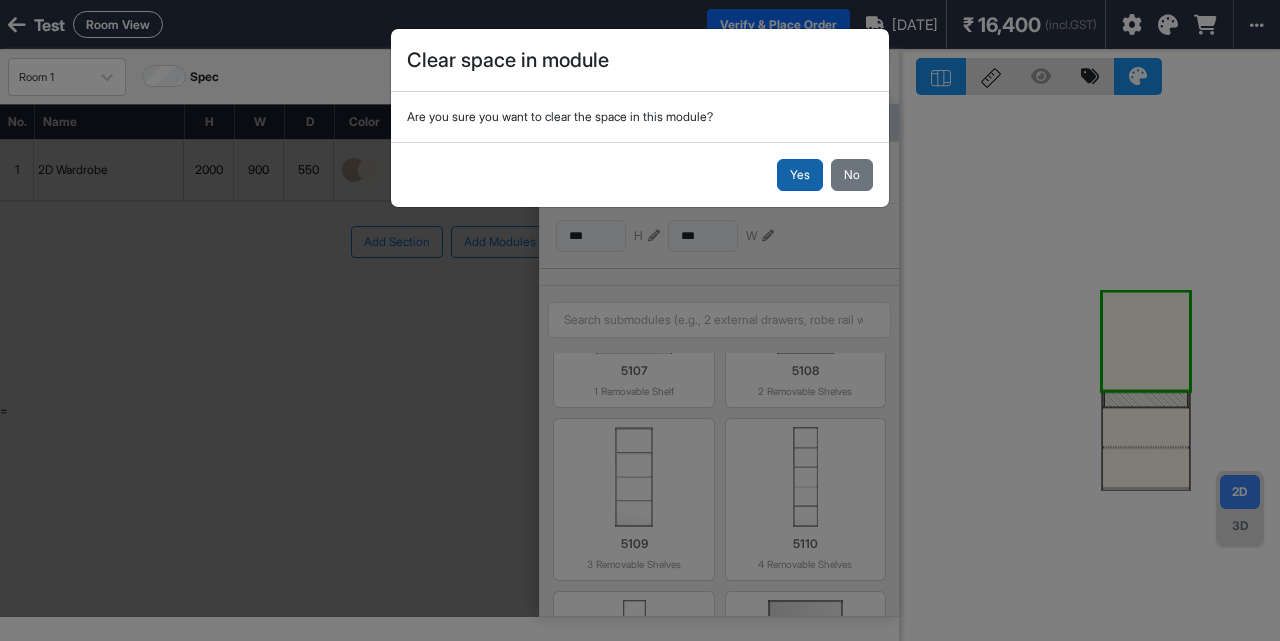 click on "Yes" at bounding box center (800, 175) 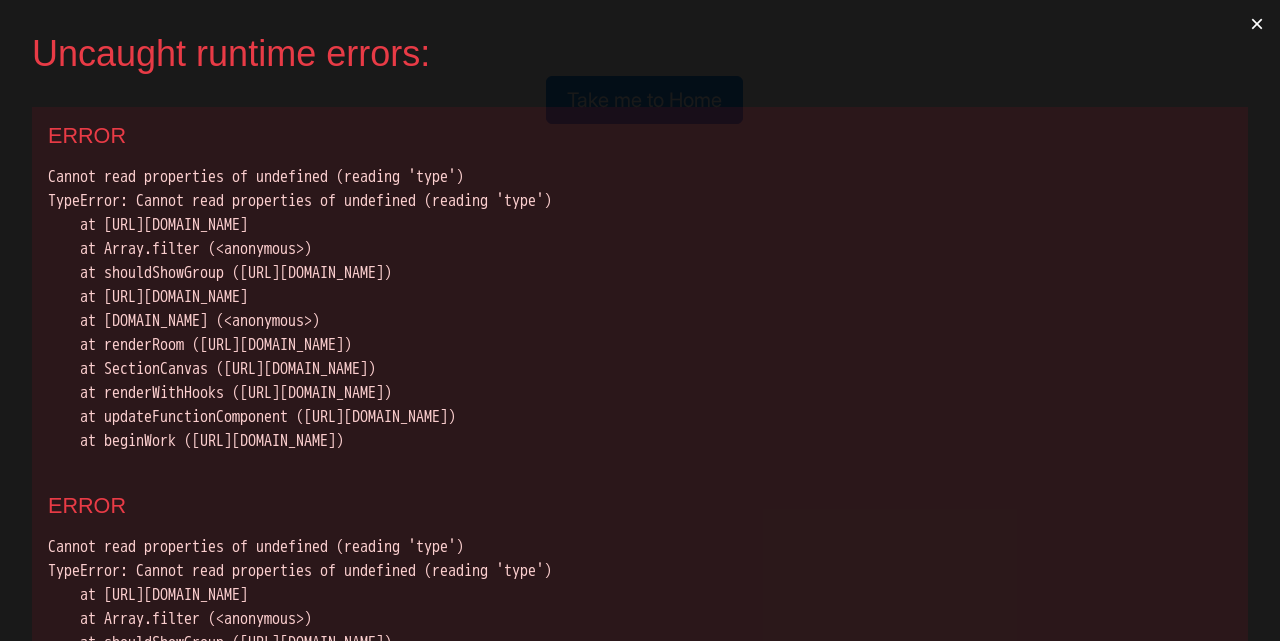 scroll, scrollTop: 0, scrollLeft: 0, axis: both 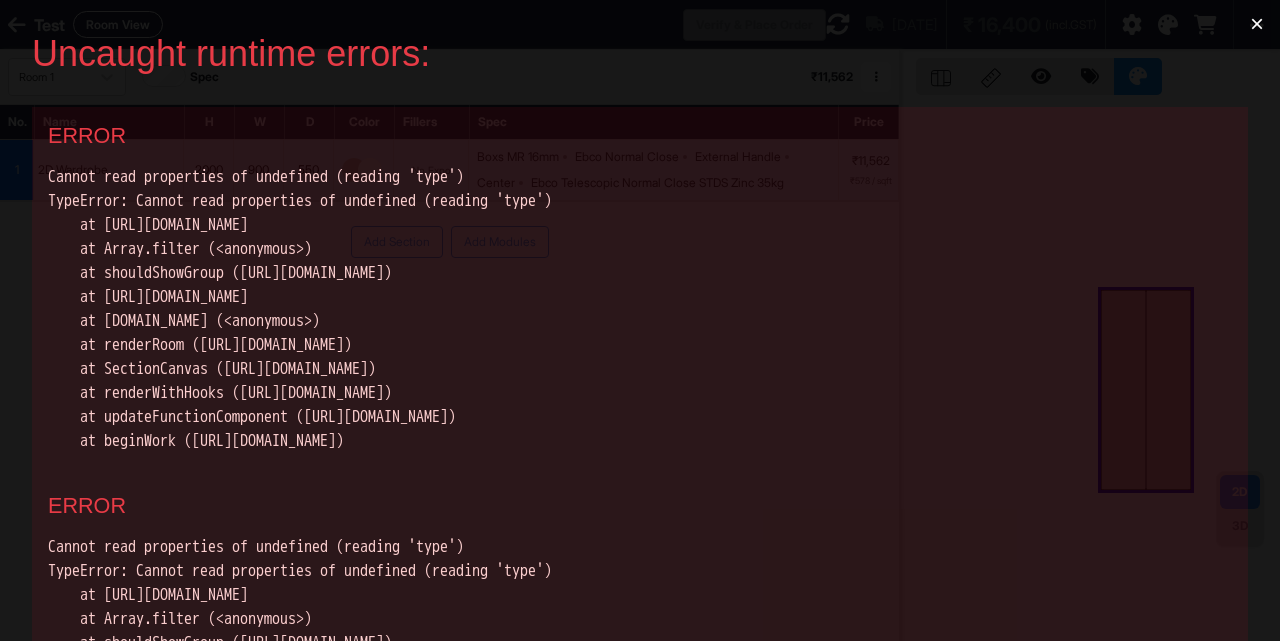 click on "×" at bounding box center (1257, 24) 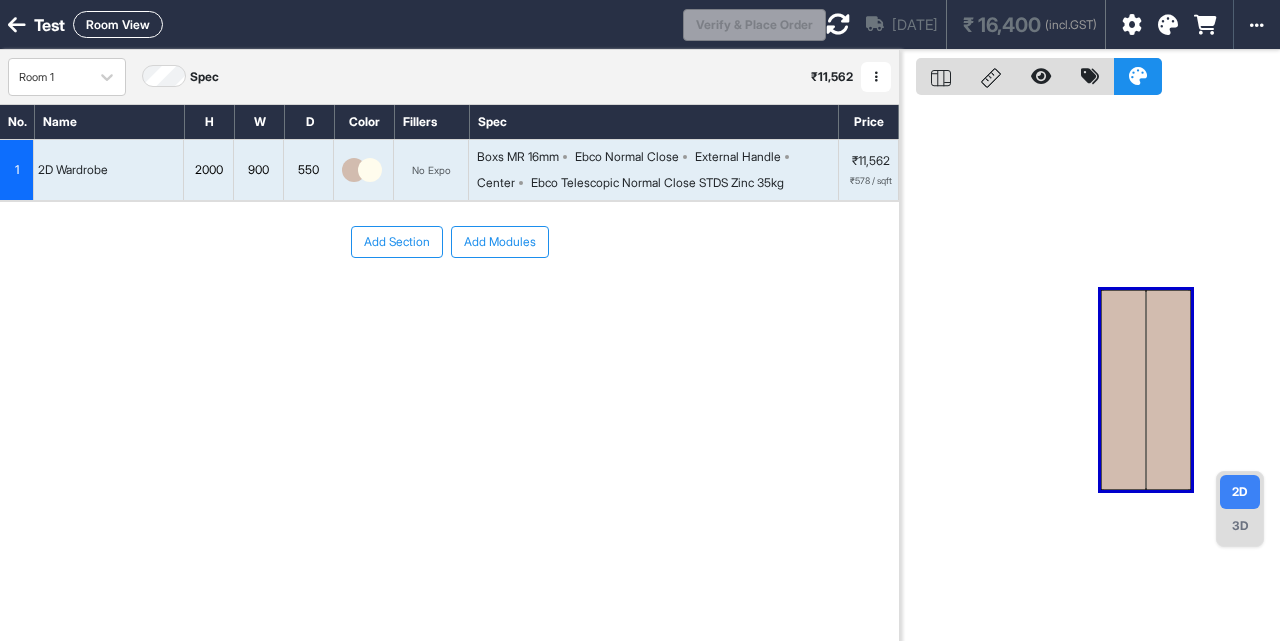 scroll, scrollTop: 0, scrollLeft: 0, axis: both 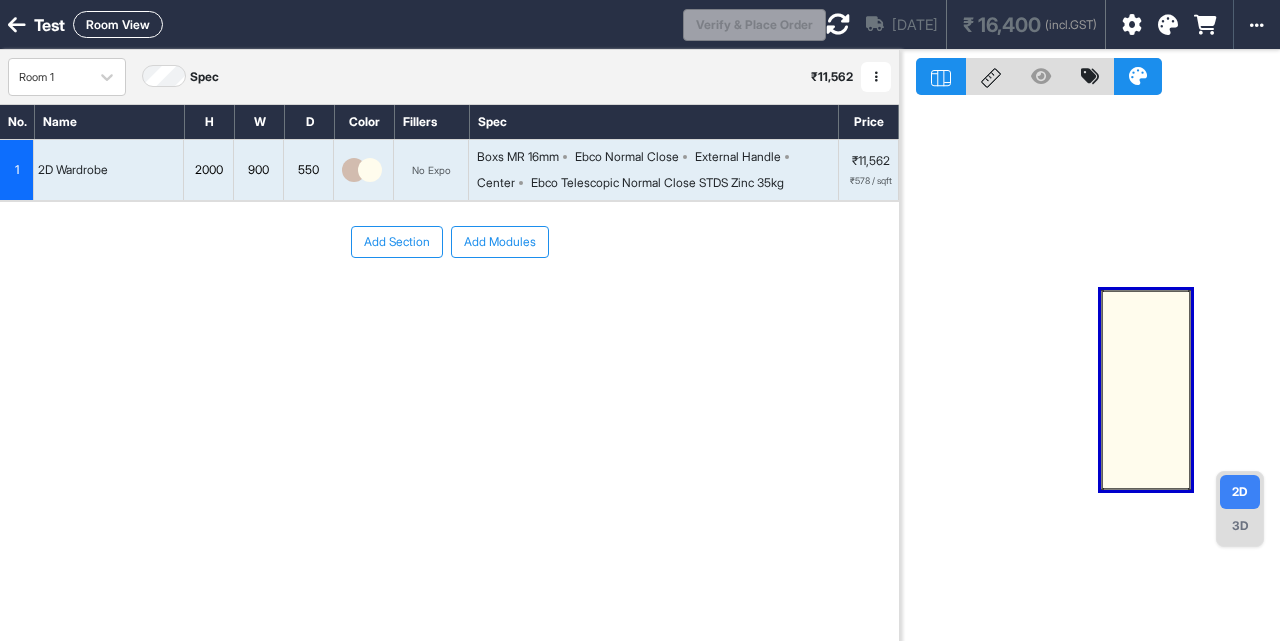 click at bounding box center [1146, 390] 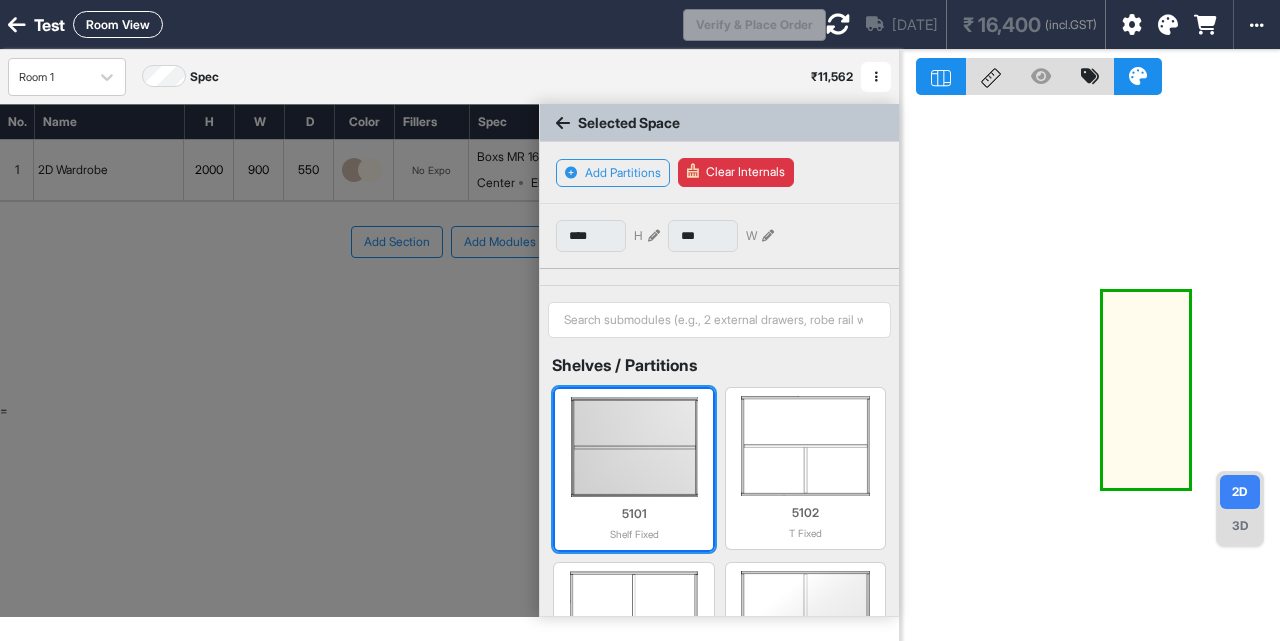 click at bounding box center (633, 447) 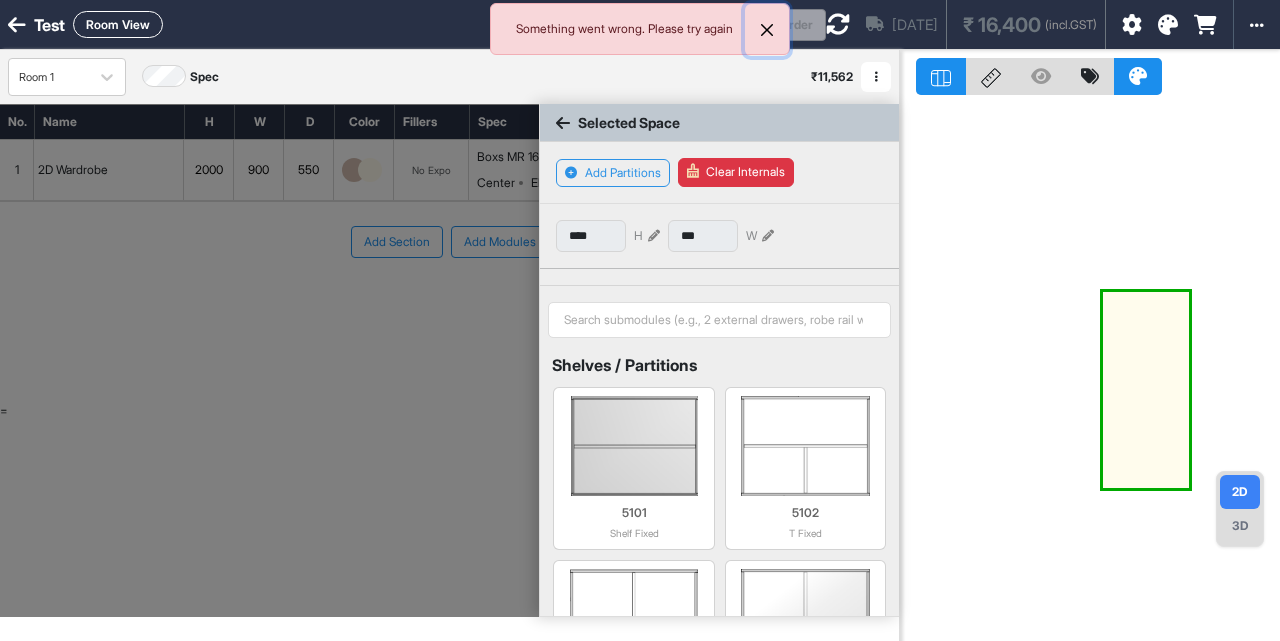 click at bounding box center [767, 30] 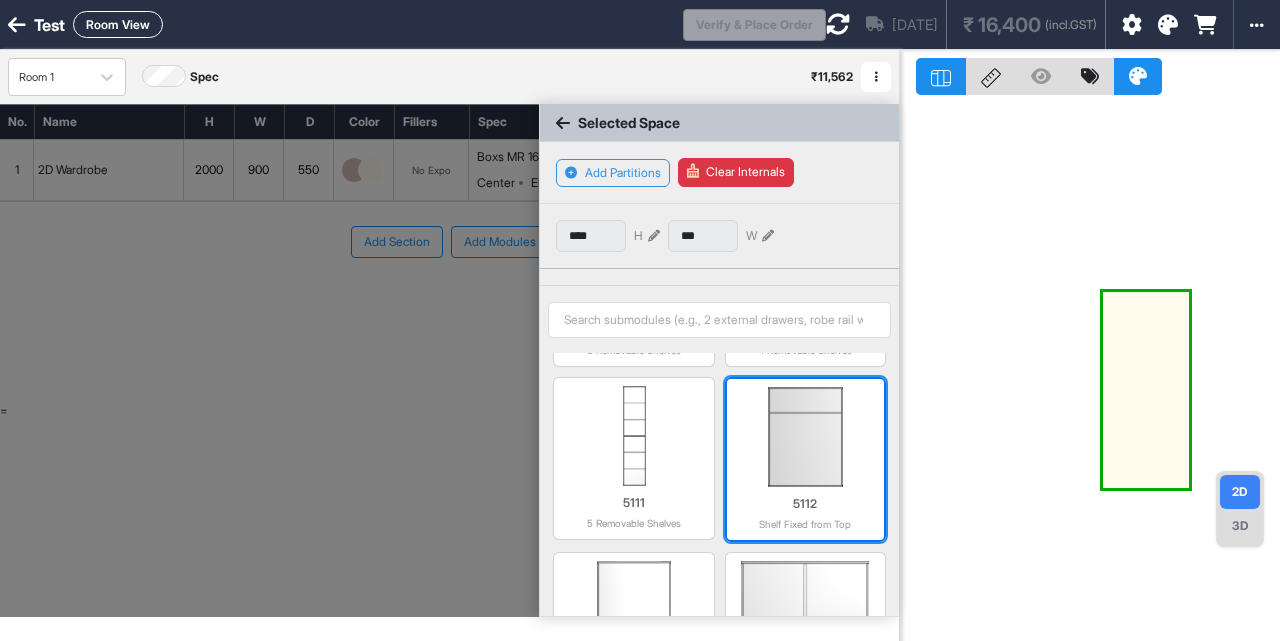 scroll, scrollTop: 898, scrollLeft: 0, axis: vertical 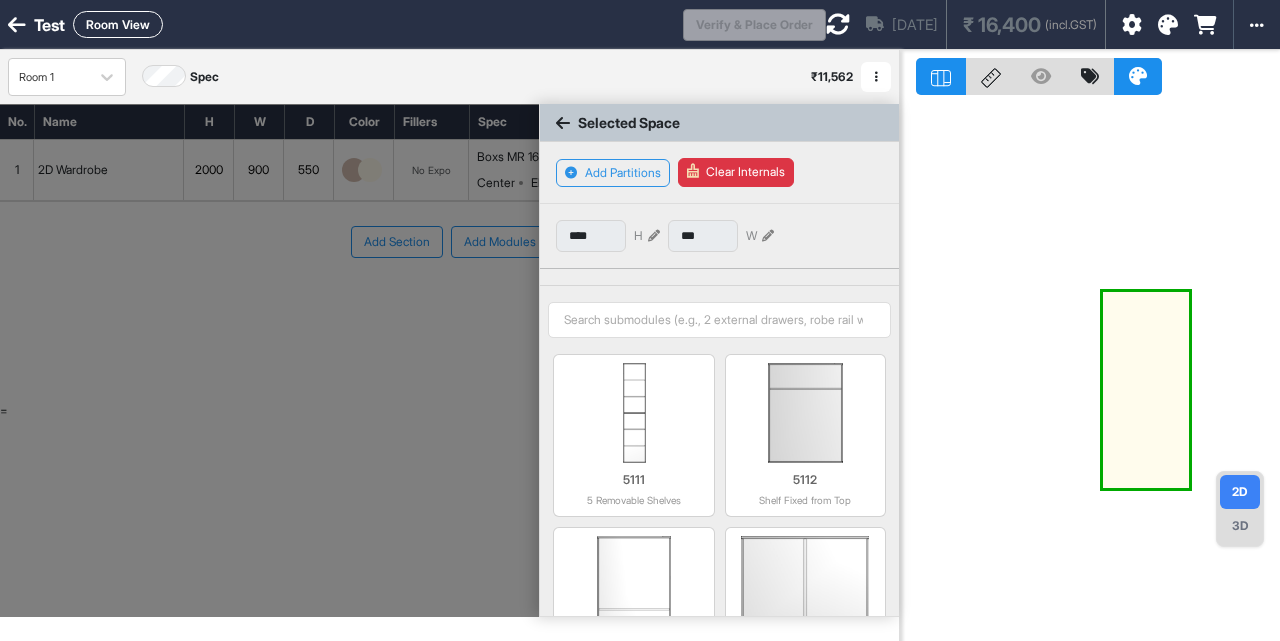 click at bounding box center (563, 123) 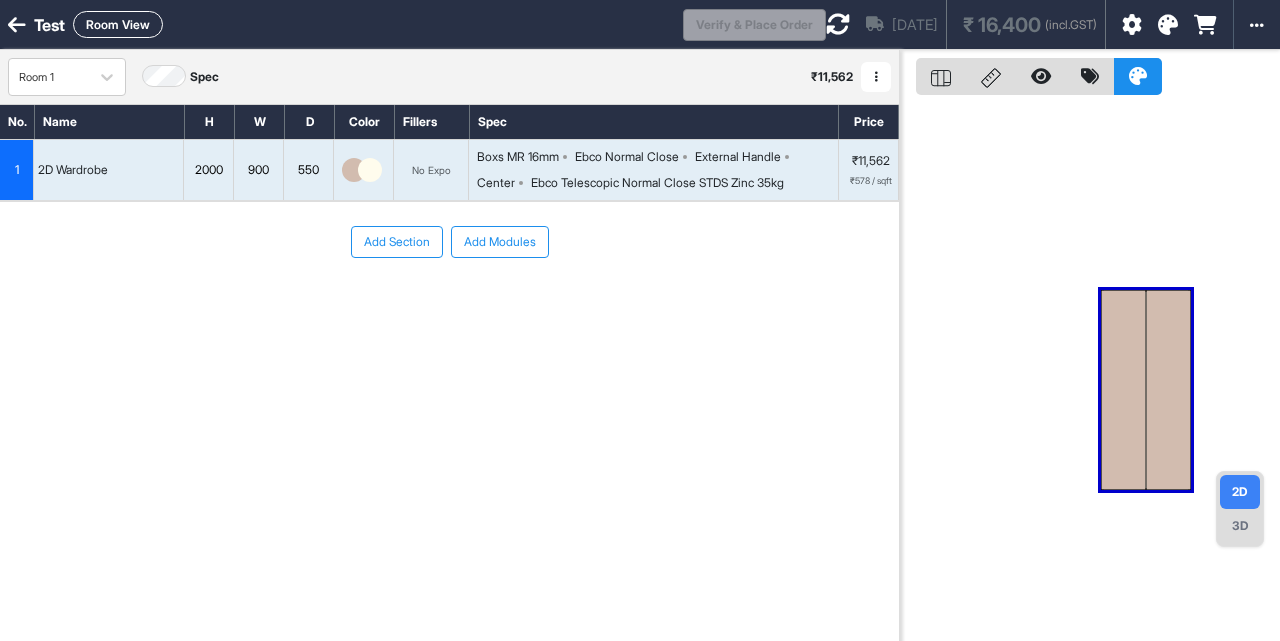 scroll, scrollTop: 0, scrollLeft: 0, axis: both 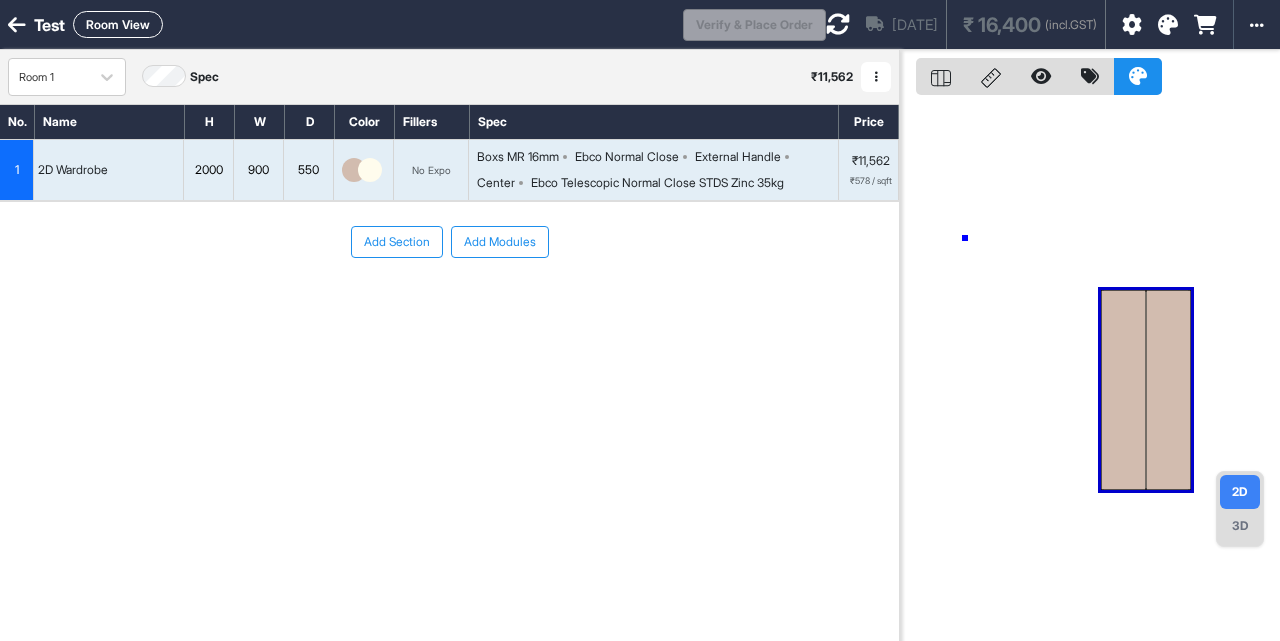 click at bounding box center [1090, 370] 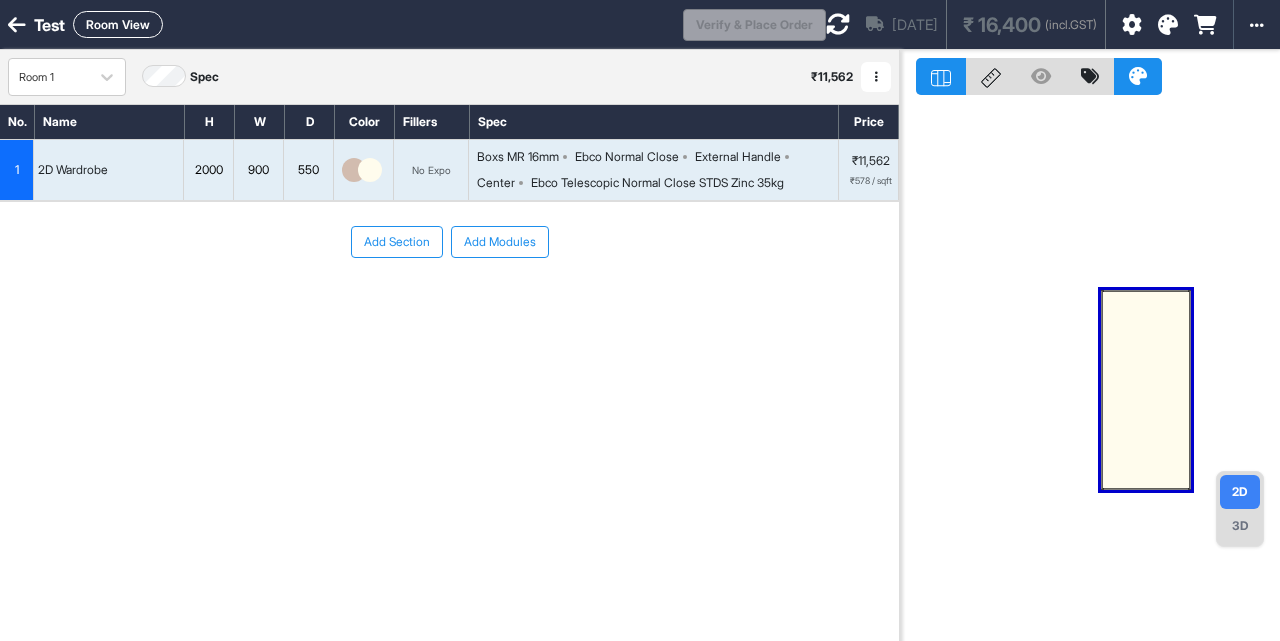 click at bounding box center [1146, 390] 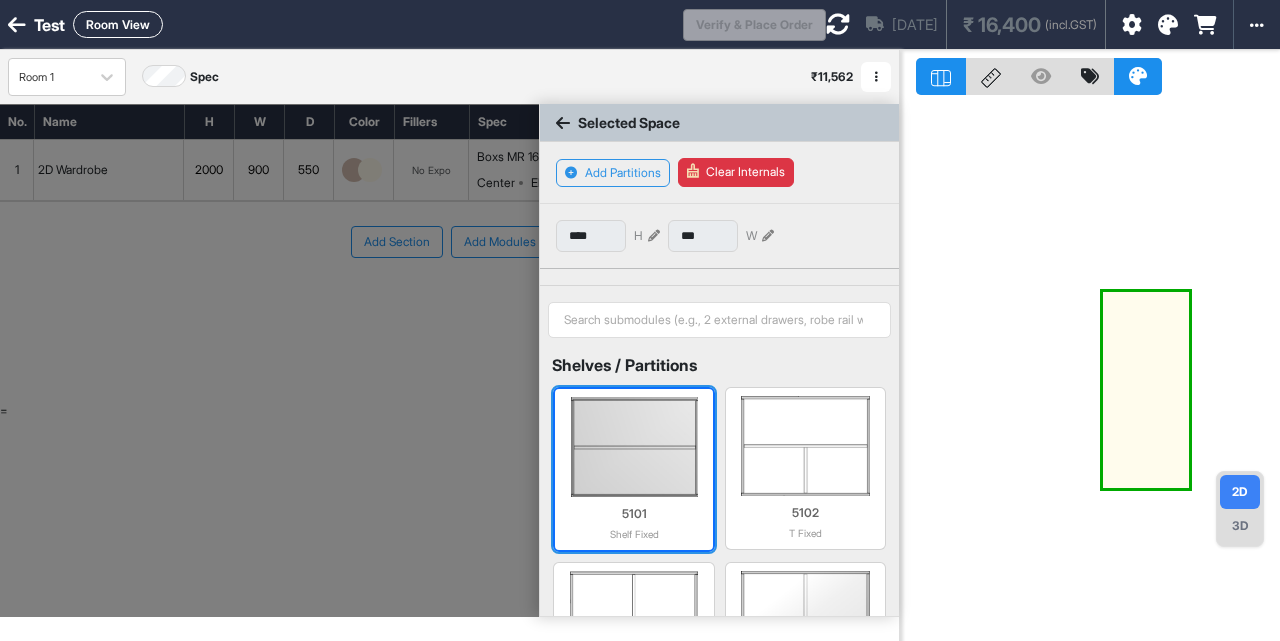 click at bounding box center [633, 447] 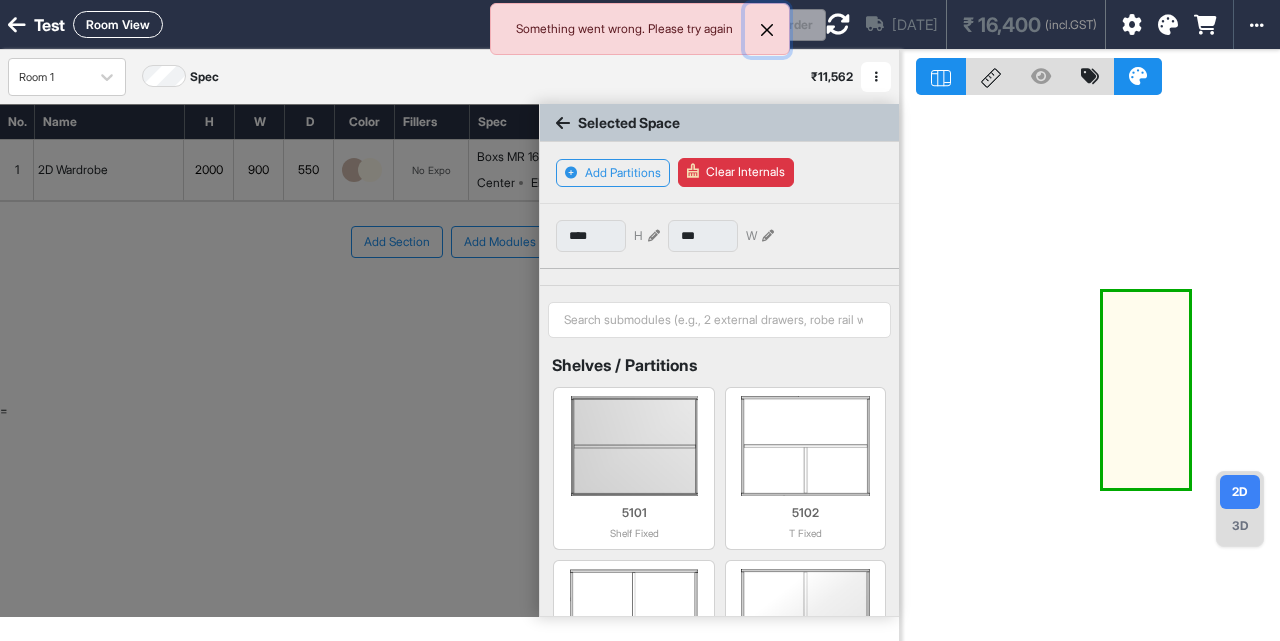click at bounding box center (767, 30) 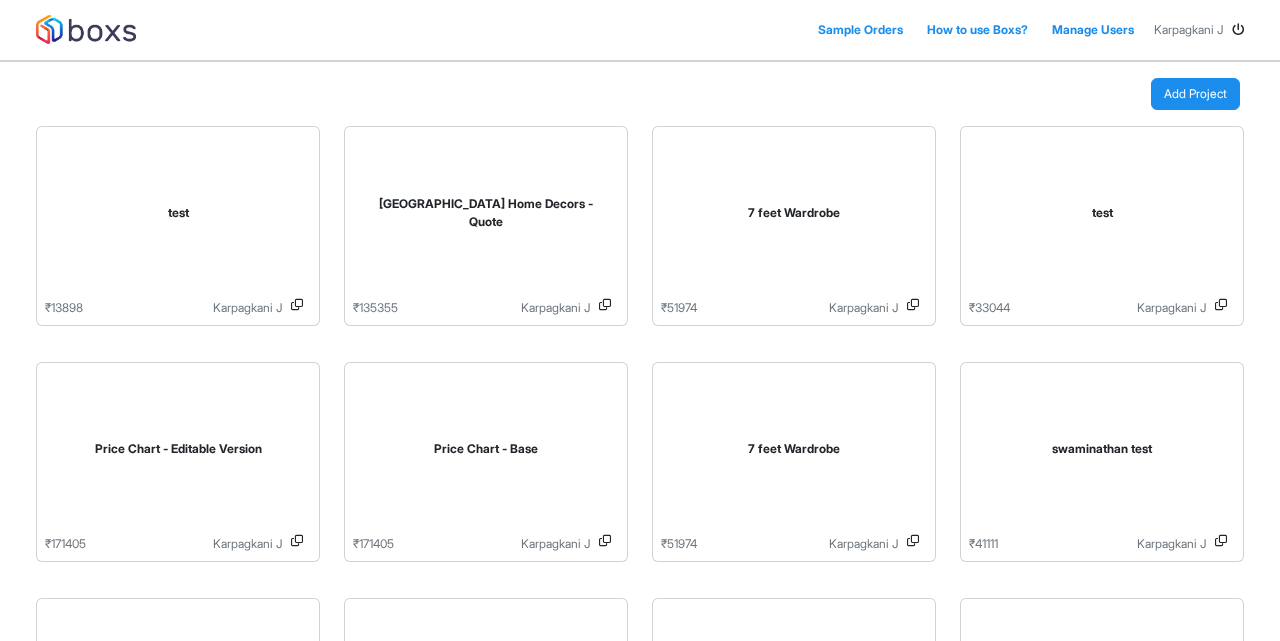 scroll, scrollTop: 0, scrollLeft: 0, axis: both 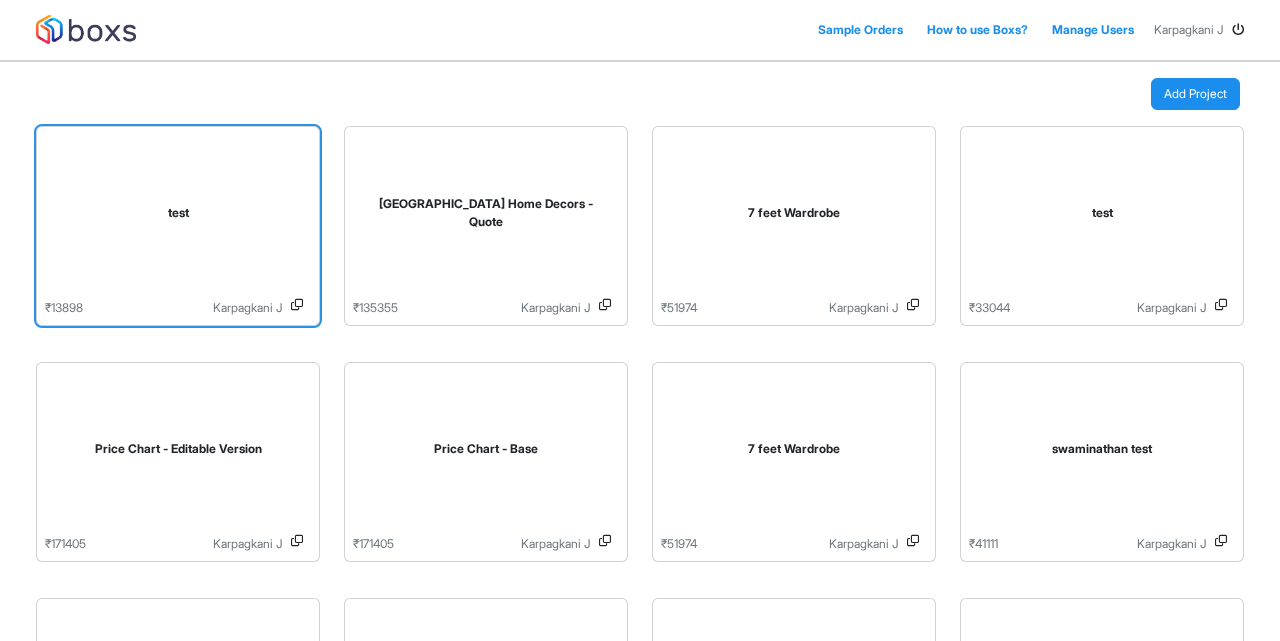 click on "test" at bounding box center [178, 217] 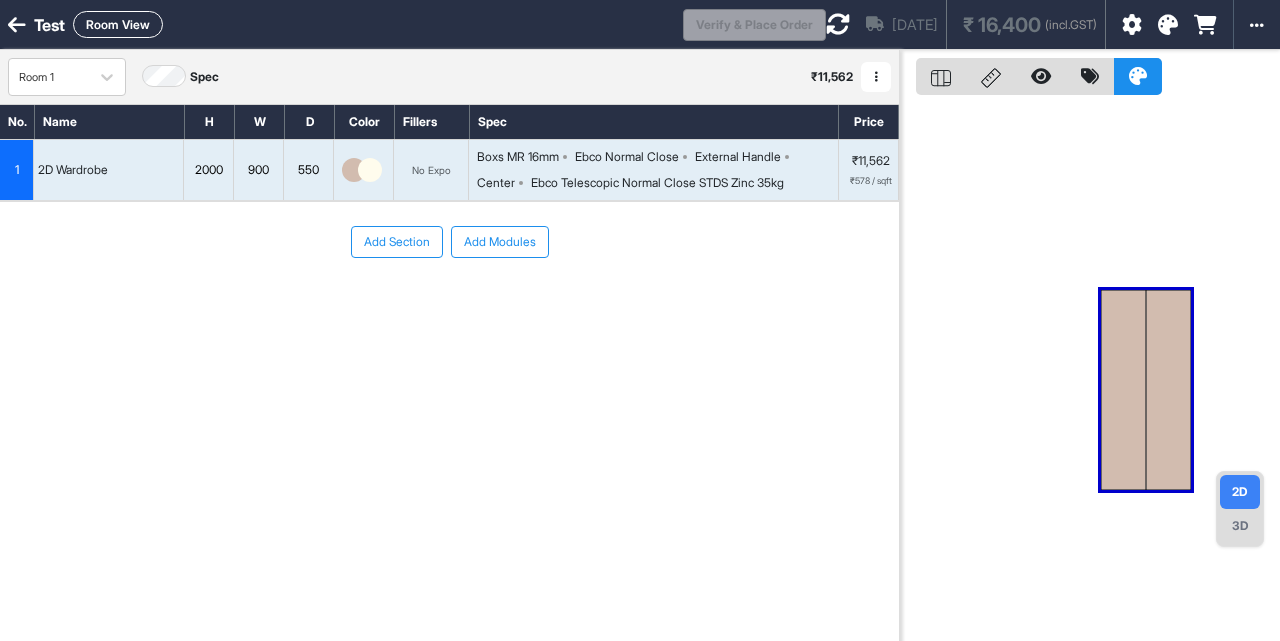 click at bounding box center (1168, 25) 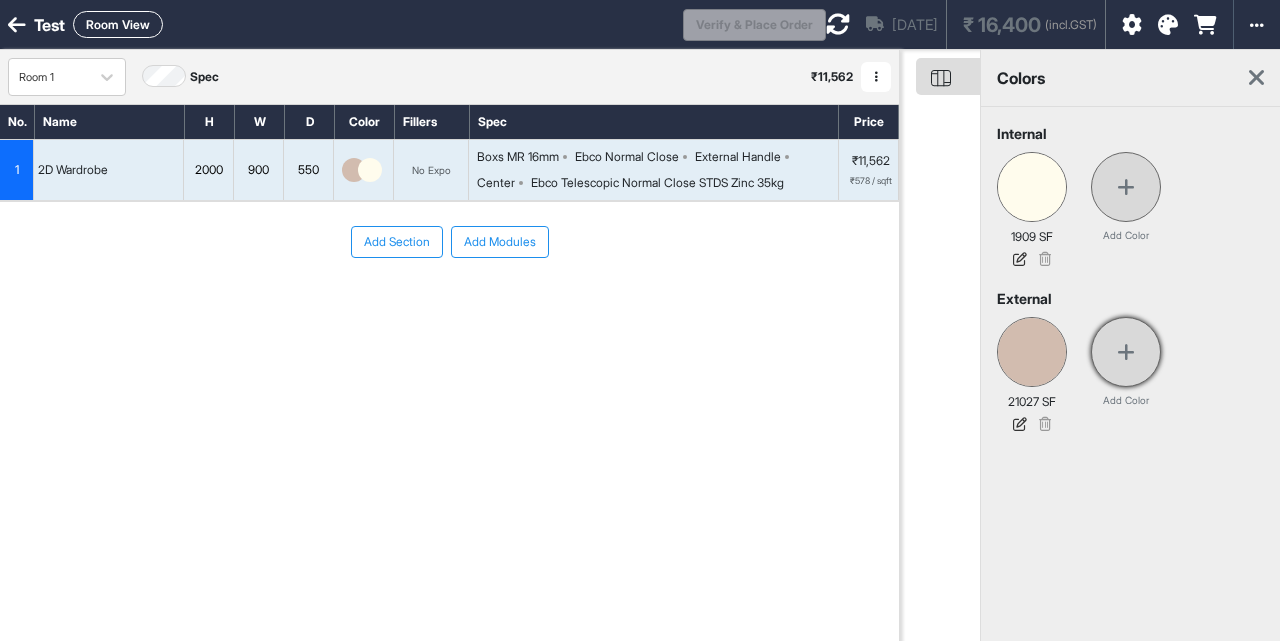 click at bounding box center [1126, 352] 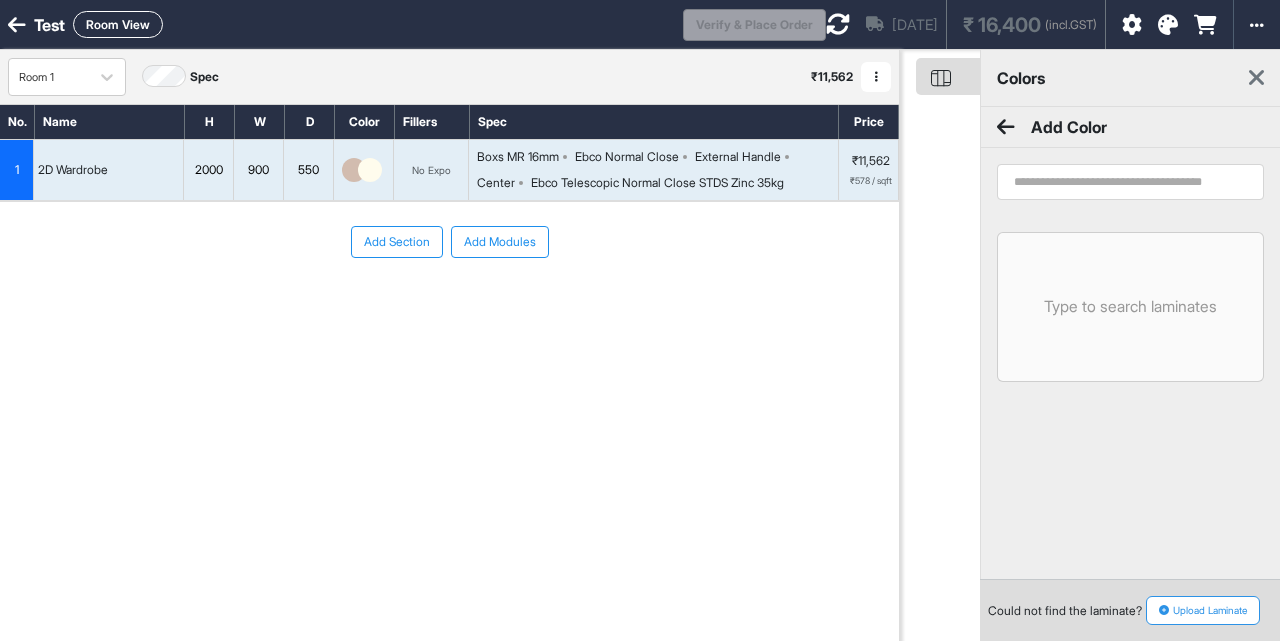 click at bounding box center [1130, 182] 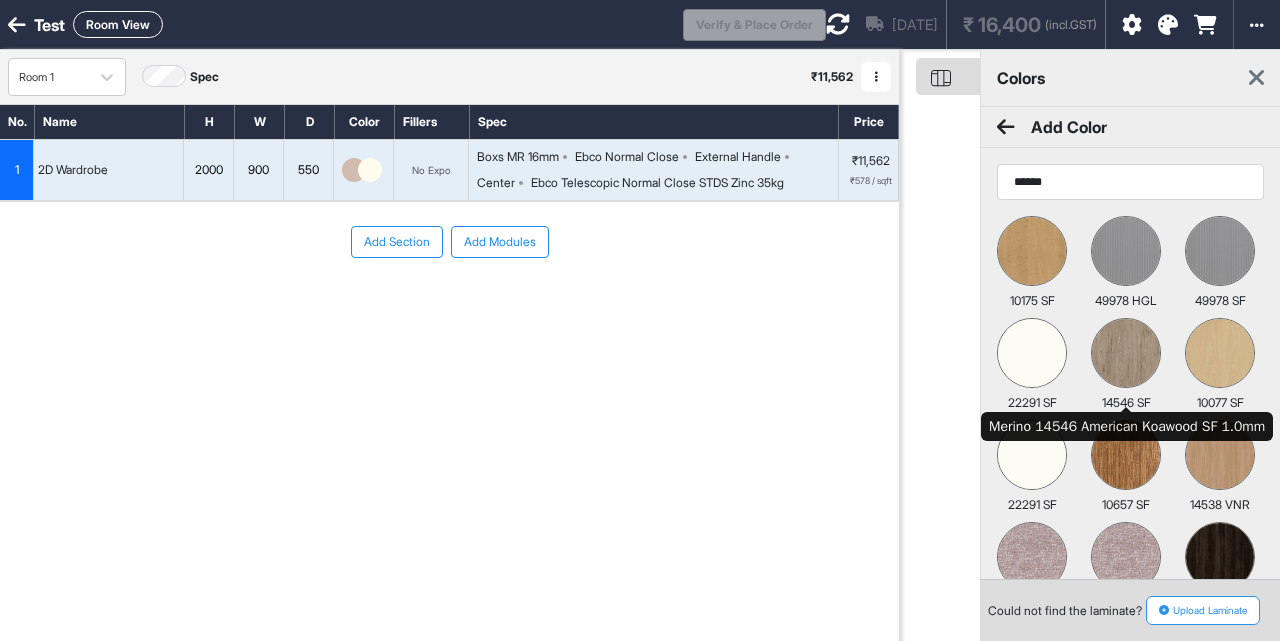 type on "******" 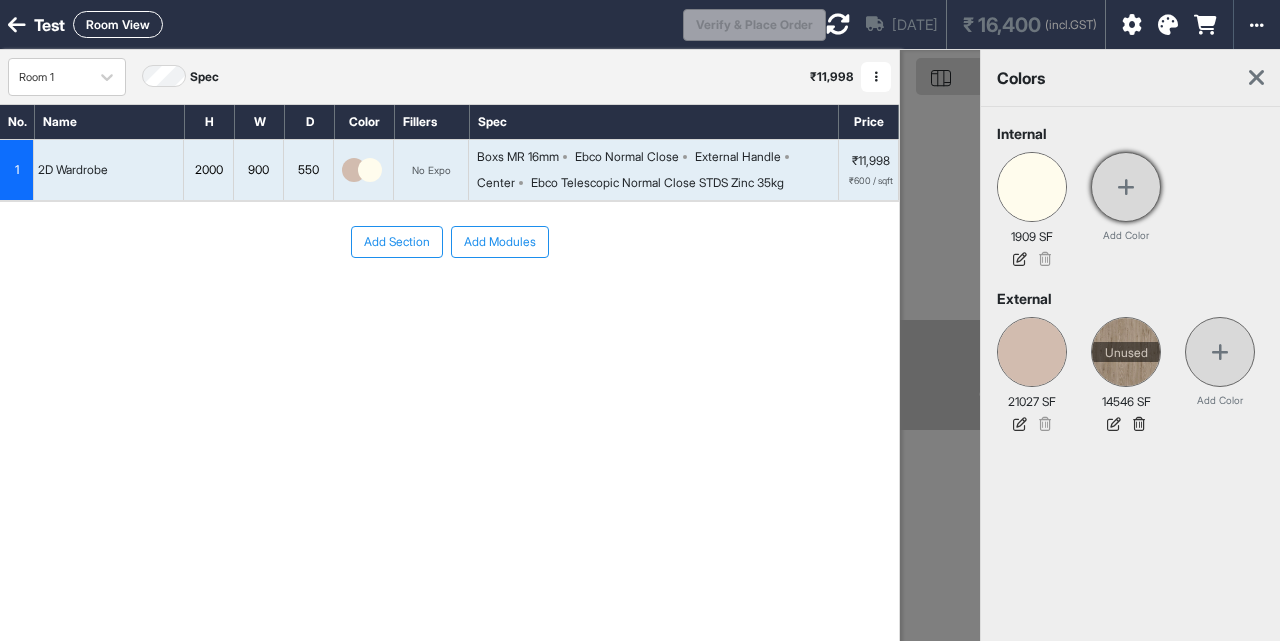 click at bounding box center (1126, 187) 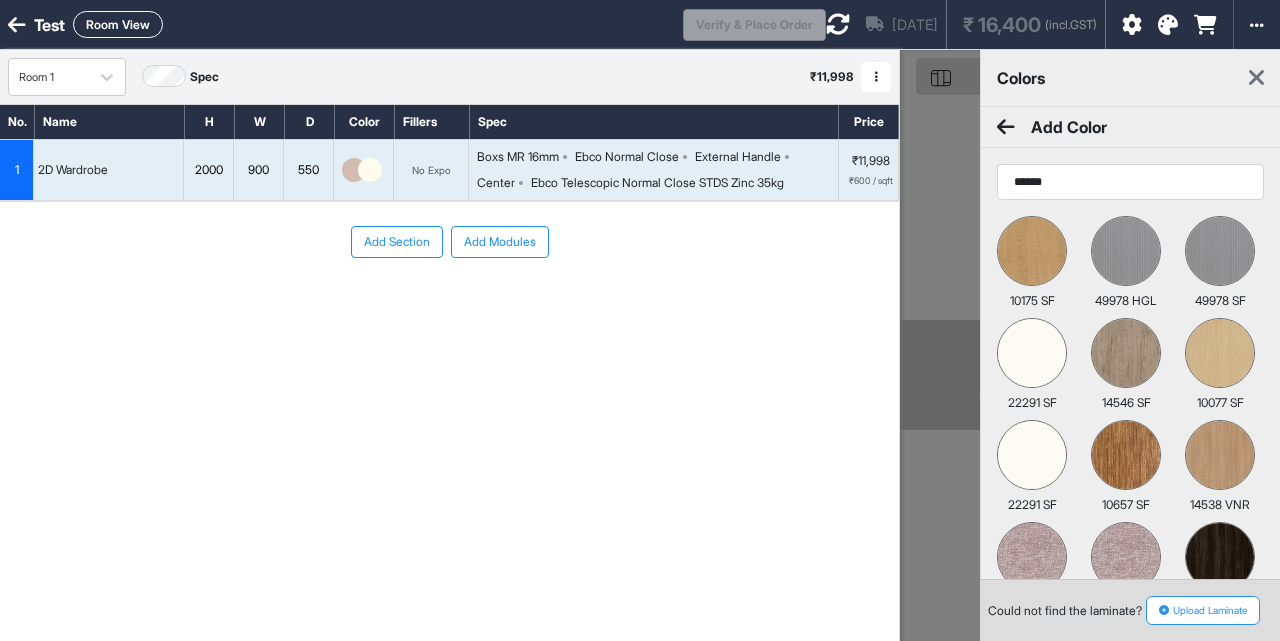 type on "******" 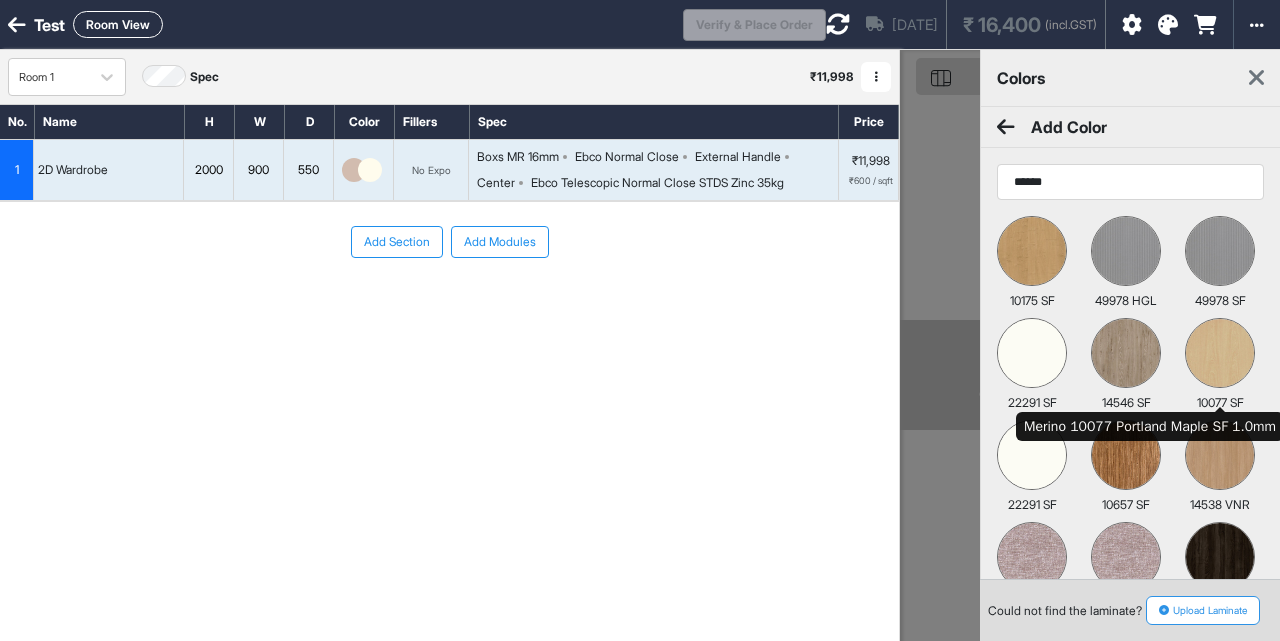 click at bounding box center [1220, 353] 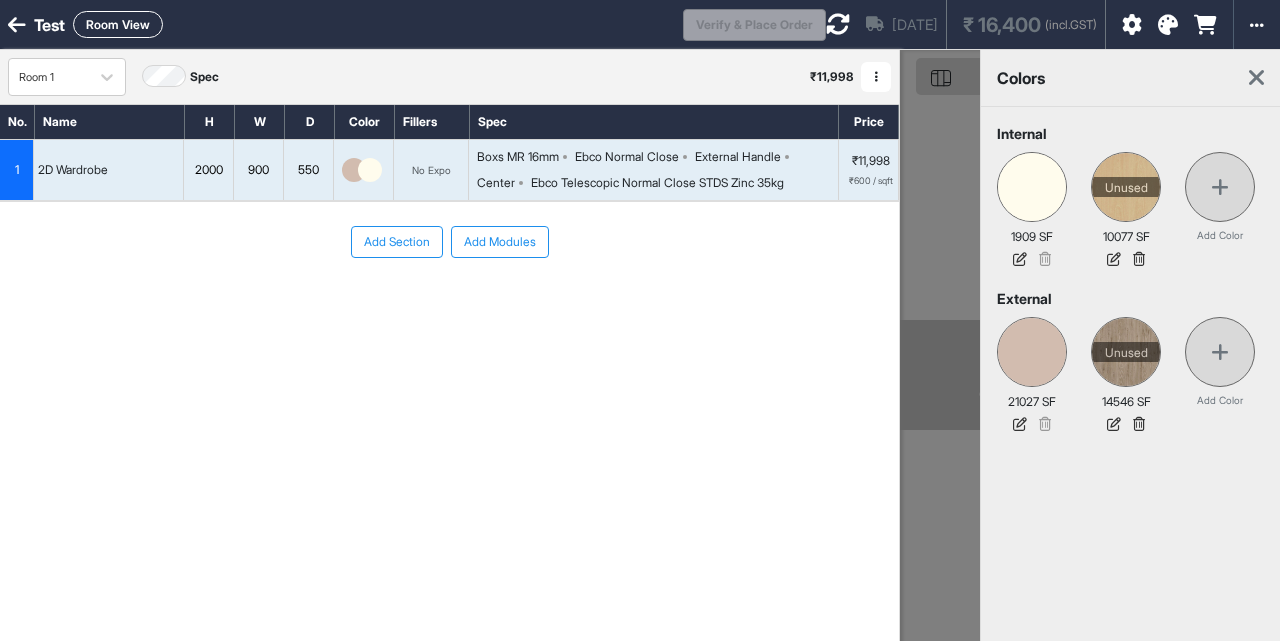 click at bounding box center [1256, 78] 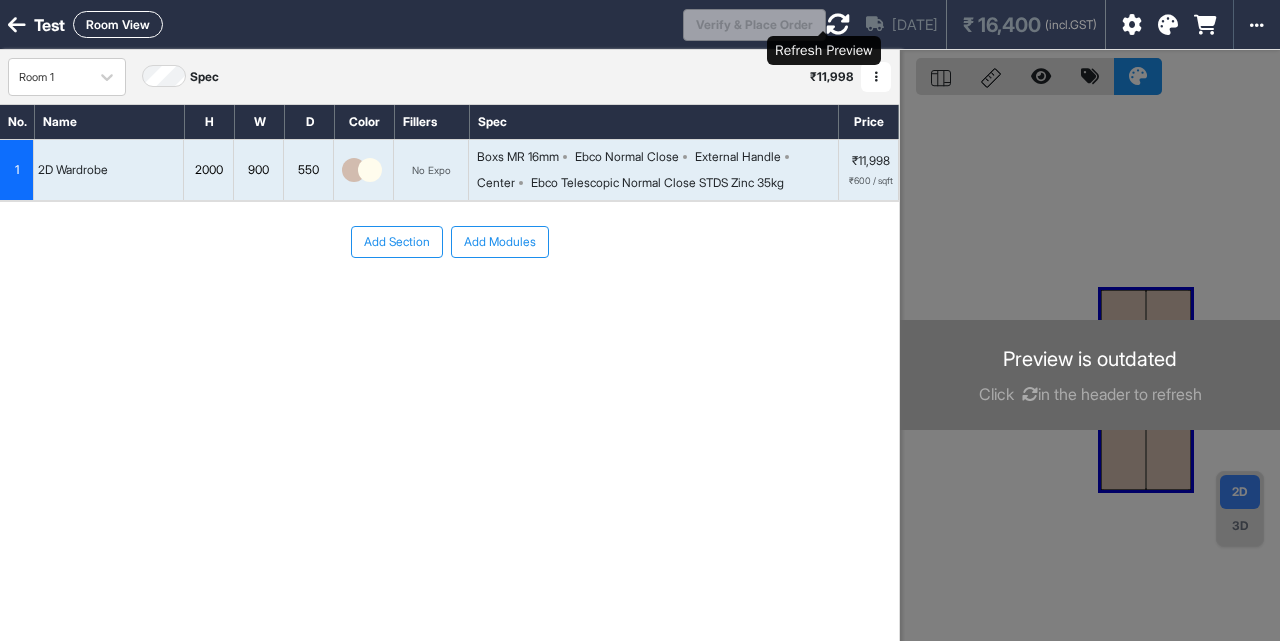 click at bounding box center [838, 24] 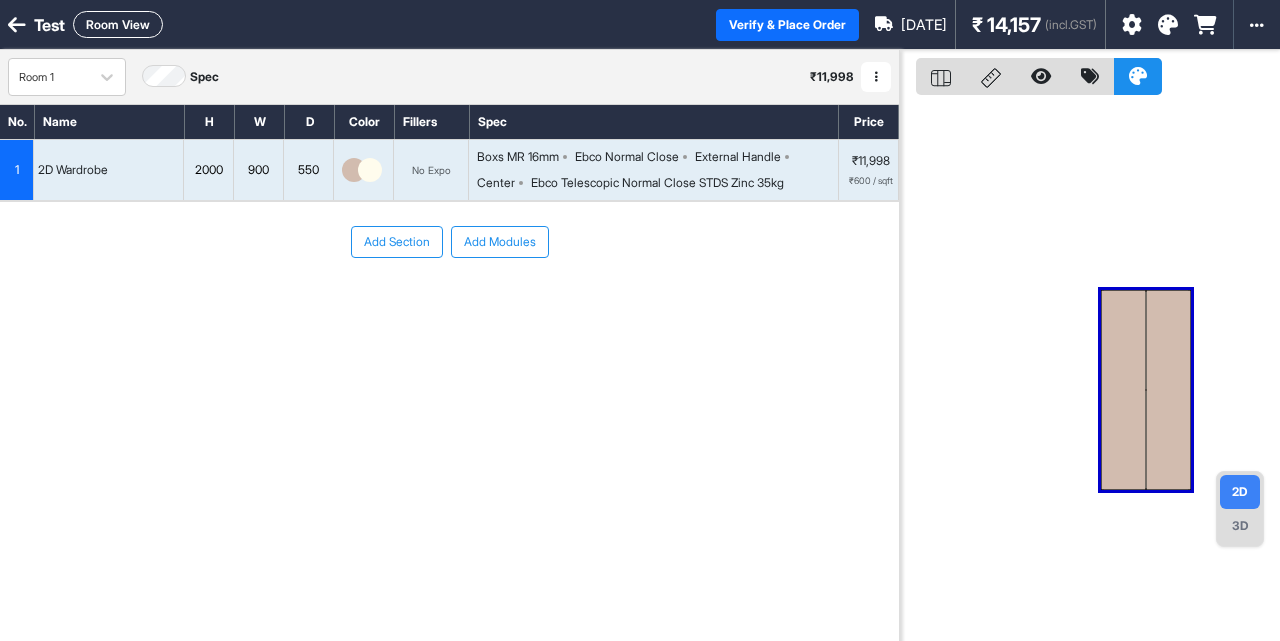click at bounding box center [370, 170] 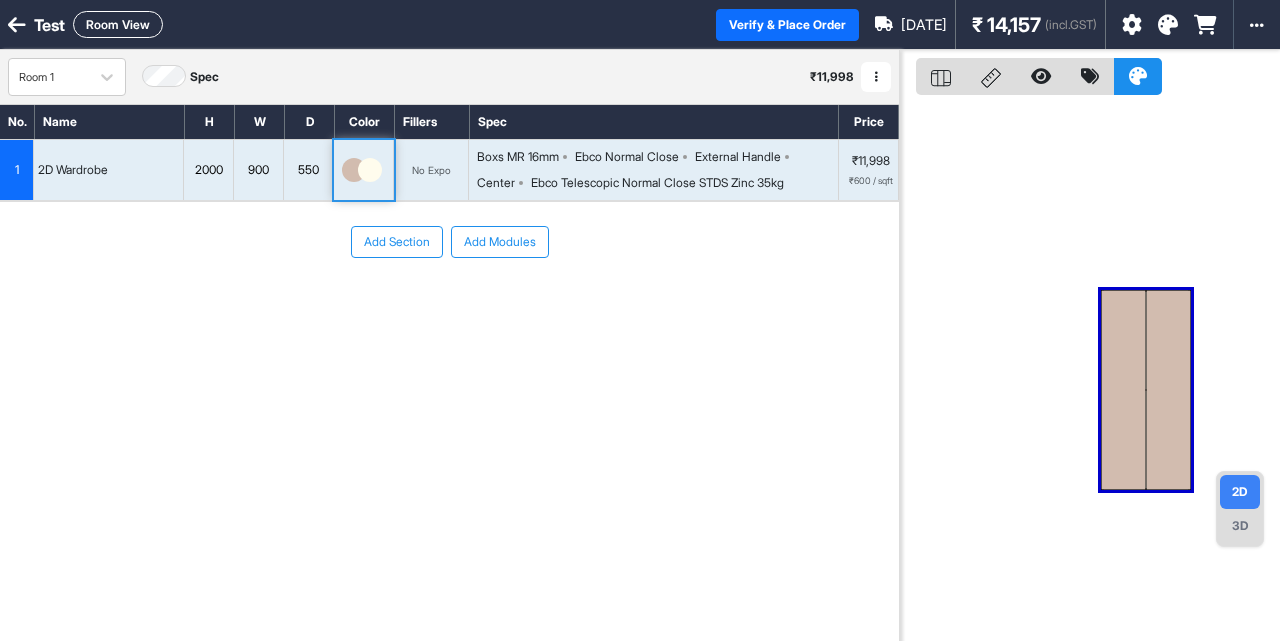 click at bounding box center (370, 170) 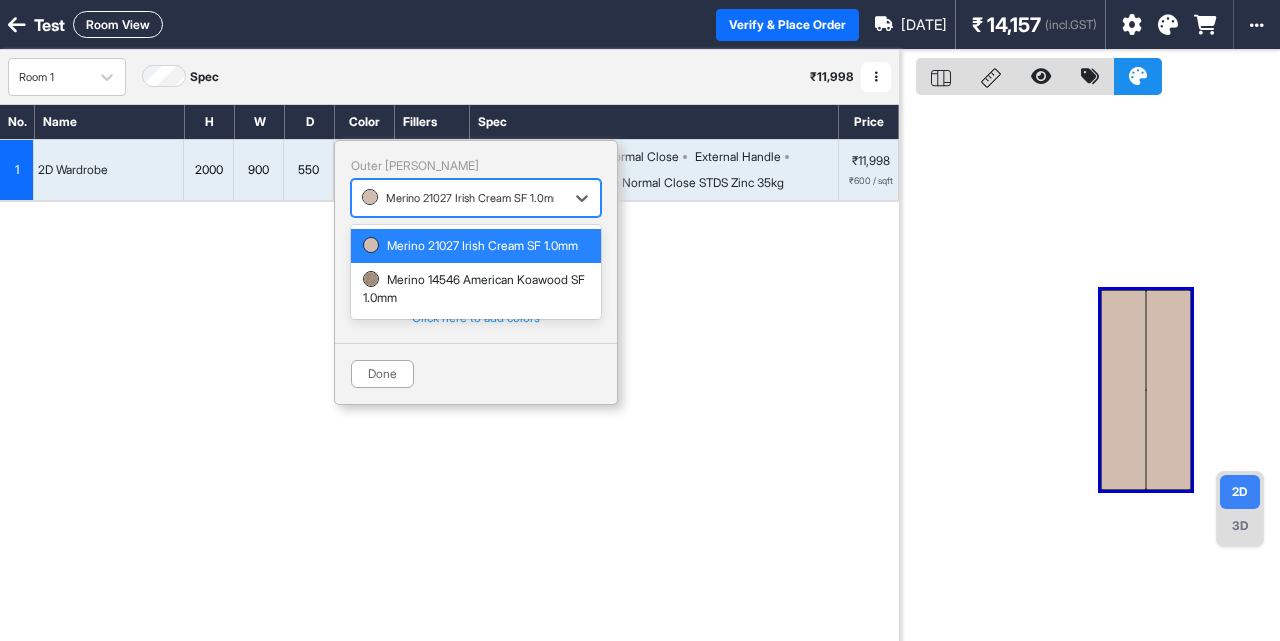 click at bounding box center (458, 198) 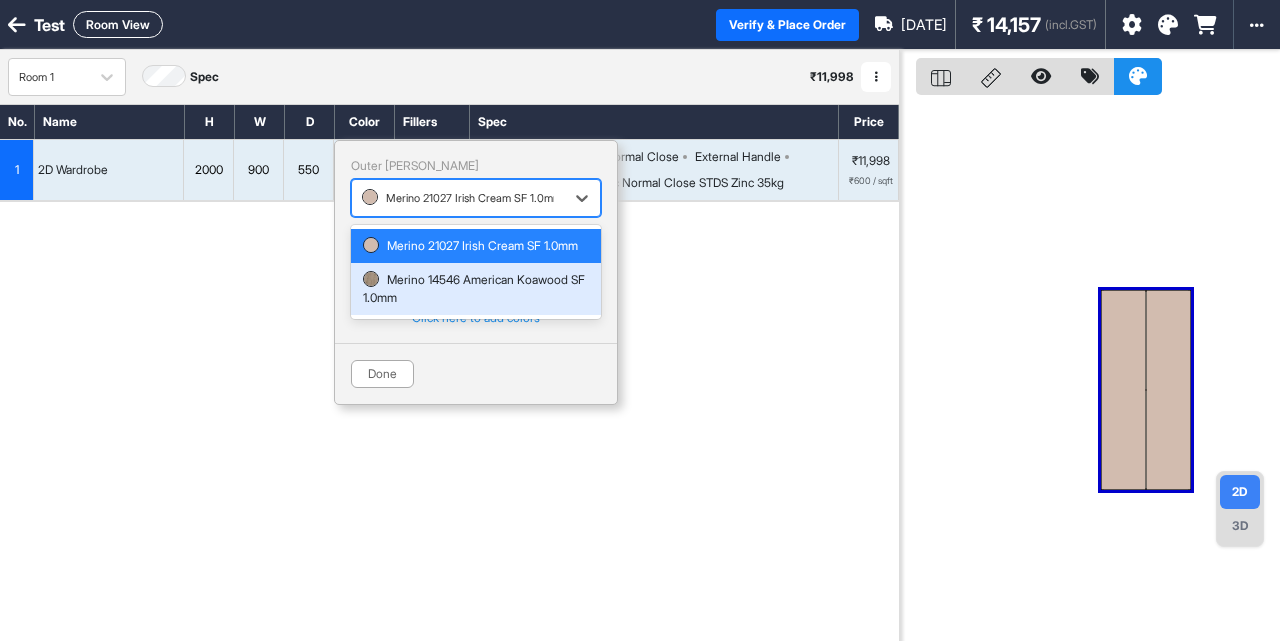 click on "Merino 14546 American Koawood SF 1.0mm" at bounding box center [476, 289] 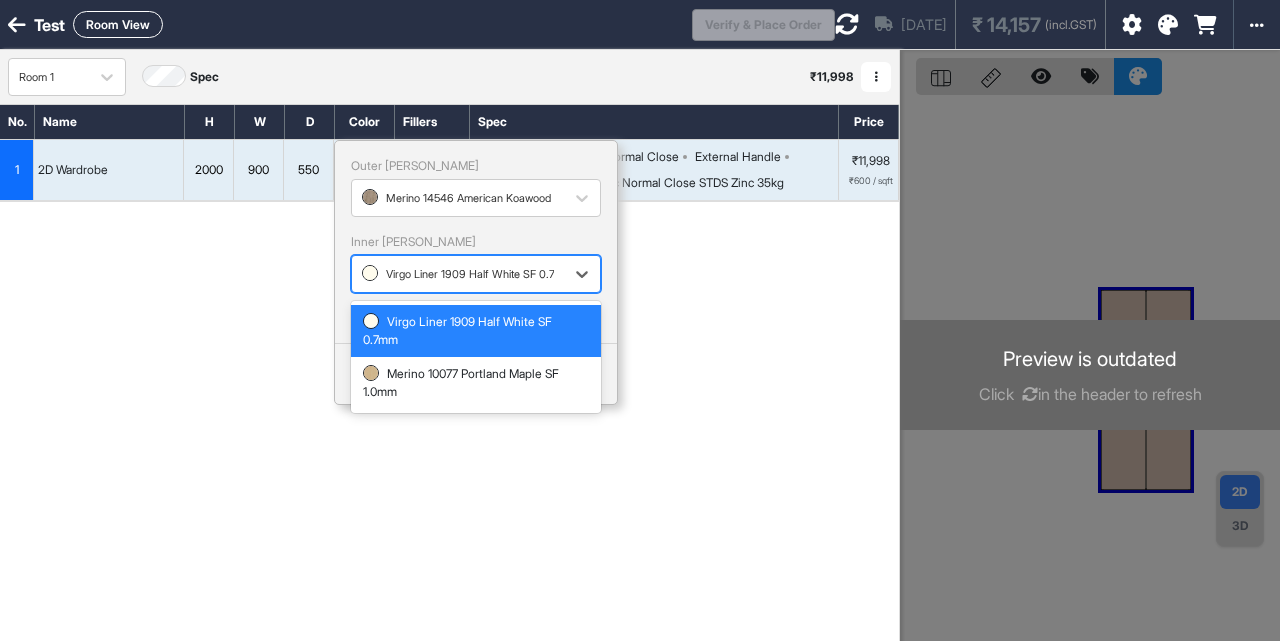 click at bounding box center (458, 274) 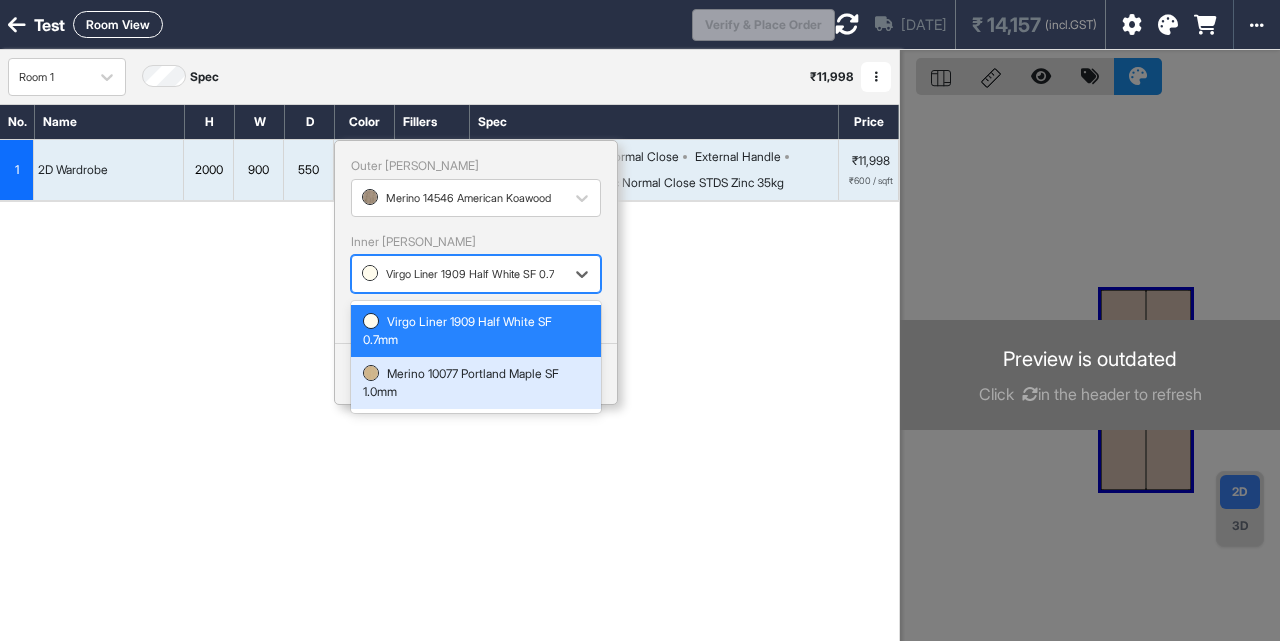 click on "Merino 10077 Portland Maple SF 1.0mm" at bounding box center [476, 383] 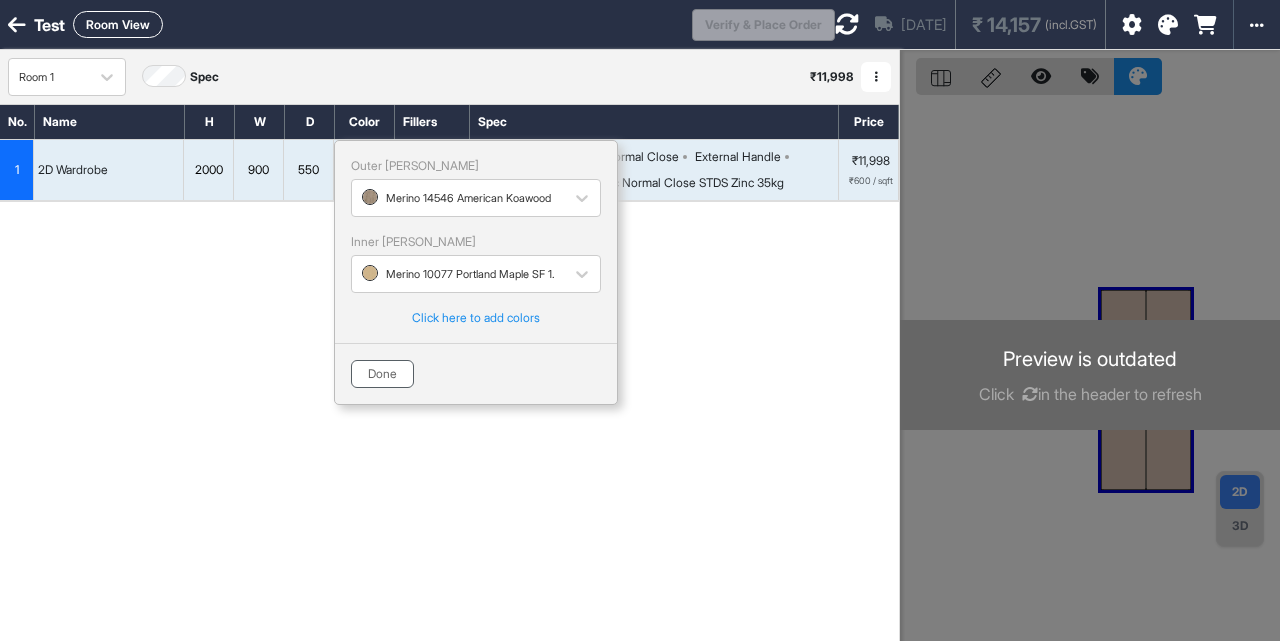 click on "Done" at bounding box center [382, 374] 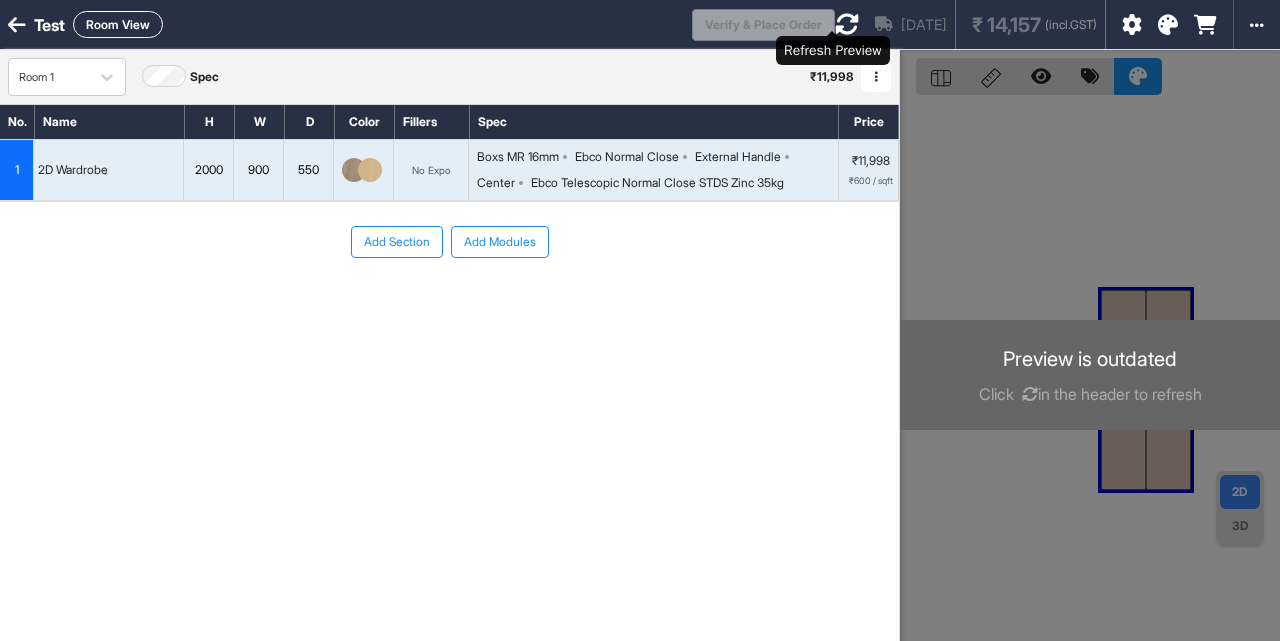 click at bounding box center (847, 24) 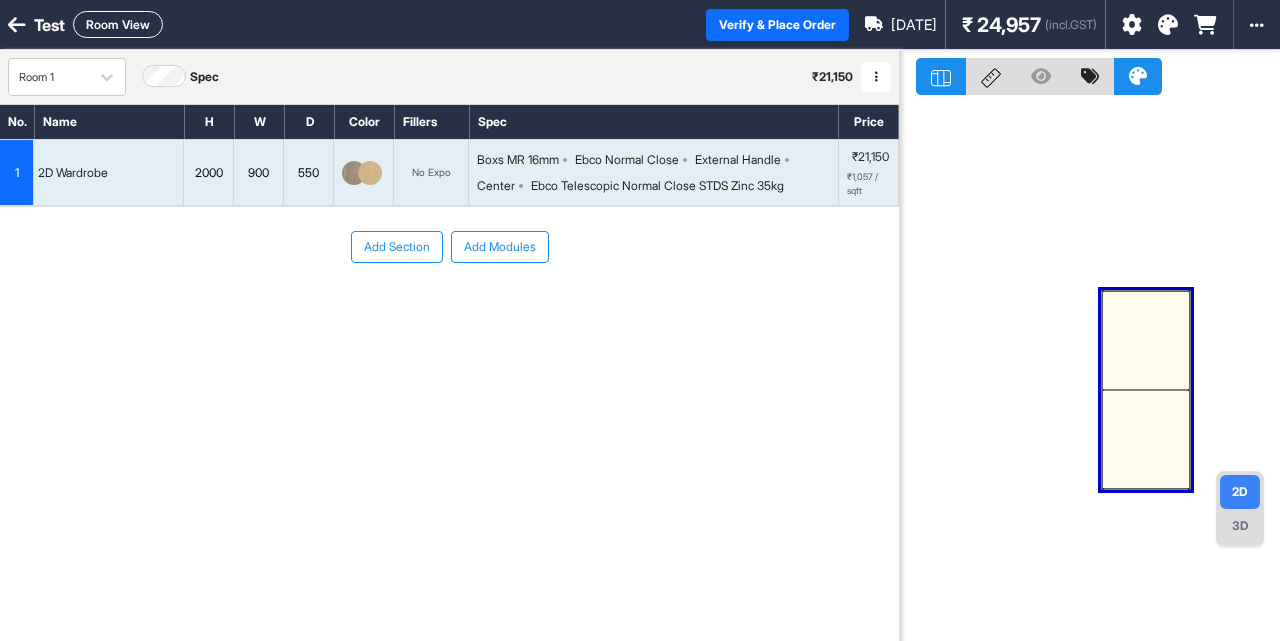 click at bounding box center (1146, 340) 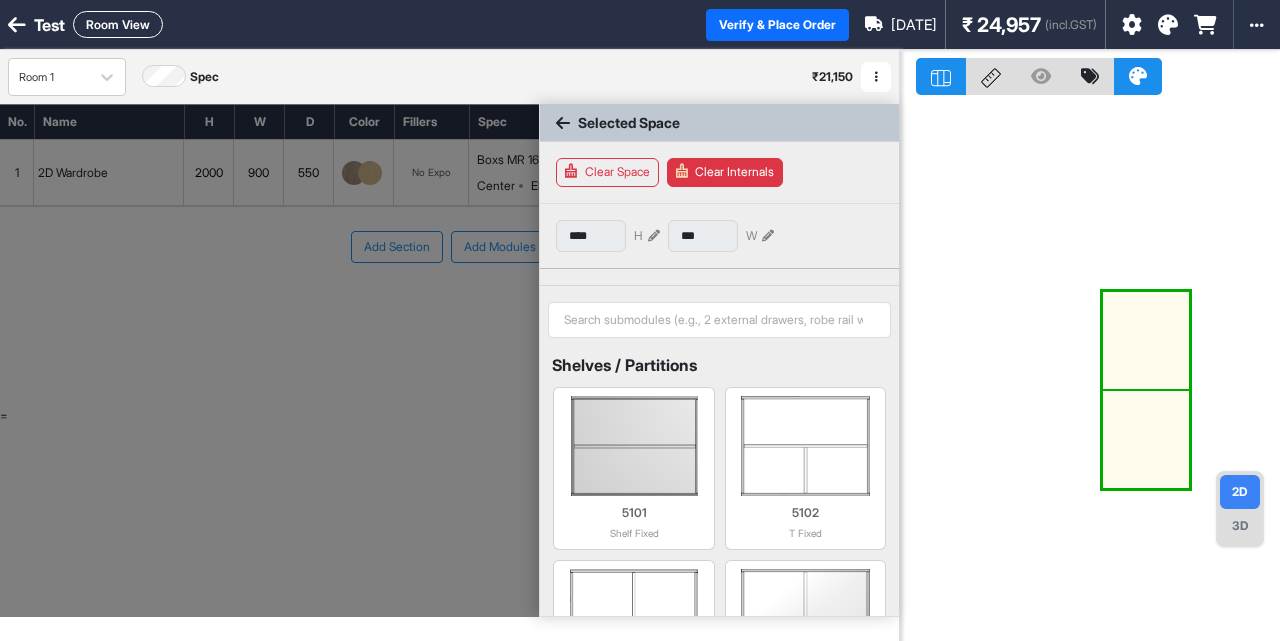click at bounding box center [1146, 340] 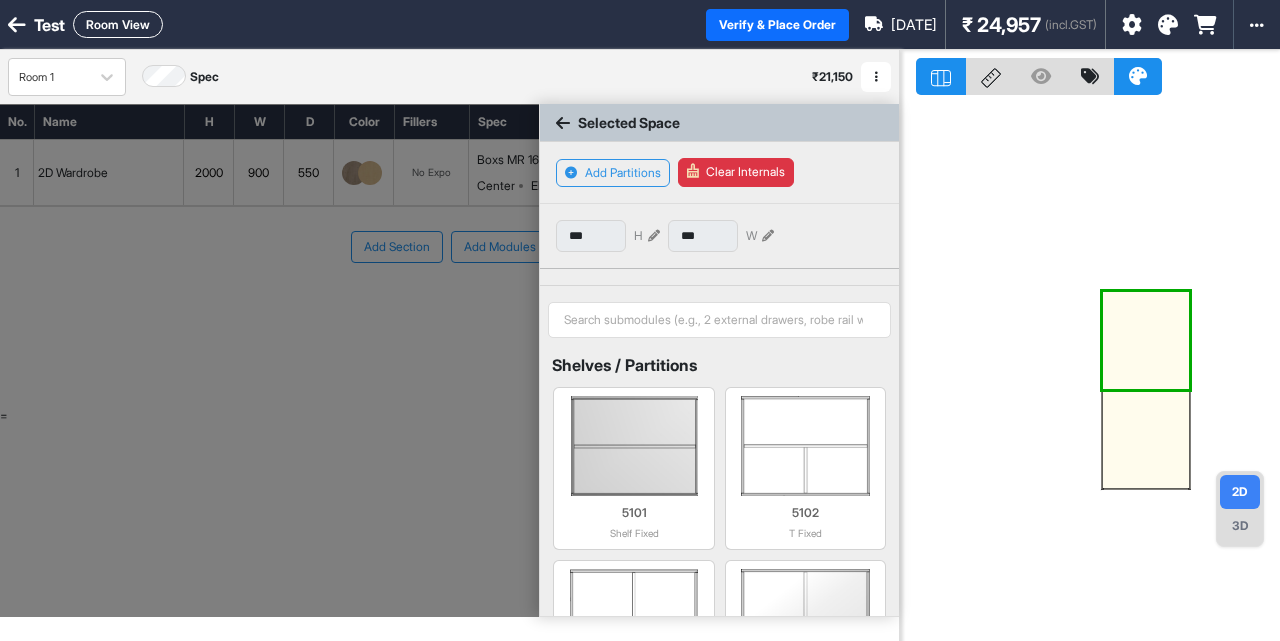 click at bounding box center (1146, 340) 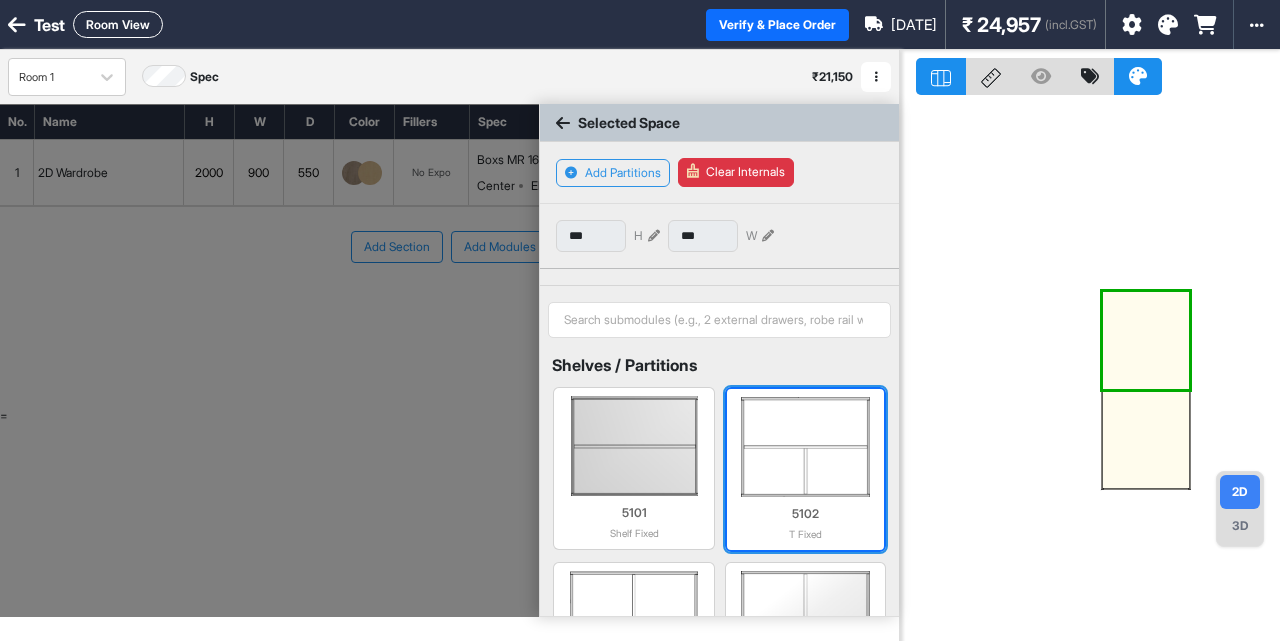 click at bounding box center (805, 447) 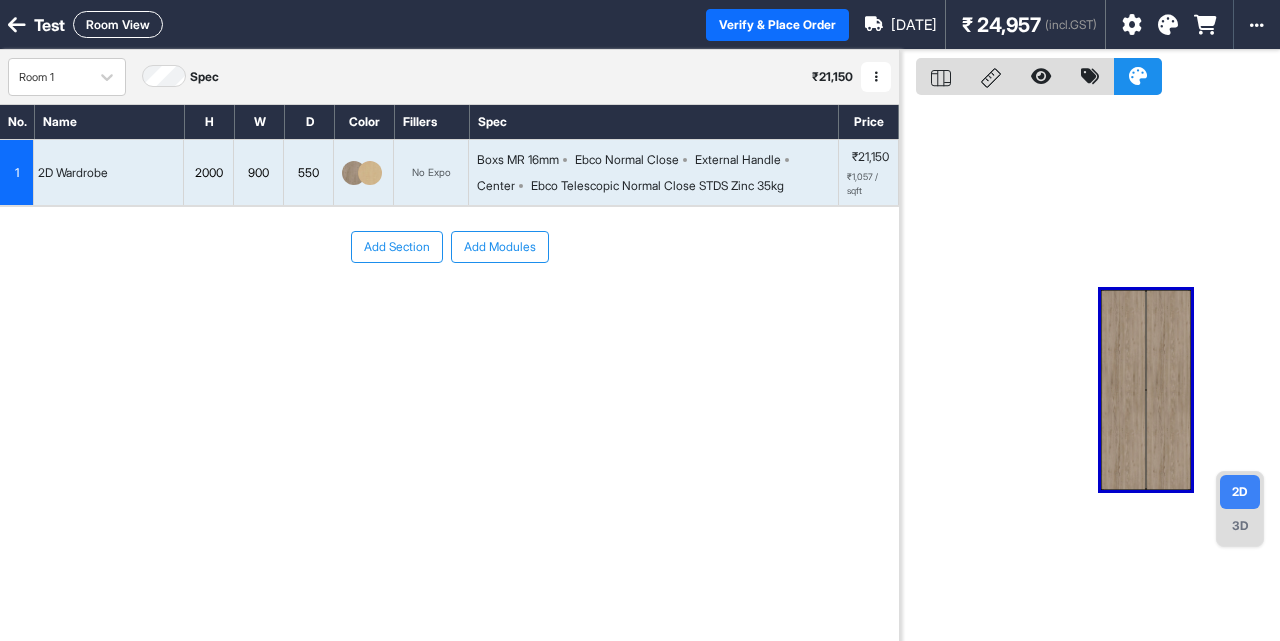 scroll, scrollTop: 0, scrollLeft: 0, axis: both 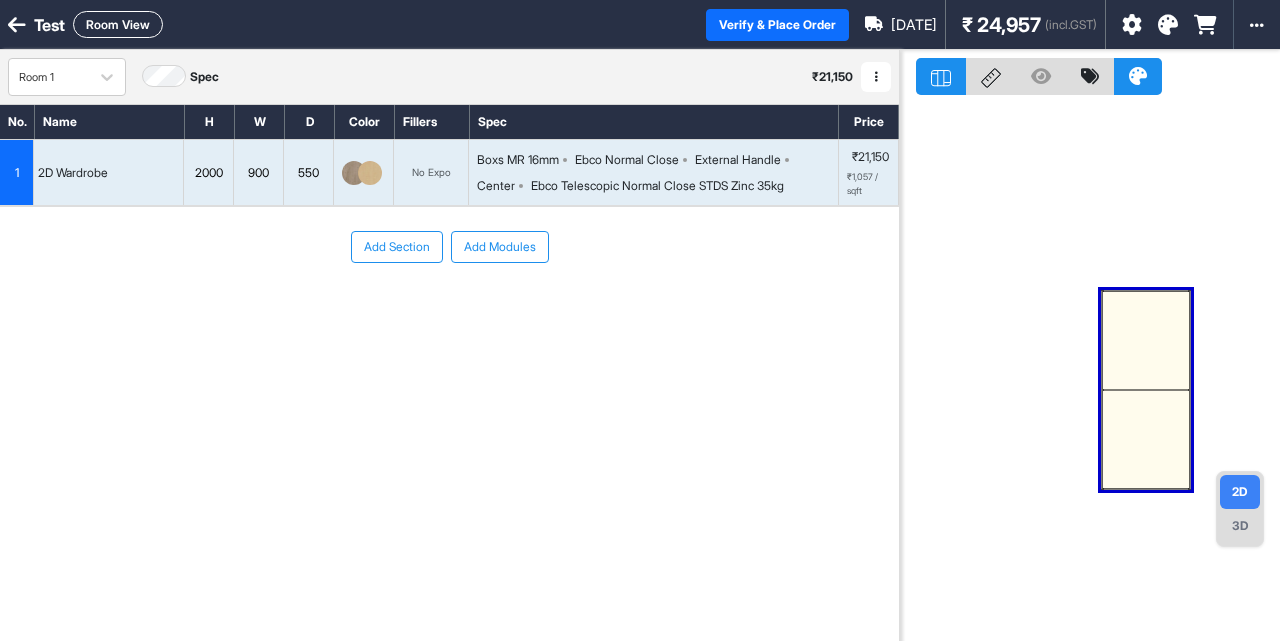 click on "Ebco Normal Close" at bounding box center (627, 160) 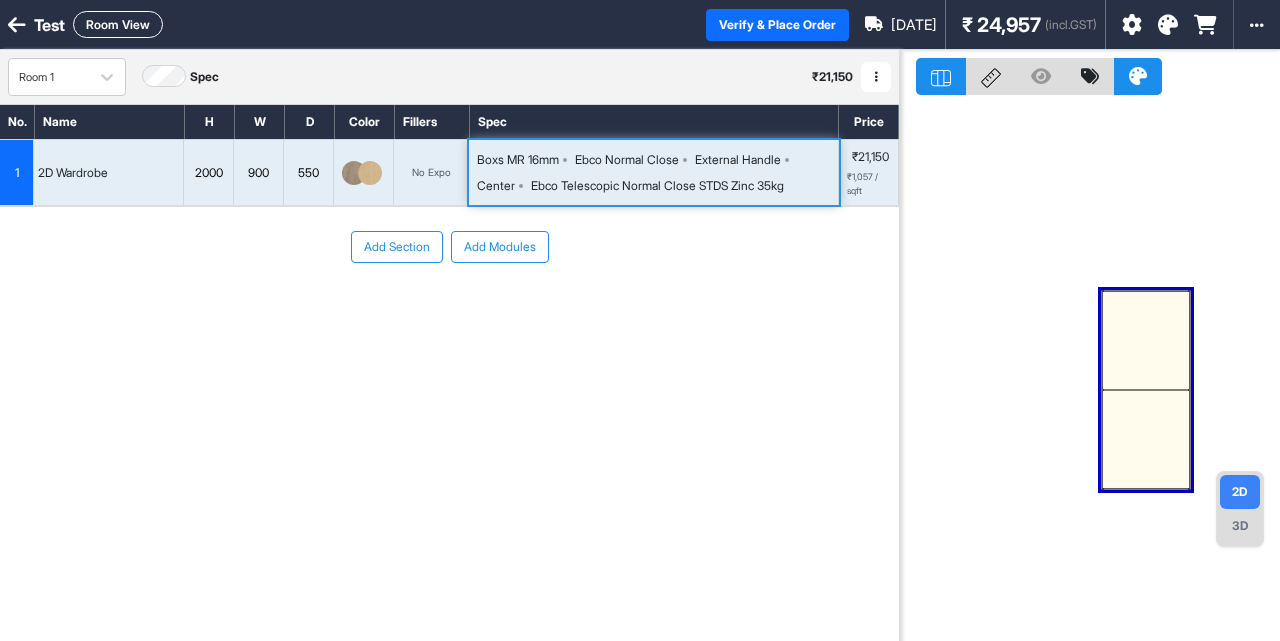 click on "Ebco Normal Close" at bounding box center (627, 160) 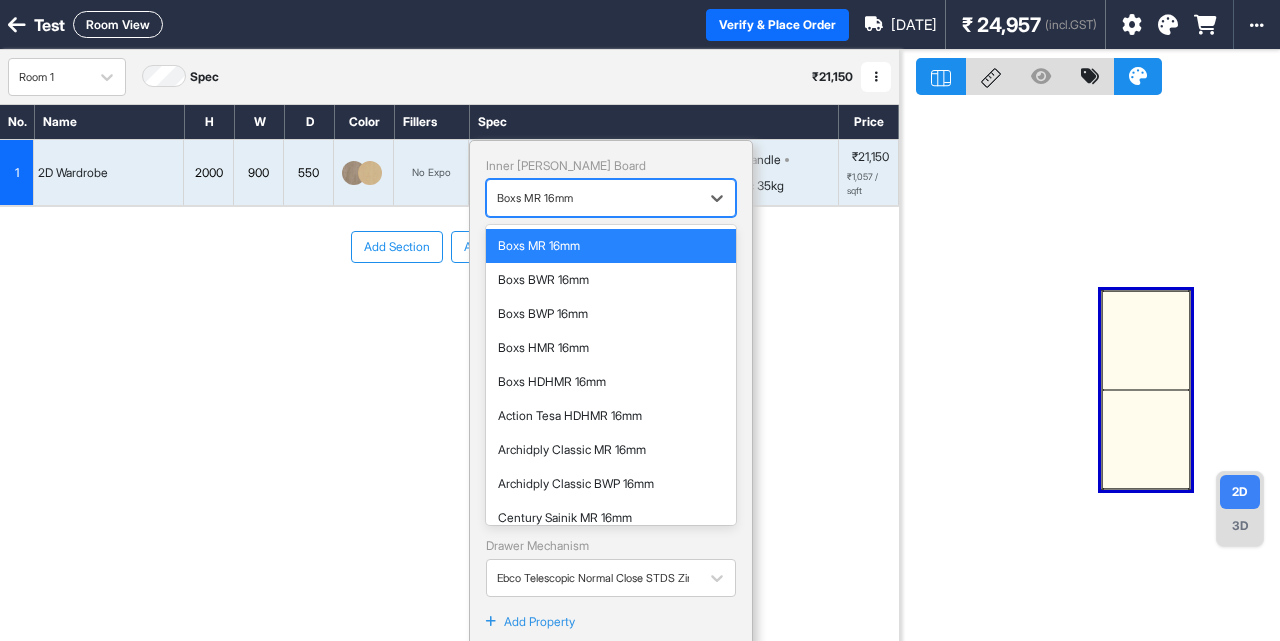 click at bounding box center [593, 198] 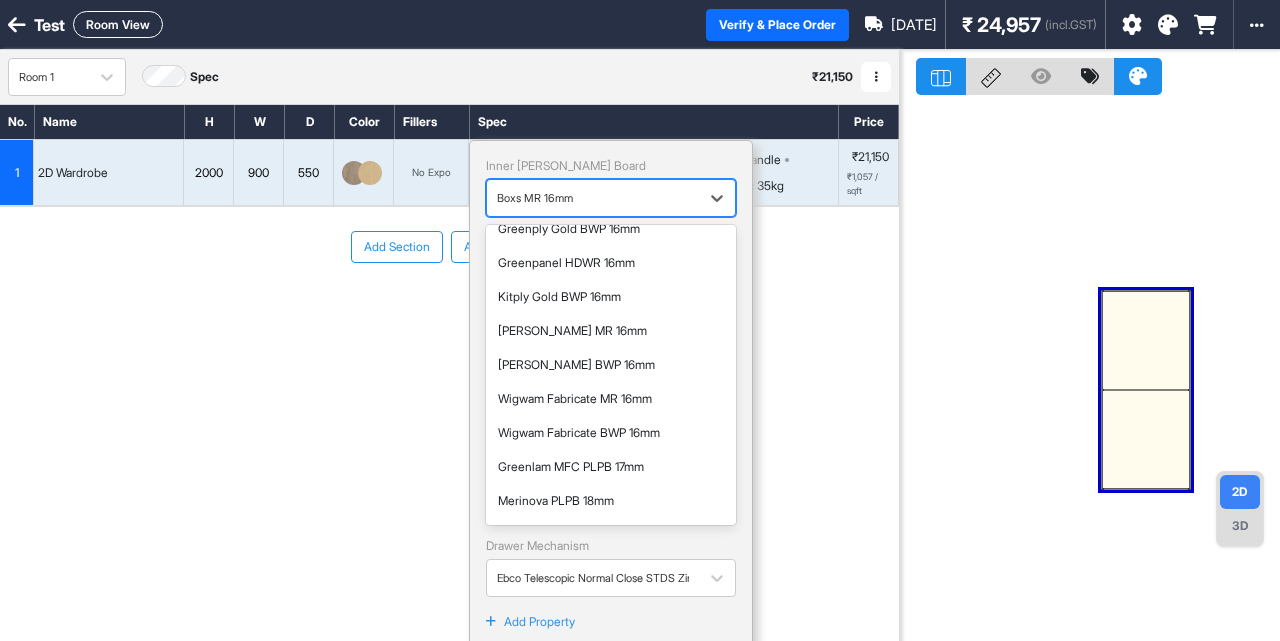 scroll, scrollTop: 814, scrollLeft: 0, axis: vertical 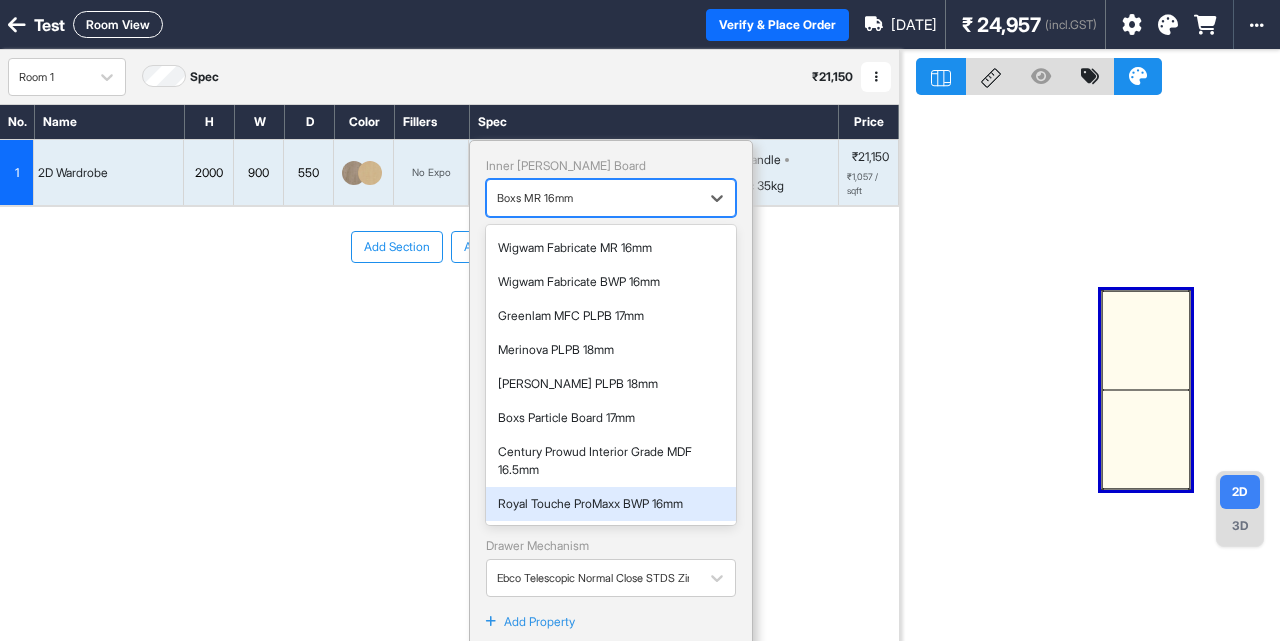 click on "Royal Touche ProMaxx BWP 16mm" at bounding box center [611, 504] 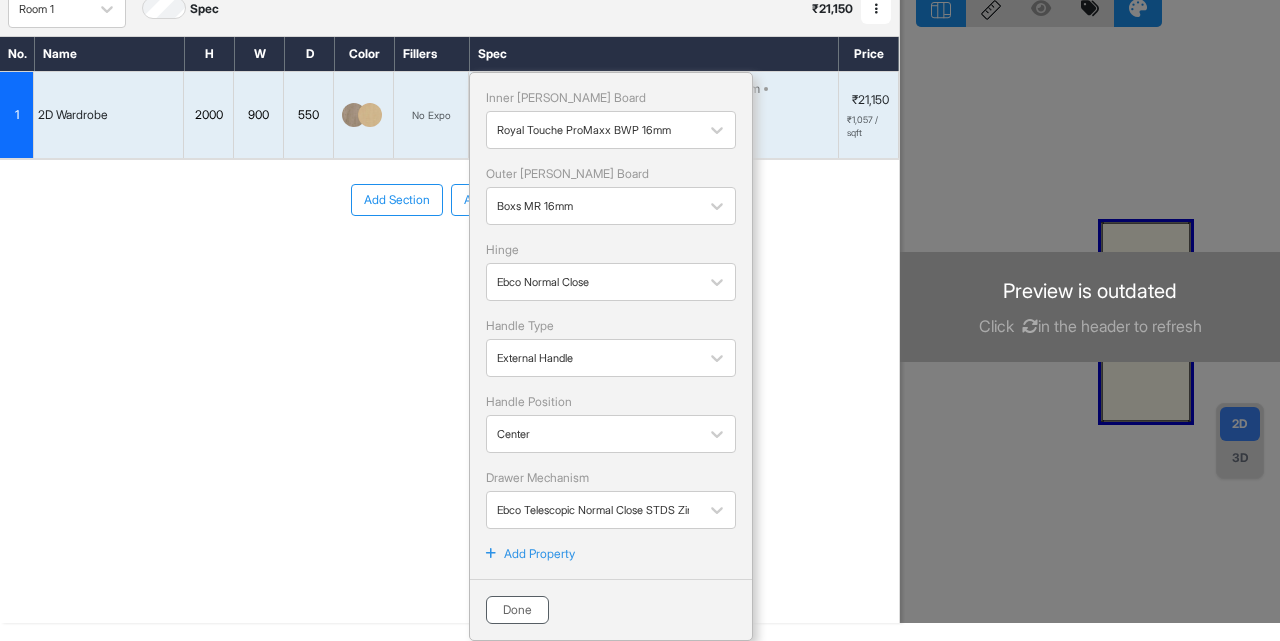 click on "Done" at bounding box center (517, 610) 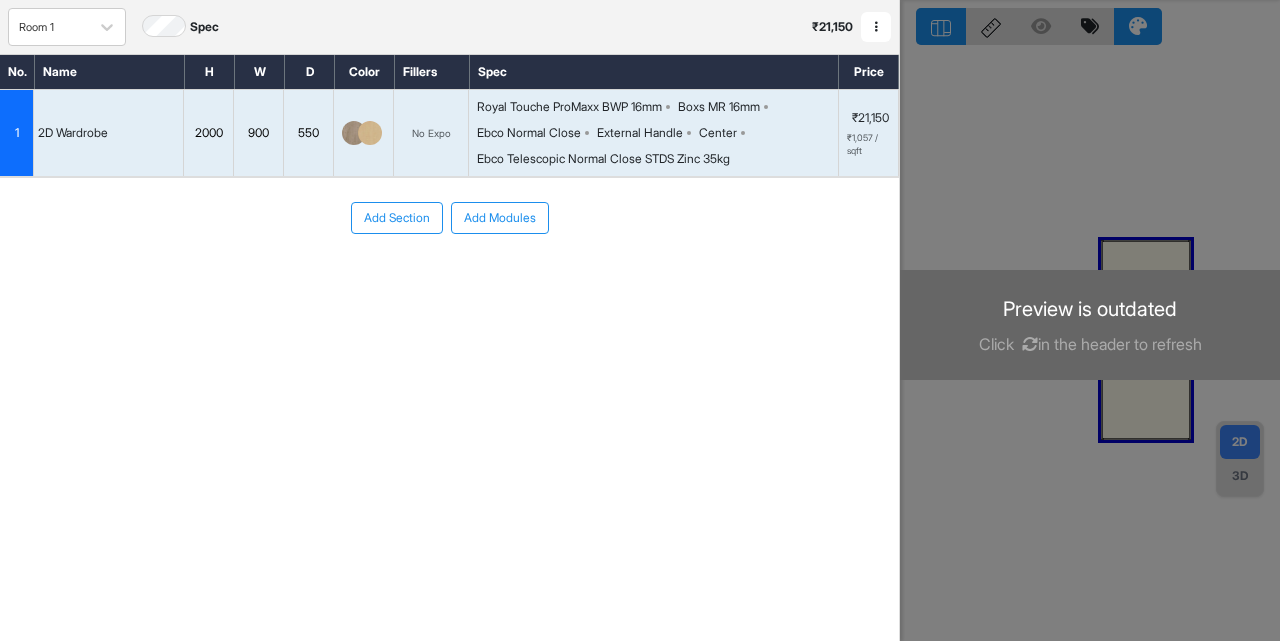 scroll, scrollTop: 0, scrollLeft: 0, axis: both 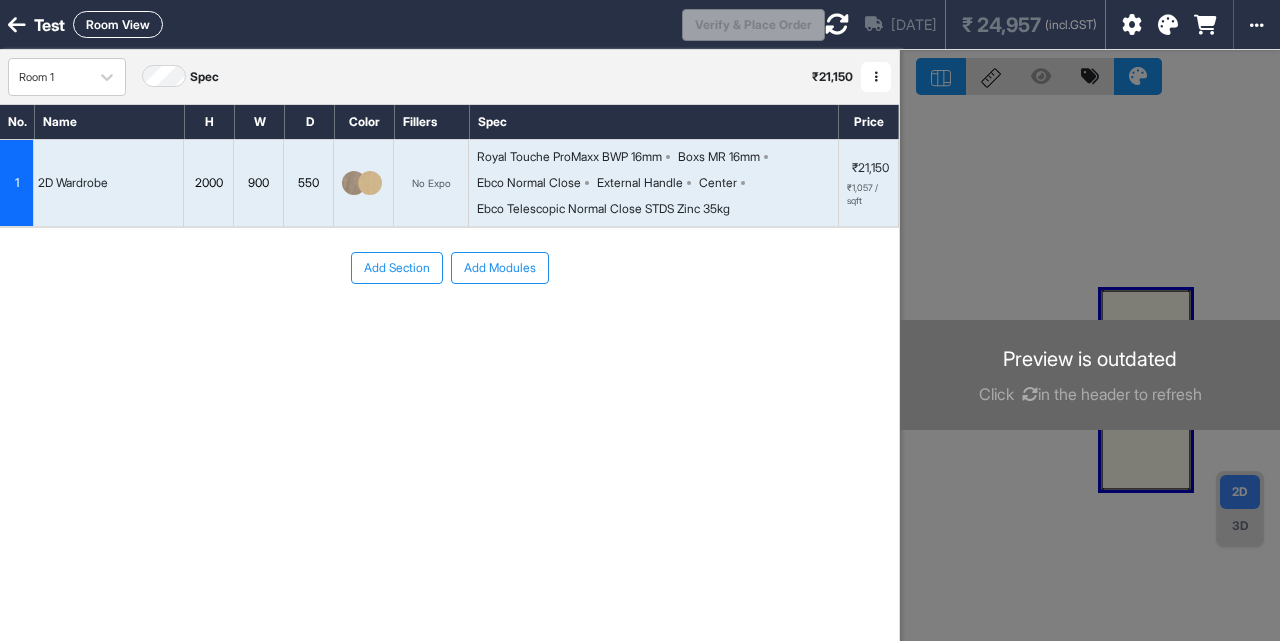 click at bounding box center [837, 24] 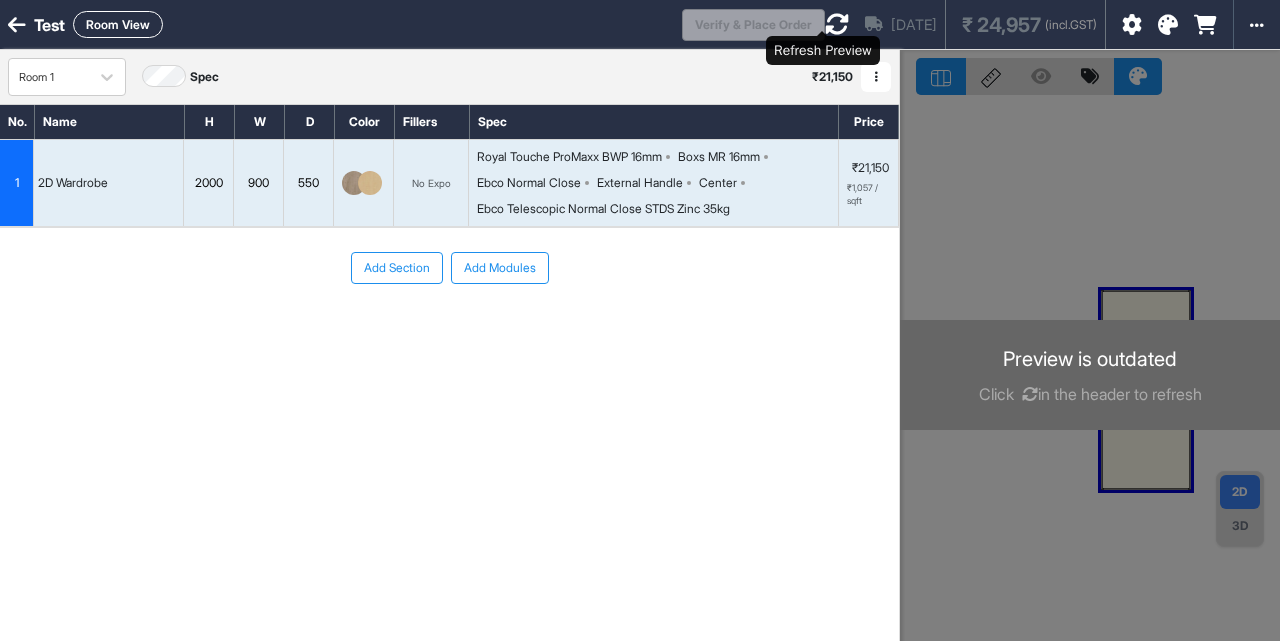 click at bounding box center [837, 24] 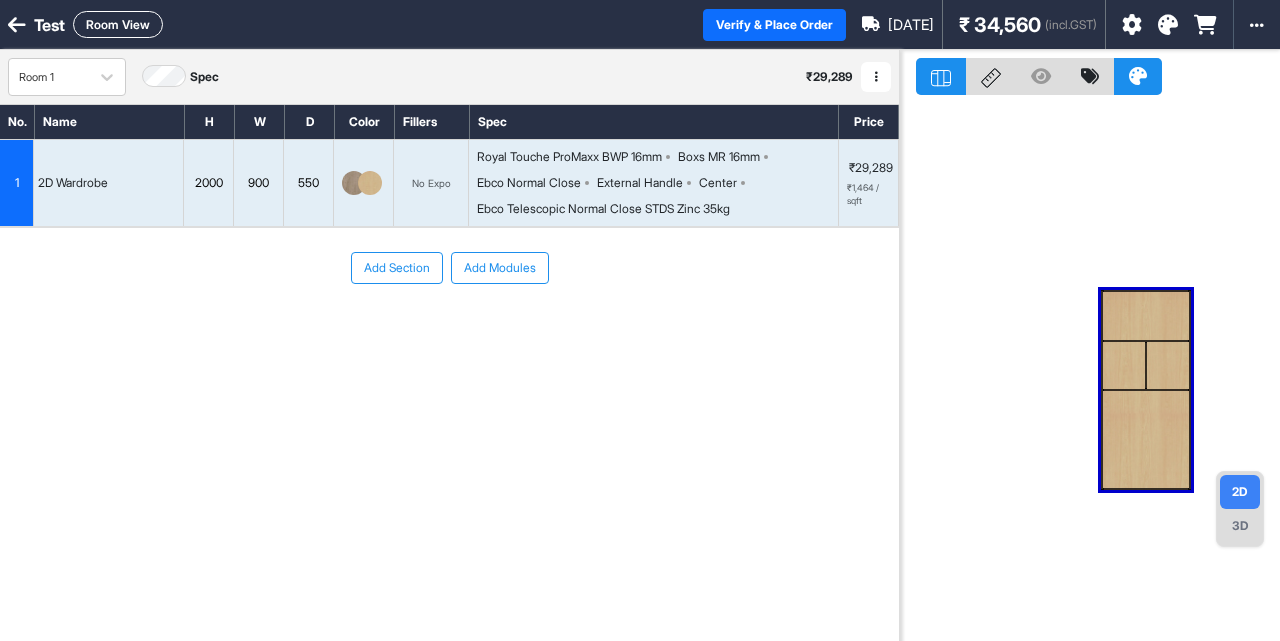 click at bounding box center (1146, 439) 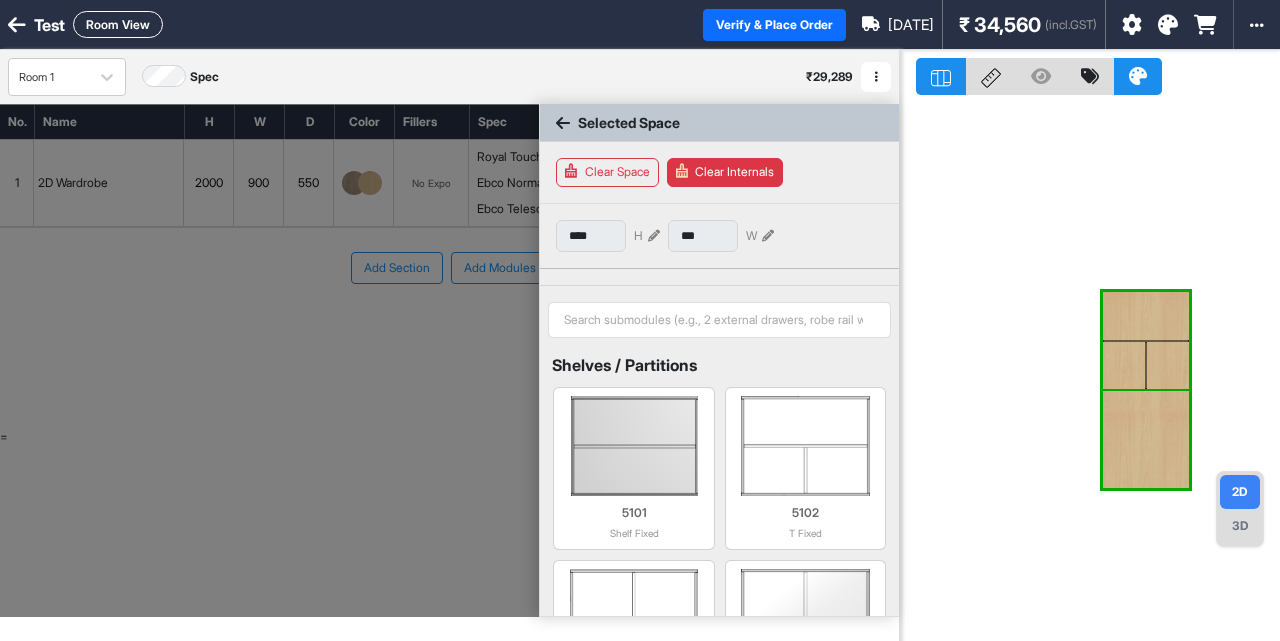 click at bounding box center (1146, 439) 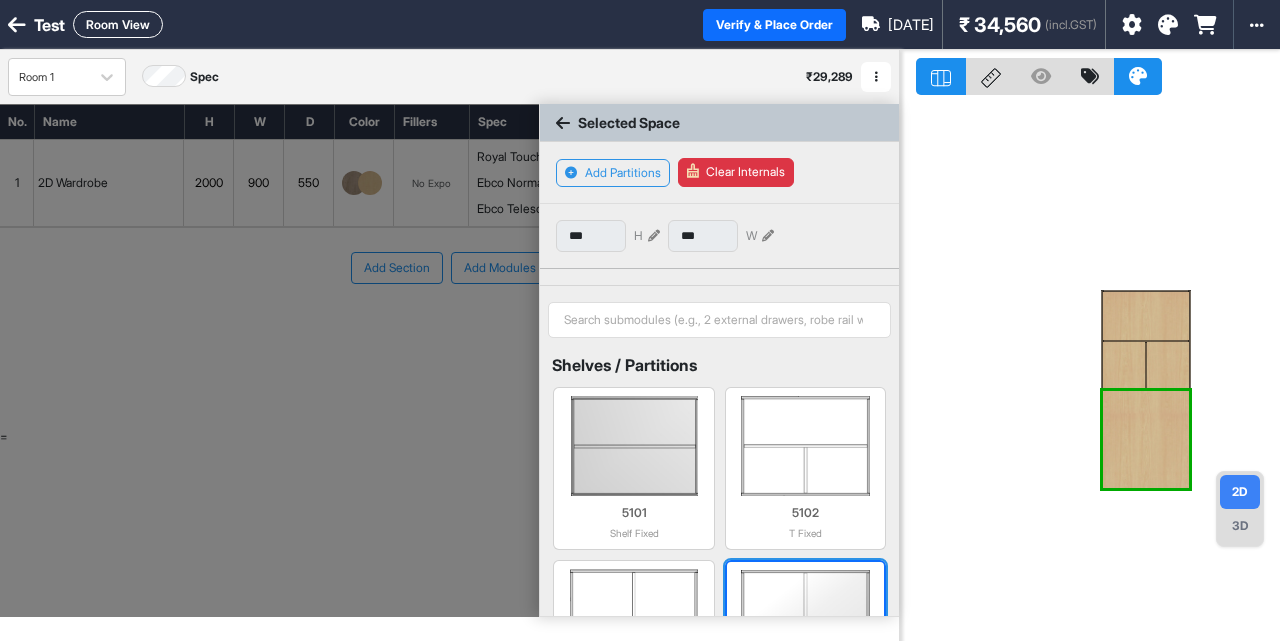 click on "5104 Right T Fixed" at bounding box center [805, 642] 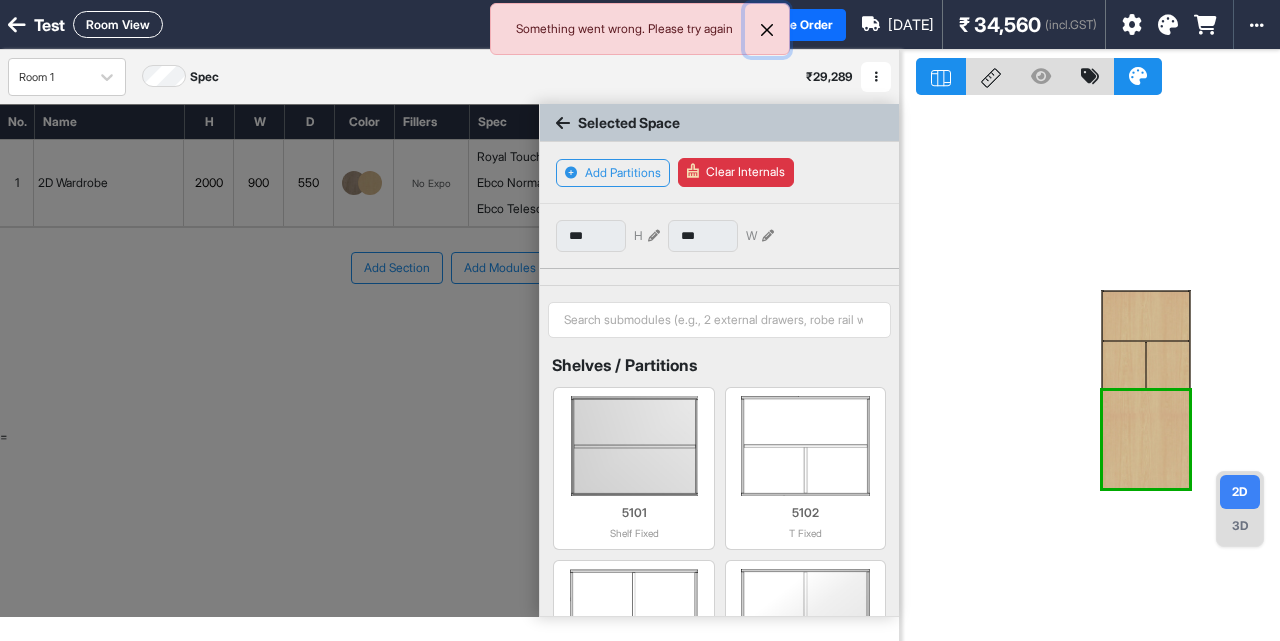 click at bounding box center (767, 30) 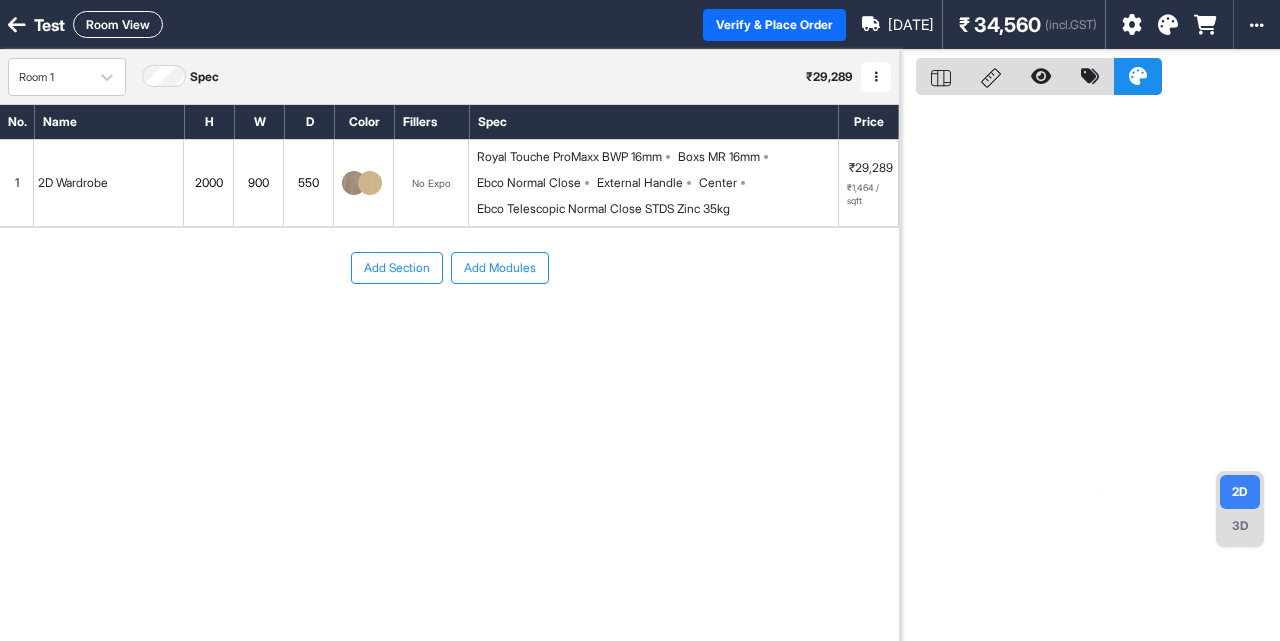 scroll, scrollTop: 0, scrollLeft: 0, axis: both 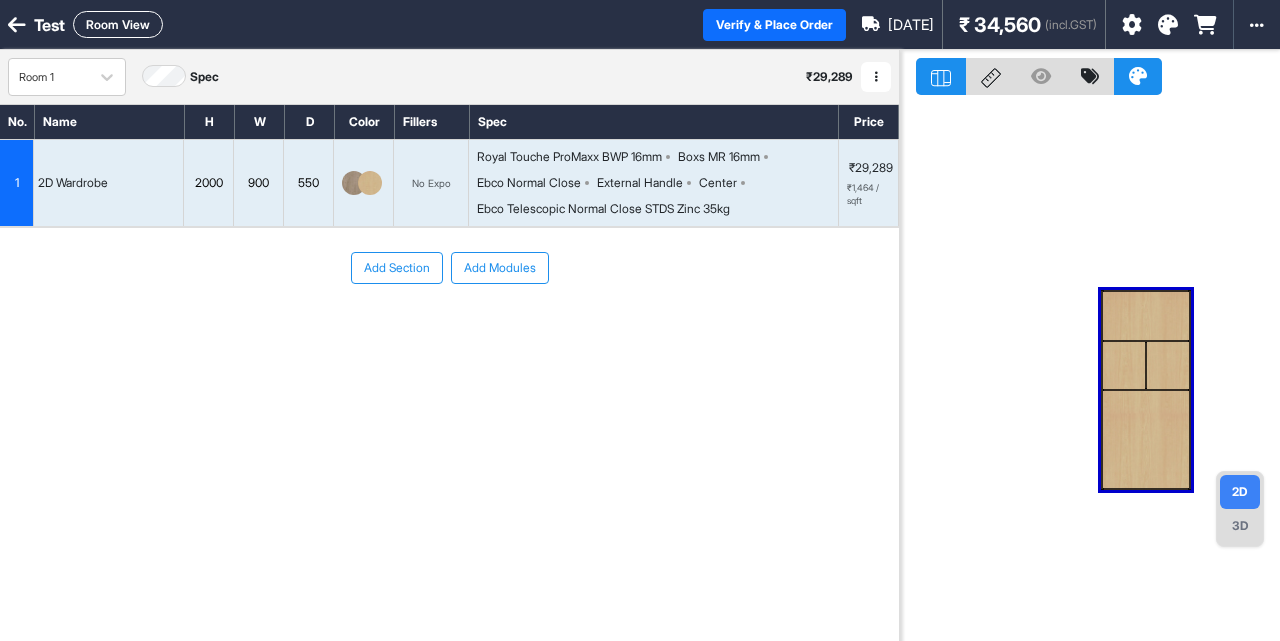 click on "Royal Touche ProMaxx BWP 16mm Boxs MR 16mm Ebco Normal Close External Handle Center Ebco Telescopic Normal Close STDS Zinc 35kg" at bounding box center [657, 183] 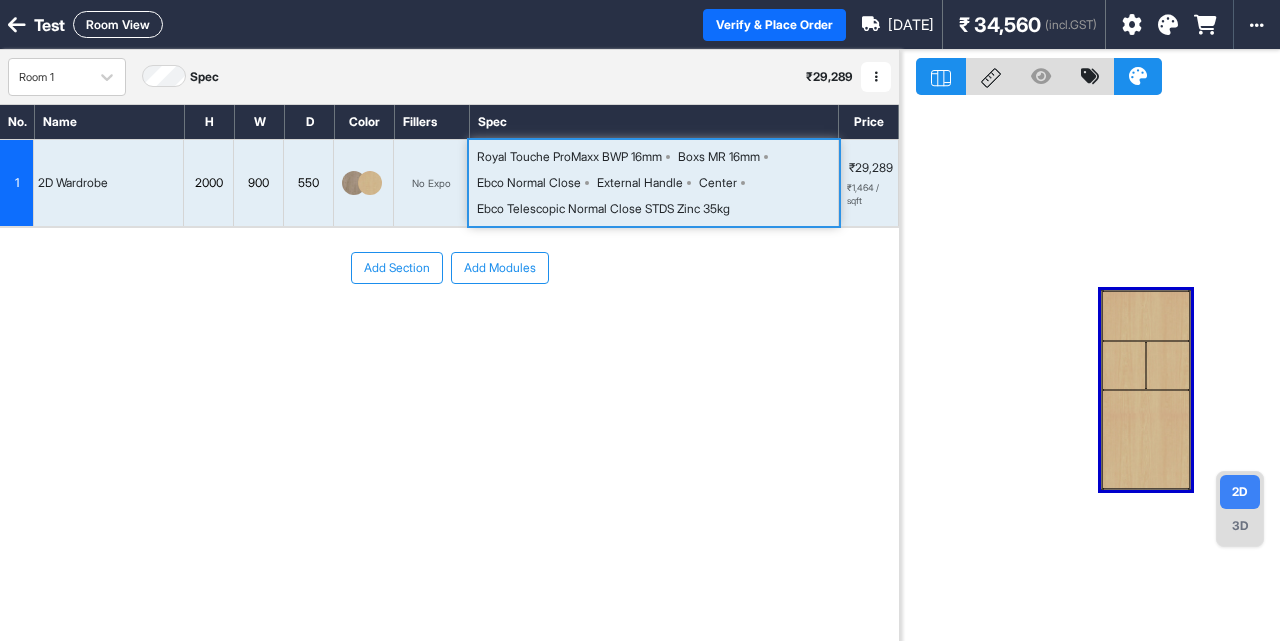 click on "Royal Touche ProMaxx BWP 16mm Boxs MR 16mm Ebco Normal Close External Handle Center Ebco Telescopic Normal Close STDS Zinc 35kg" at bounding box center [657, 183] 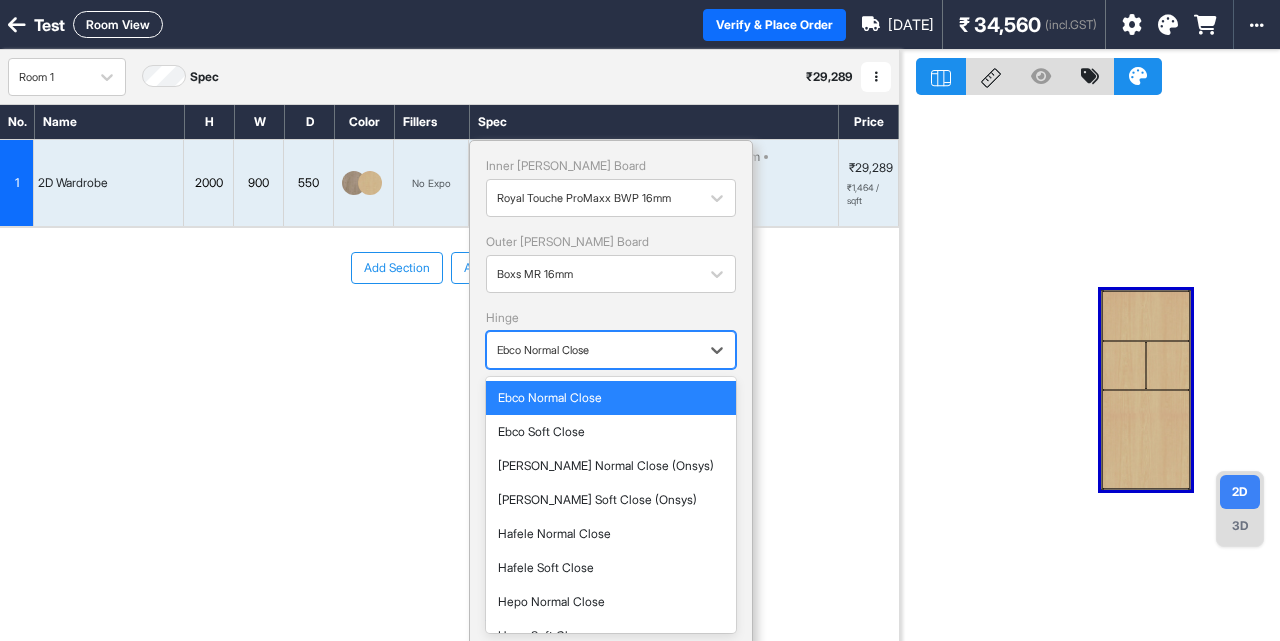 click at bounding box center (593, 350) 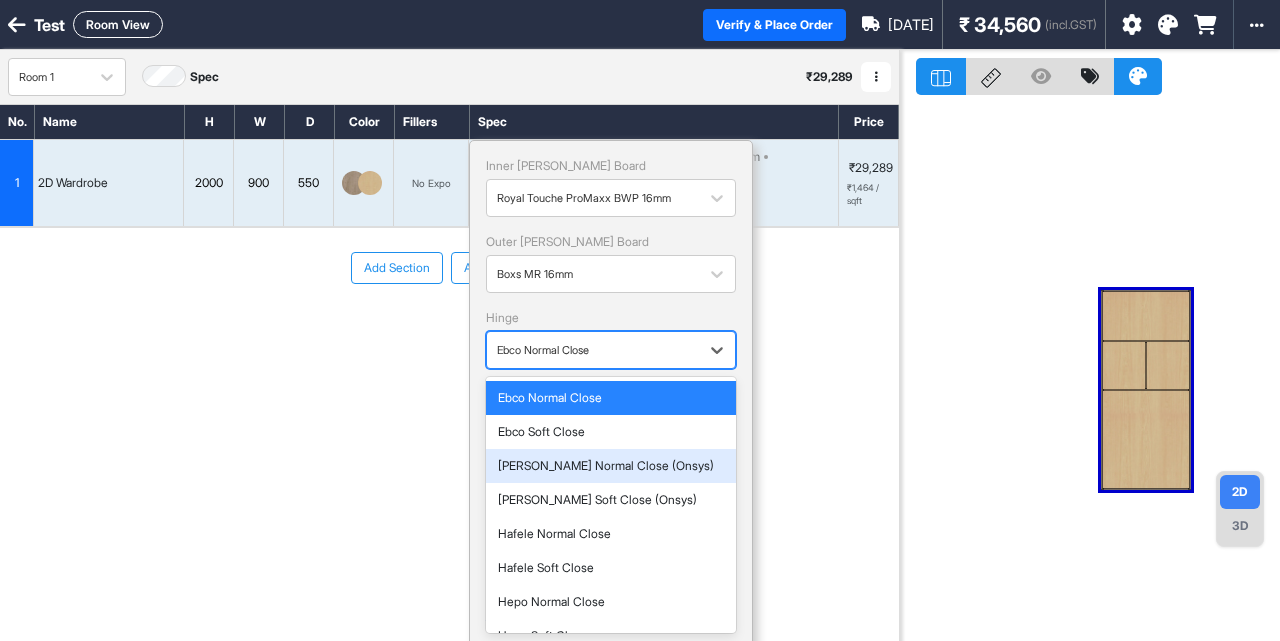 click on "[PERSON_NAME] Normal Close (Onsys)" at bounding box center (611, 466) 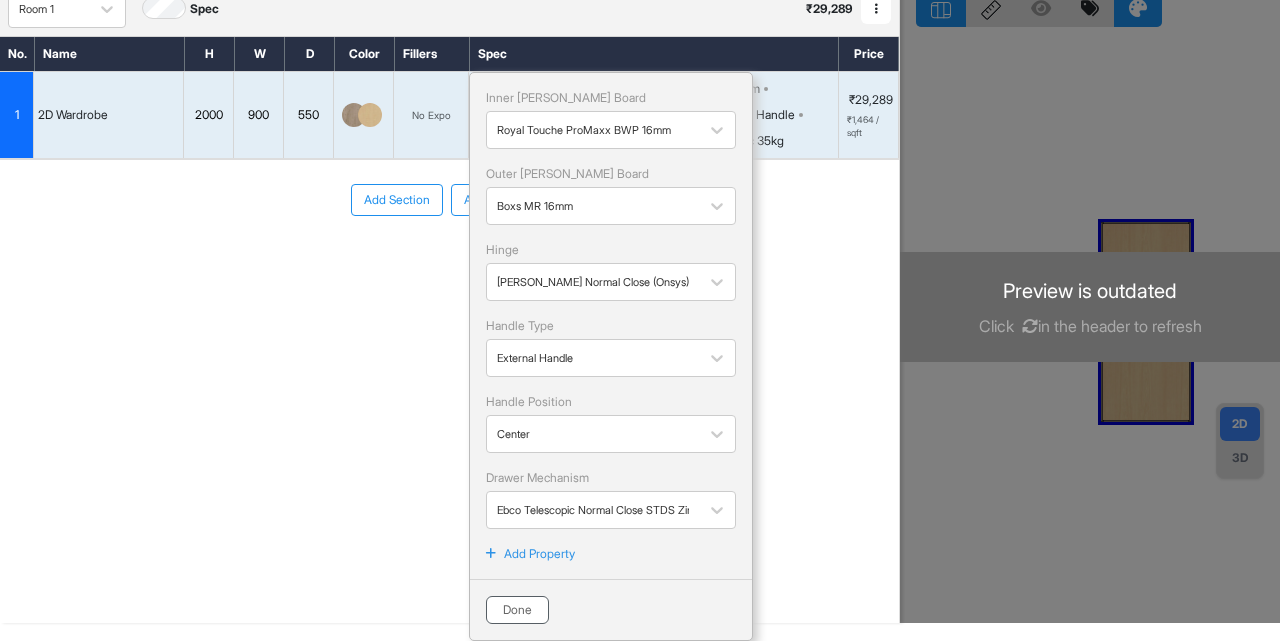 click on "Done" at bounding box center (517, 610) 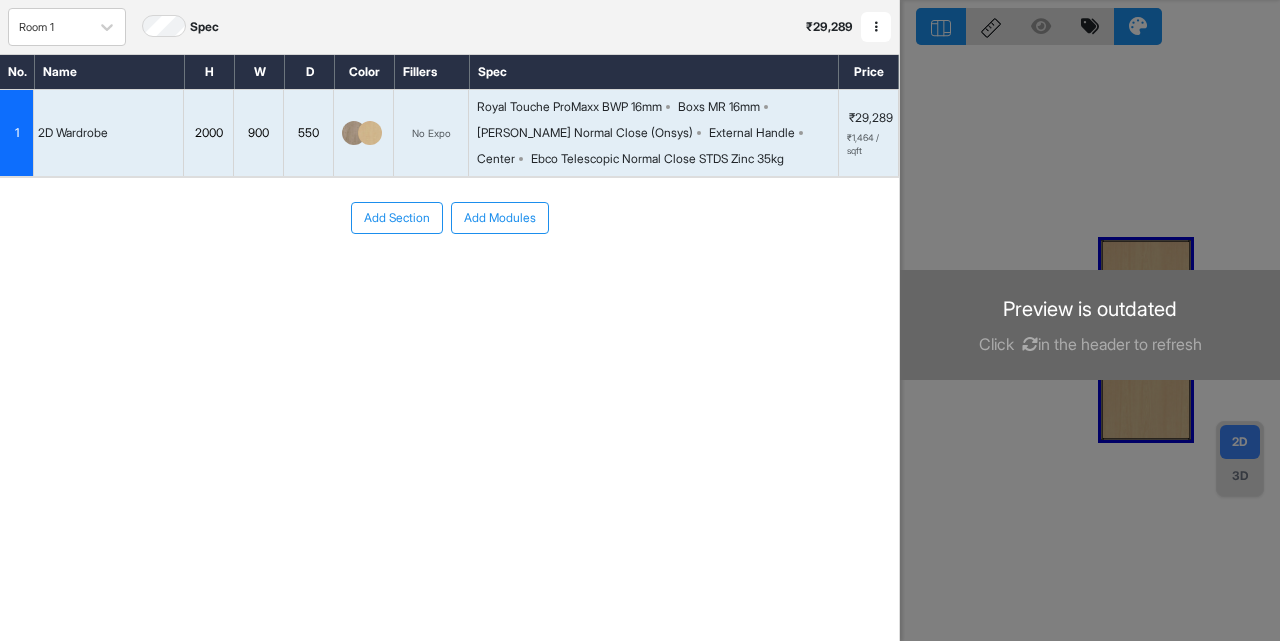 scroll, scrollTop: 0, scrollLeft: 0, axis: both 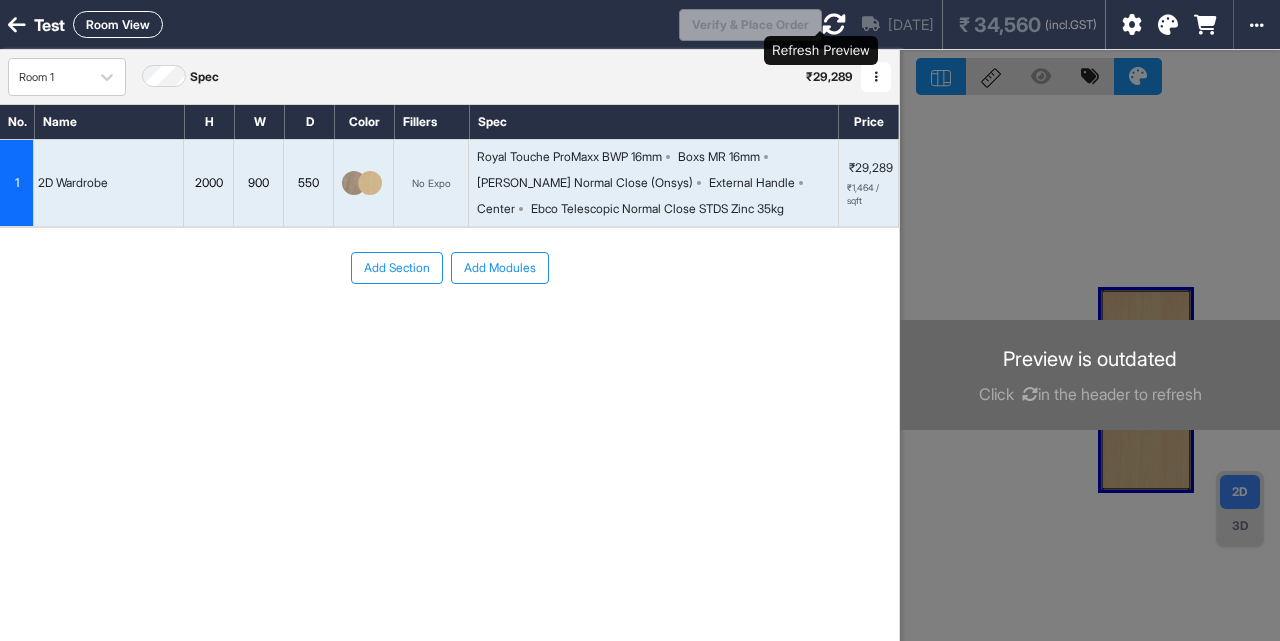 click at bounding box center [834, 24] 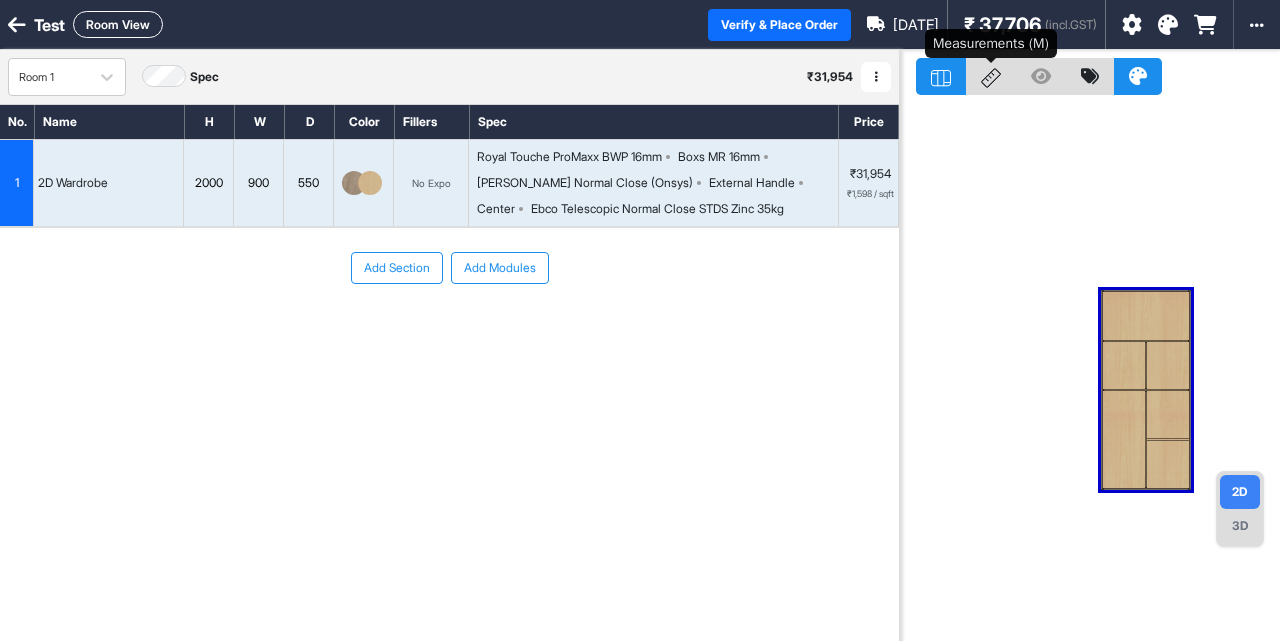 click at bounding box center (991, 76) 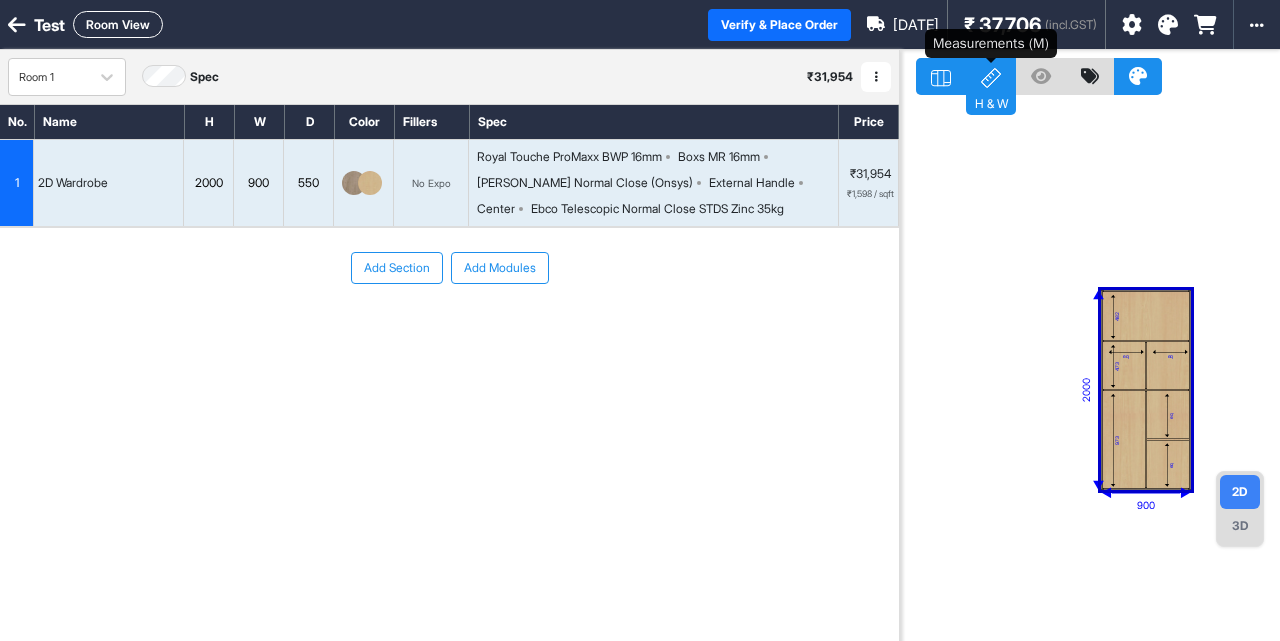 click on "H & W" at bounding box center [991, 76] 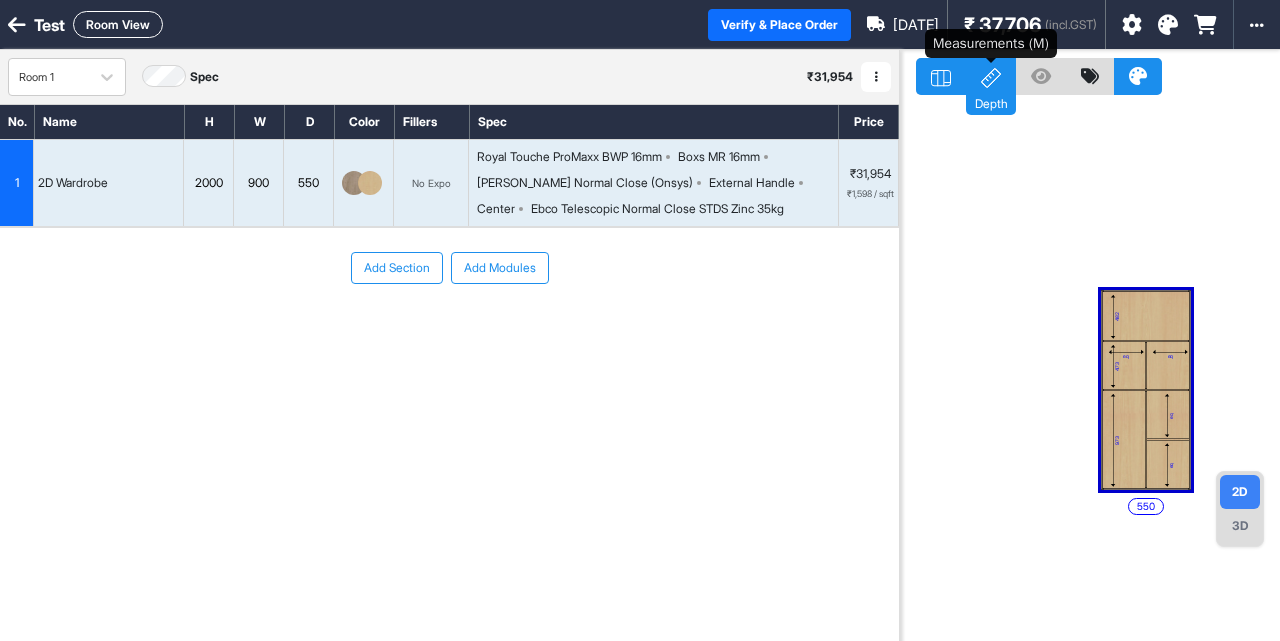 click 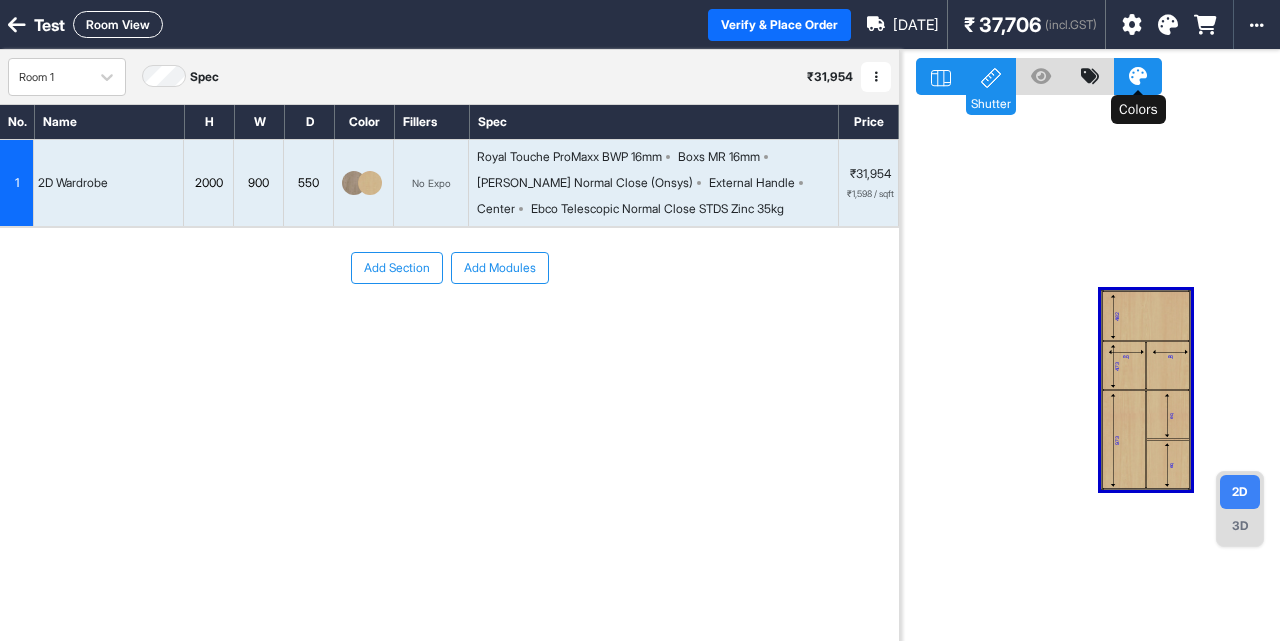 click at bounding box center (1138, 76) 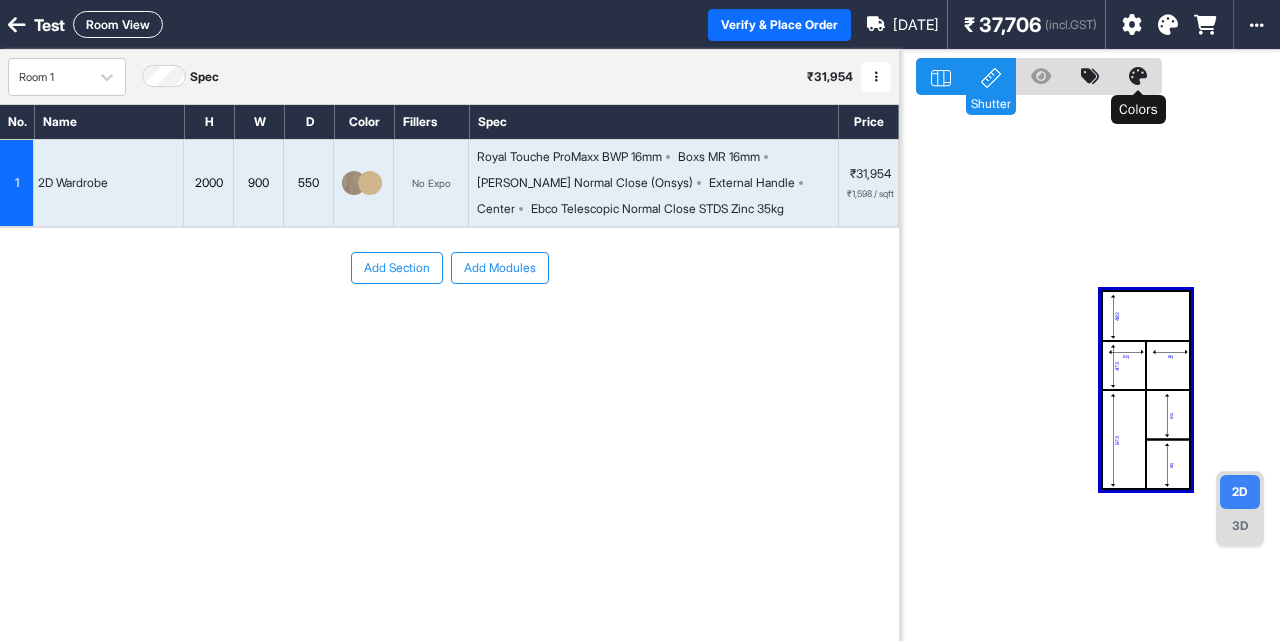 click at bounding box center [1138, 76] 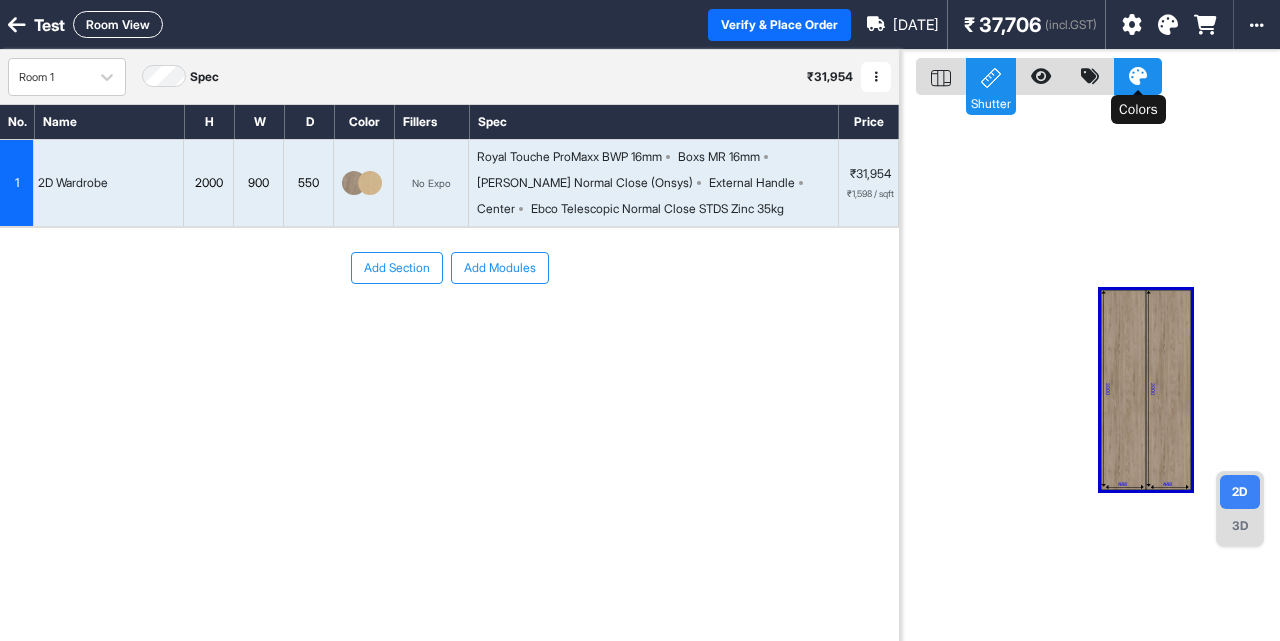 click at bounding box center (1138, 76) 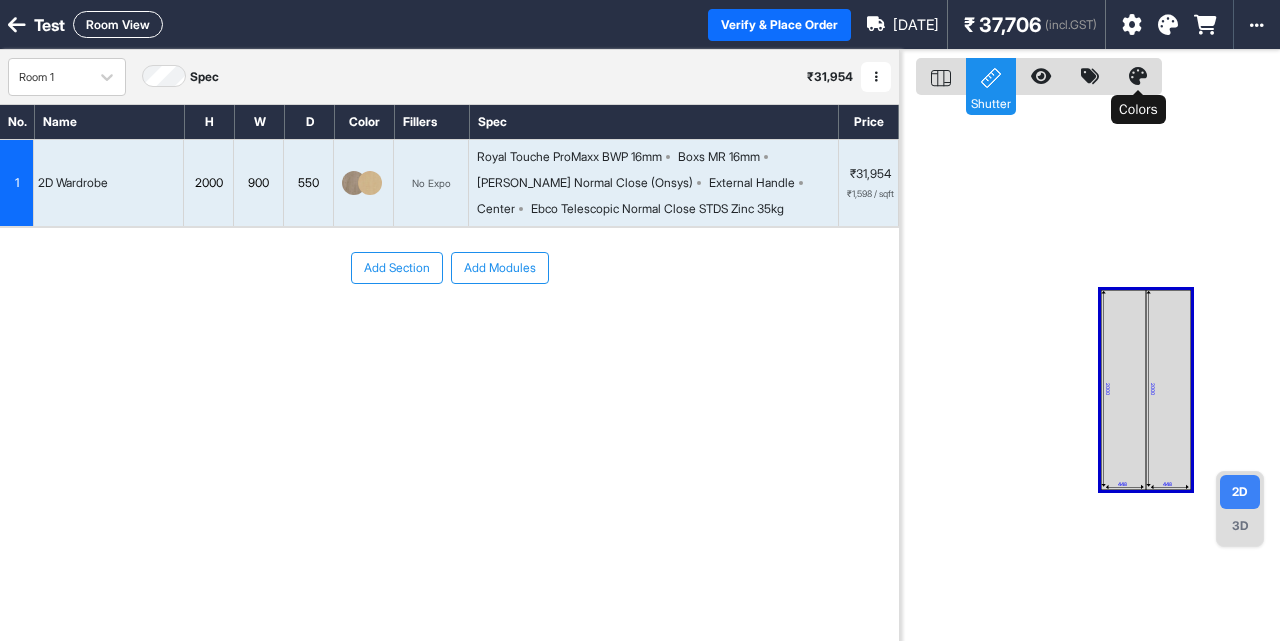 click at bounding box center [1138, 76] 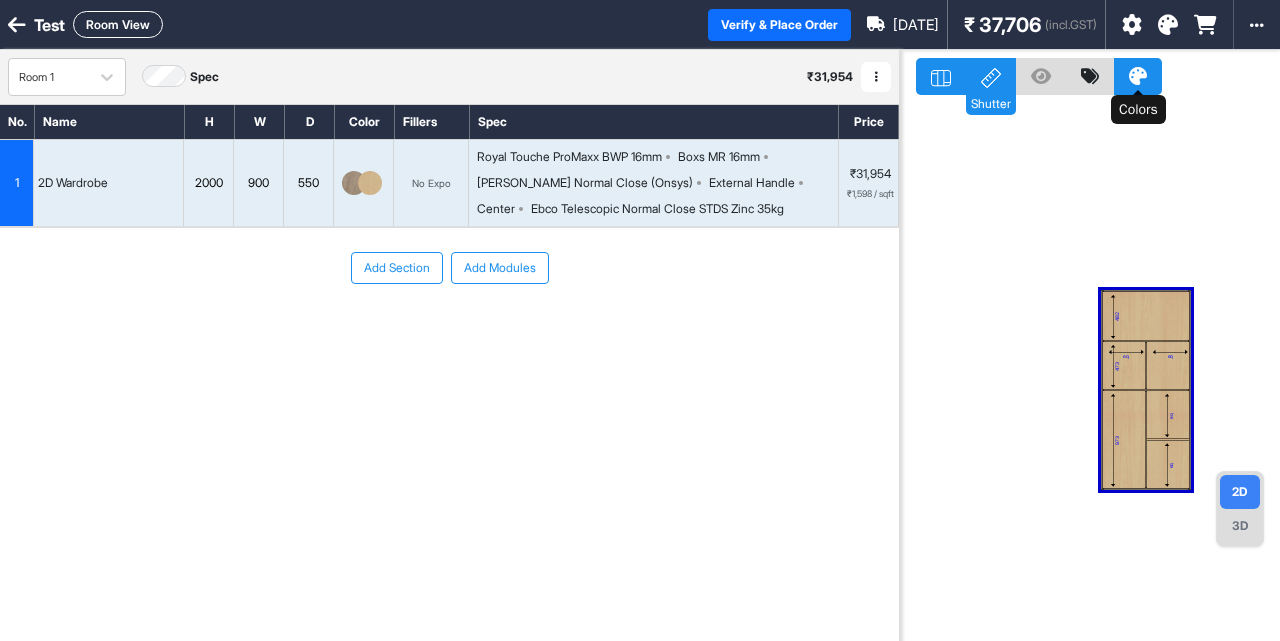 click at bounding box center (1138, 76) 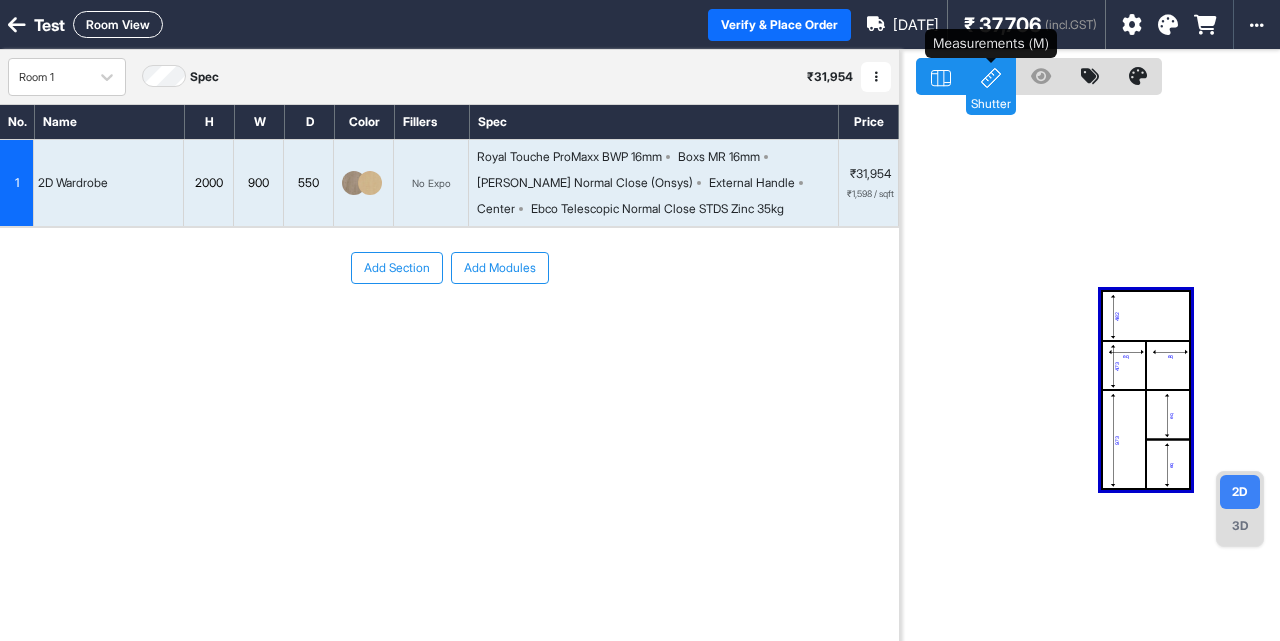 click 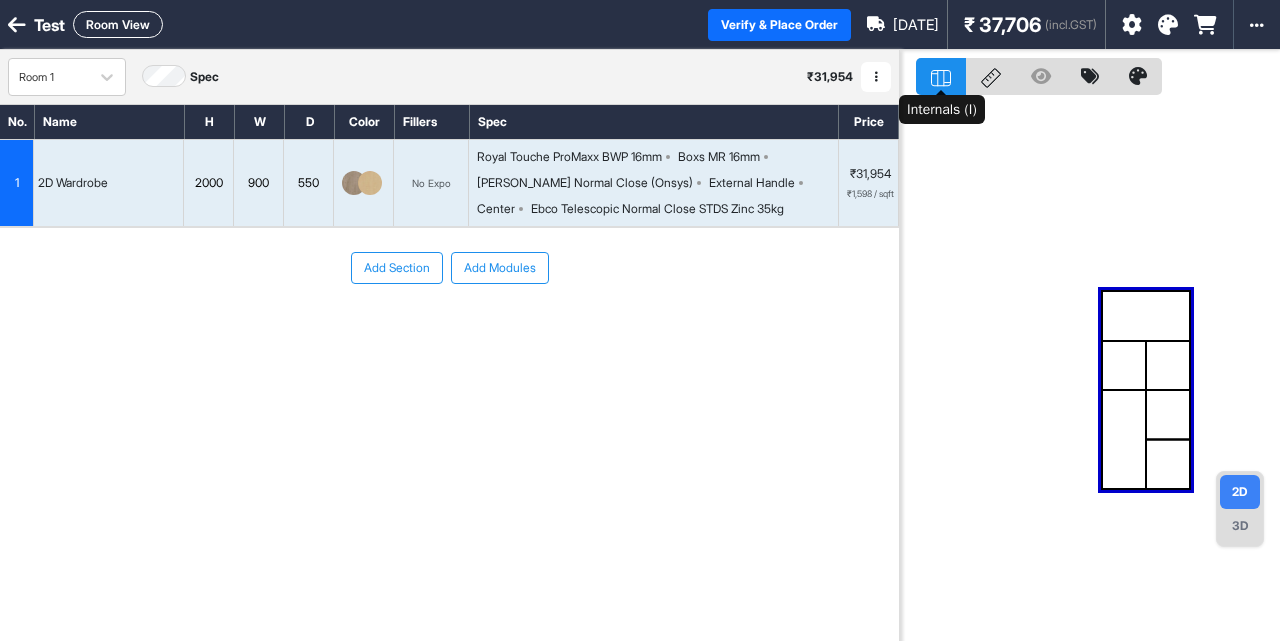 click at bounding box center (941, 76) 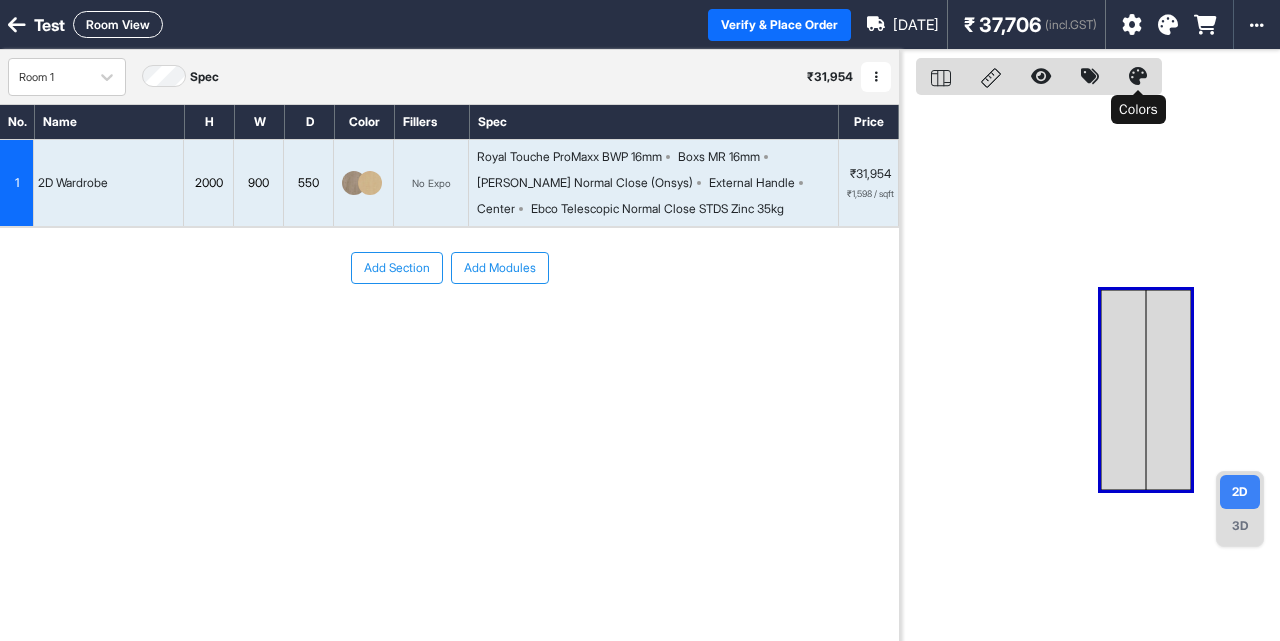 click at bounding box center (1138, 76) 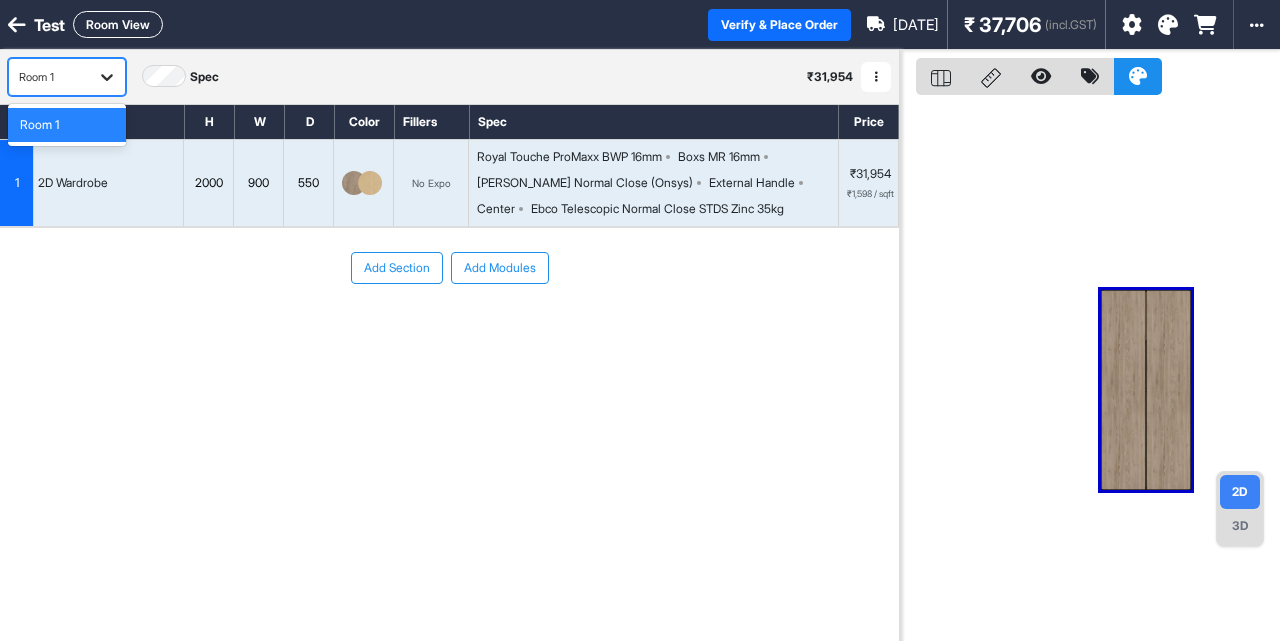 click at bounding box center [107, 77] 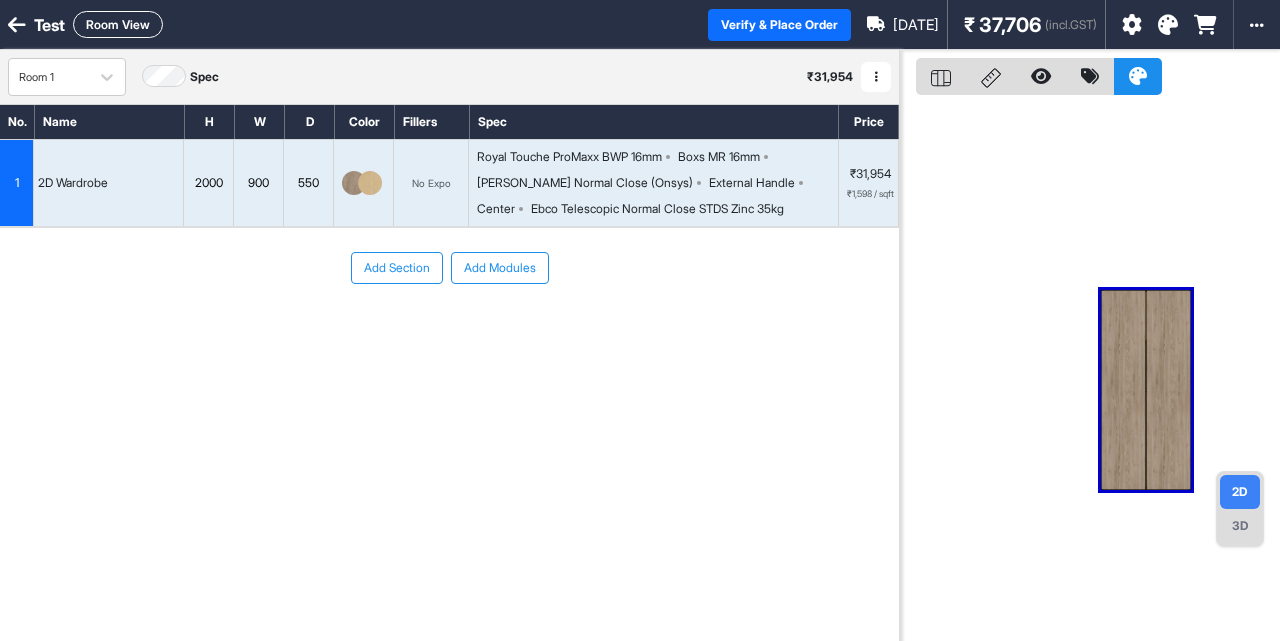 click at bounding box center (876, 77) 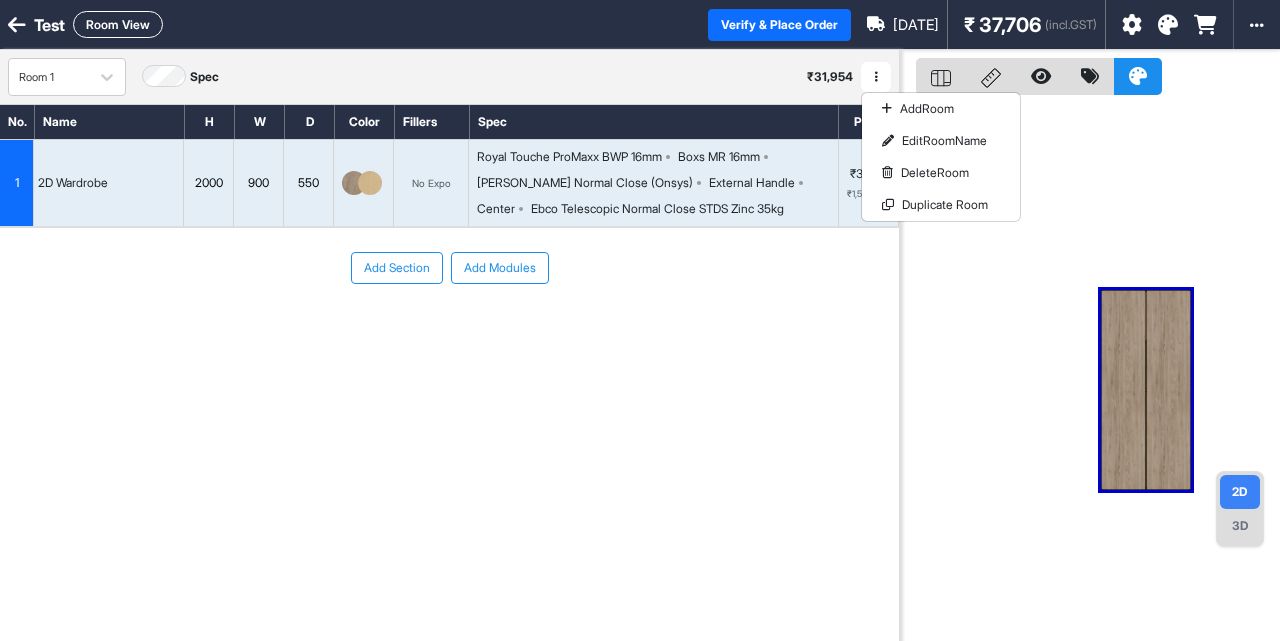 click on "1" at bounding box center [17, 183] 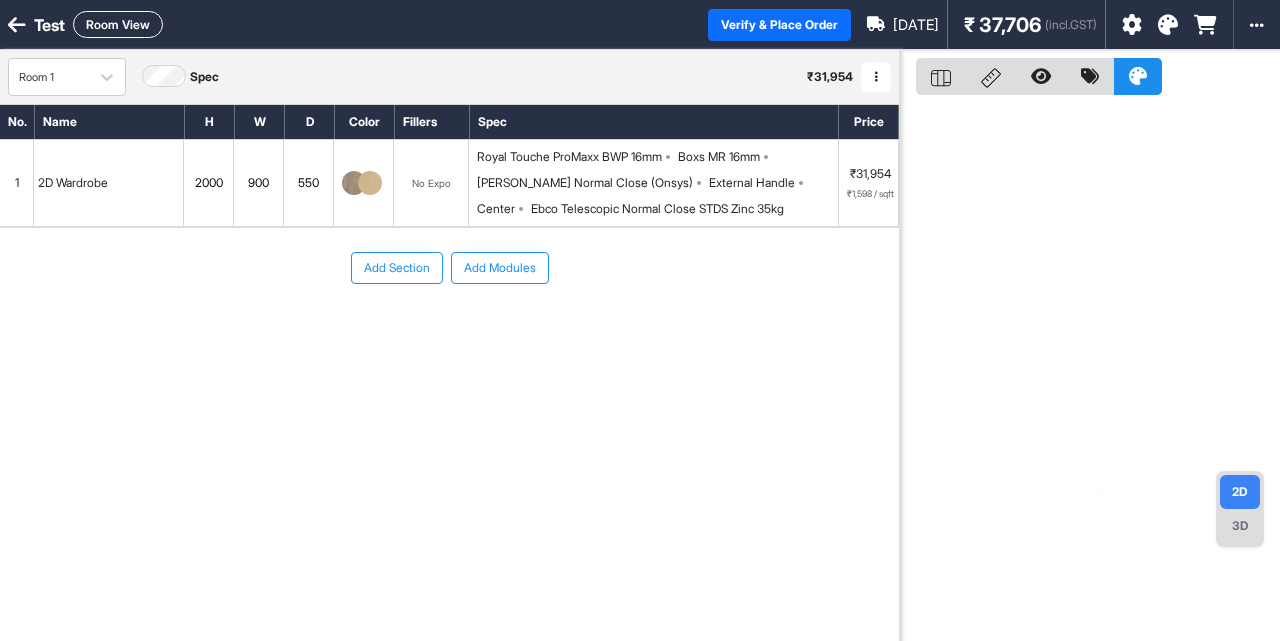 click on "1" at bounding box center (17, 183) 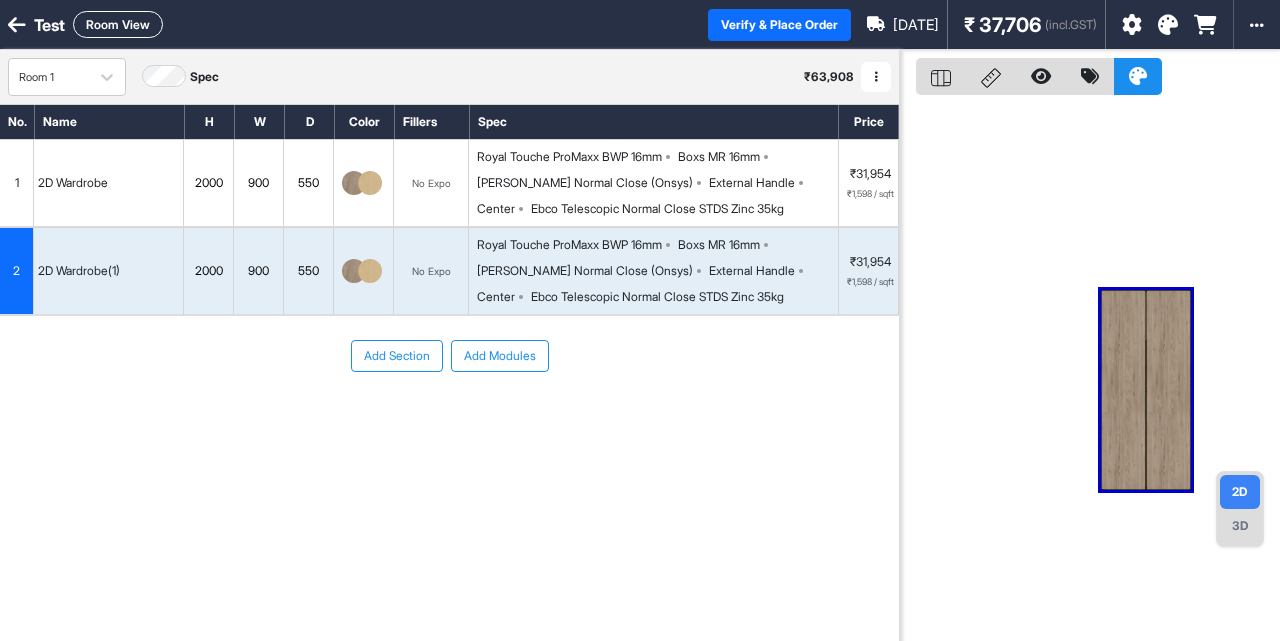click on "[PERSON_NAME] Normal Close (Onsys)" at bounding box center (585, 183) 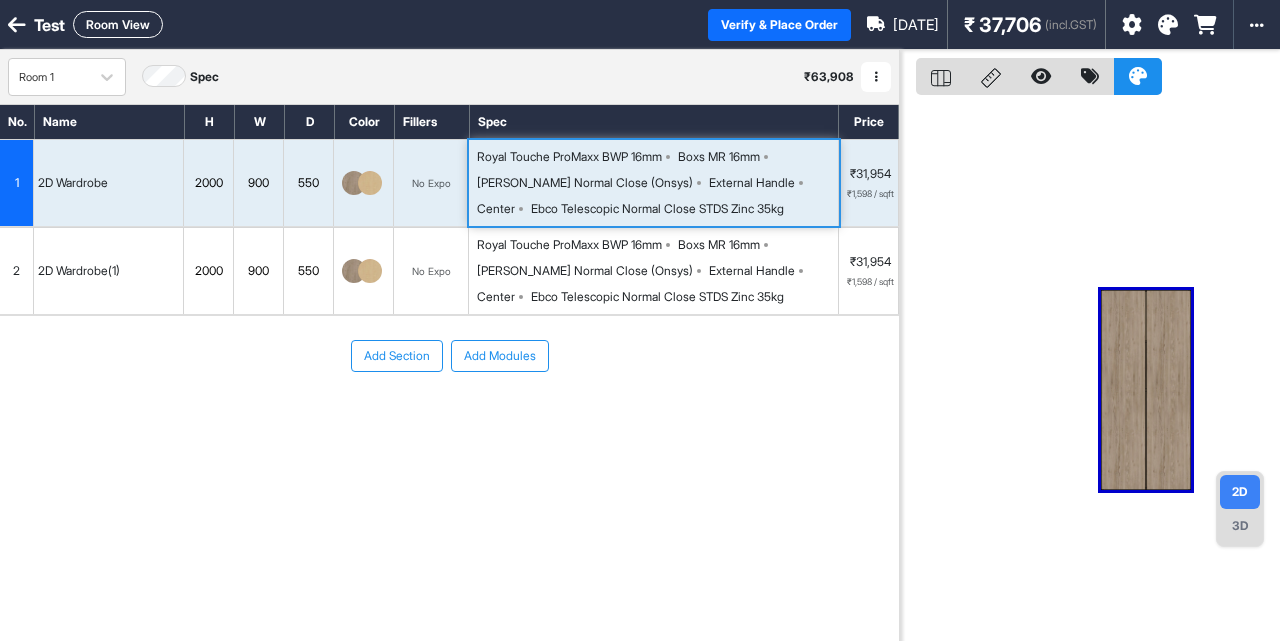 click on "[PERSON_NAME] Normal Close (Onsys)" at bounding box center [585, 183] 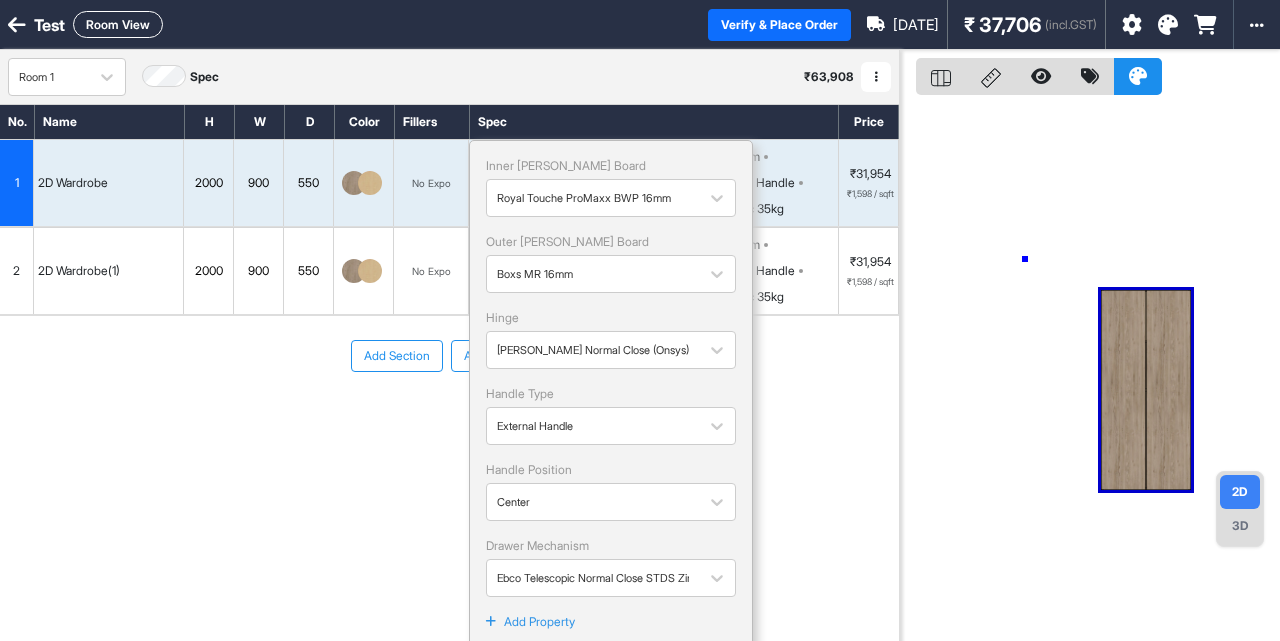 click at bounding box center (1090, 370) 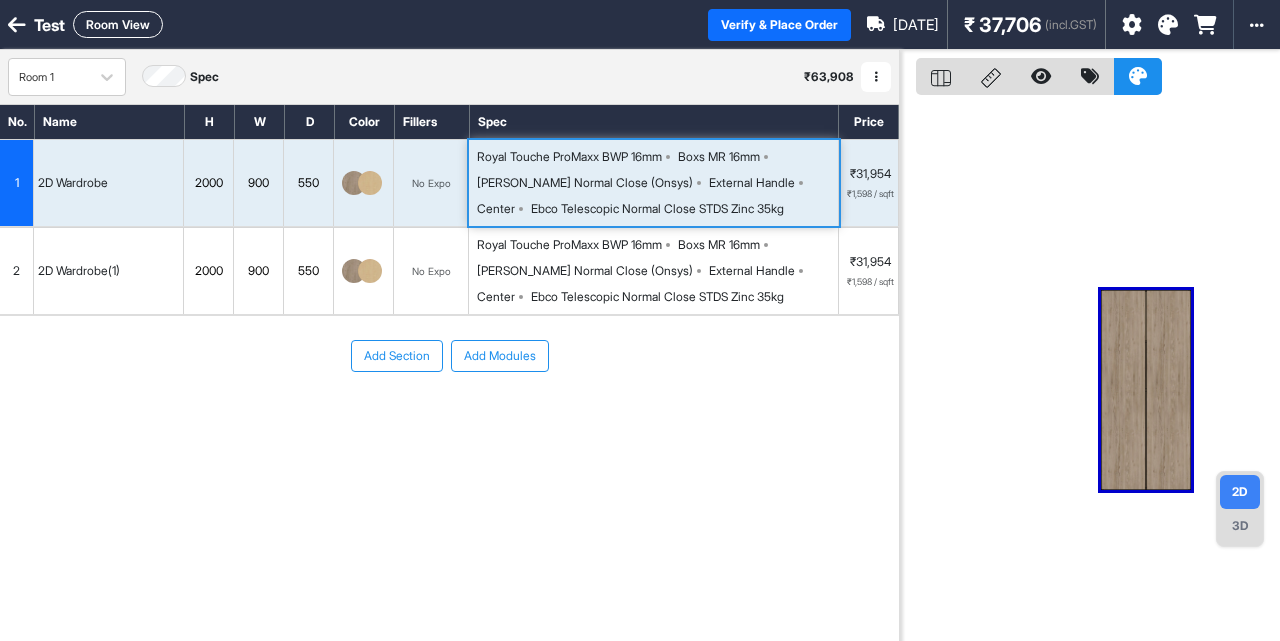 click on "Ebco Telescopic Normal Close STDS Zinc 35kg" at bounding box center (657, 209) 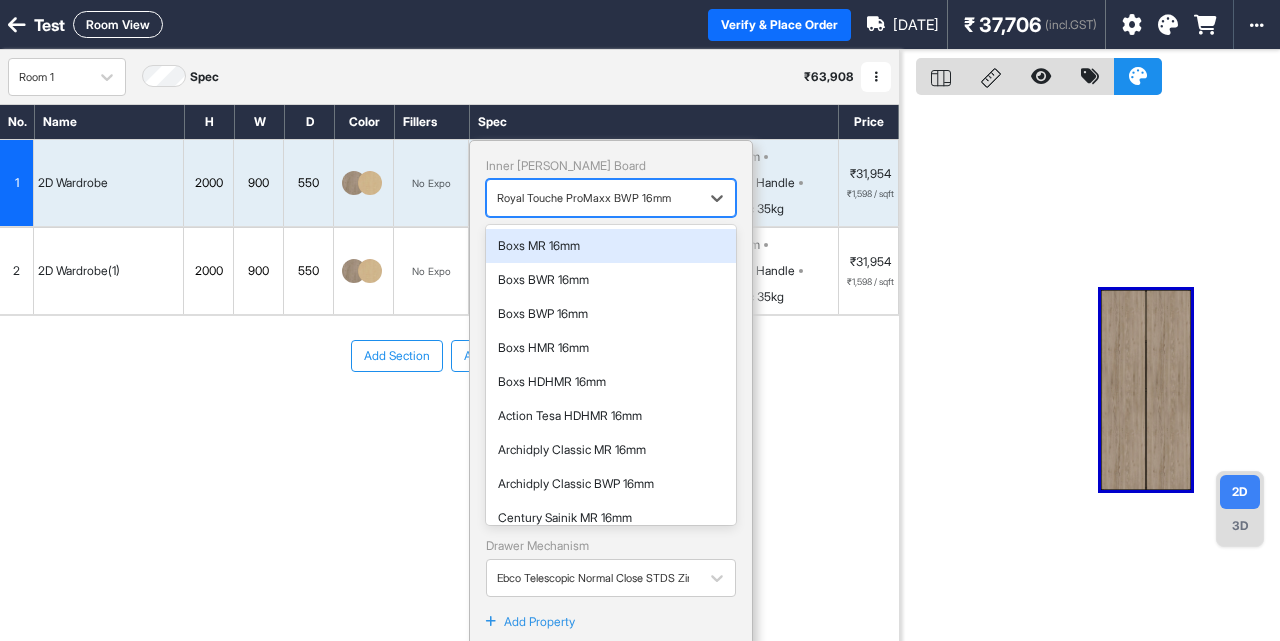 click at bounding box center [593, 198] 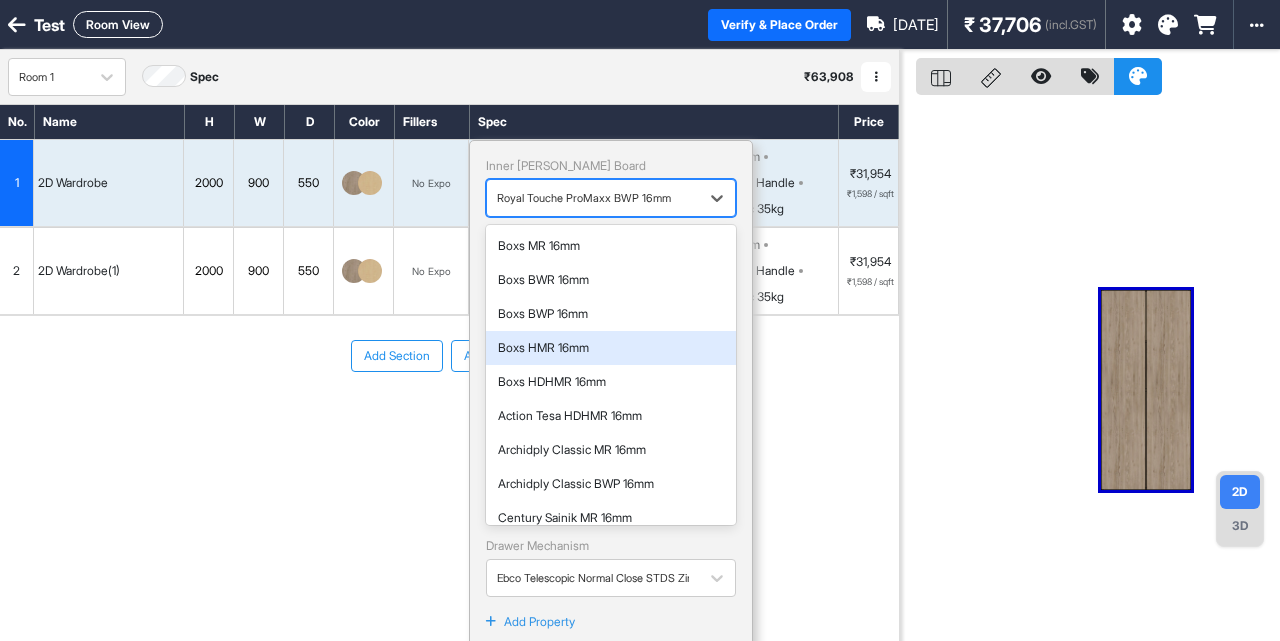 click on "Boxs HMR 16mm" at bounding box center (611, 348) 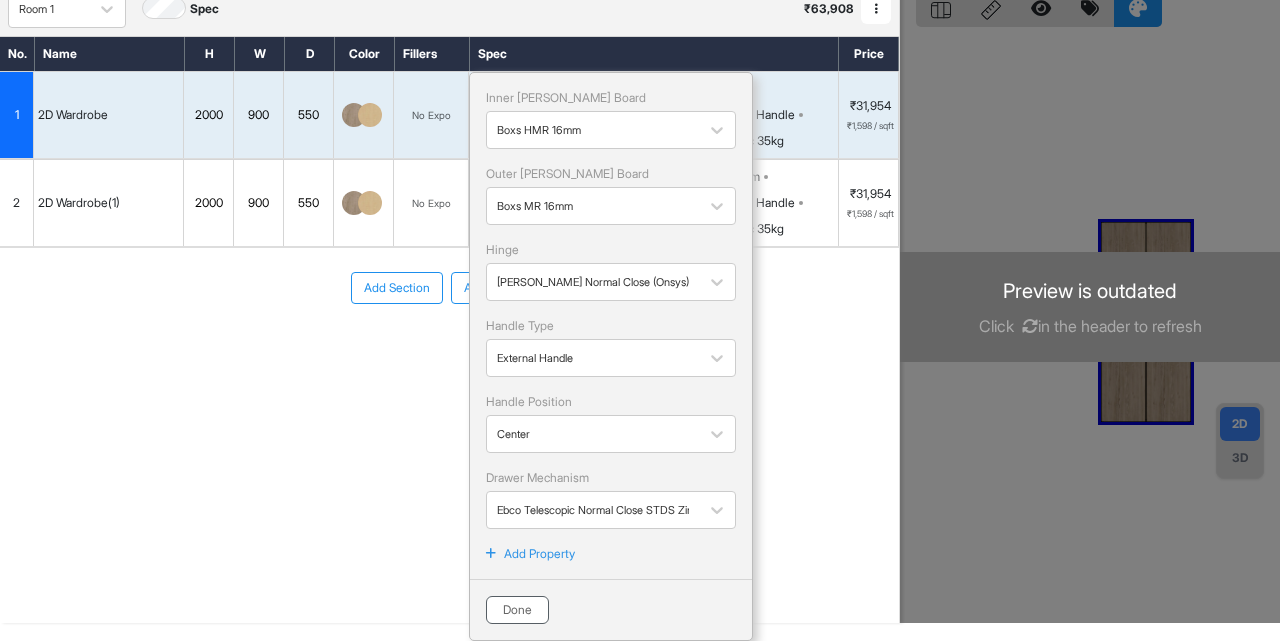 click on "Done" at bounding box center [517, 610] 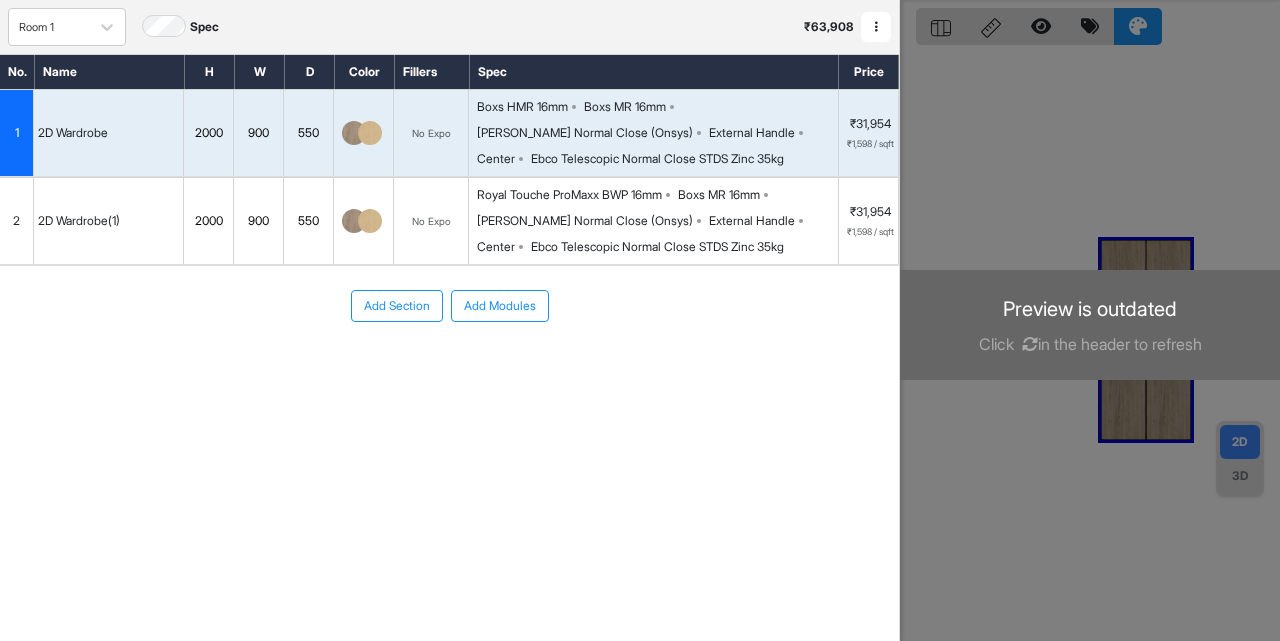 scroll, scrollTop: 0, scrollLeft: 0, axis: both 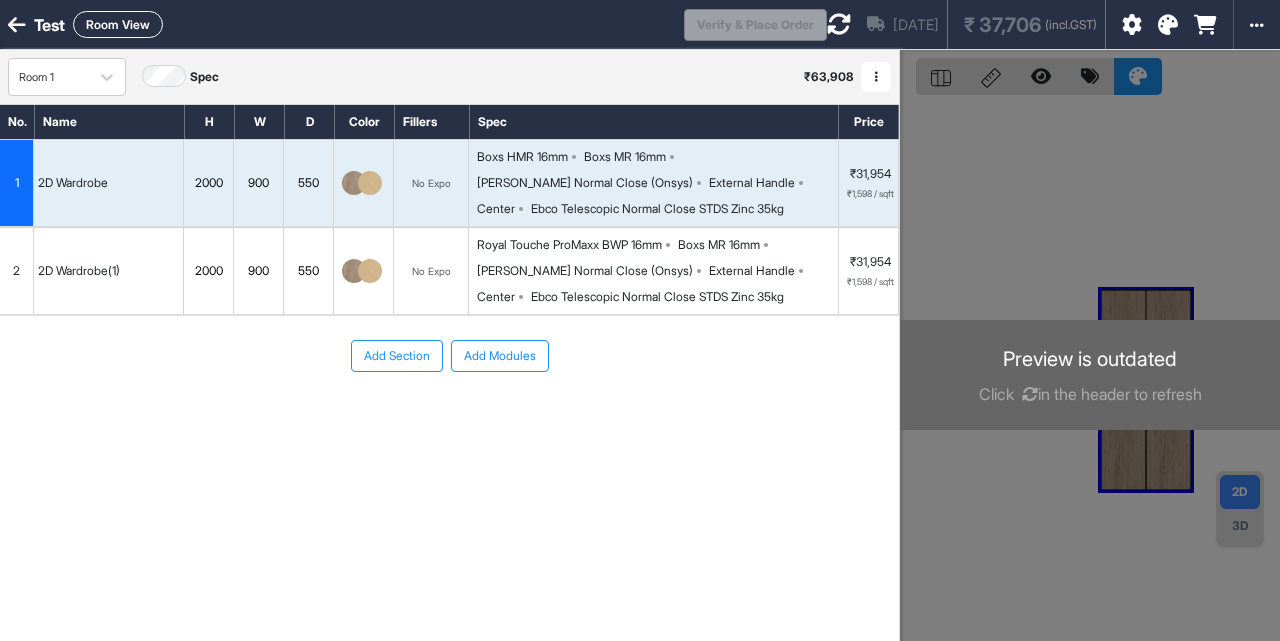 click on "Boxs HMR 16mm Boxs MR 16mm [PERSON_NAME] Normal Close (Onsys) External Handle Center Ebco Telescopic Normal Close STDS Zinc 35kg" at bounding box center [657, 183] 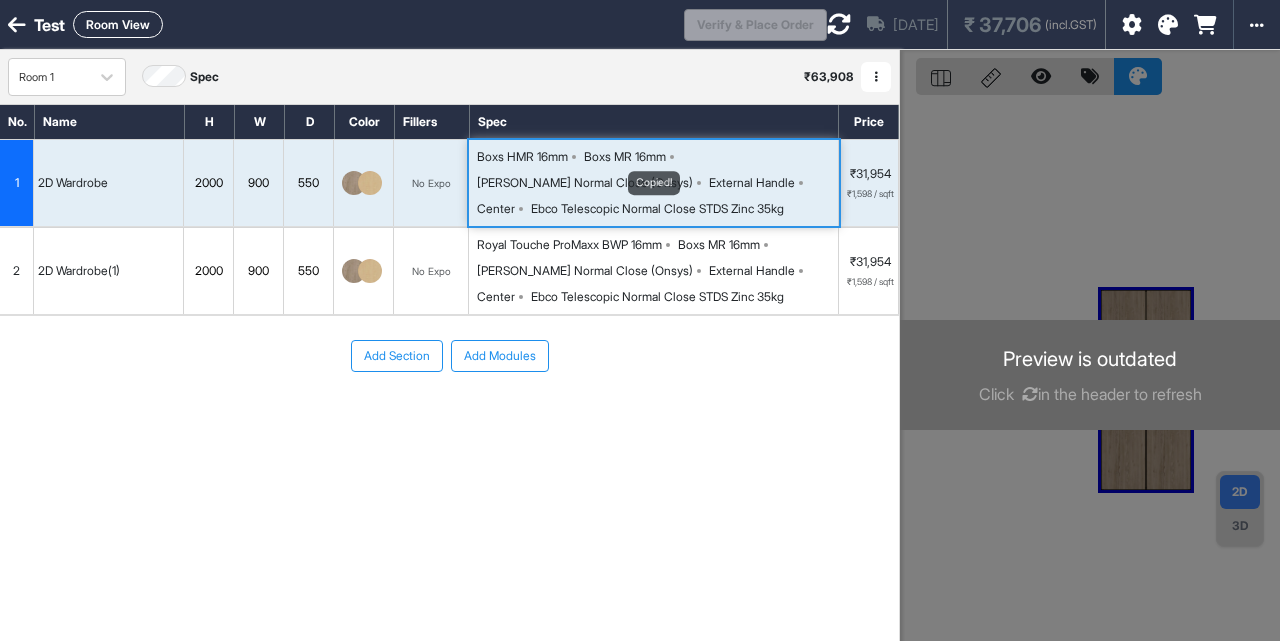 click on "Royal Touche ProMaxx BWP 16mm Boxs MR 16mm Hettich Normal Close (Onsys) External Handle Center Ebco Telescopic Normal Close STDS Zinc 35kg" at bounding box center [657, 271] 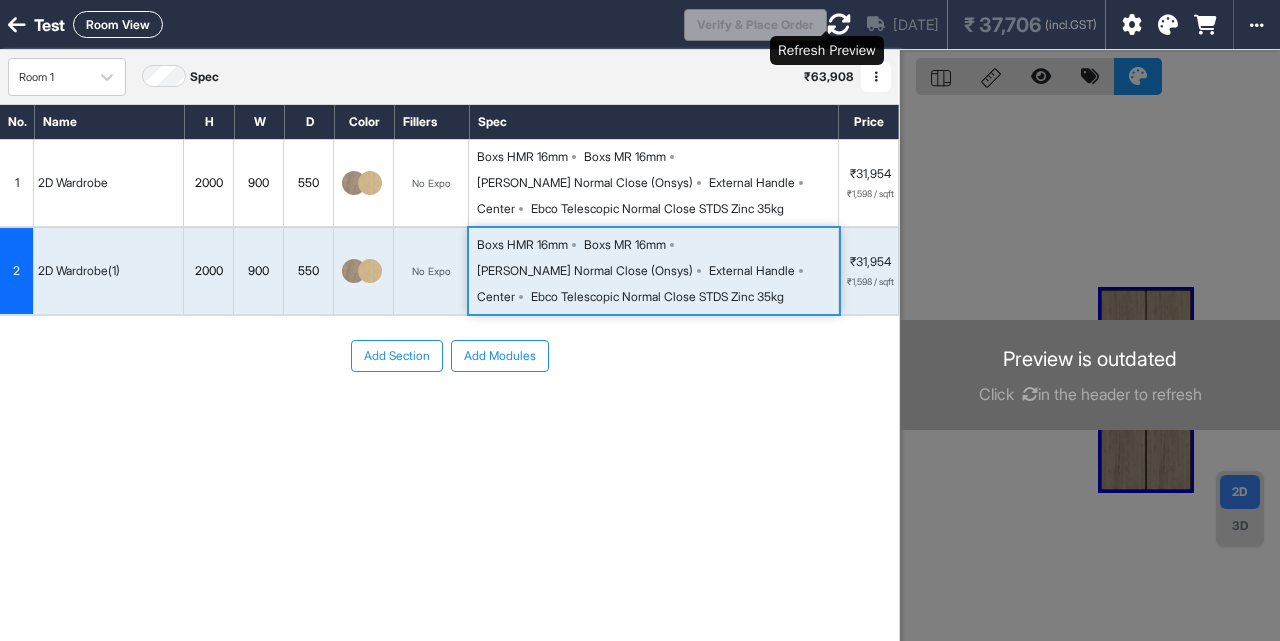 click at bounding box center (839, 24) 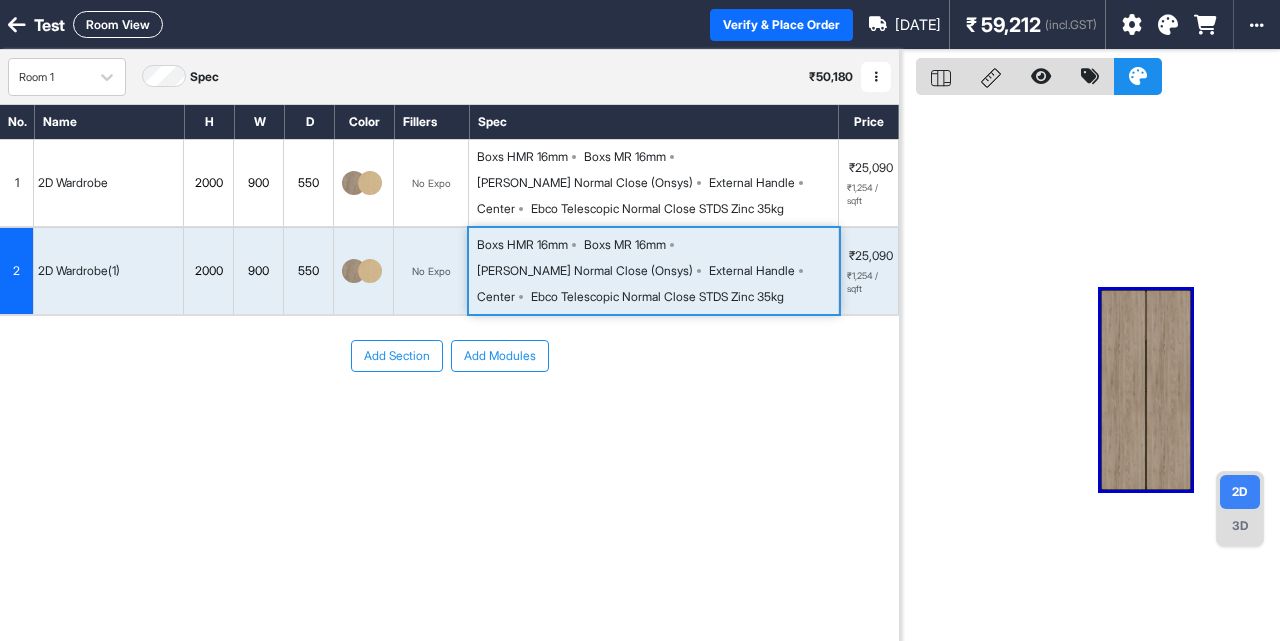 click on "Add Section" at bounding box center (397, 356) 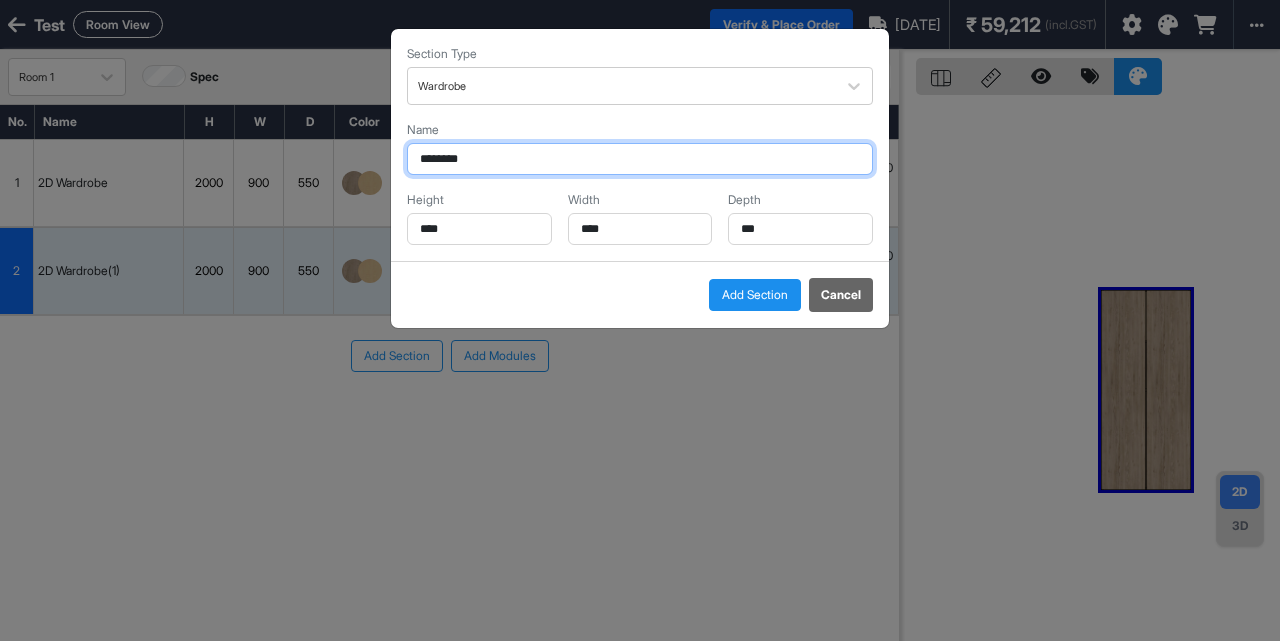 click on "********" at bounding box center (640, 159) 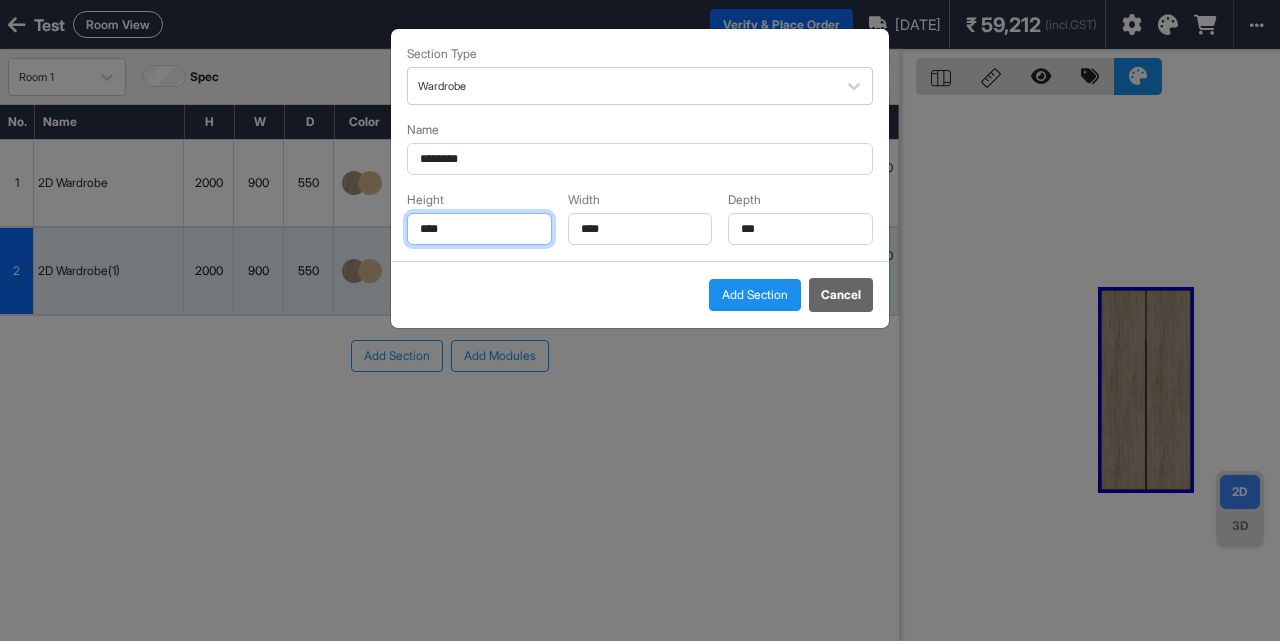 click on "****" at bounding box center [479, 229] 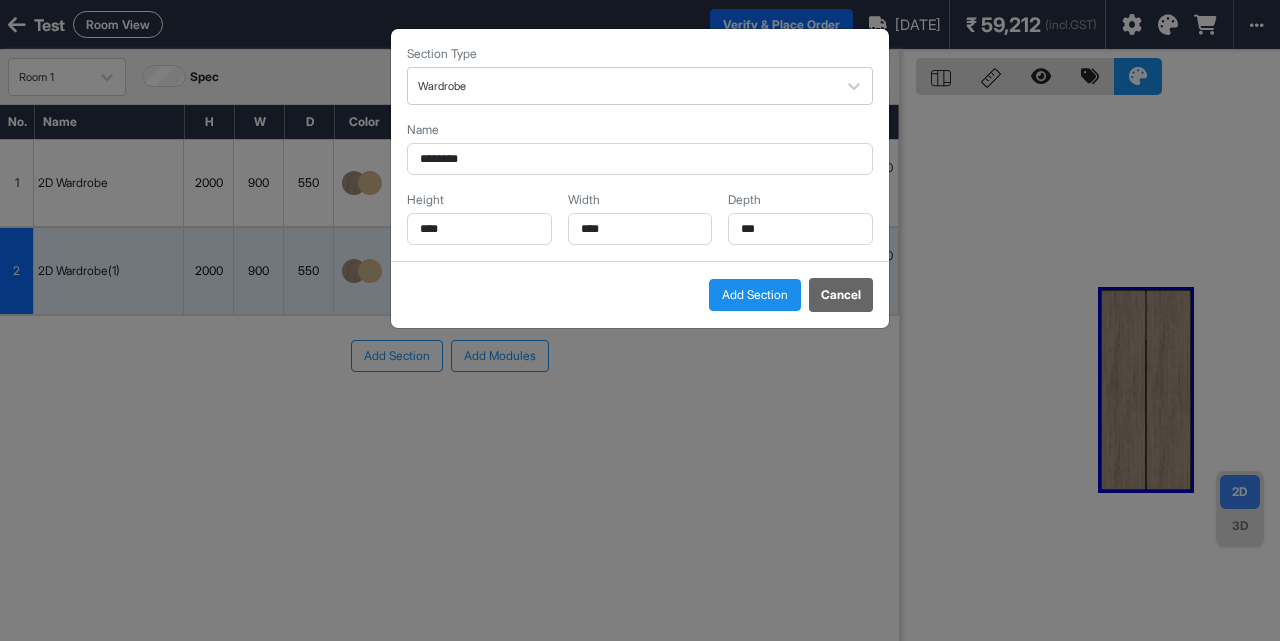 click on "Add Section" at bounding box center (755, 295) 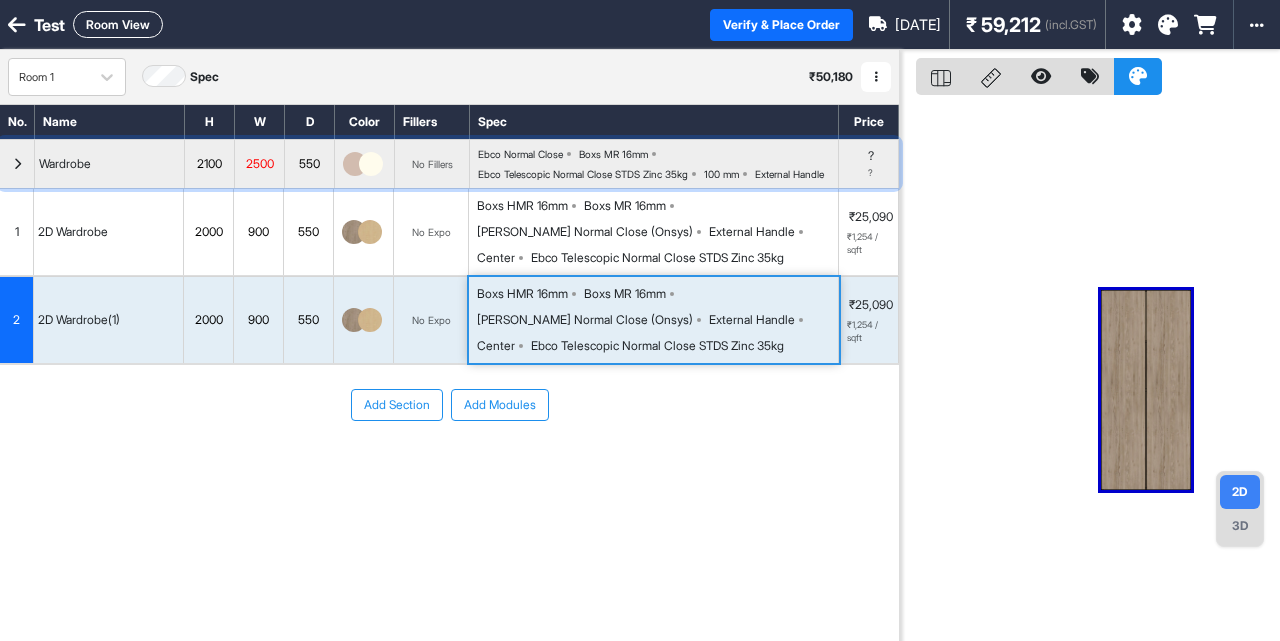 click at bounding box center [17, 164] 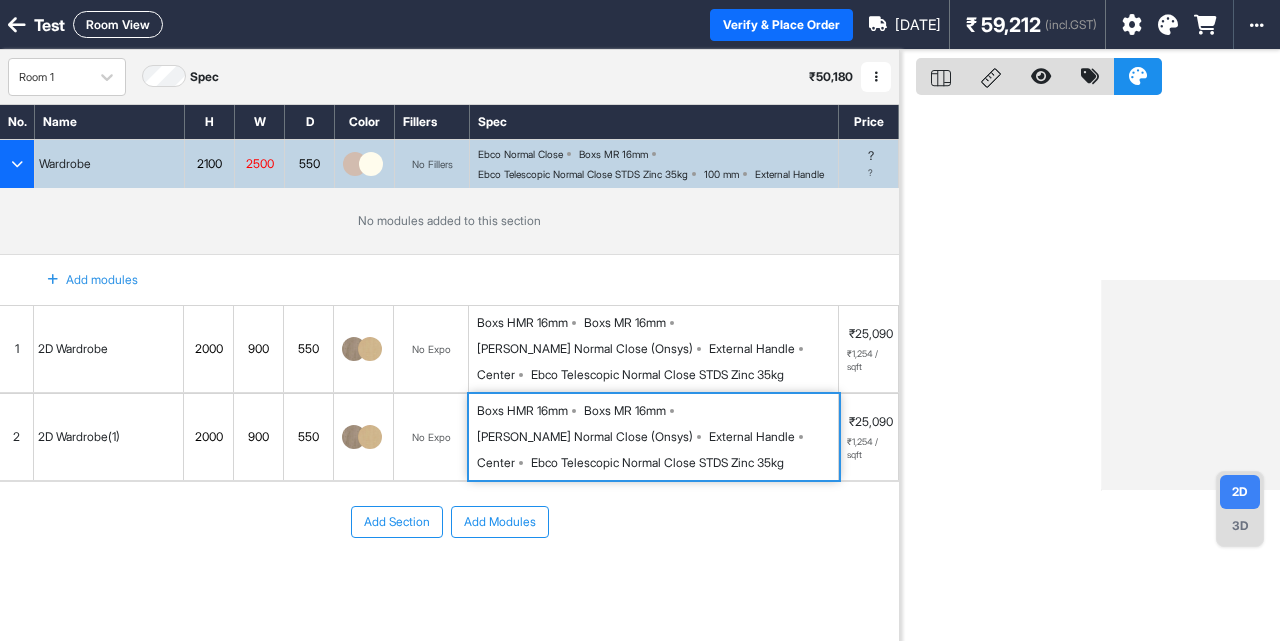 click on "Add modules" at bounding box center [81, 280] 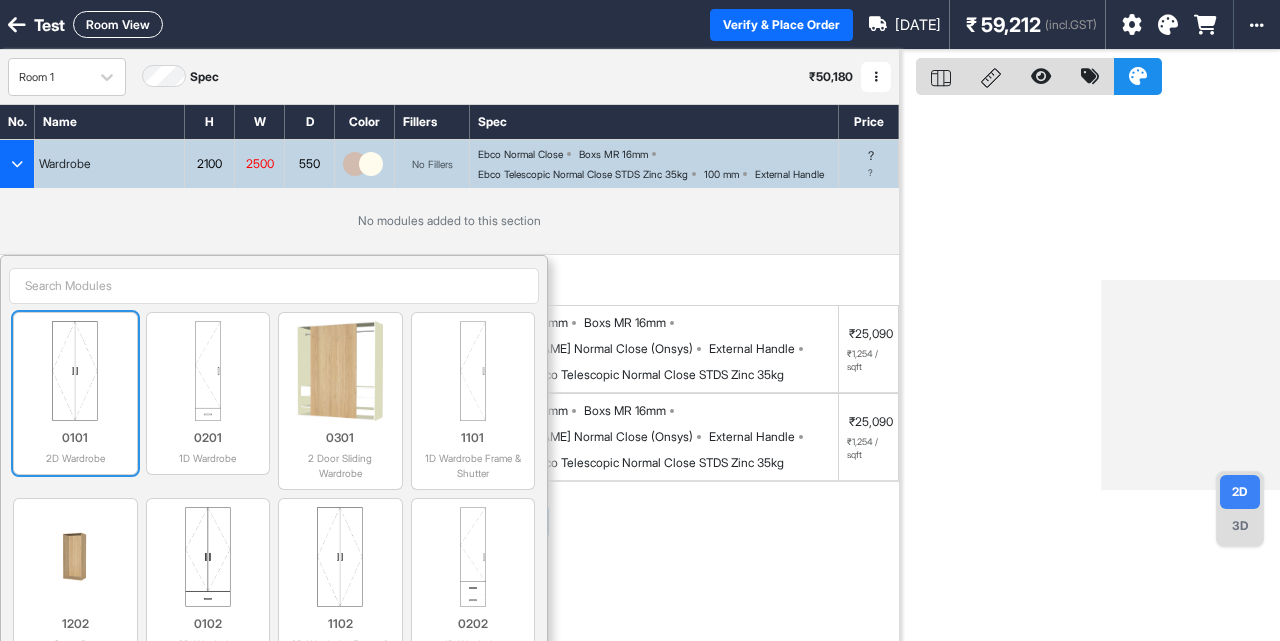 click at bounding box center [75, 371] 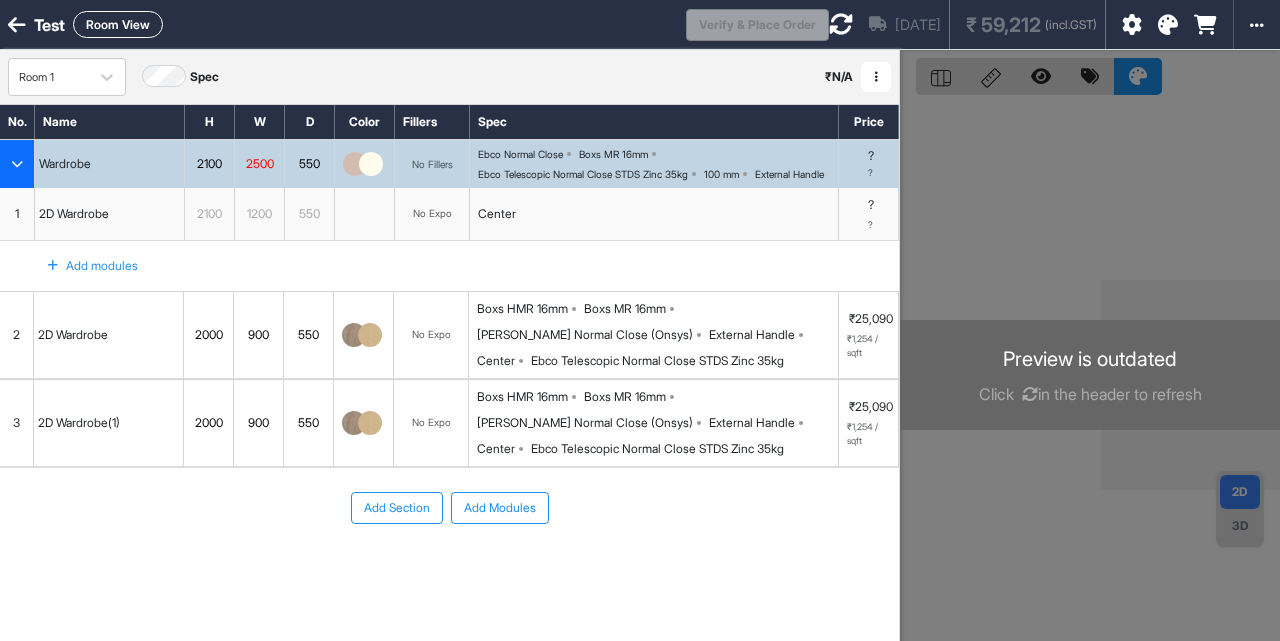 click on "Add modules" at bounding box center [81, 266] 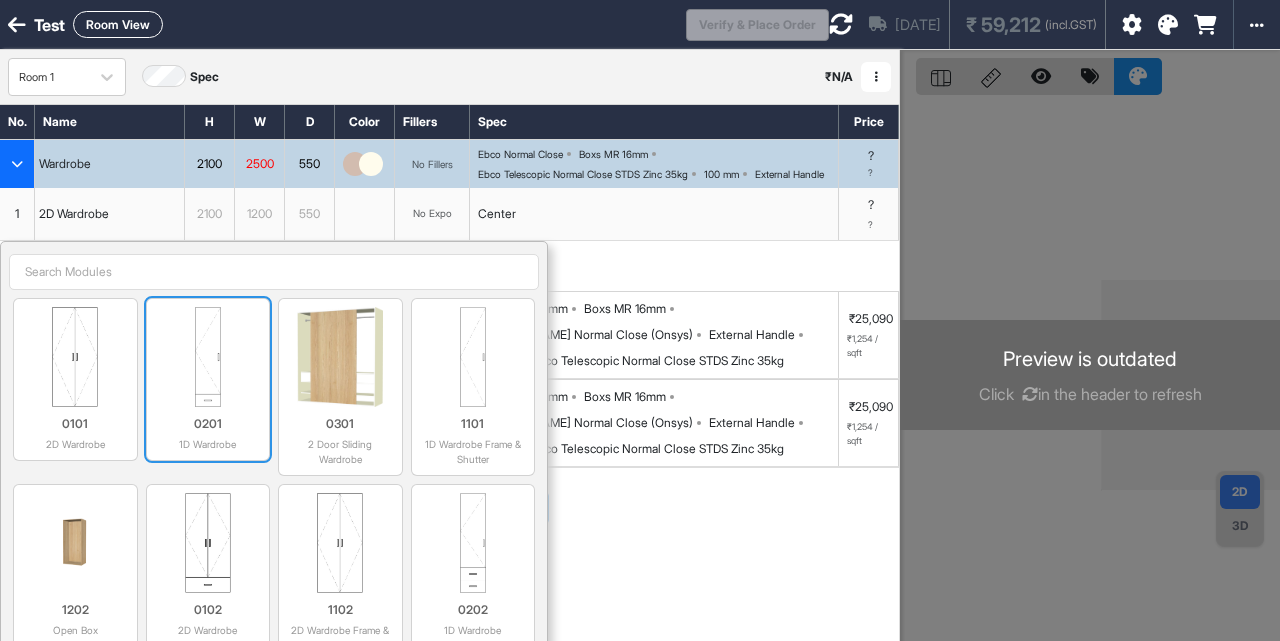 click at bounding box center (208, 357) 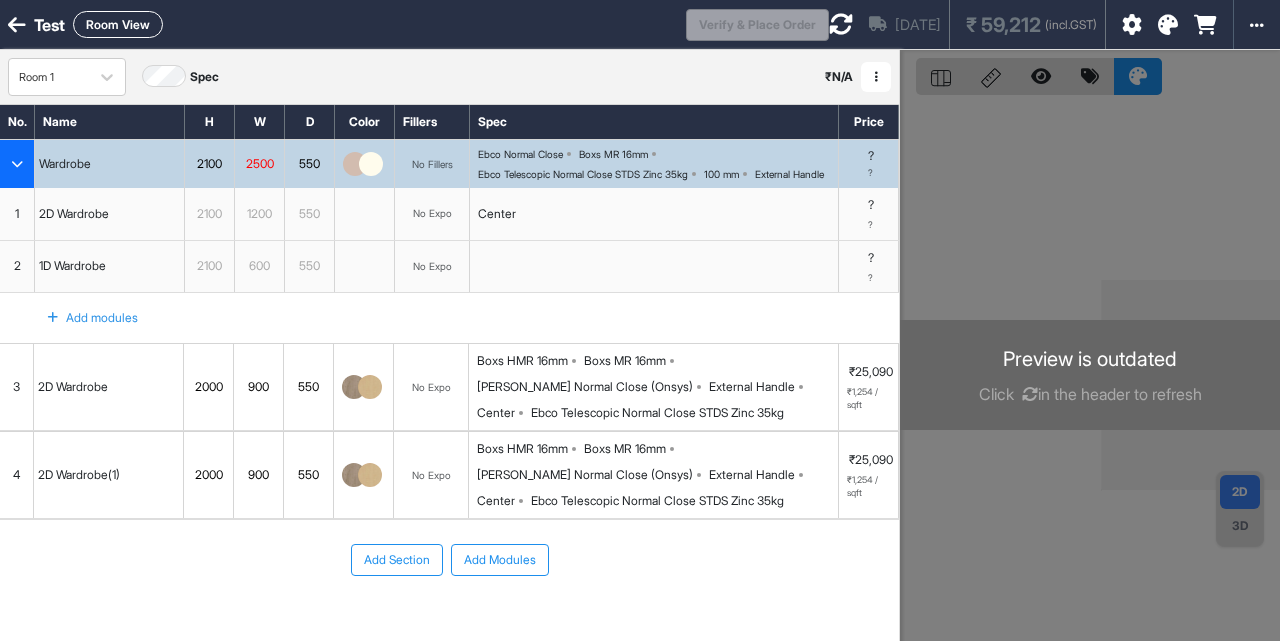 click on "Add modules" at bounding box center [81, 318] 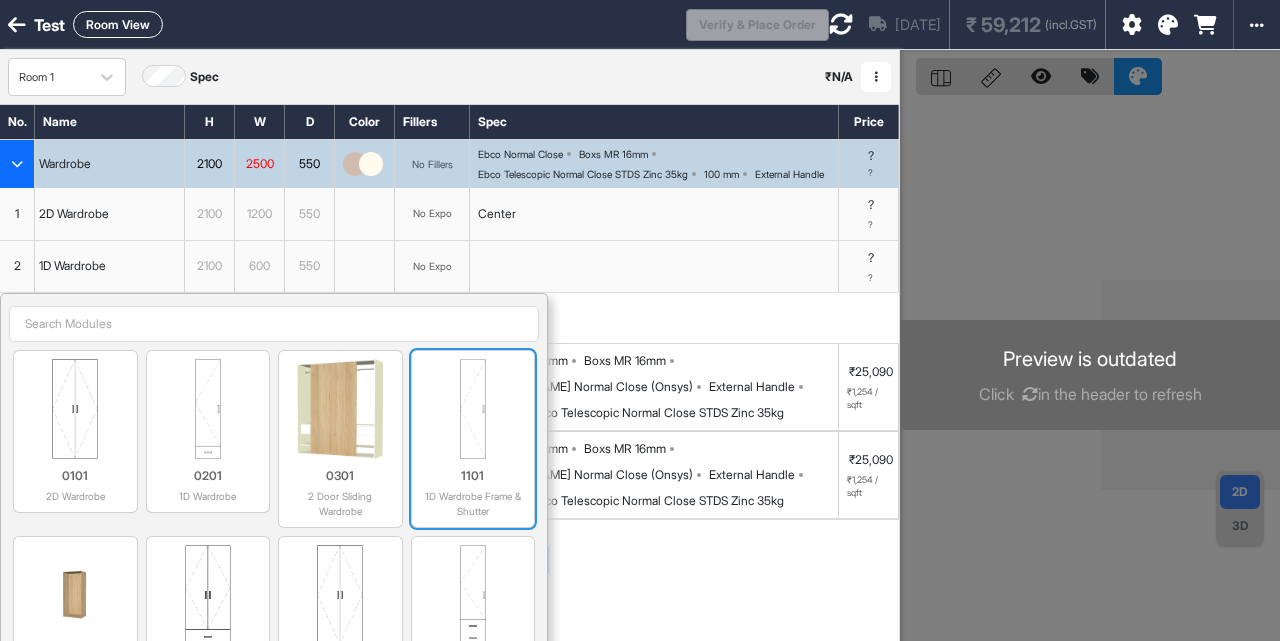 click at bounding box center [473, 409] 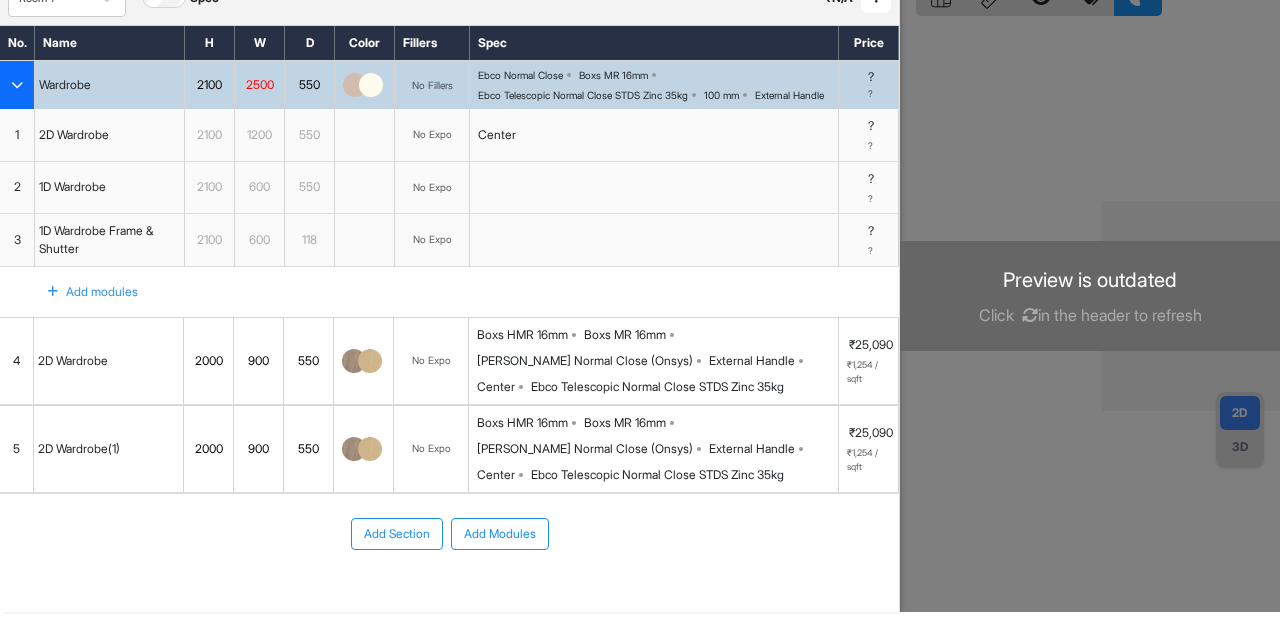 scroll, scrollTop: 0, scrollLeft: 0, axis: both 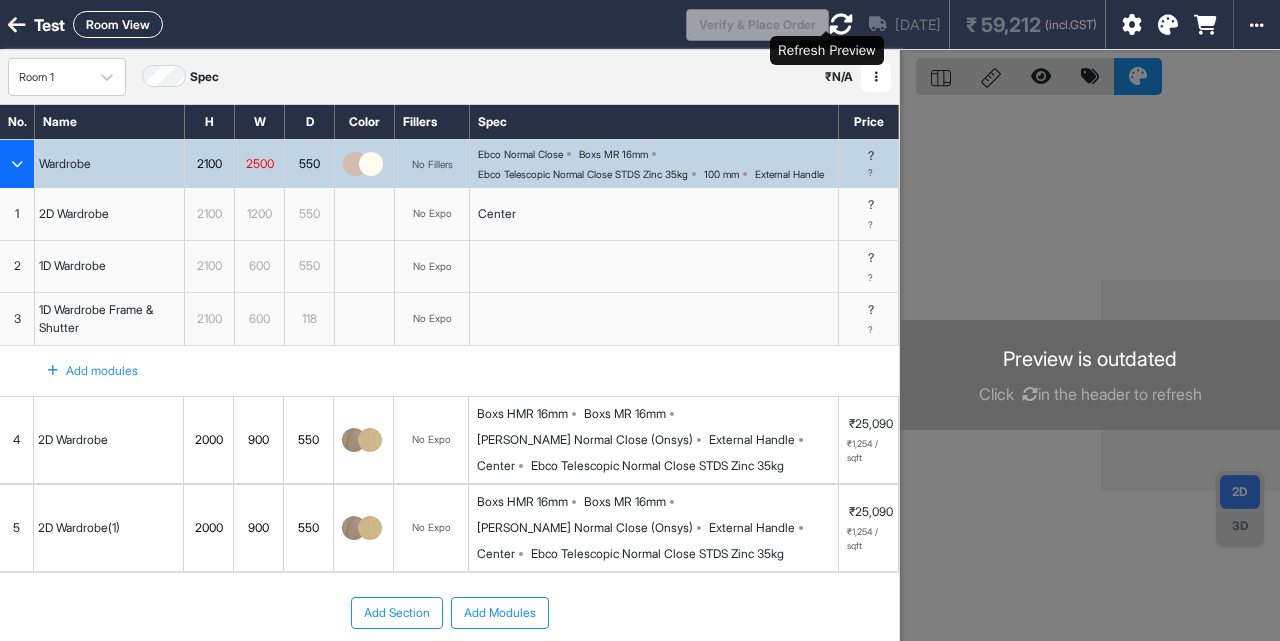 click at bounding box center (841, 24) 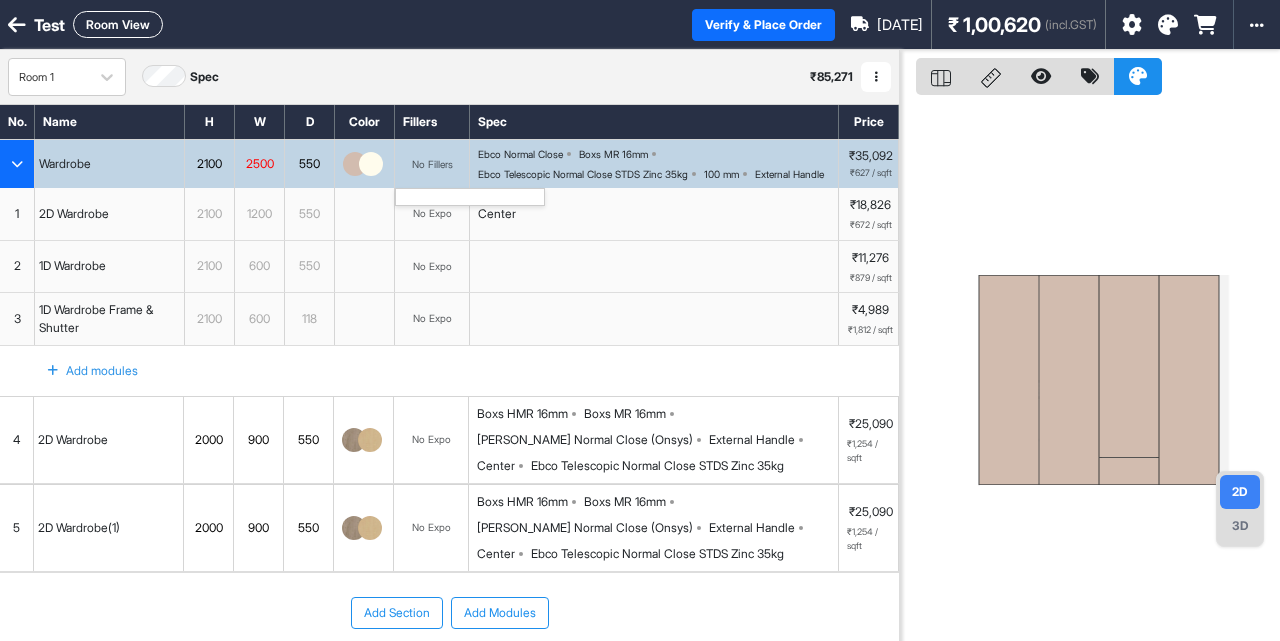 click on "No Fillers" at bounding box center (432, 164) 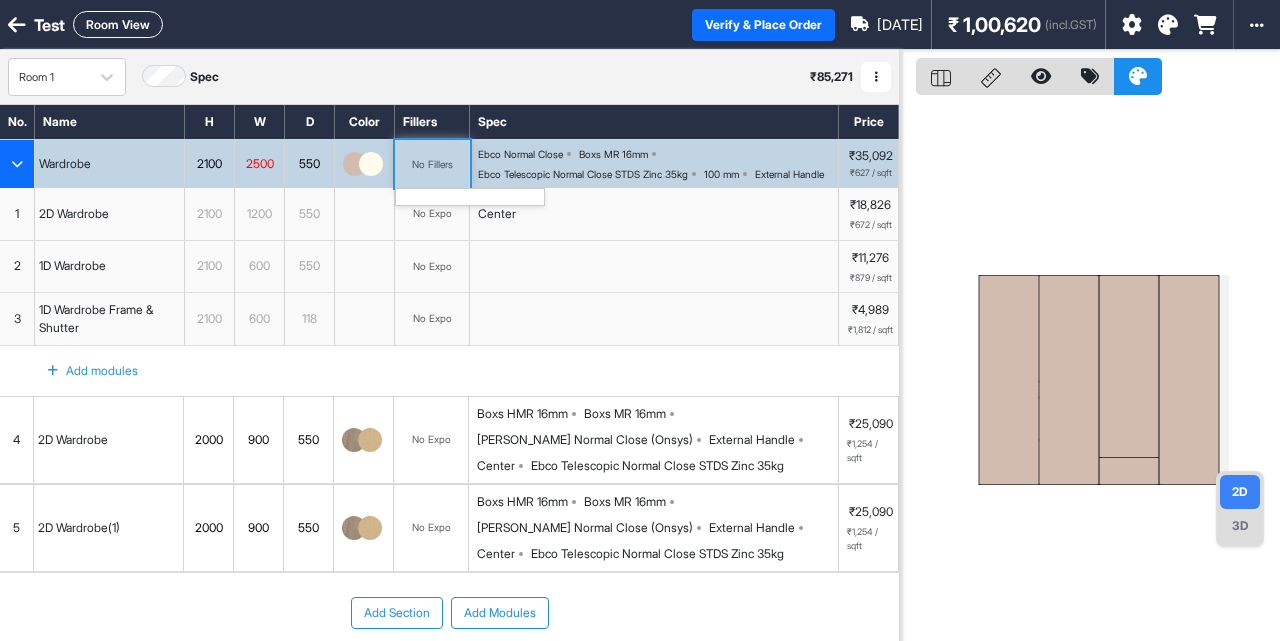 click on "No Fillers" at bounding box center (432, 164) 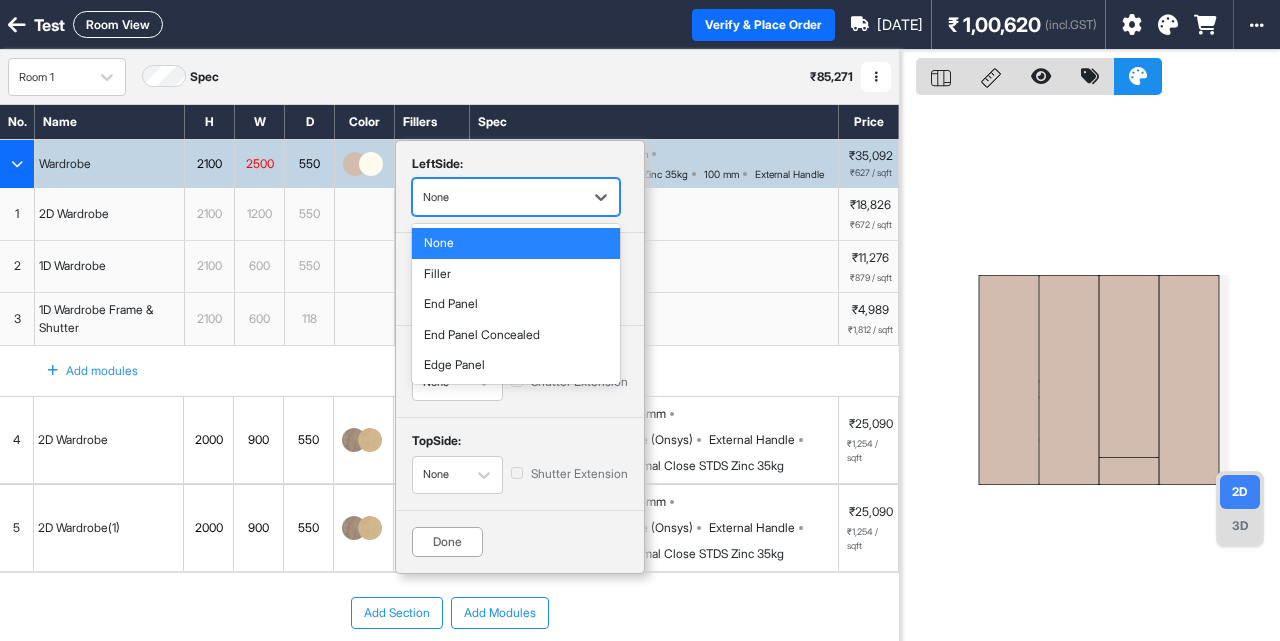 drag, startPoint x: 513, startPoint y: 203, endPoint x: 473, endPoint y: 268, distance: 76.321686 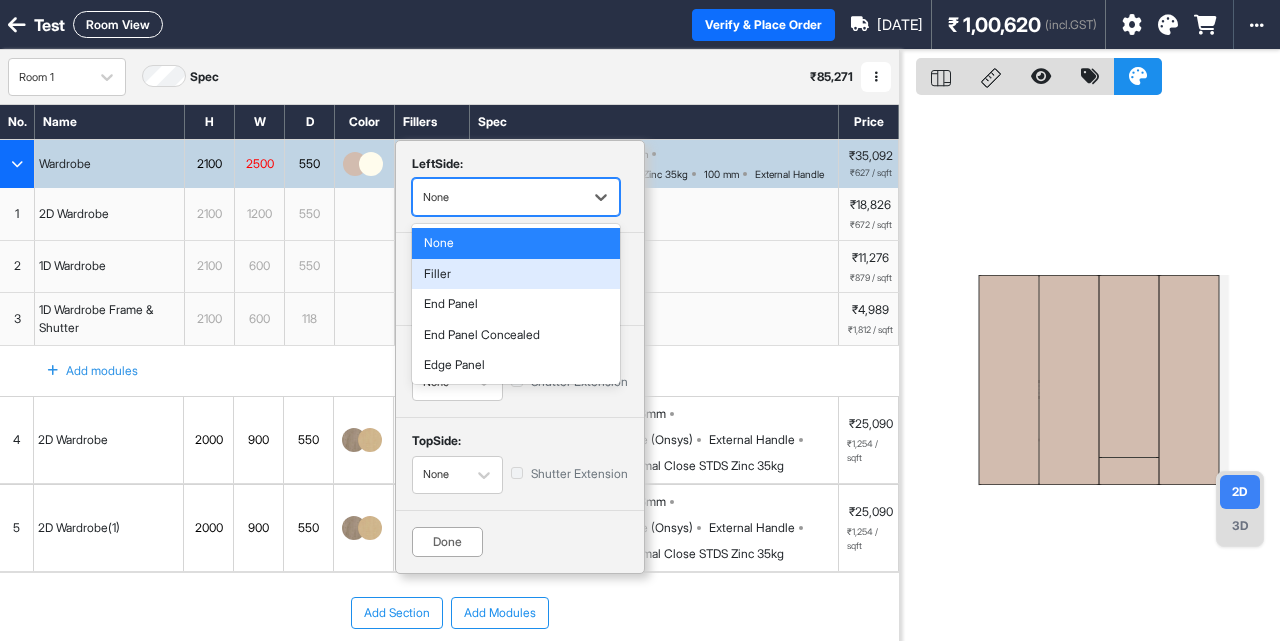 click on "Filler" at bounding box center (516, 274) 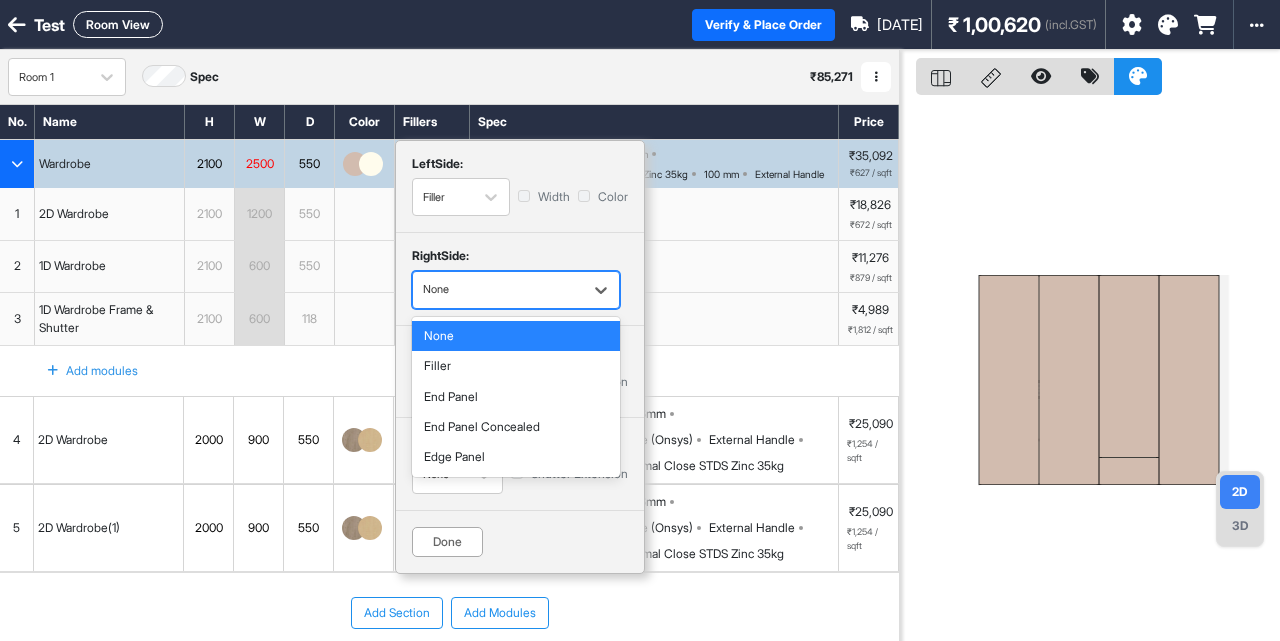 click at bounding box center (498, 290) 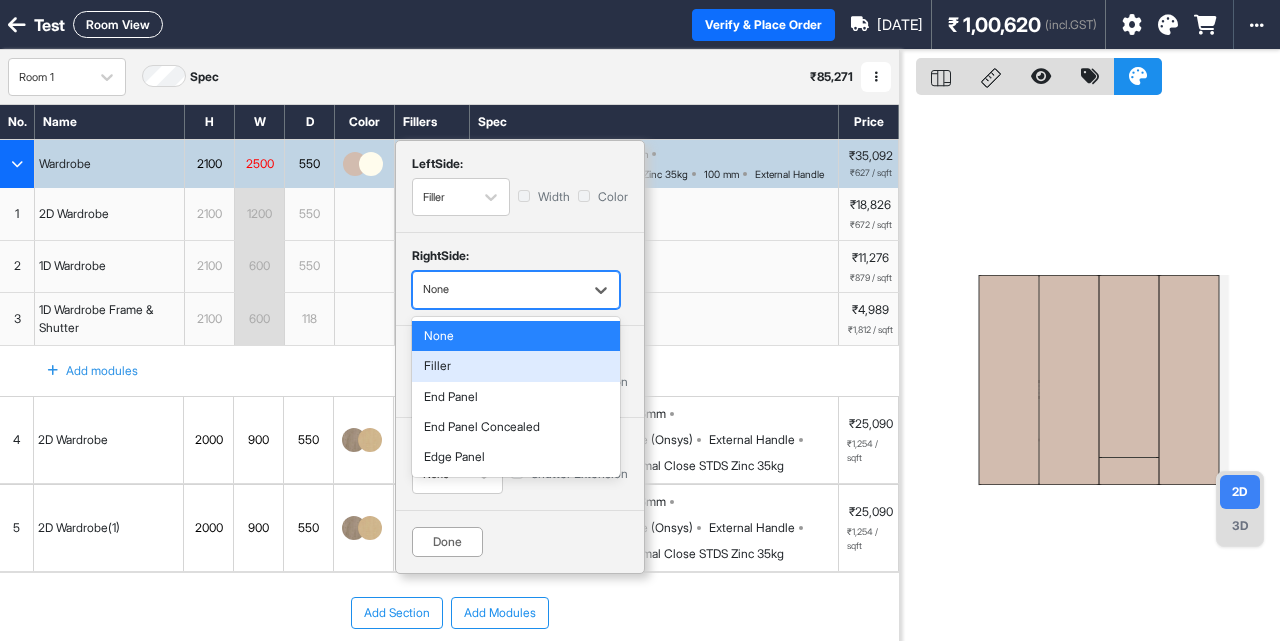 click on "Filler" at bounding box center [516, 366] 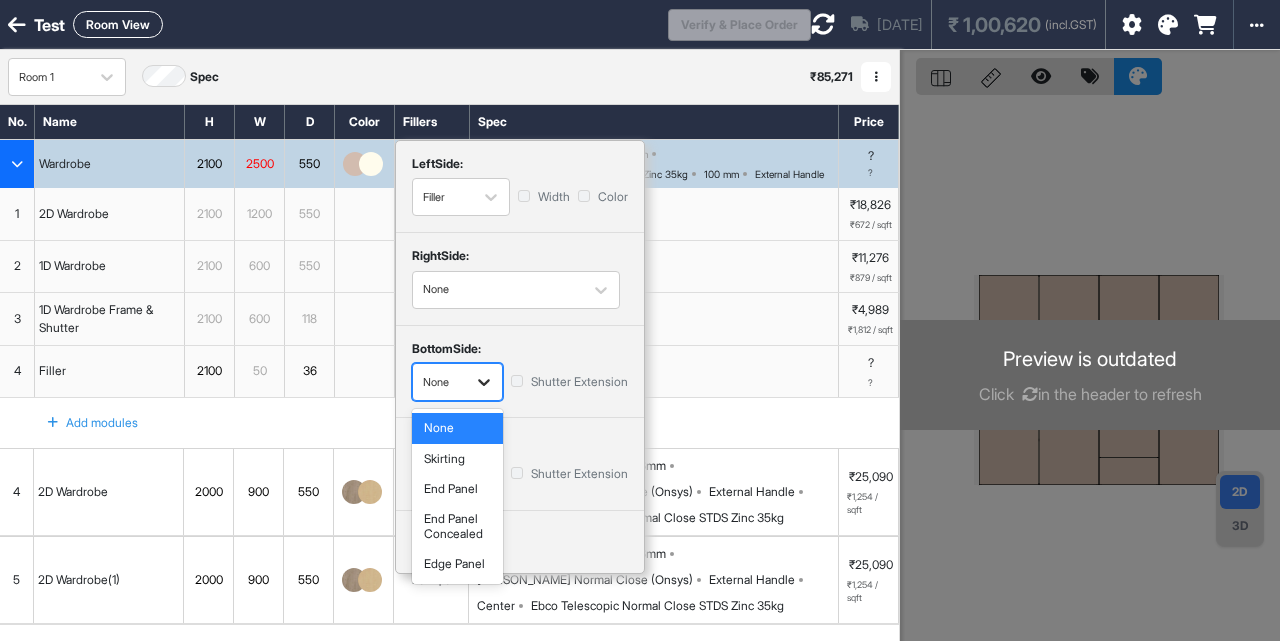 click at bounding box center [484, 382] 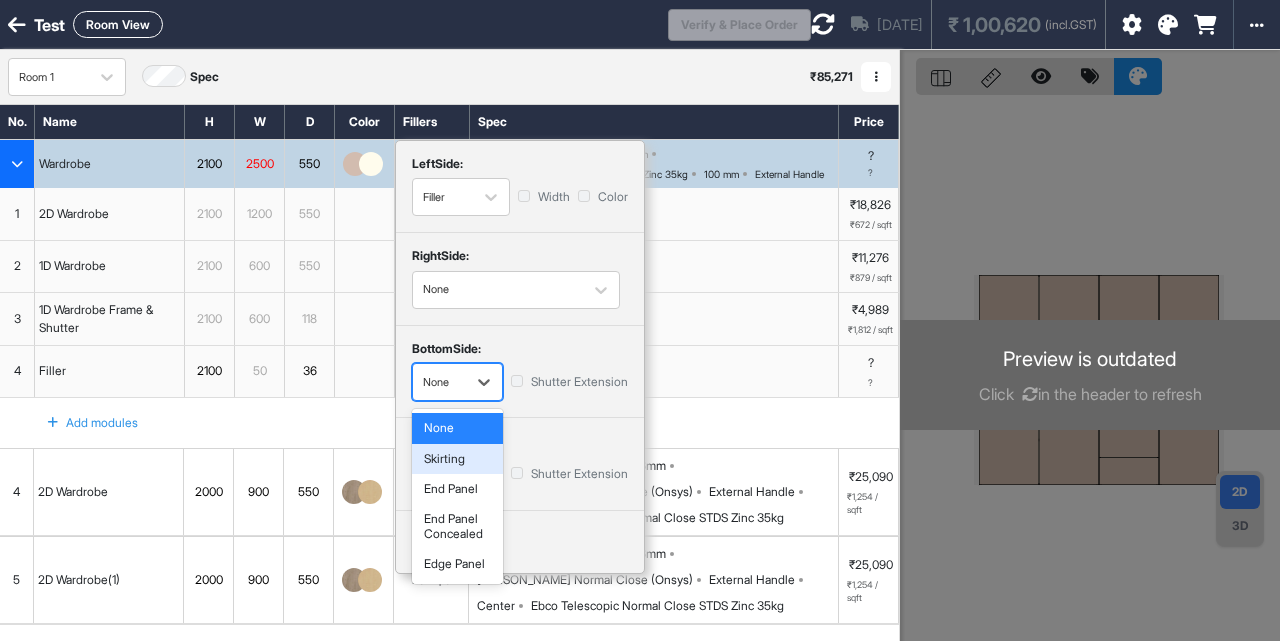 click on "Skirting" at bounding box center [457, 459] 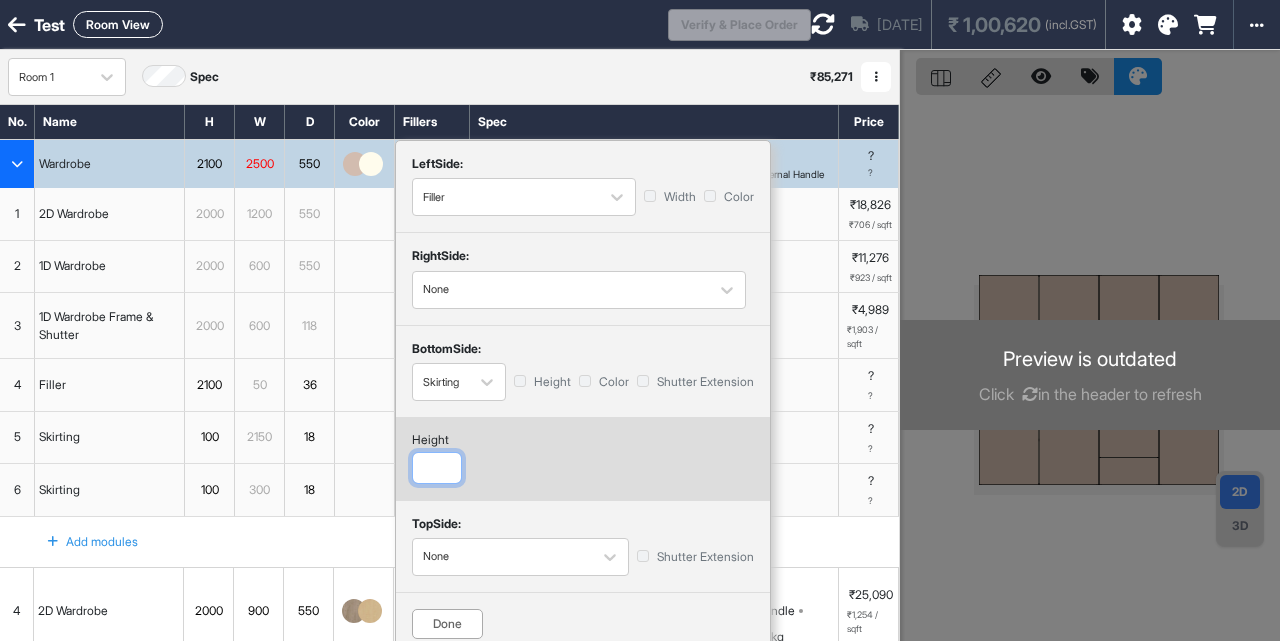 click at bounding box center (437, 468) 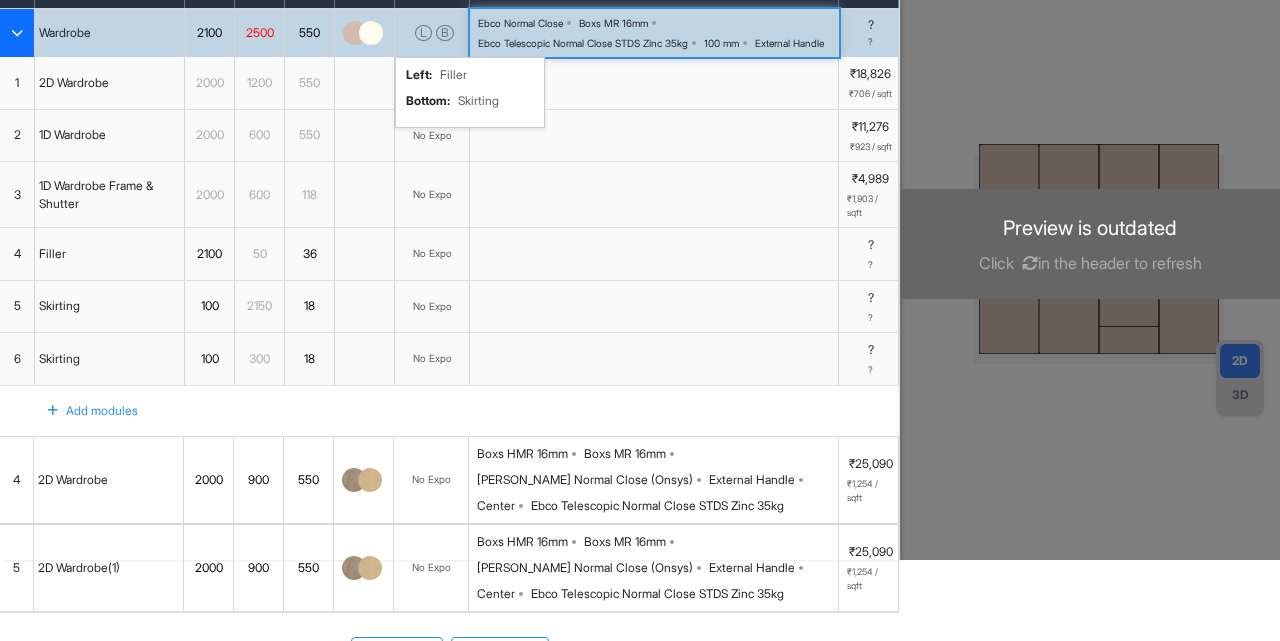 scroll, scrollTop: 0, scrollLeft: 0, axis: both 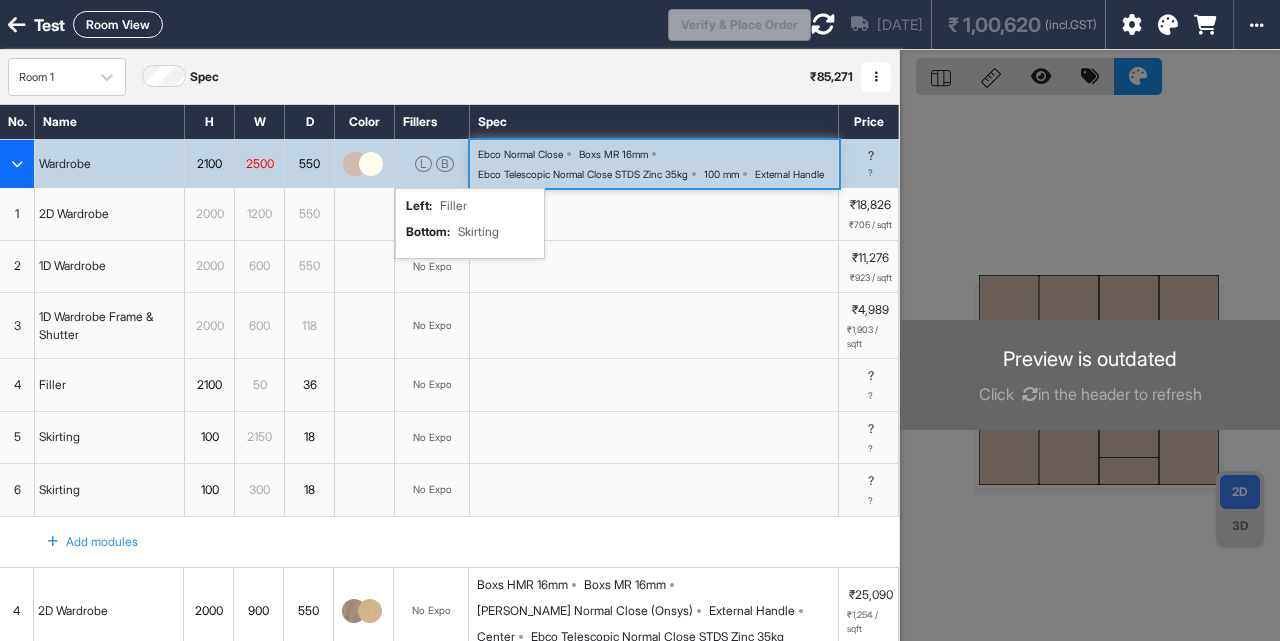 click on "B" at bounding box center (445, 164) 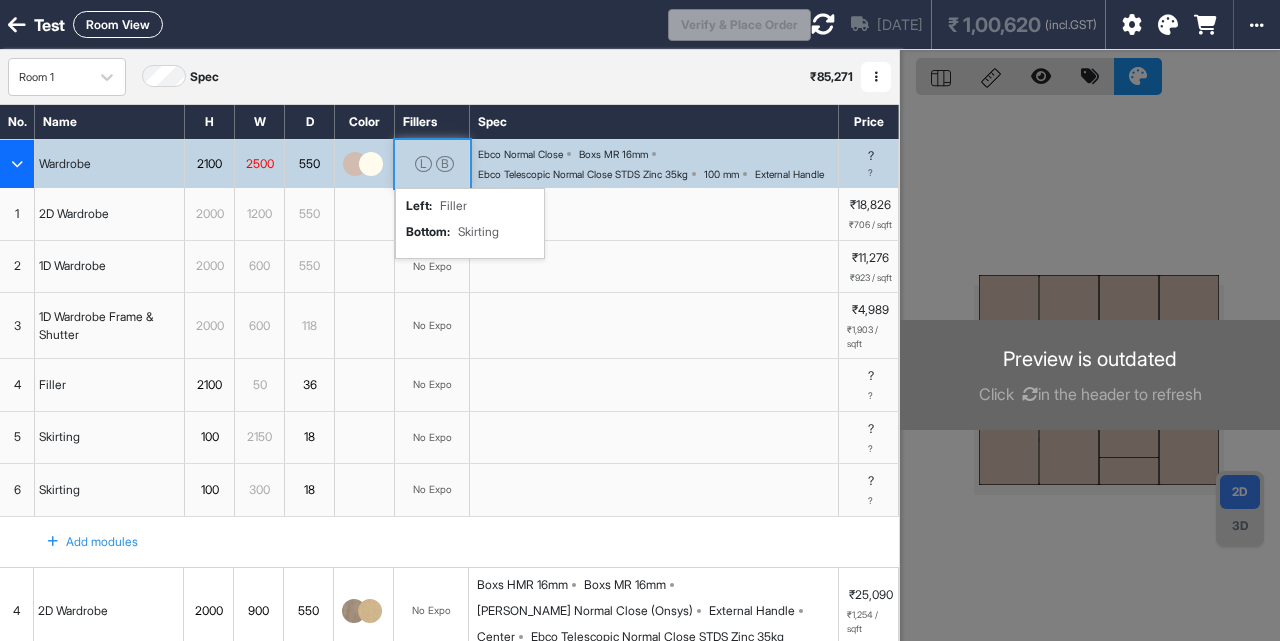 click on "L B" at bounding box center [432, 164] 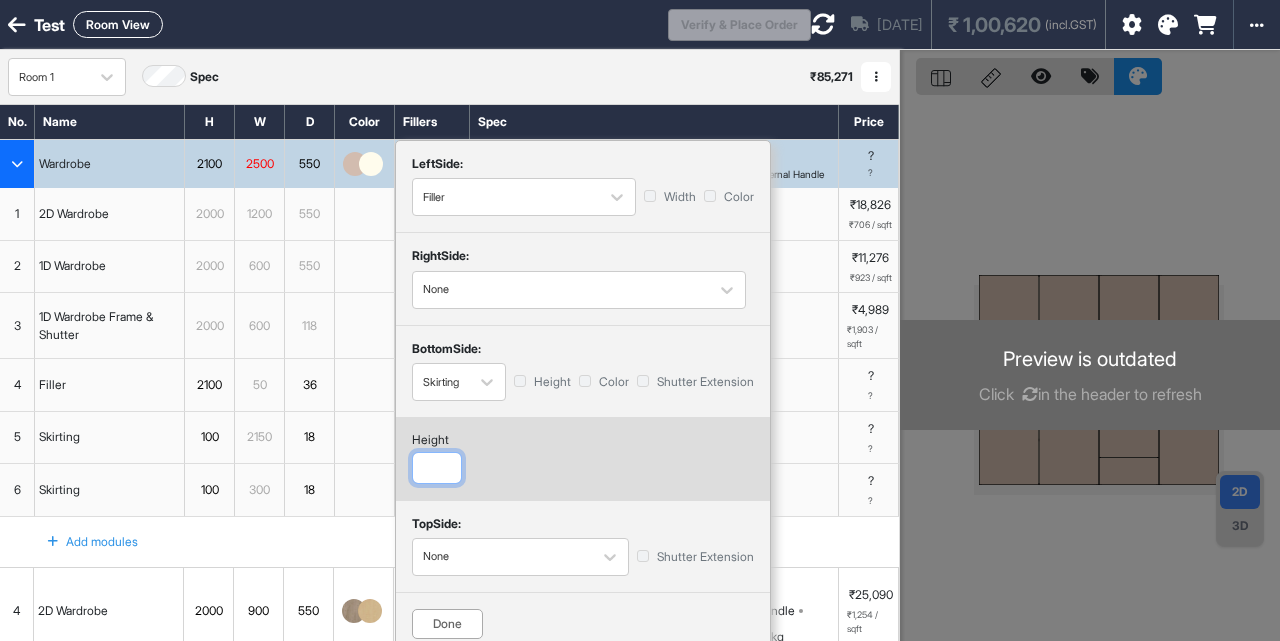 click at bounding box center [437, 468] 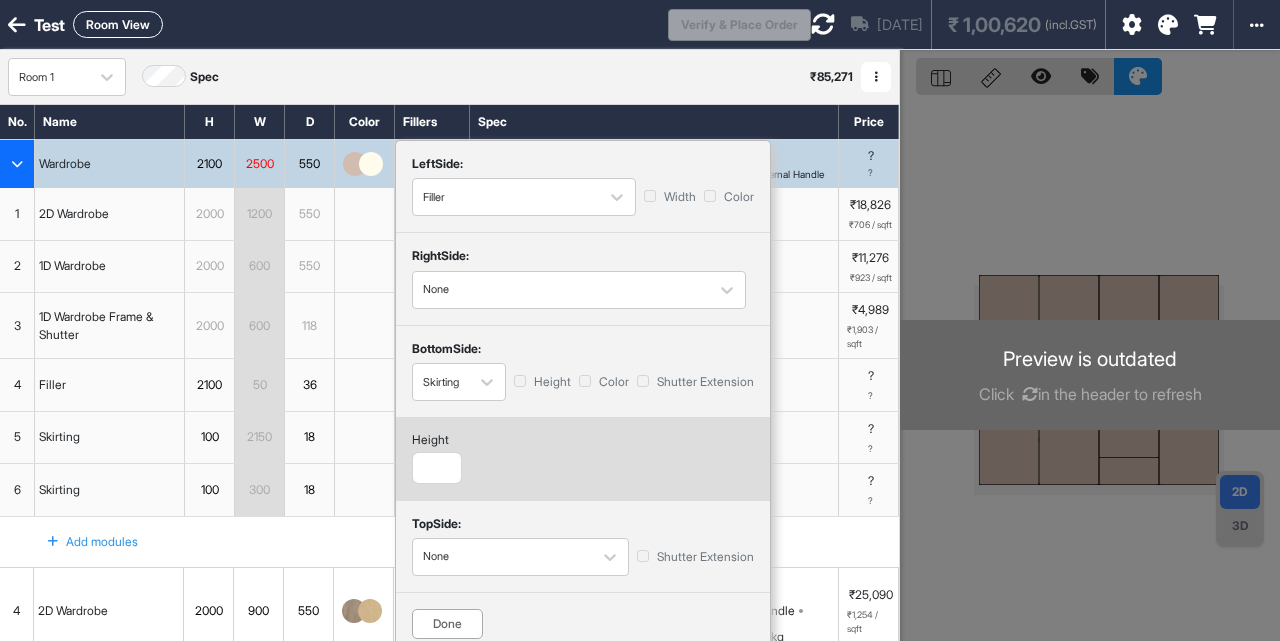 click on "Done" at bounding box center [447, 624] 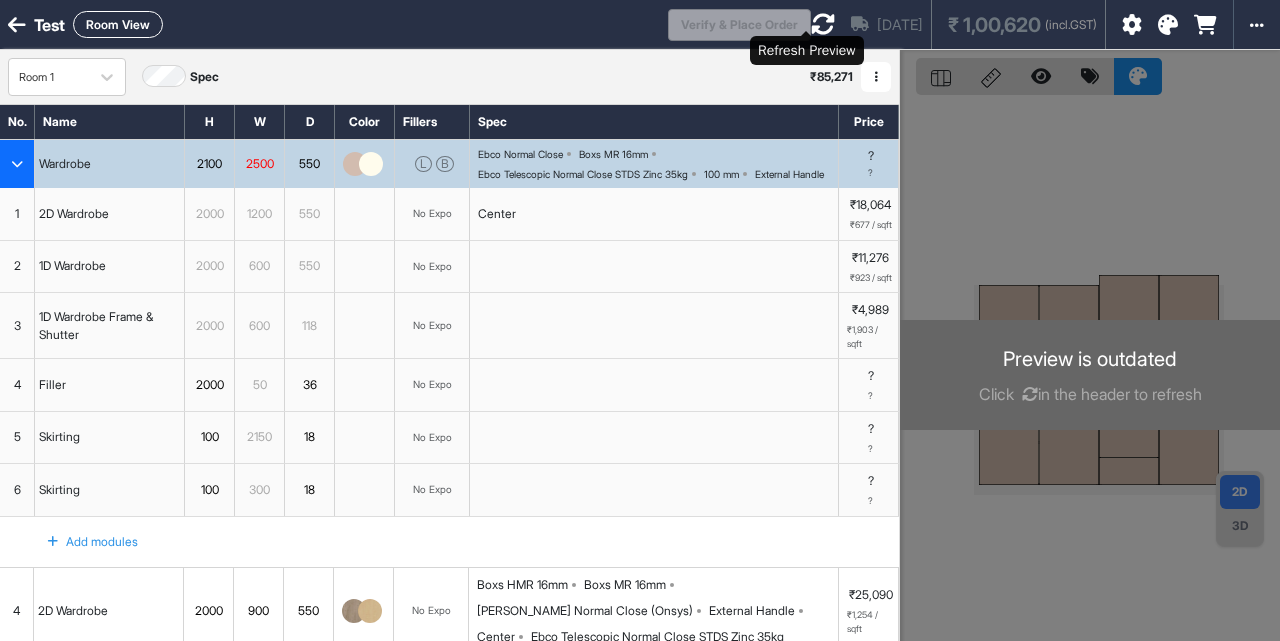 click at bounding box center (823, 24) 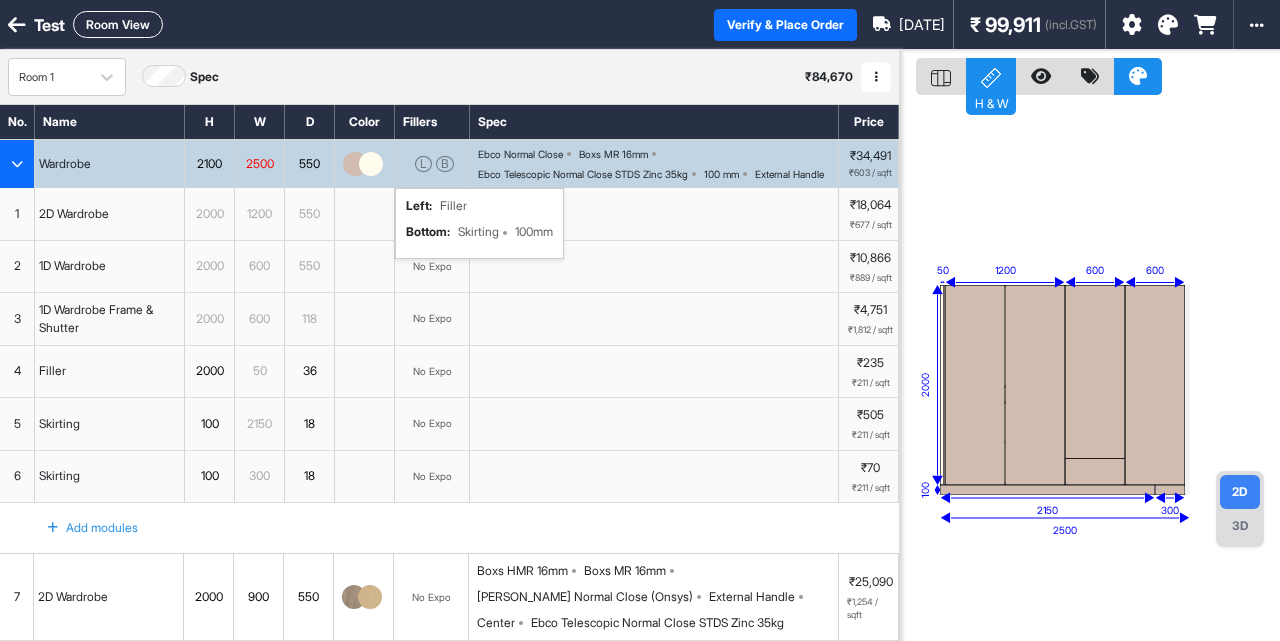 click on "L B left : Filler bottom : Skirting 100mm" at bounding box center [432, 164] 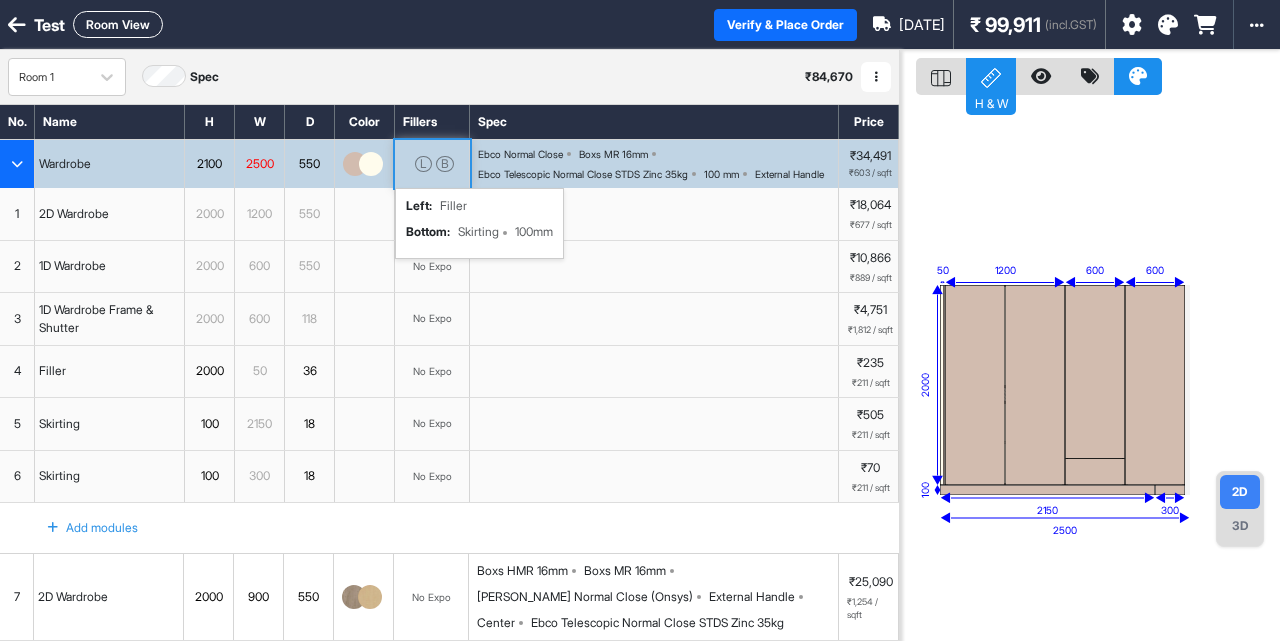 click on "L B left : Filler bottom : Skirting 100mm" at bounding box center [432, 164] 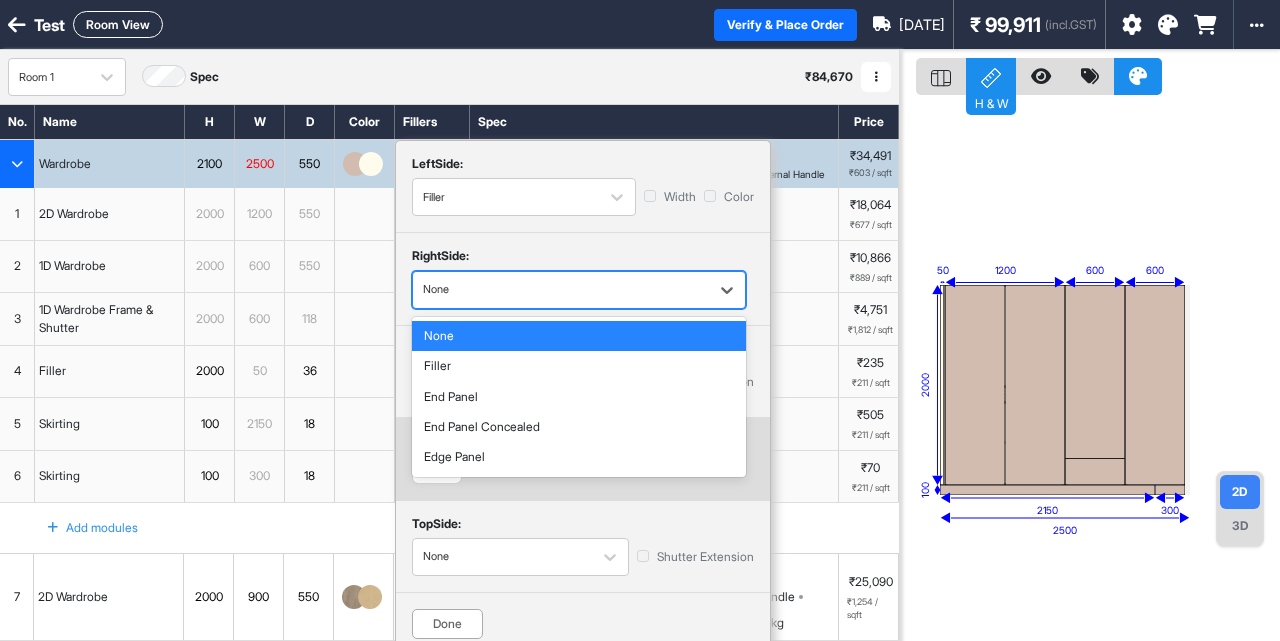 click at bounding box center [561, 290] 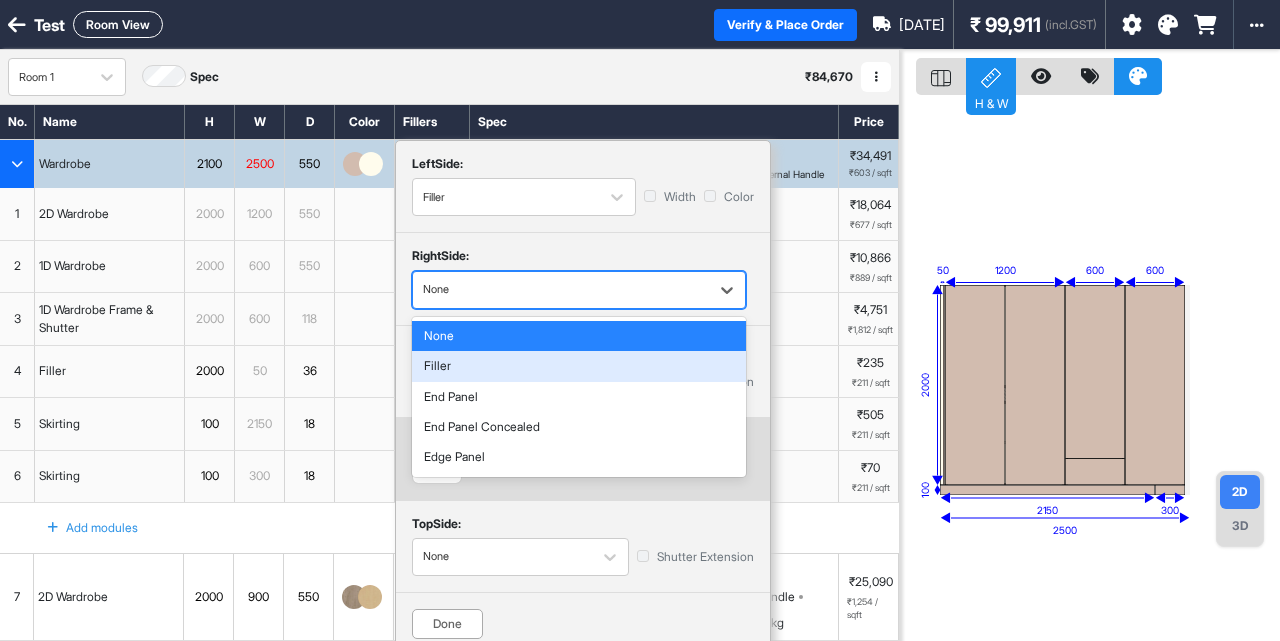click on "Filler" at bounding box center [579, 366] 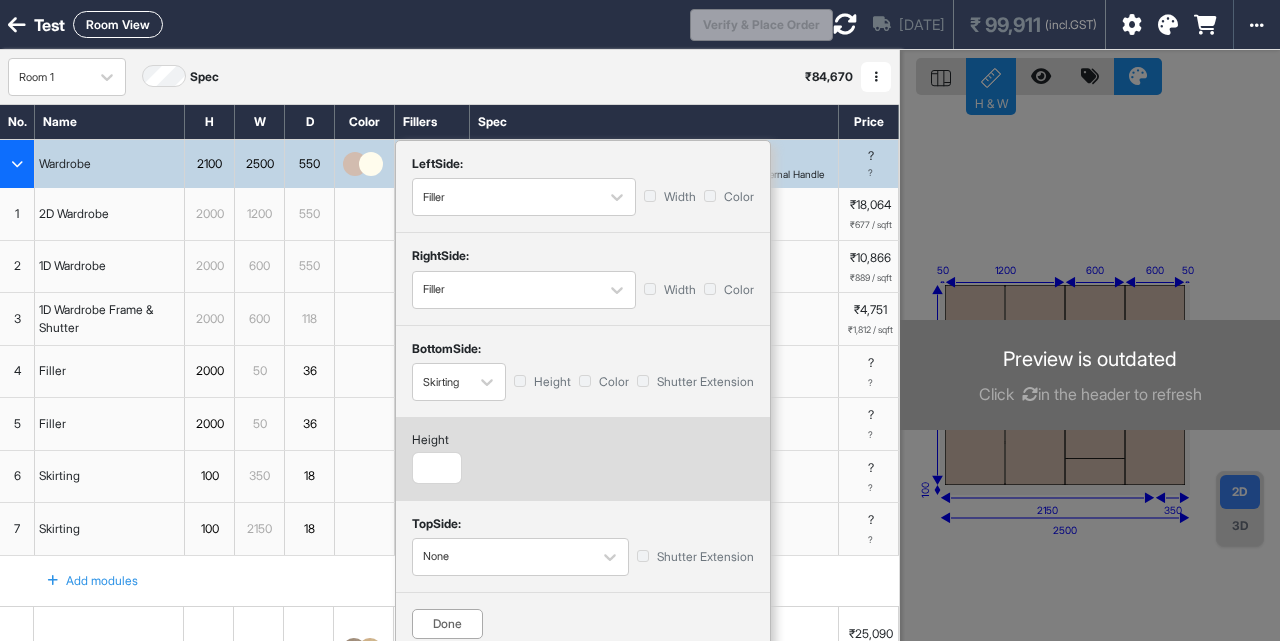 click on "Done" at bounding box center (447, 624) 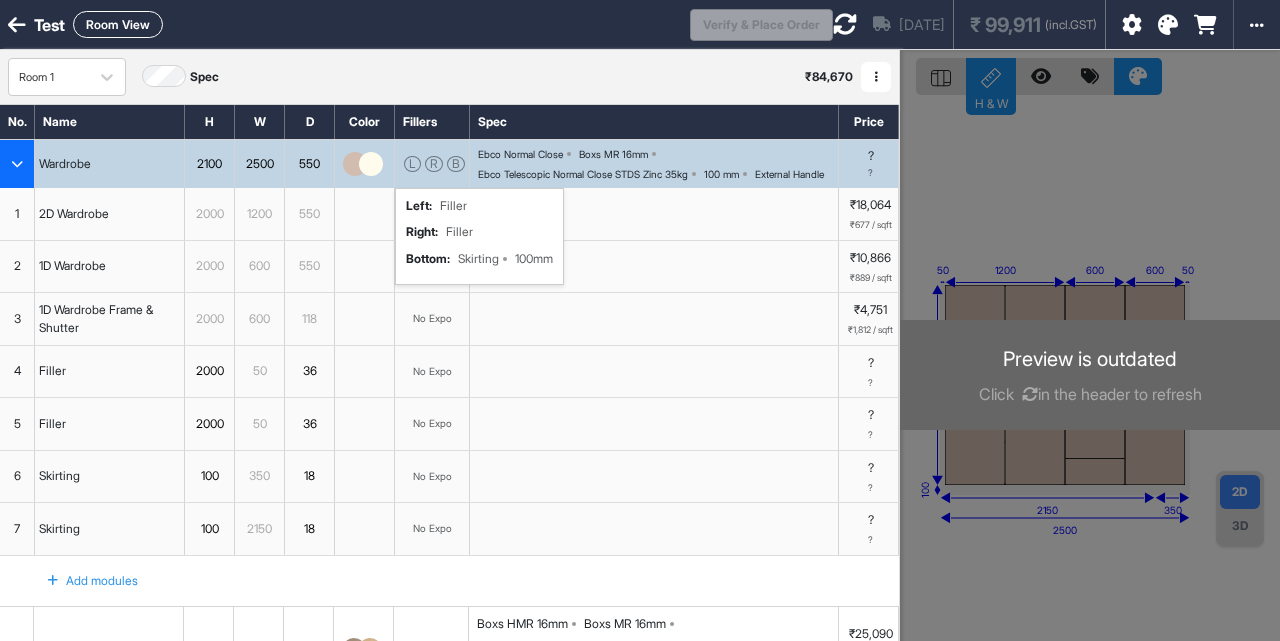 click on "Ebco Normal Close Boxs MR 16mm Ebco Telescopic Normal Close STDS Zinc 35kg 100 mm External Handle" at bounding box center (658, 164) 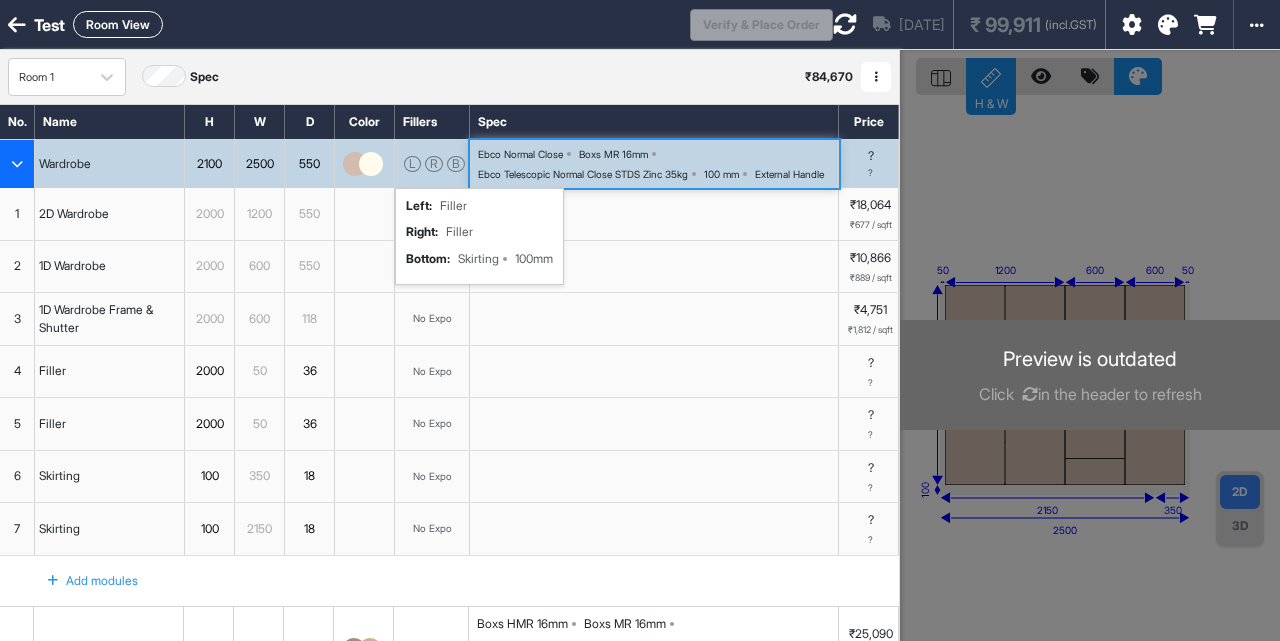 click on "Ebco Normal Close Boxs MR 16mm Ebco Telescopic Normal Close STDS Zinc 35kg 100 mm External Handle" at bounding box center [658, 164] 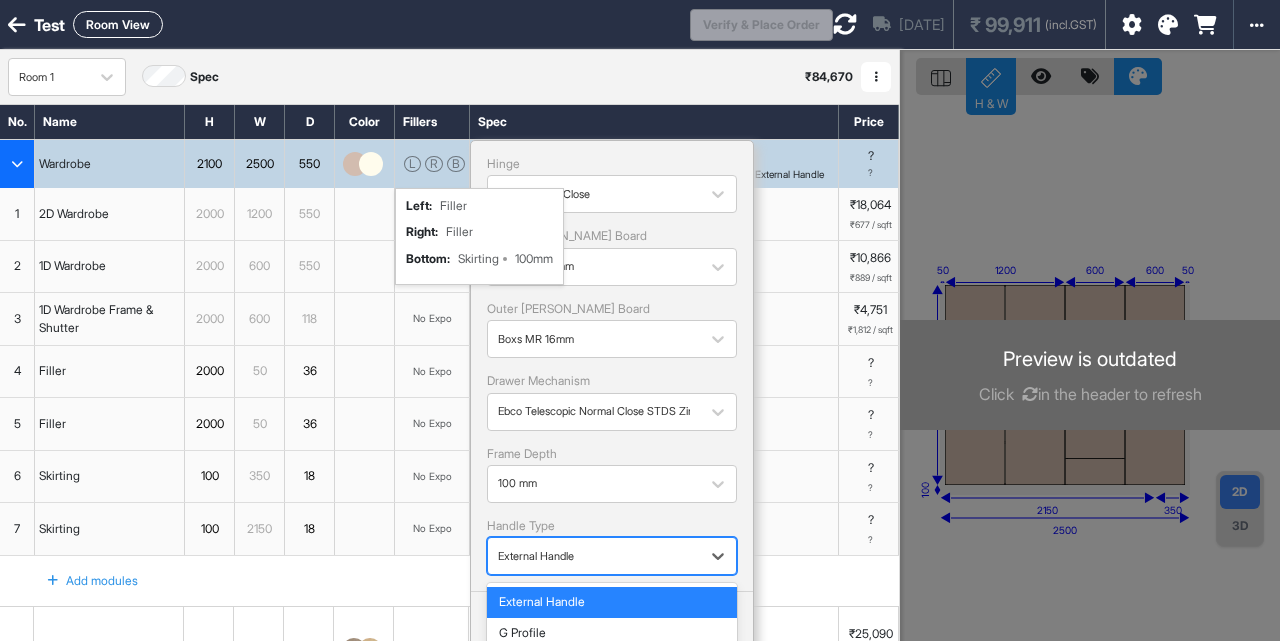 click at bounding box center [594, 556] 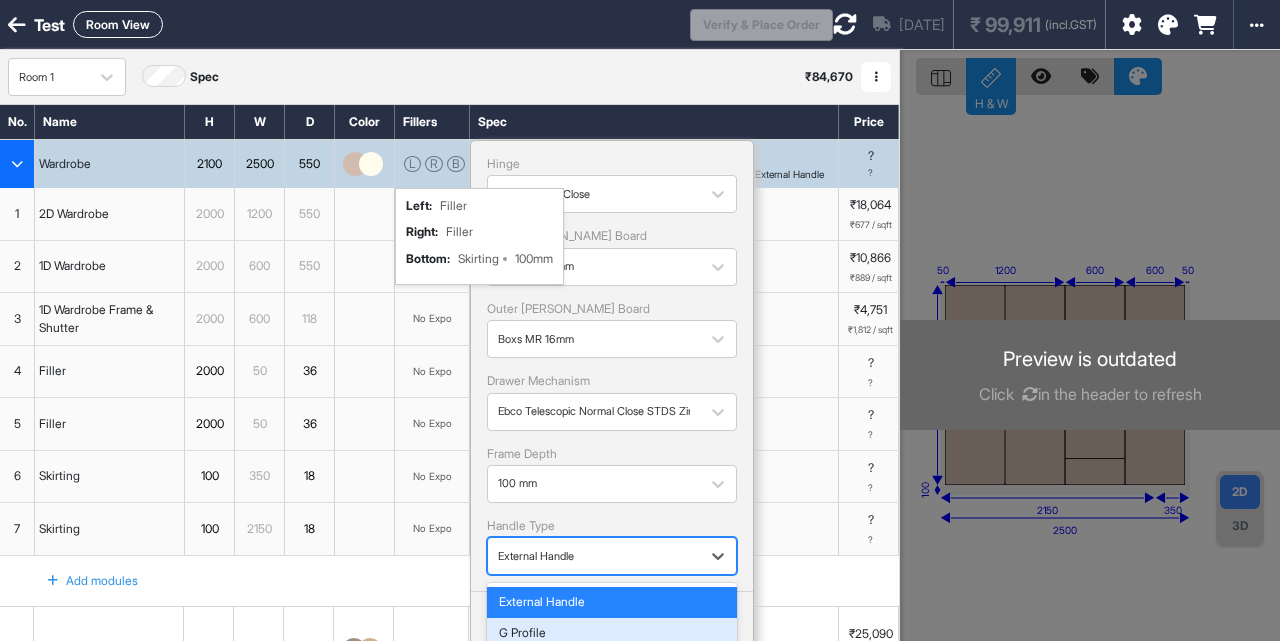 click on "G Profile" at bounding box center [612, 633] 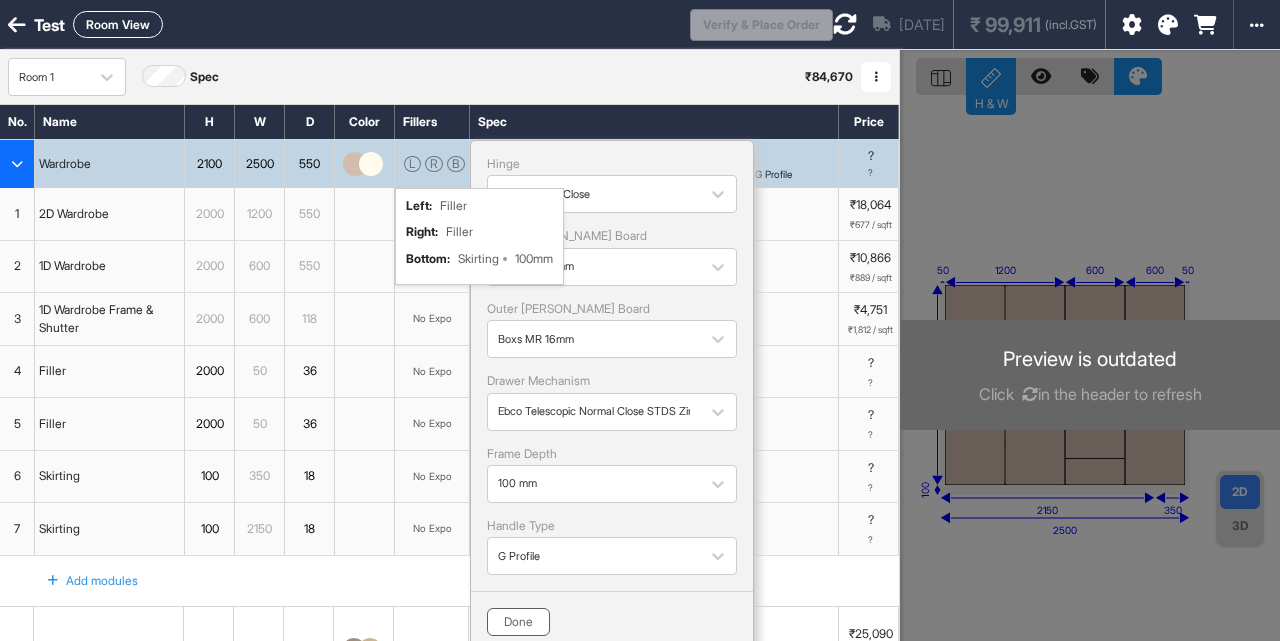 click on "Done" at bounding box center (518, 622) 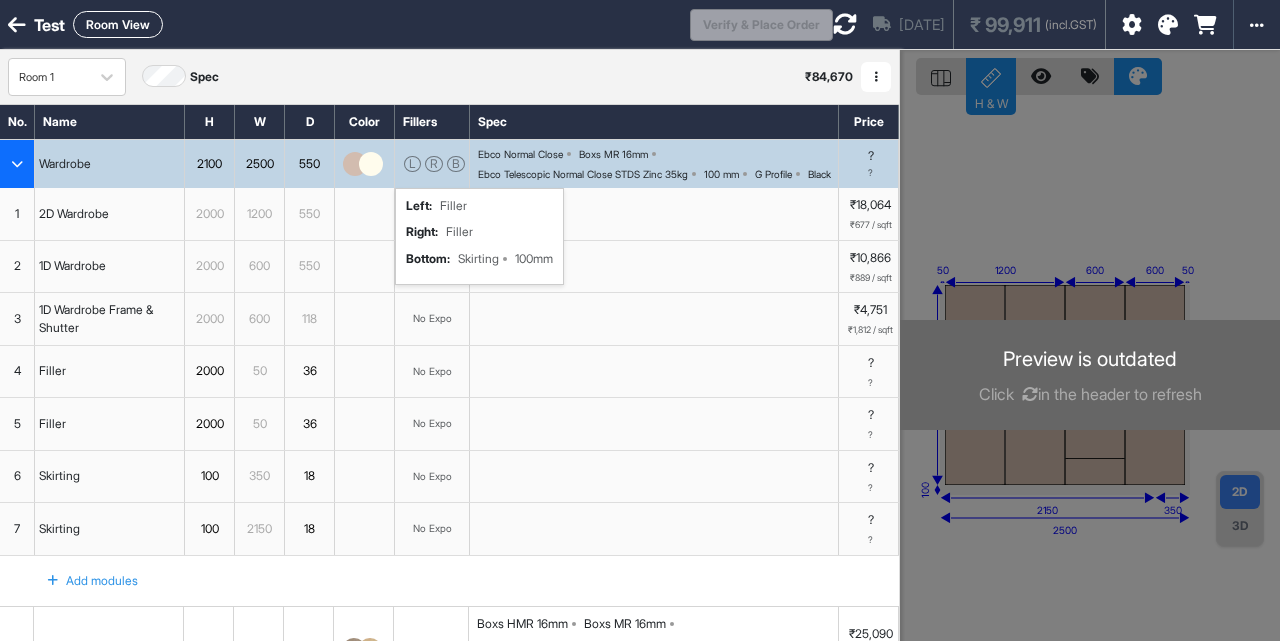 click at bounding box center [845, 24] 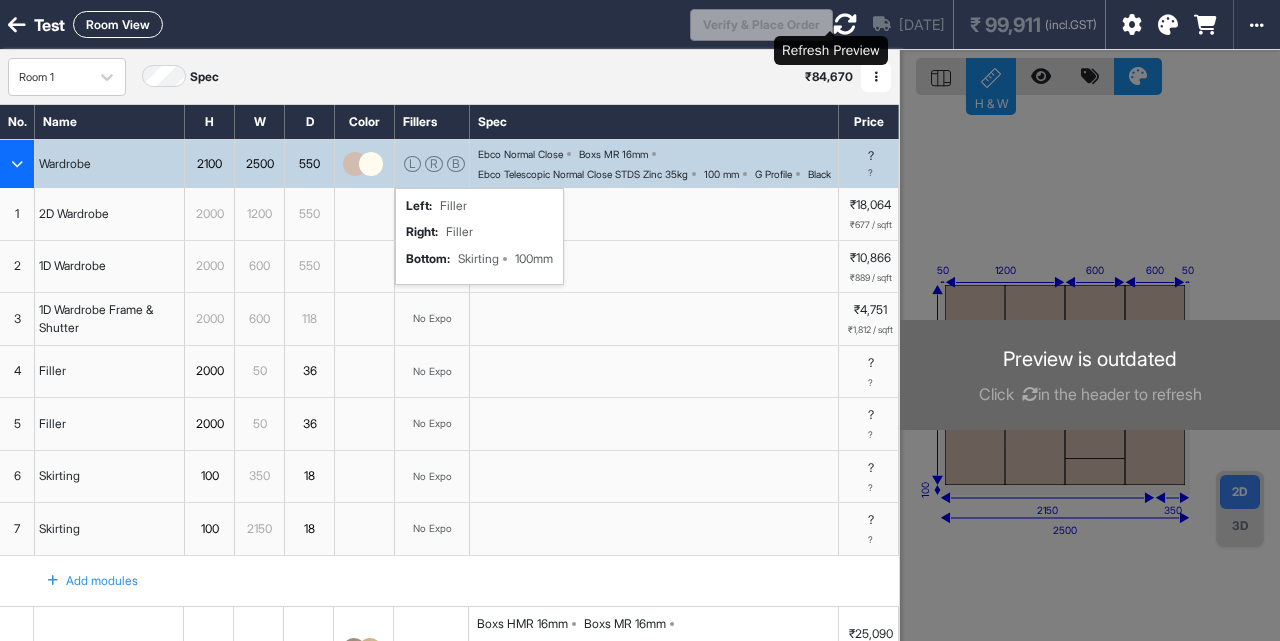 click at bounding box center [845, 24] 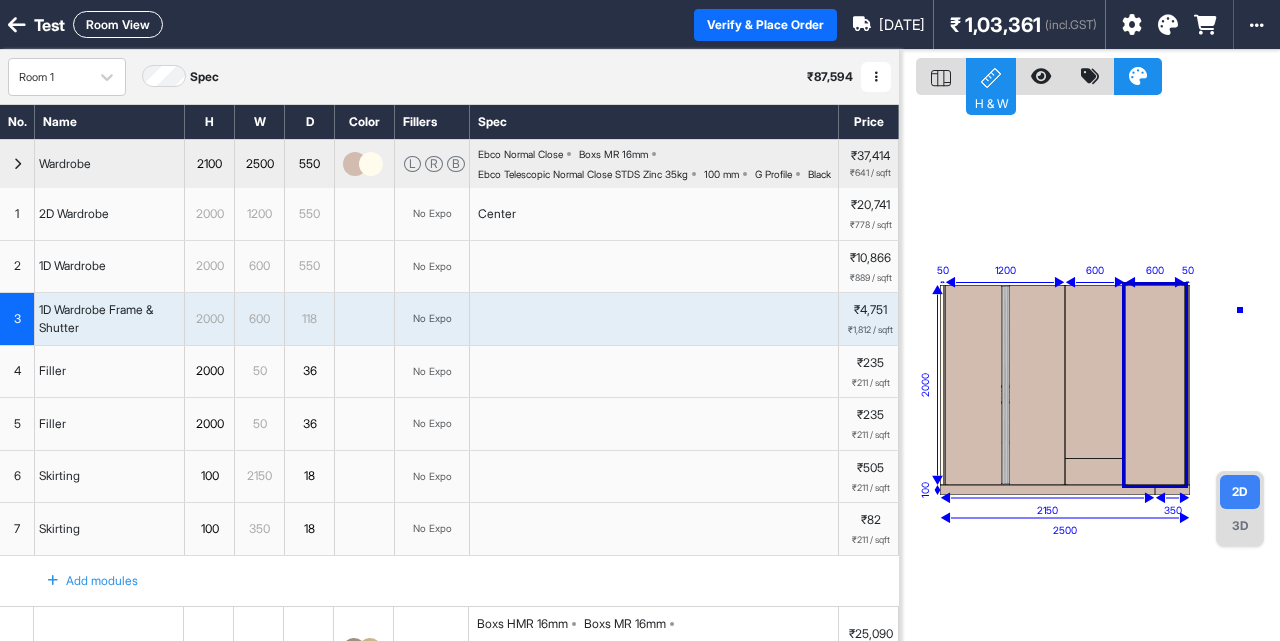 click on "eq eq eq 150 eq eq eq 335 326 326 326 326 237 2500 1200 600 600 2000 50 50 100 2150 350" at bounding box center [1090, 370] 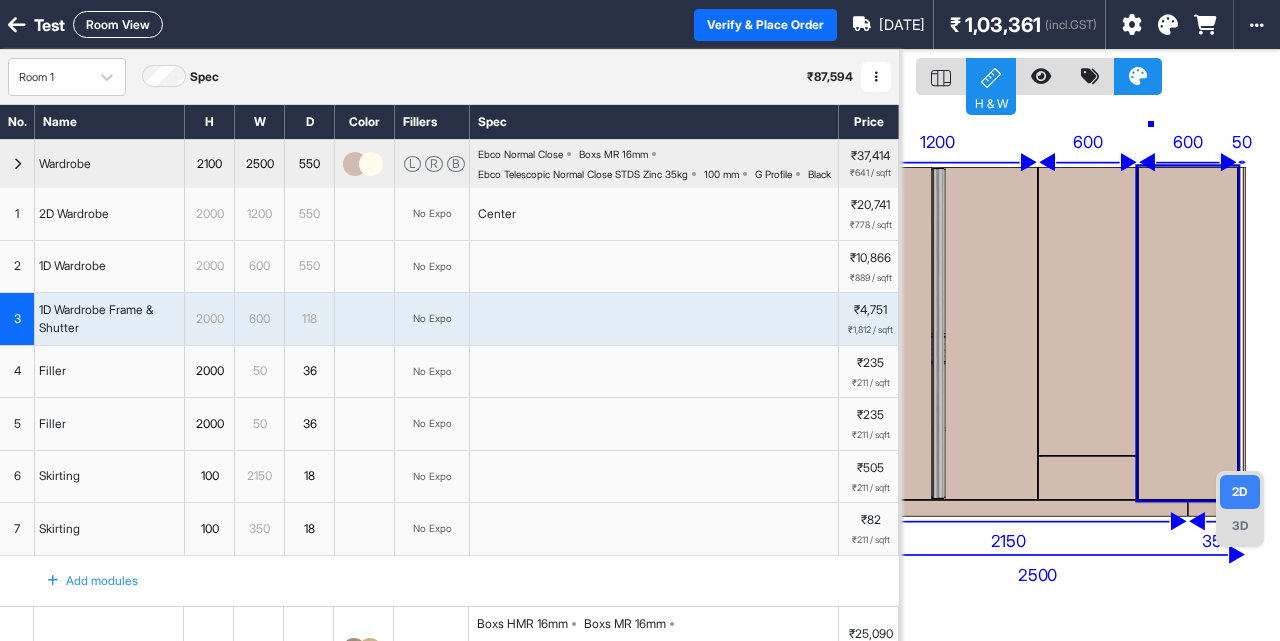 click on "eq eq eq 150 eq eq eq 335 326 326 326 326 237 2500 1200 600 600 2000 50 50 100 2150 350" at bounding box center (1090, 370) 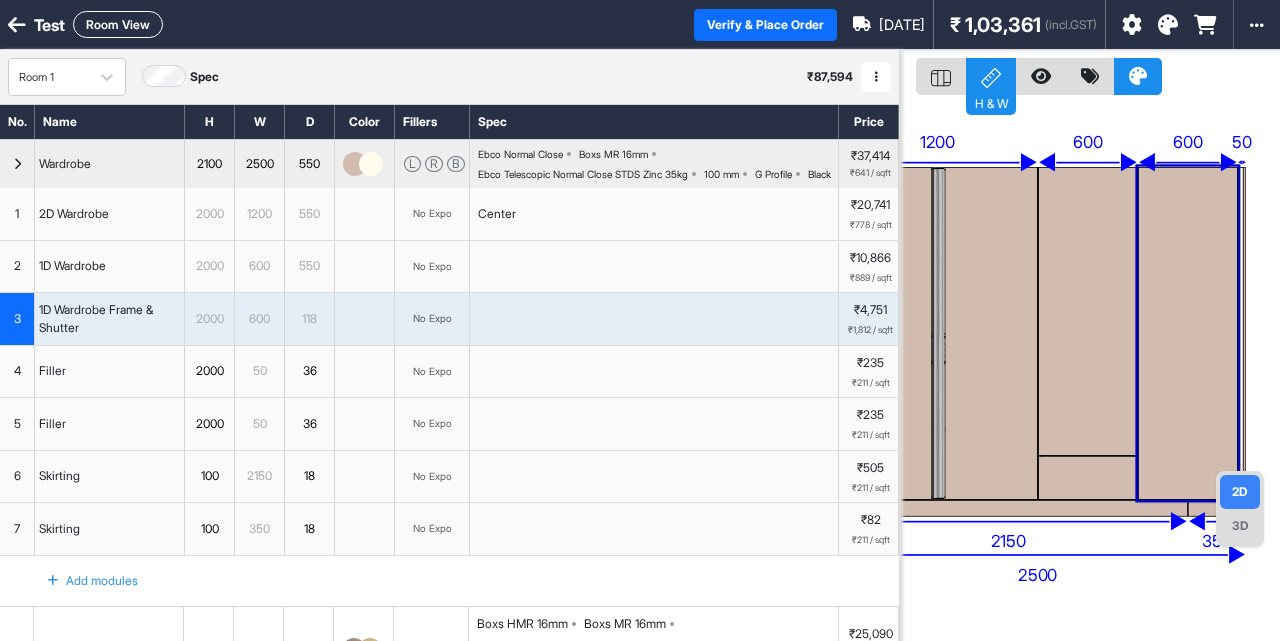 click on "3D" at bounding box center [1240, 526] 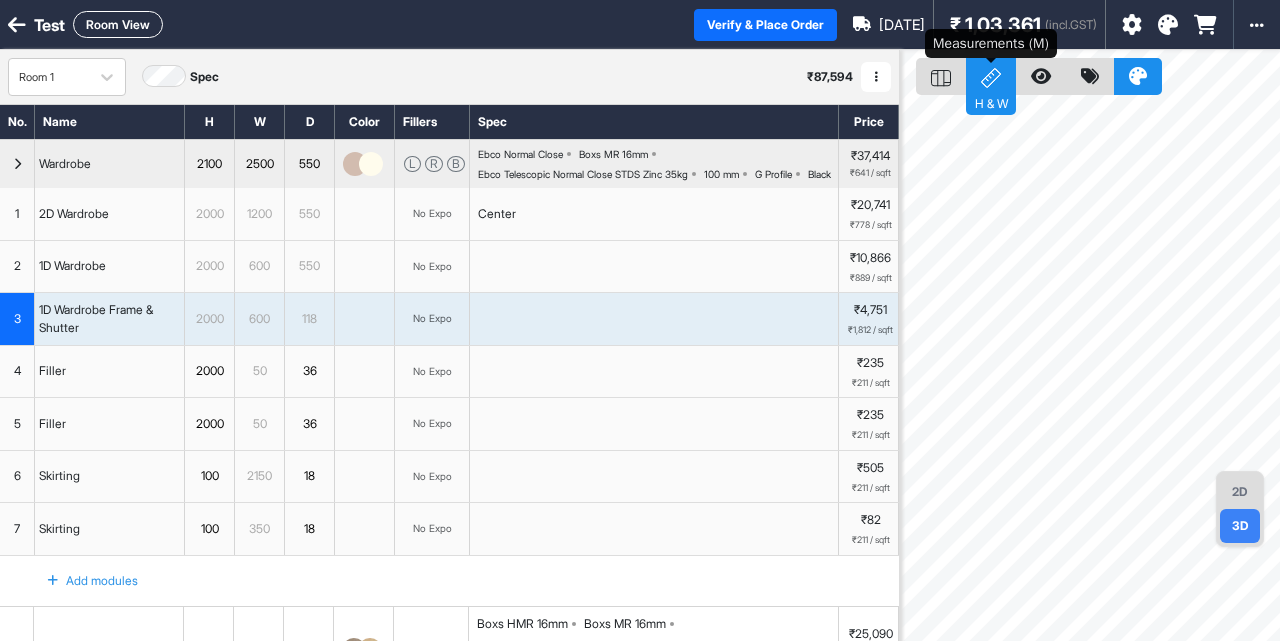 click 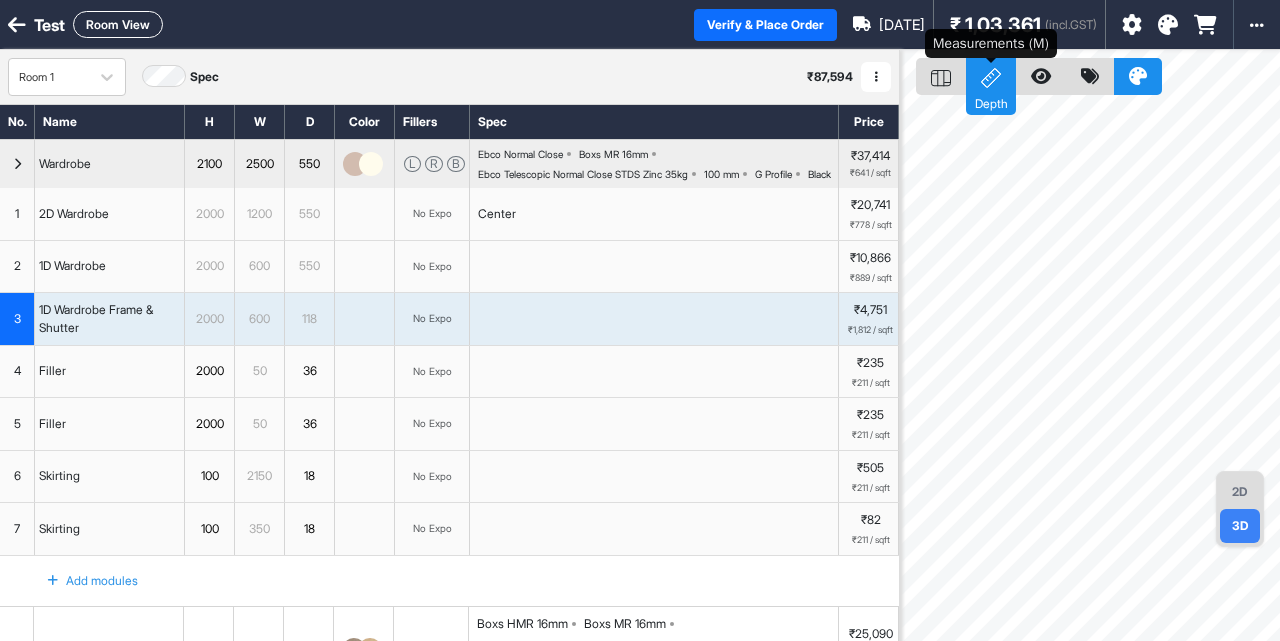 click 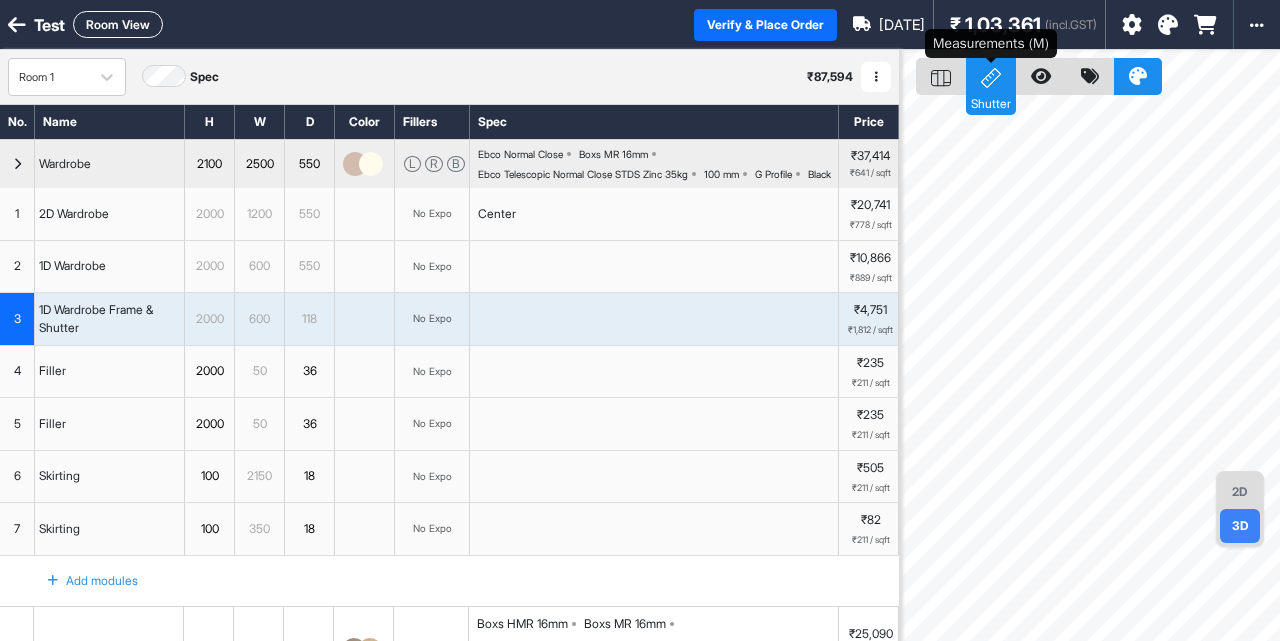 click 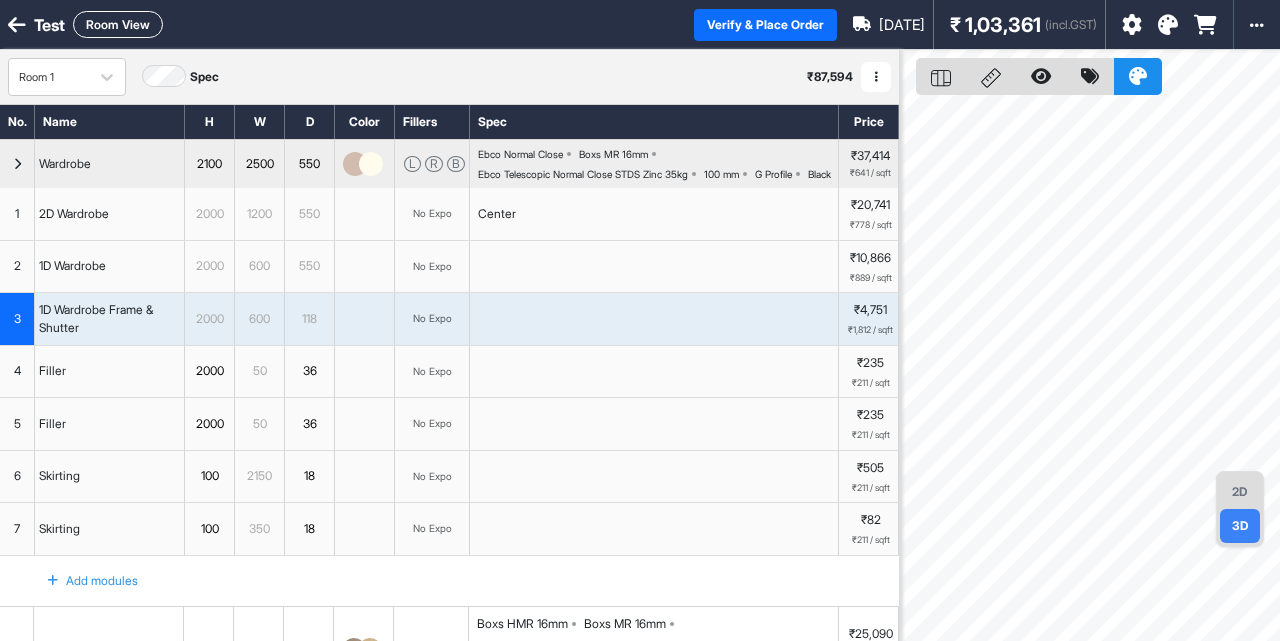 click on "2D" at bounding box center [1240, 492] 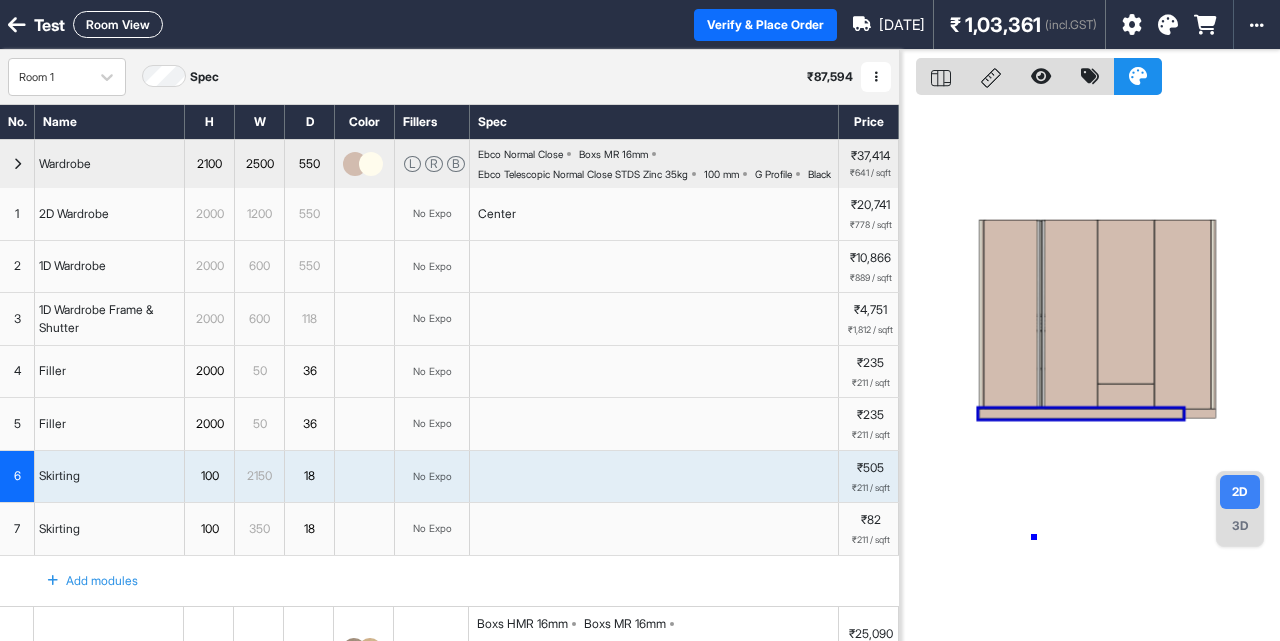 click at bounding box center [1090, 370] 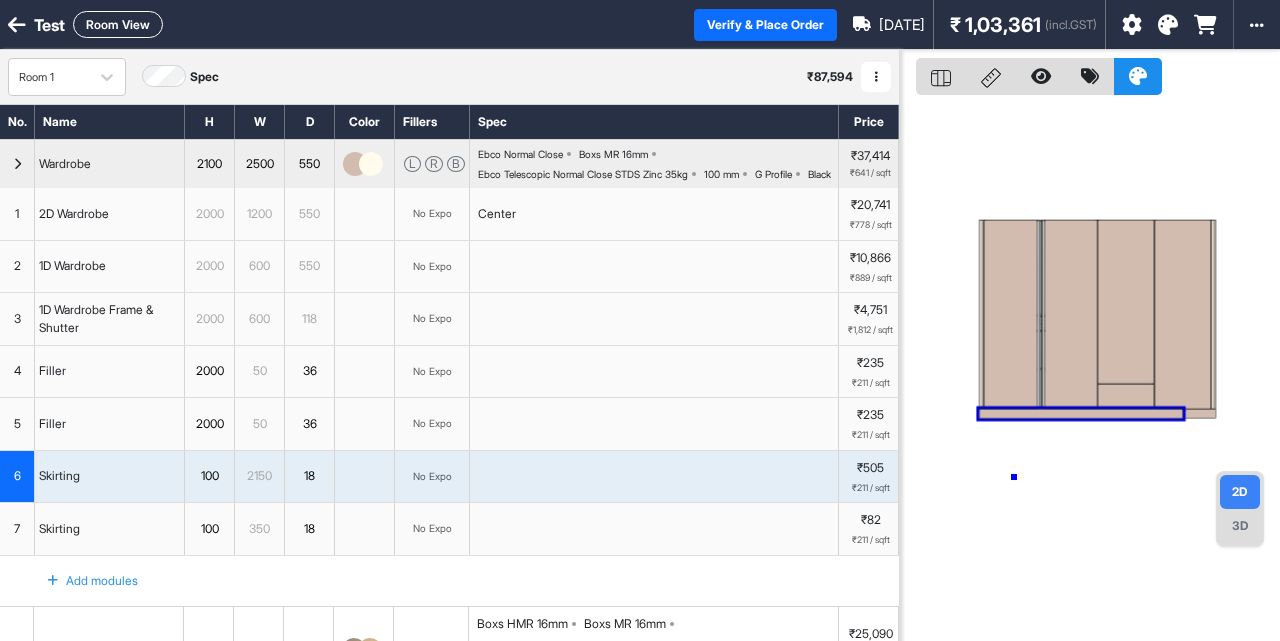 click at bounding box center [1090, 370] 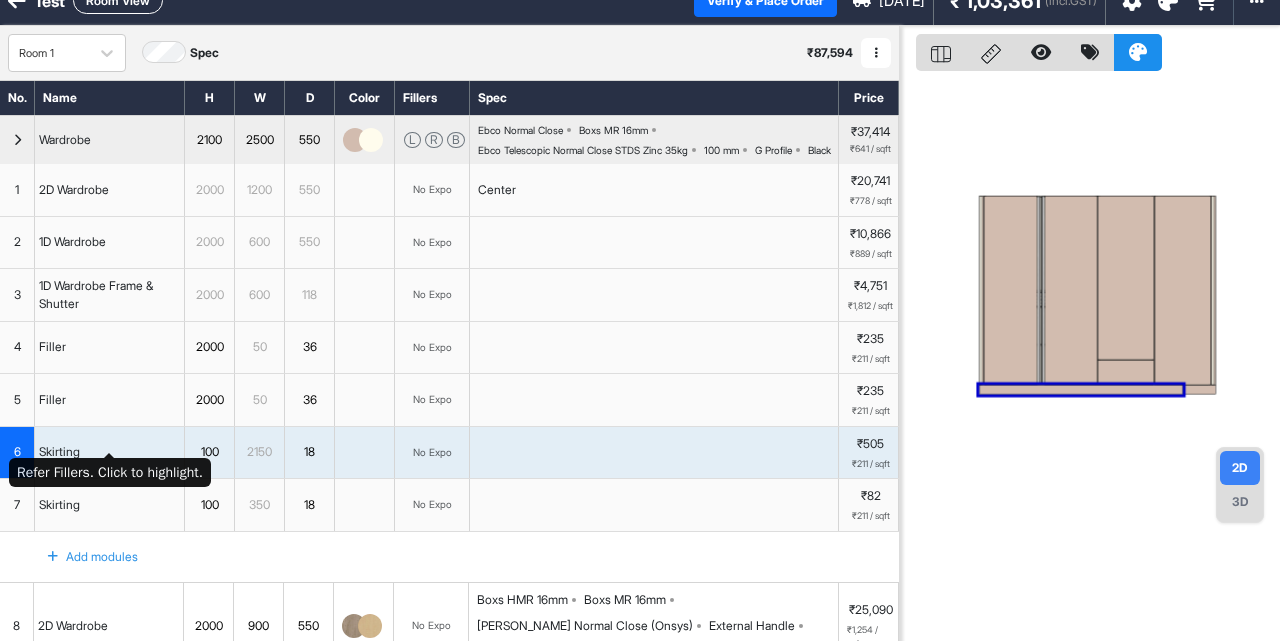 scroll, scrollTop: 24, scrollLeft: 0, axis: vertical 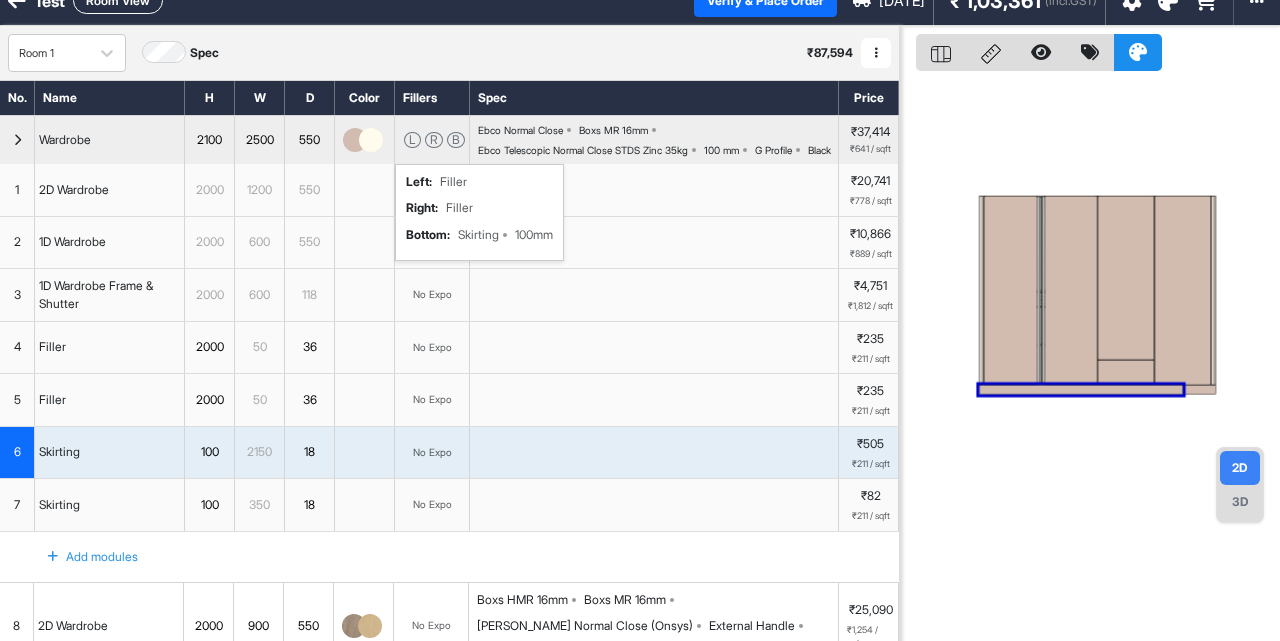 click on "L R B" at bounding box center (432, 140) 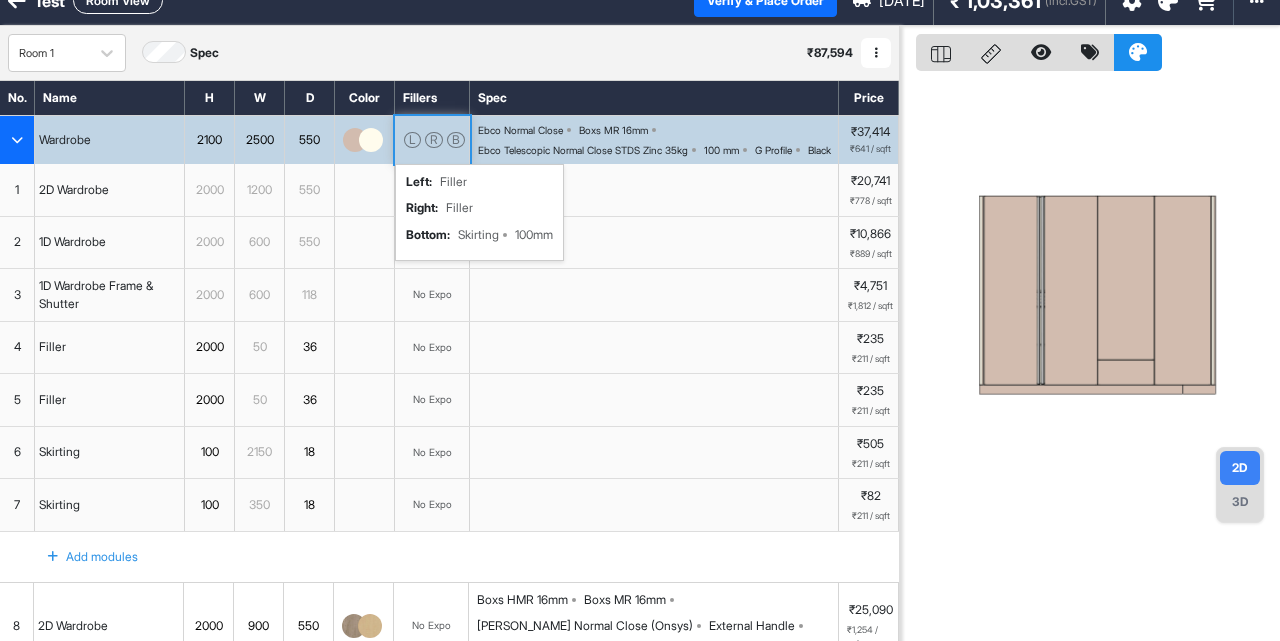 click on "L R B" at bounding box center [432, 140] 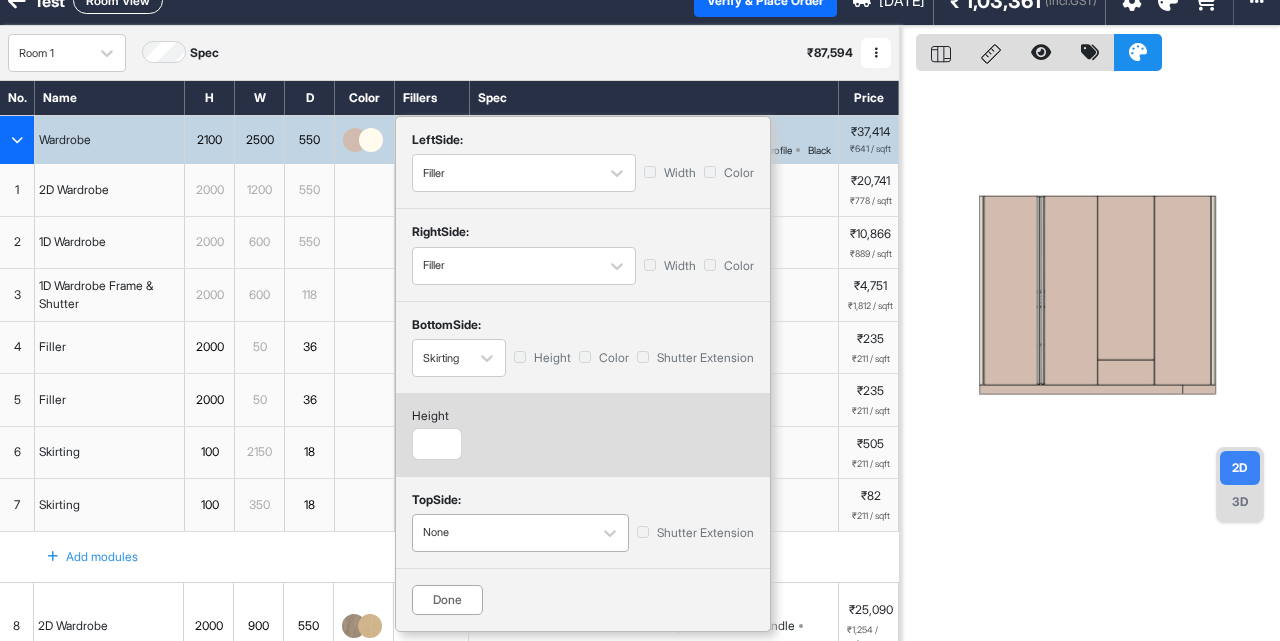 scroll, scrollTop: 77, scrollLeft: 0, axis: vertical 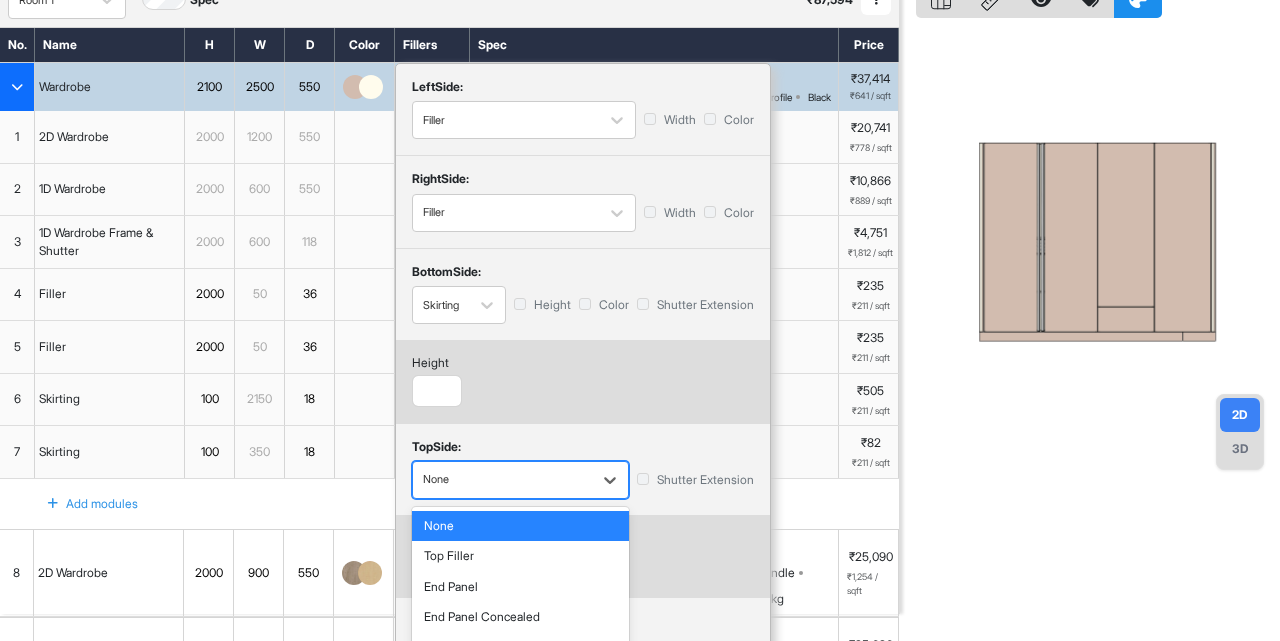 click on "None" at bounding box center (502, 479) 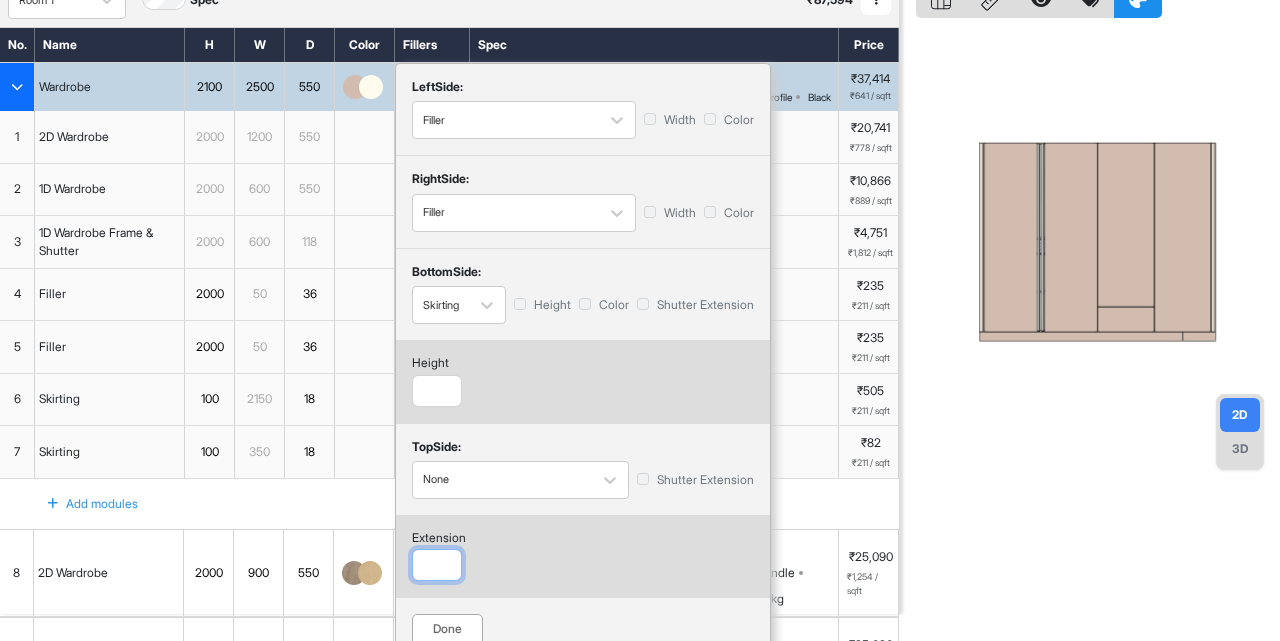 click at bounding box center (437, 565) 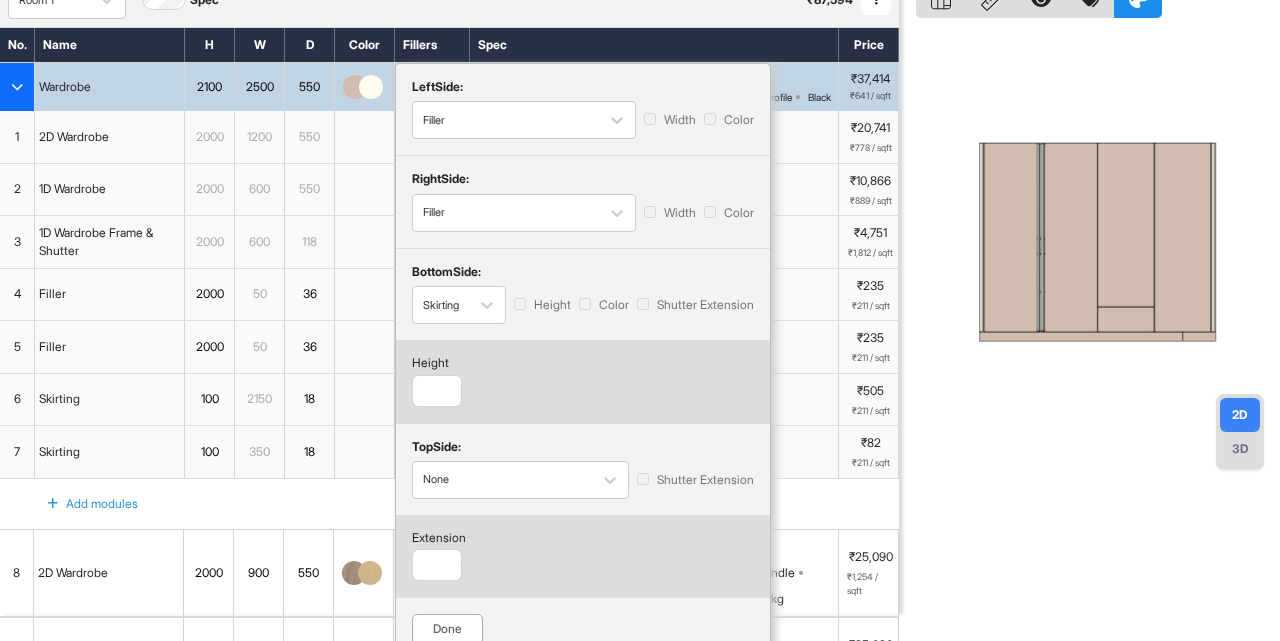 click on "left  Side: Filler Width Color right  Side: Filler Width Color bottom  Side: Skirting Height Color Shutter Extension height *** top  Side: None Shutter Extension extension *** Done" at bounding box center [583, 362] 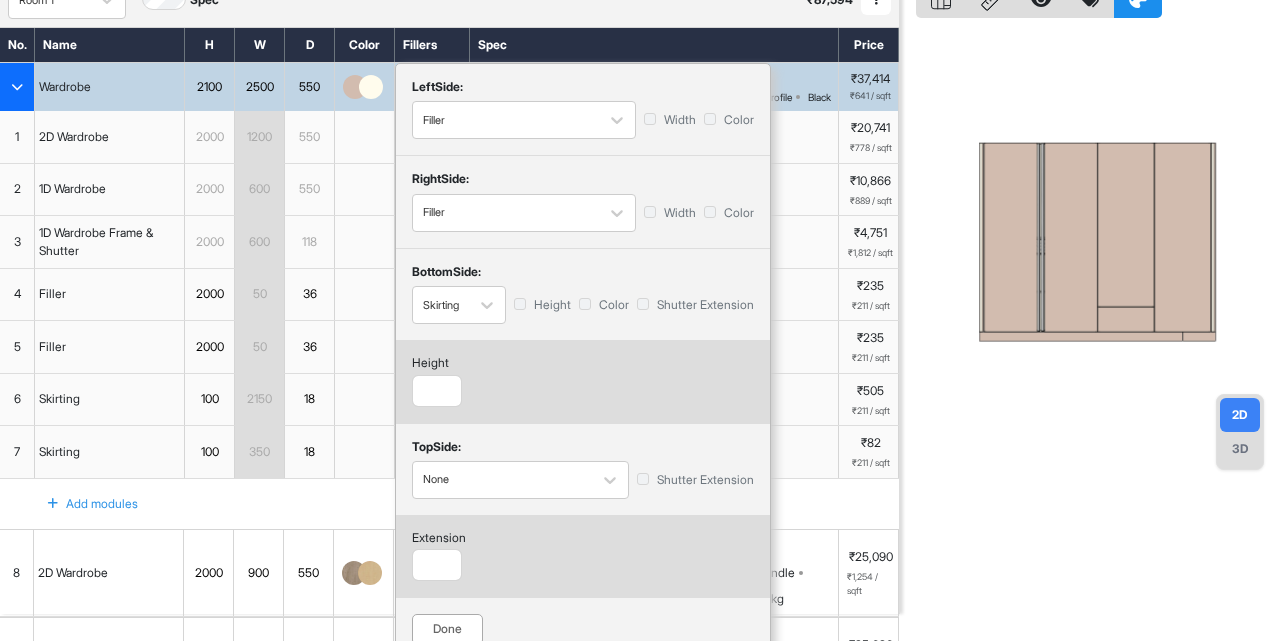 click on "Done" at bounding box center [447, 629] 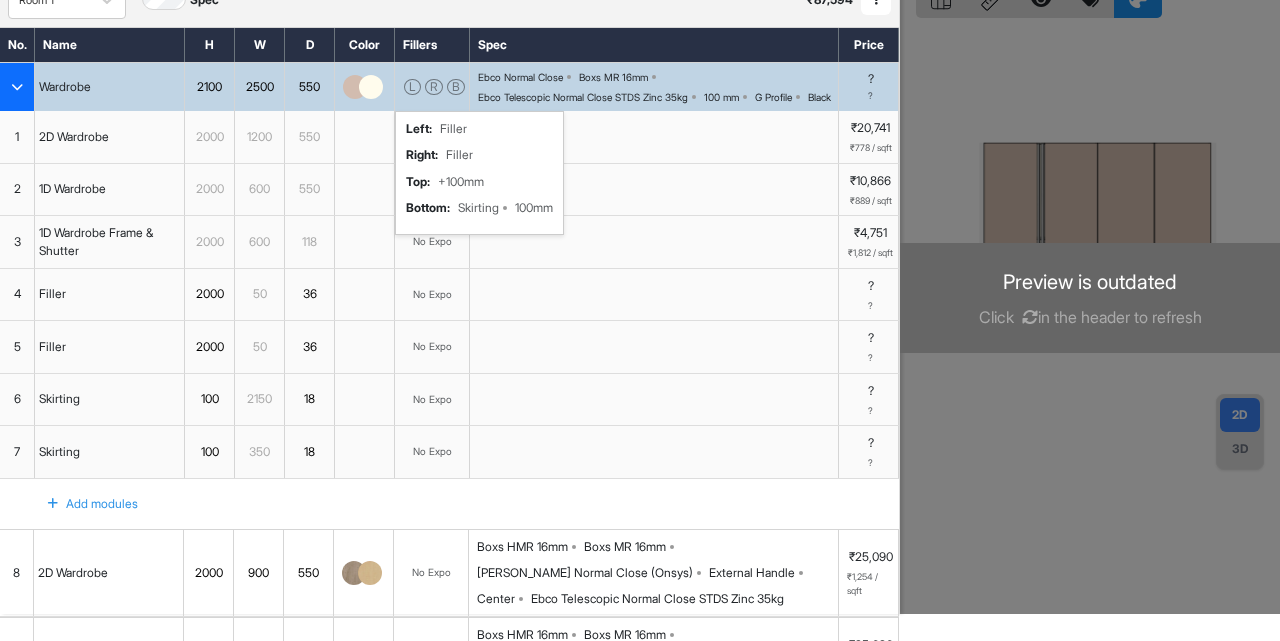 scroll, scrollTop: 0, scrollLeft: 0, axis: both 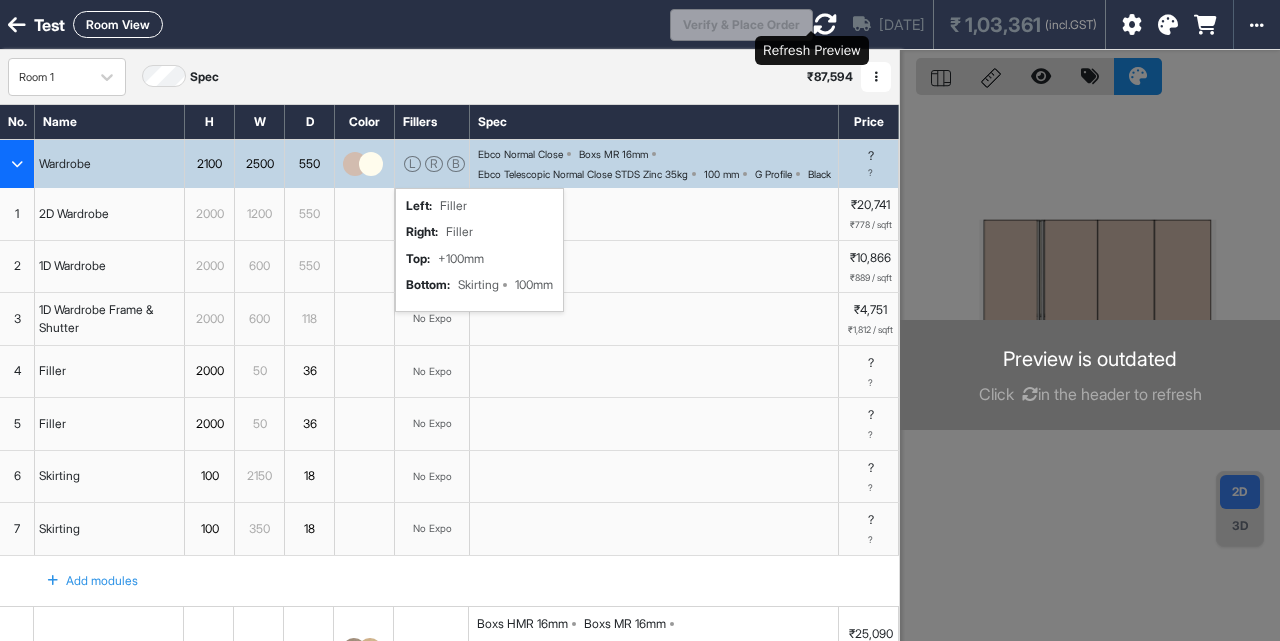 click at bounding box center (825, 24) 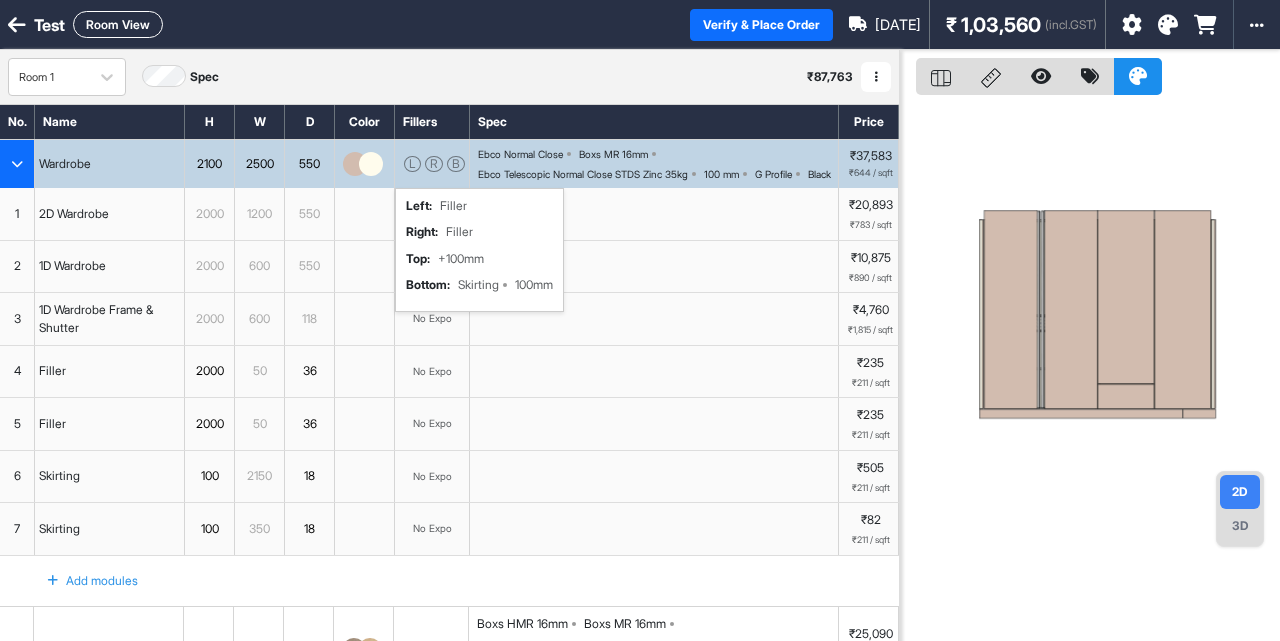 click on "3D" at bounding box center (1240, 526) 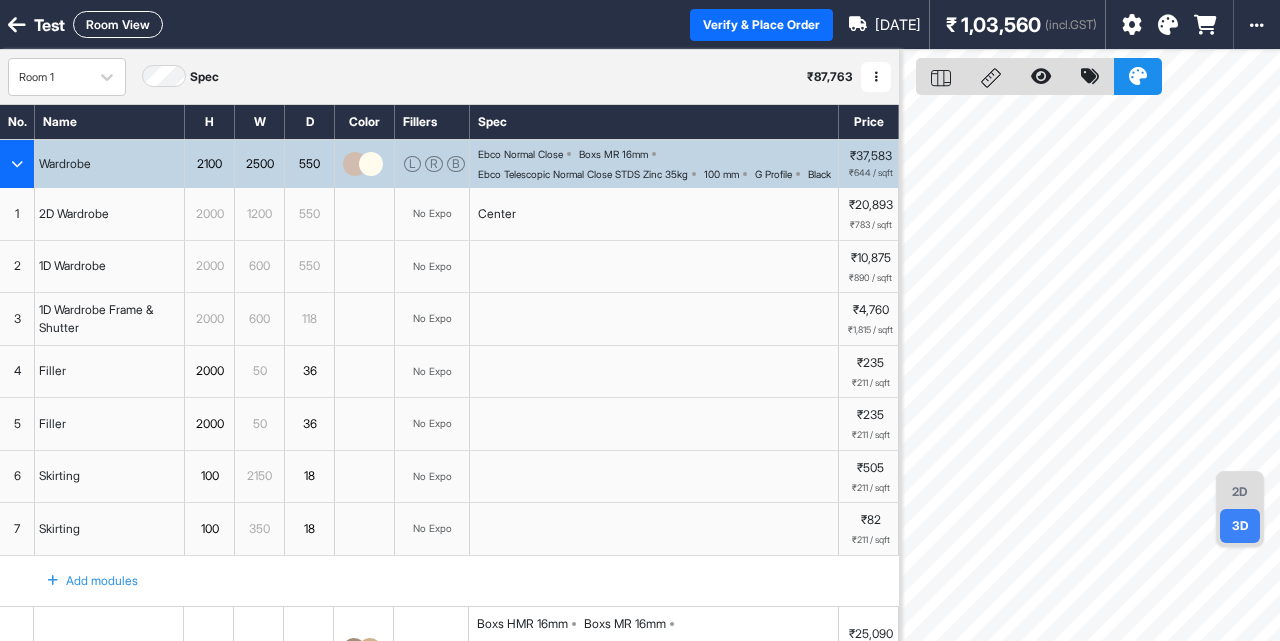 click on "No Expo" at bounding box center [432, 213] 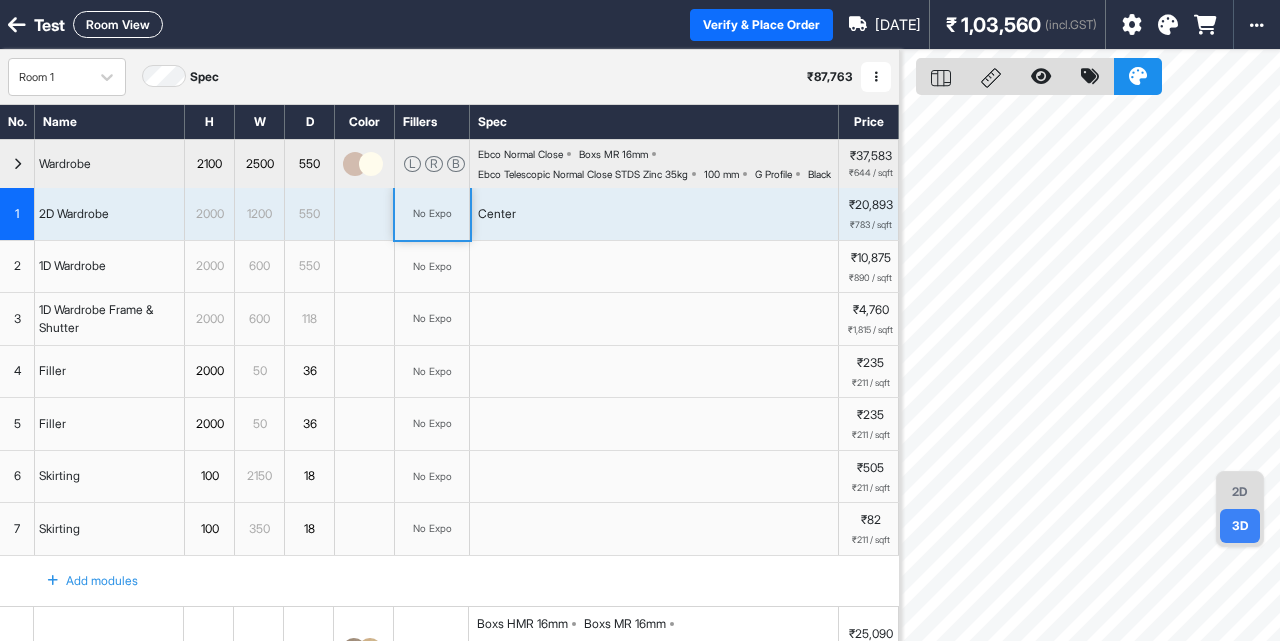 click on "No Expo" at bounding box center [432, 213] 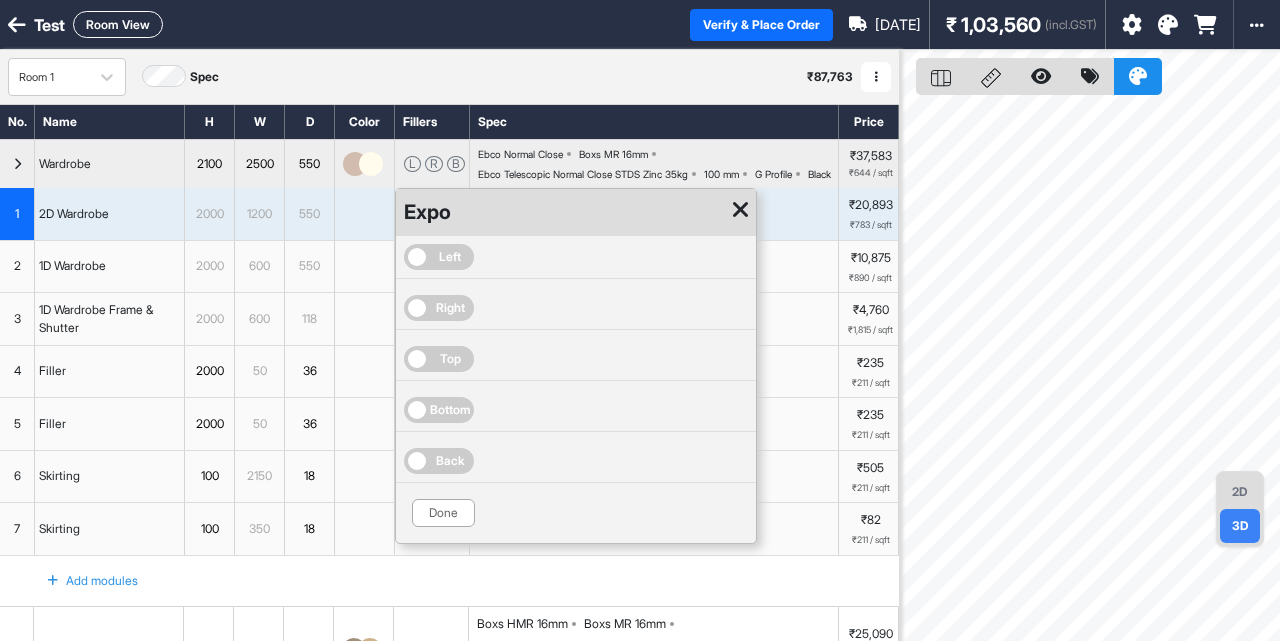 click on "Left" at bounding box center [450, 257] 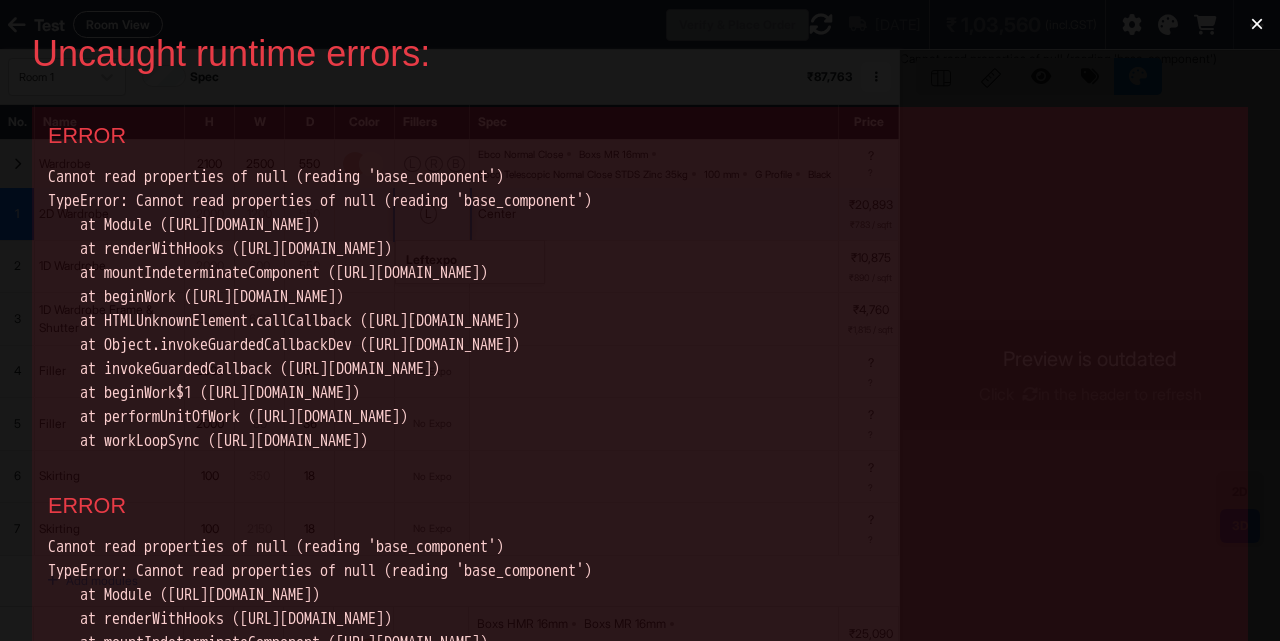 scroll, scrollTop: 0, scrollLeft: 0, axis: both 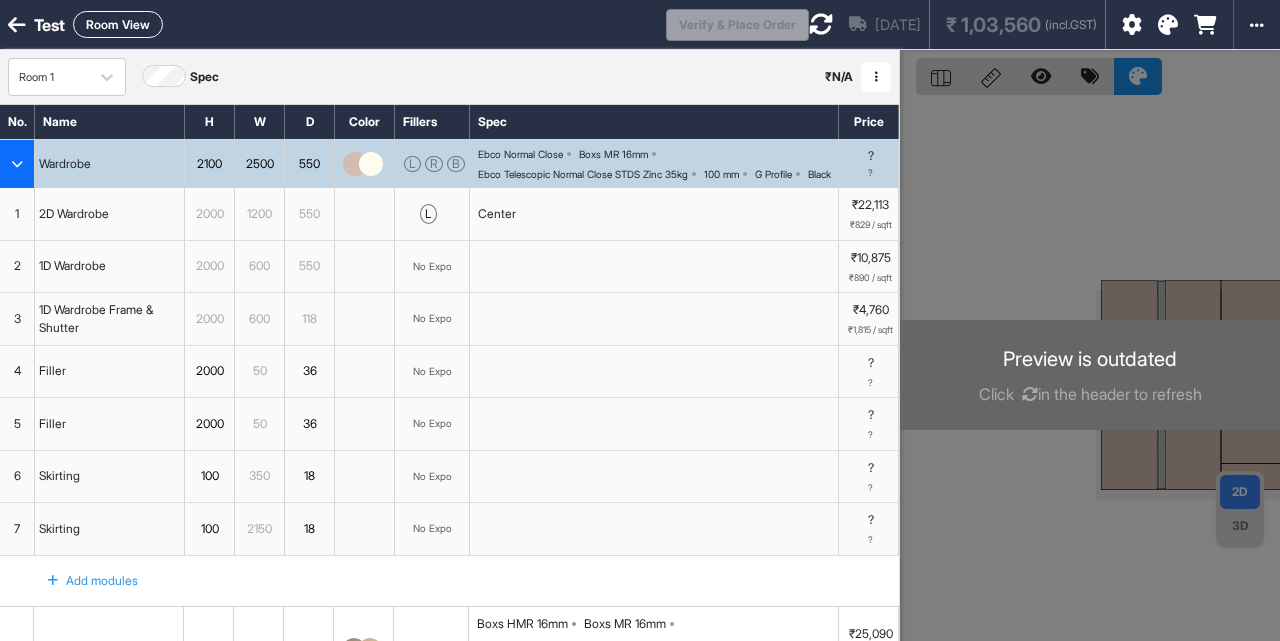 click on "[DATE] ₹   1,03,560 (incl.GST)" at bounding box center (957, 24) 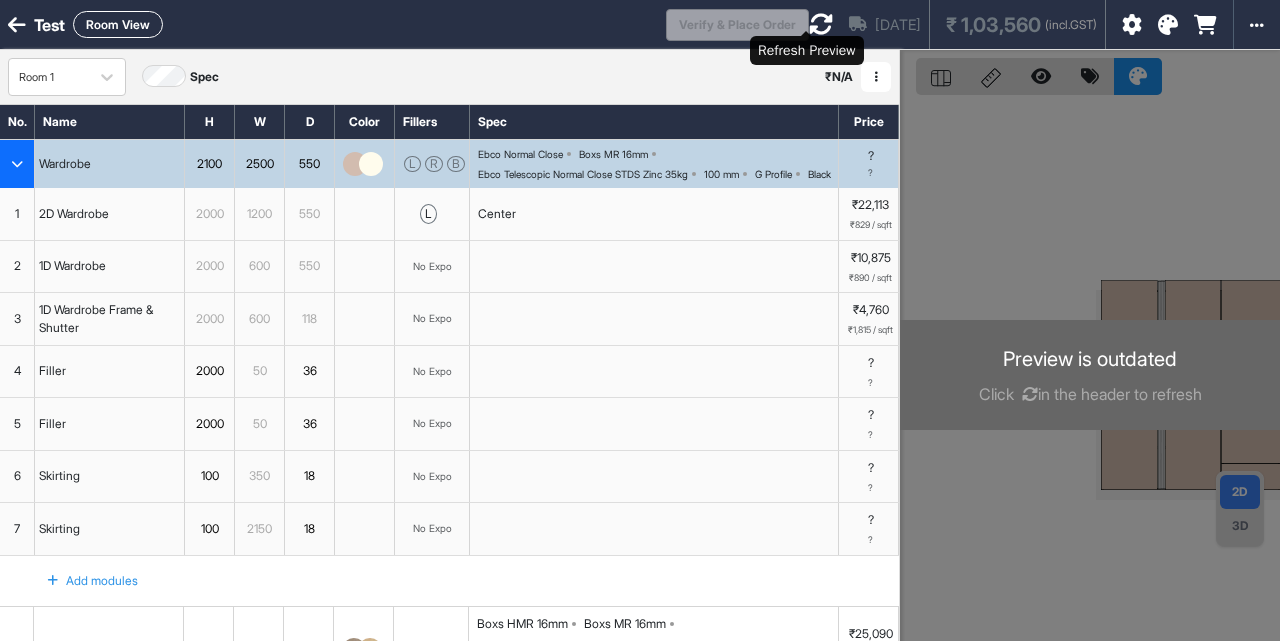 click at bounding box center [821, 24] 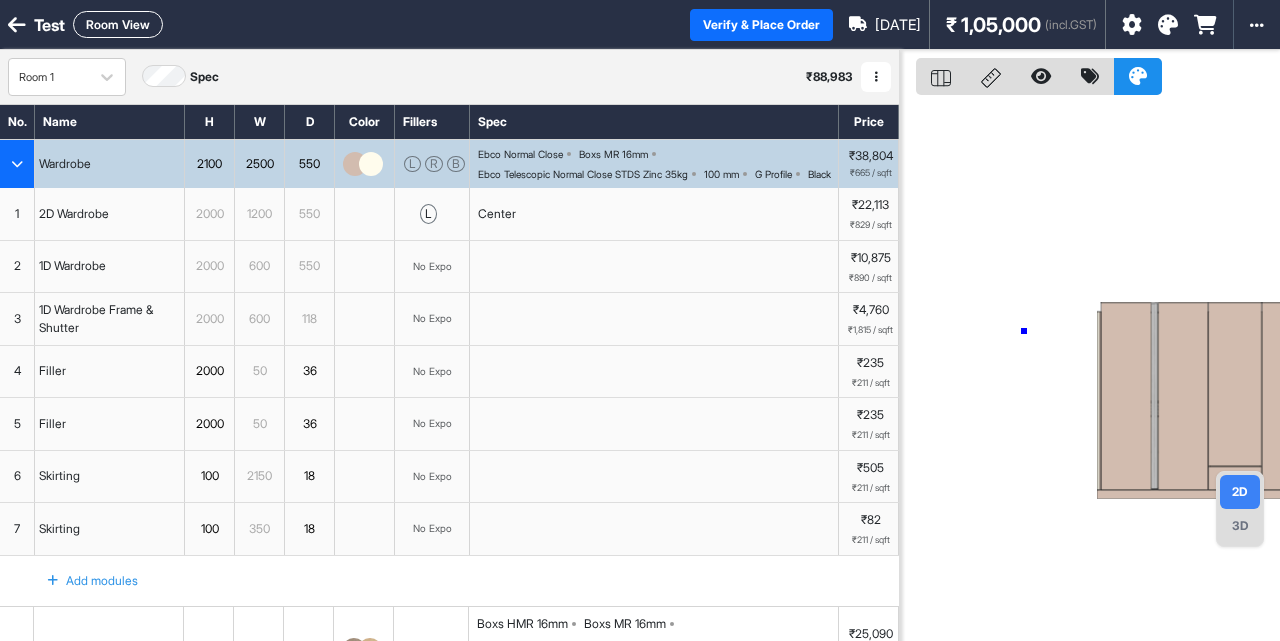 drag, startPoint x: 1024, startPoint y: 331, endPoint x: 1093, endPoint y: 371, distance: 79.755875 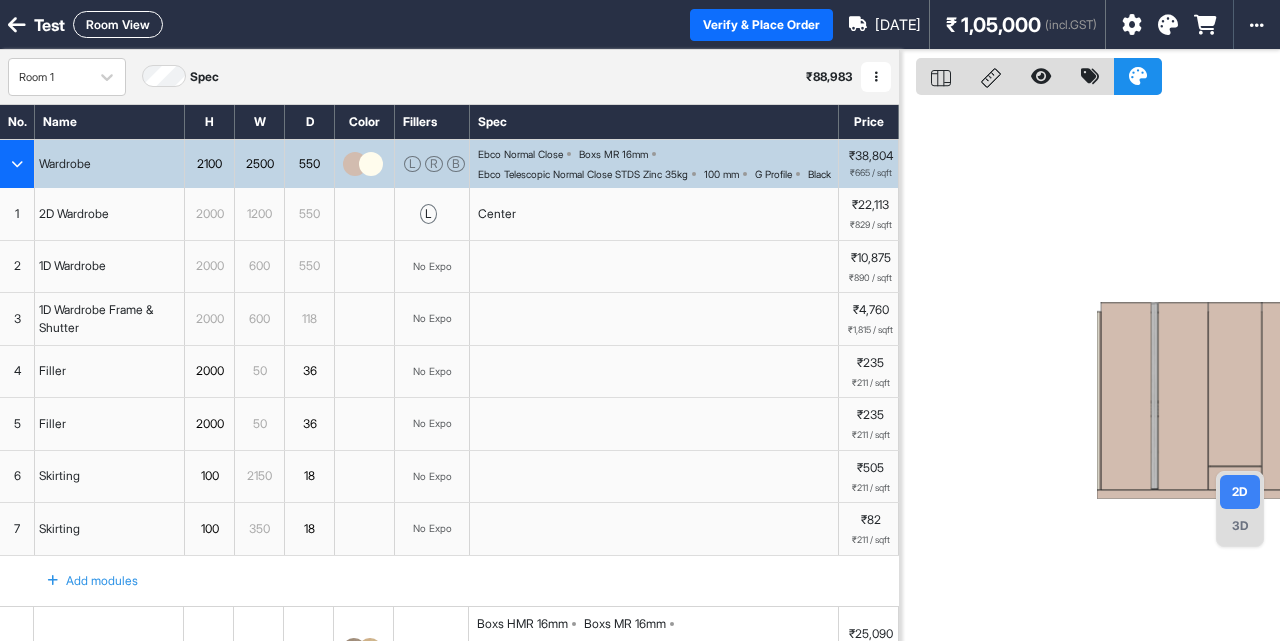click on "3D" at bounding box center [1240, 526] 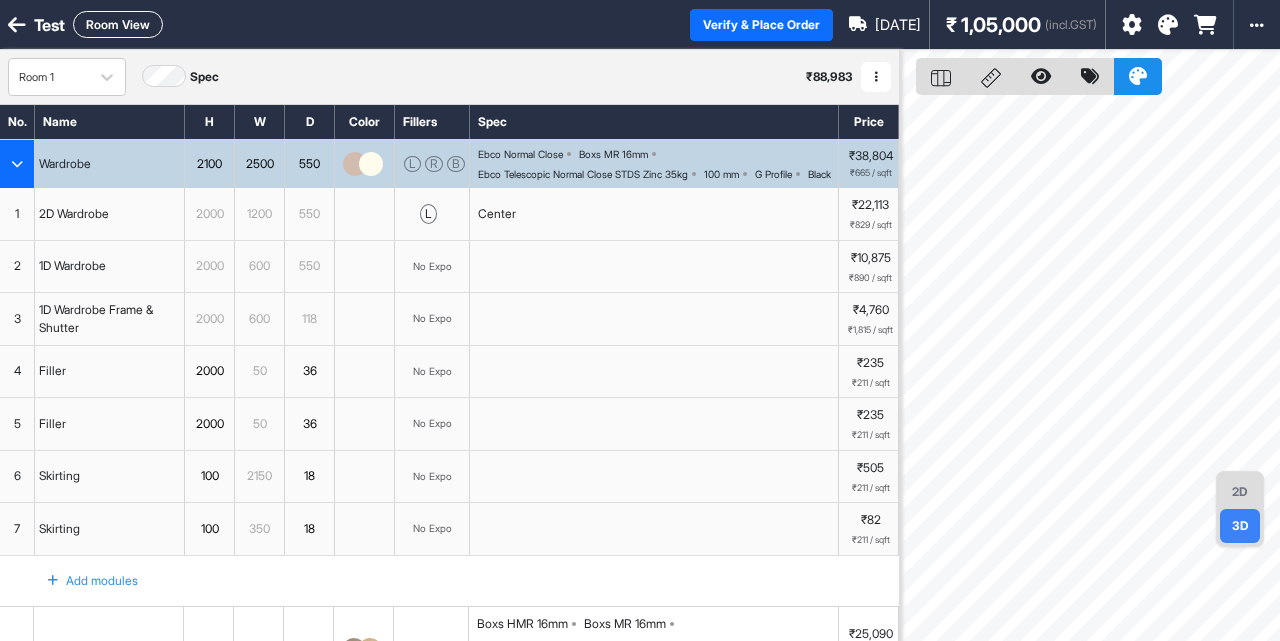 click on "2D" at bounding box center [1240, 492] 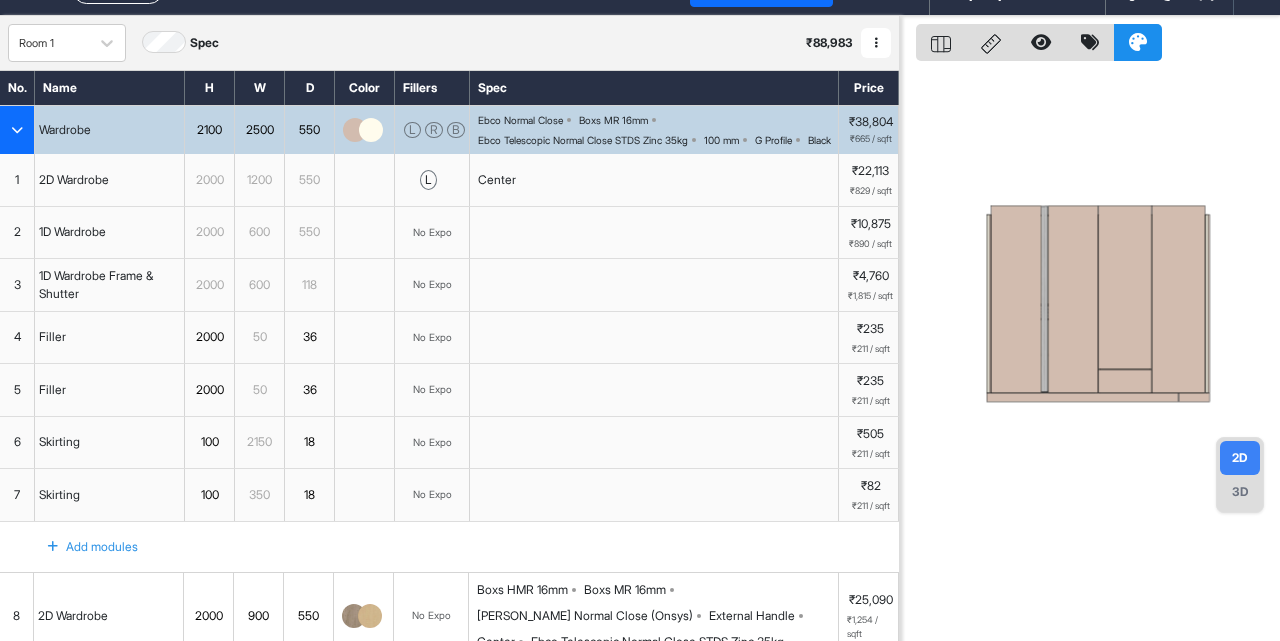 scroll, scrollTop: 0, scrollLeft: 0, axis: both 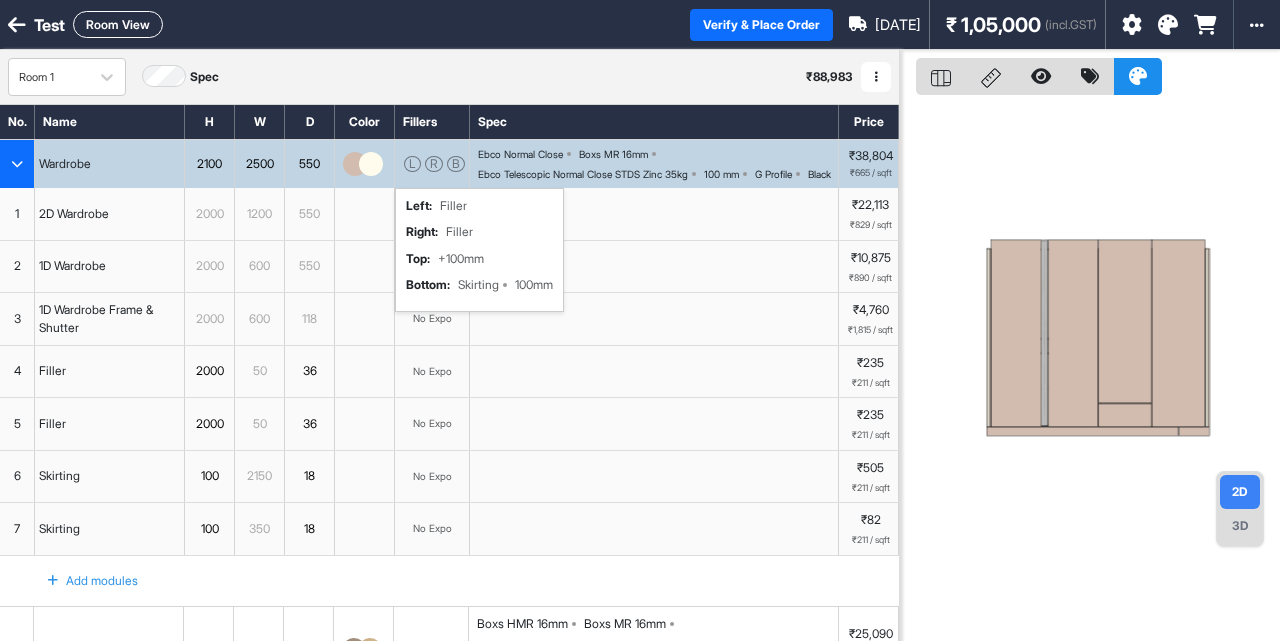 click on "B" at bounding box center [456, 164] 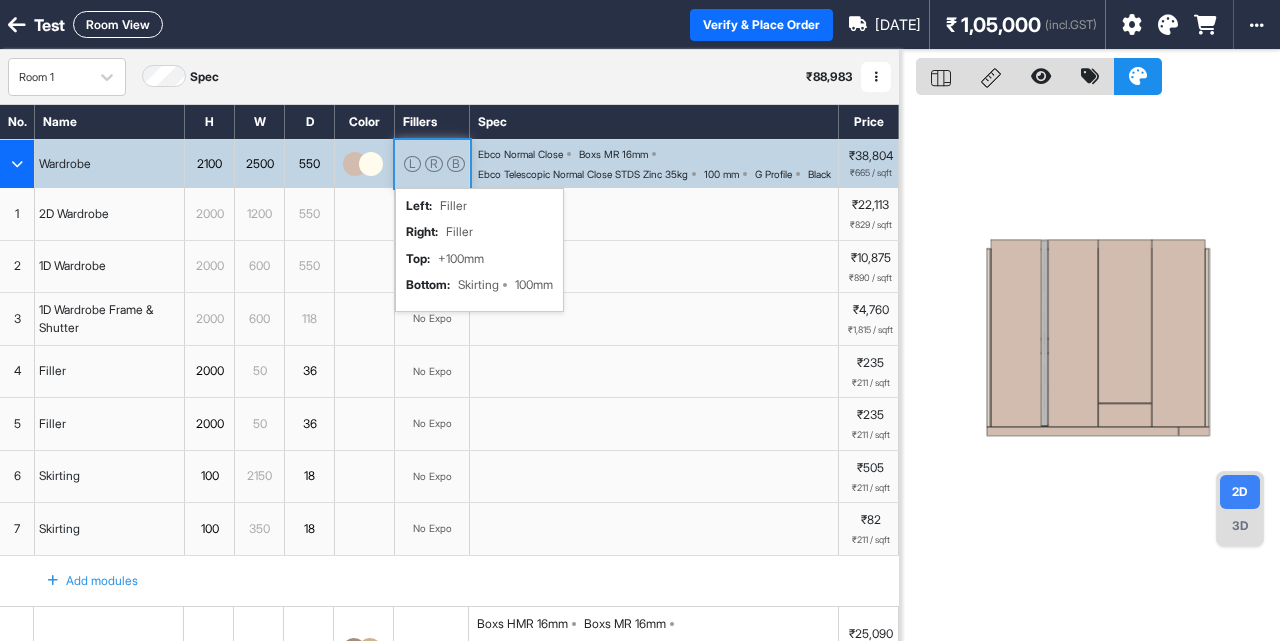click on "B" at bounding box center (456, 164) 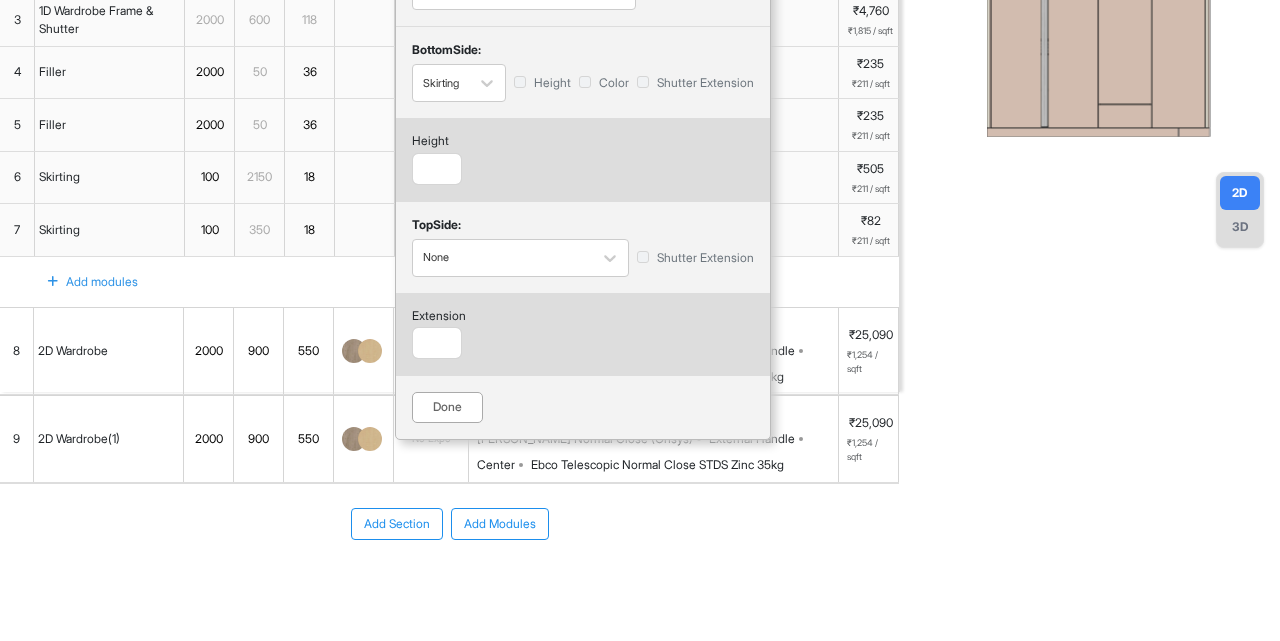 scroll, scrollTop: 0, scrollLeft: 0, axis: both 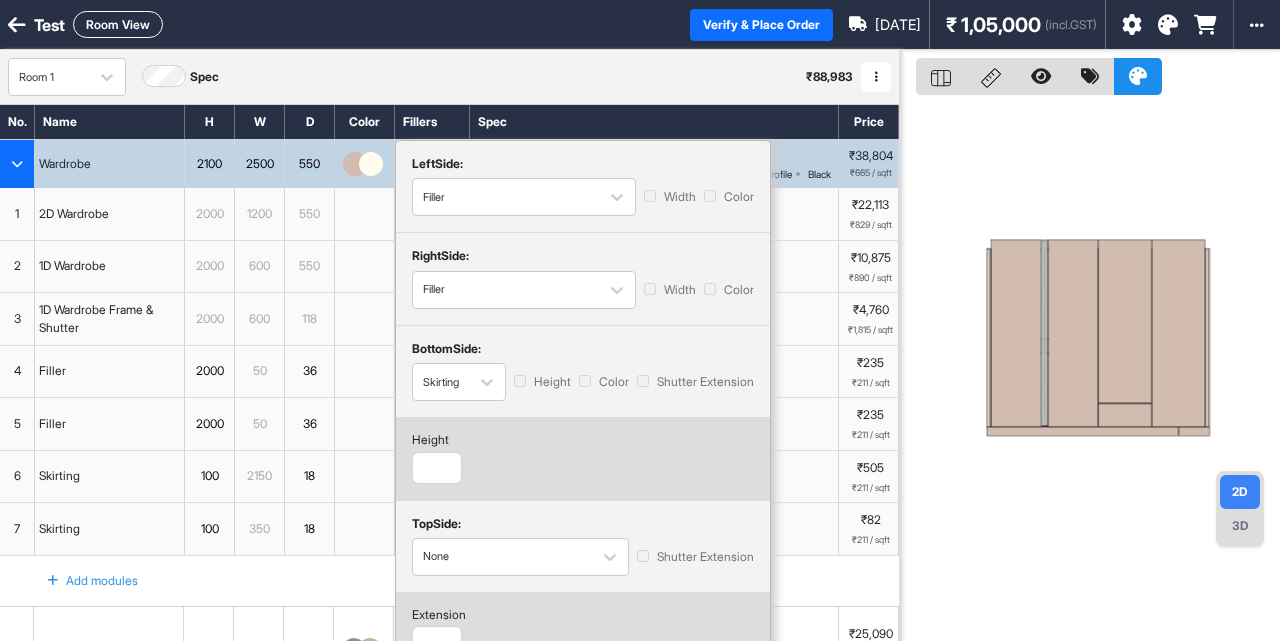 type 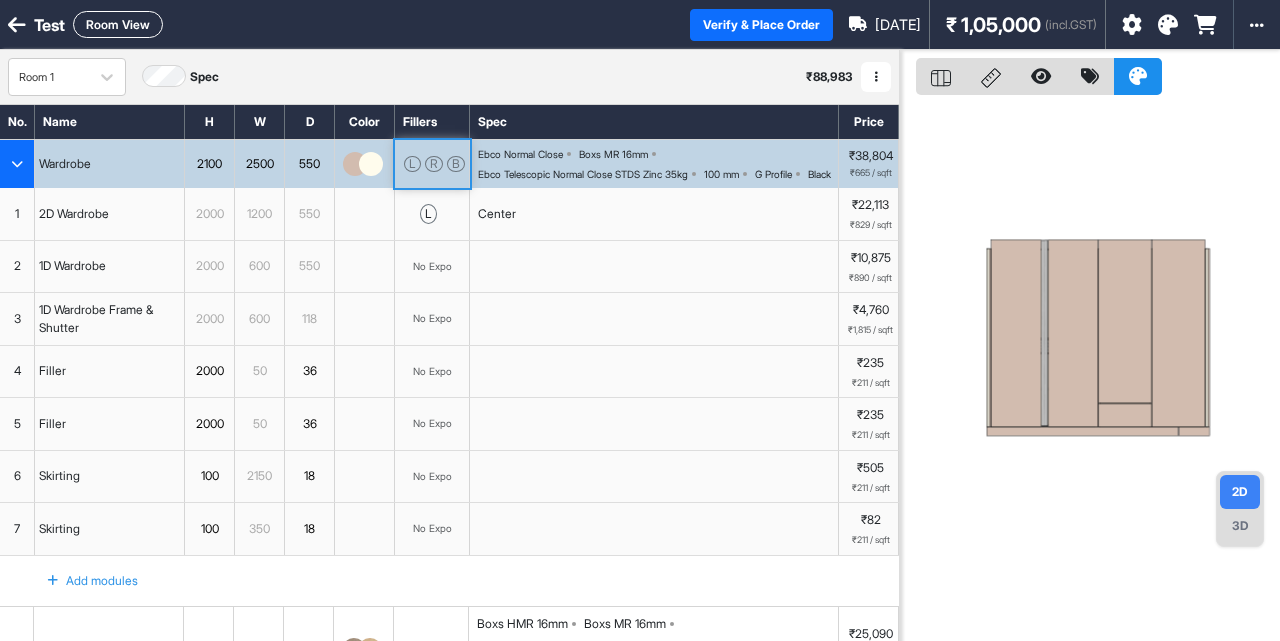 click on "No Expo" at bounding box center (432, 318) 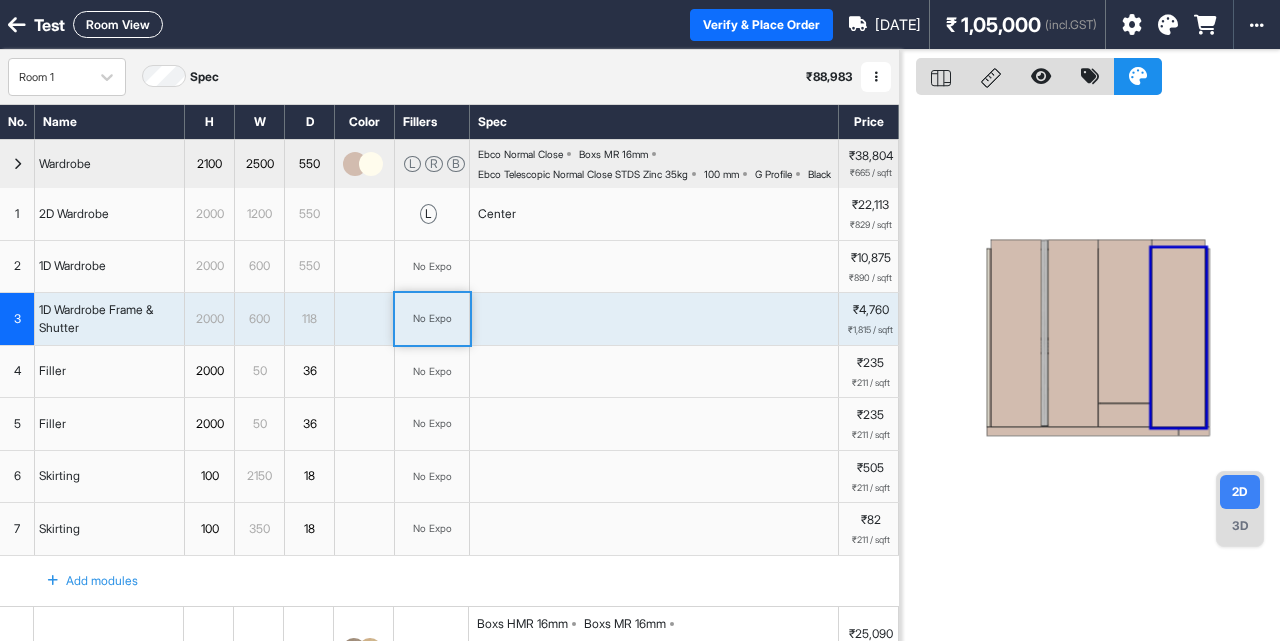 click on "No Expo" at bounding box center [432, 318] 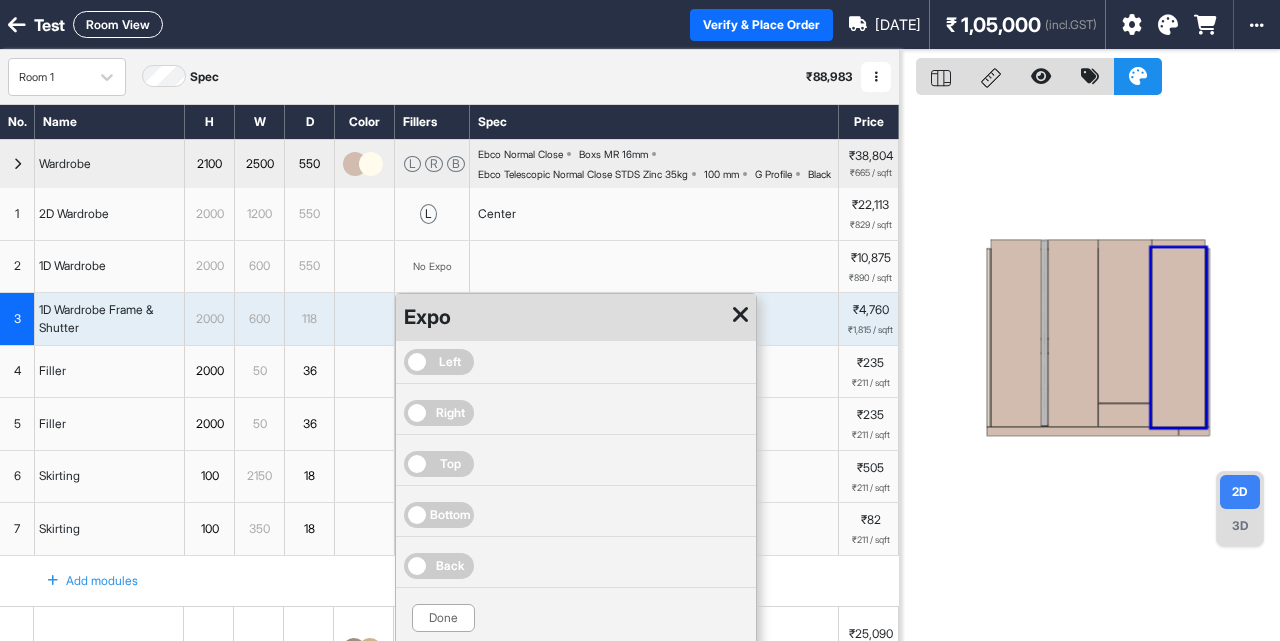 click on "Right" at bounding box center [439, 413] 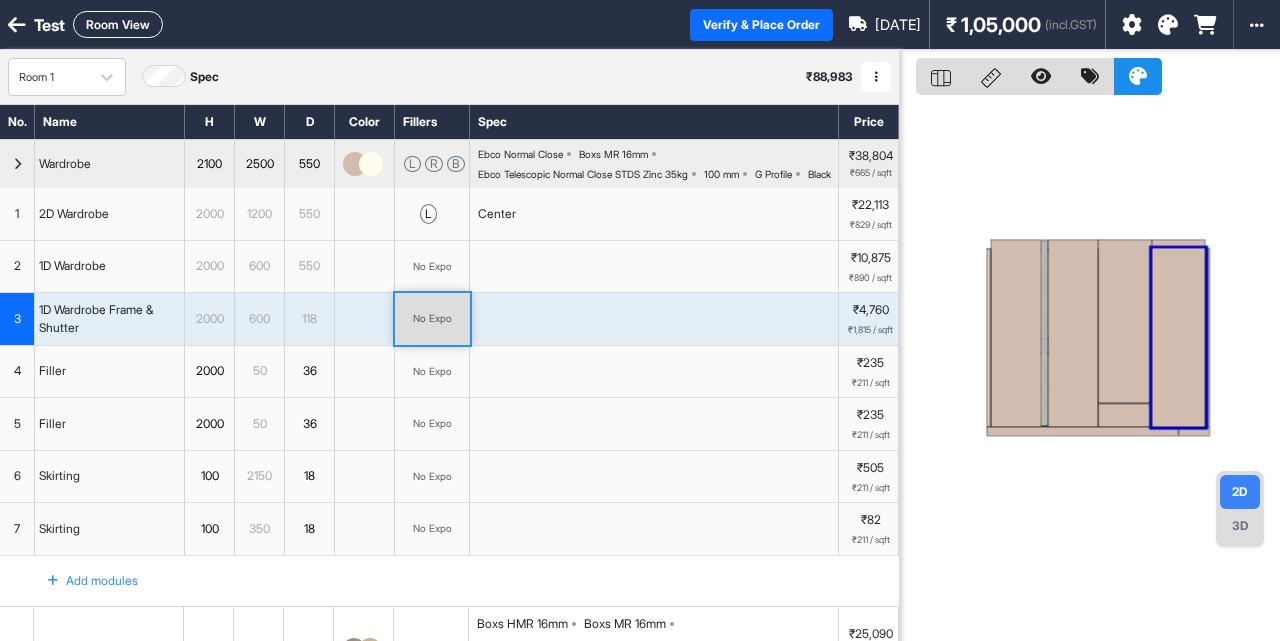 click on "No Expo" at bounding box center (432, 319) 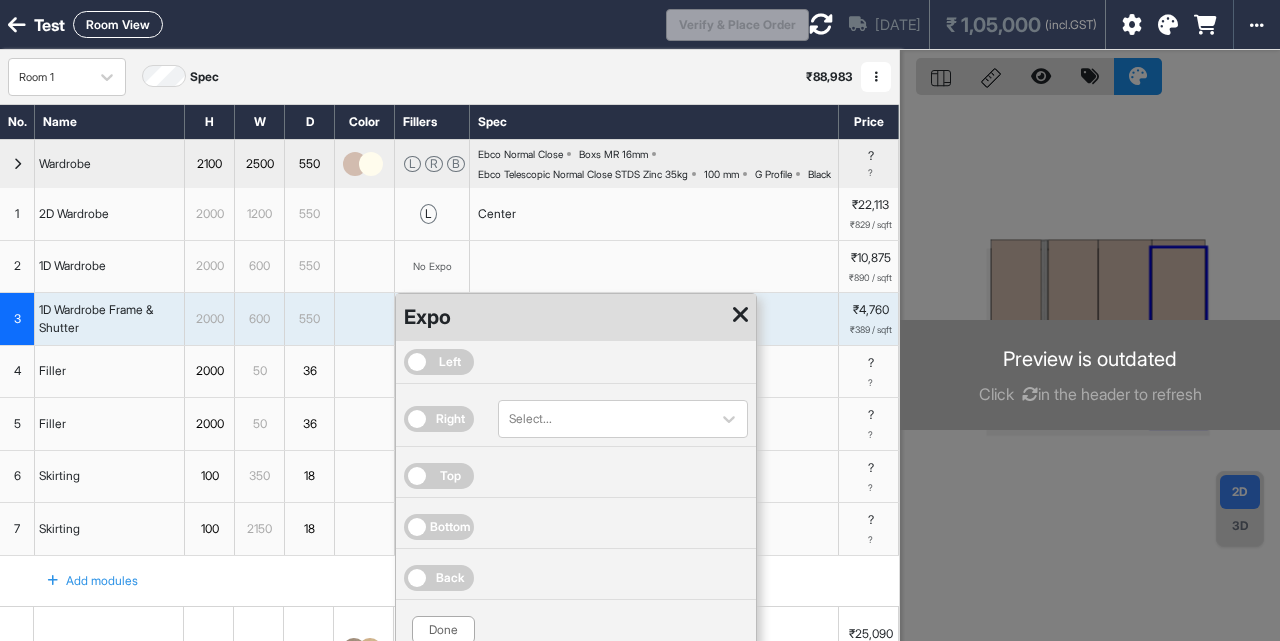 click at bounding box center (740, 315) 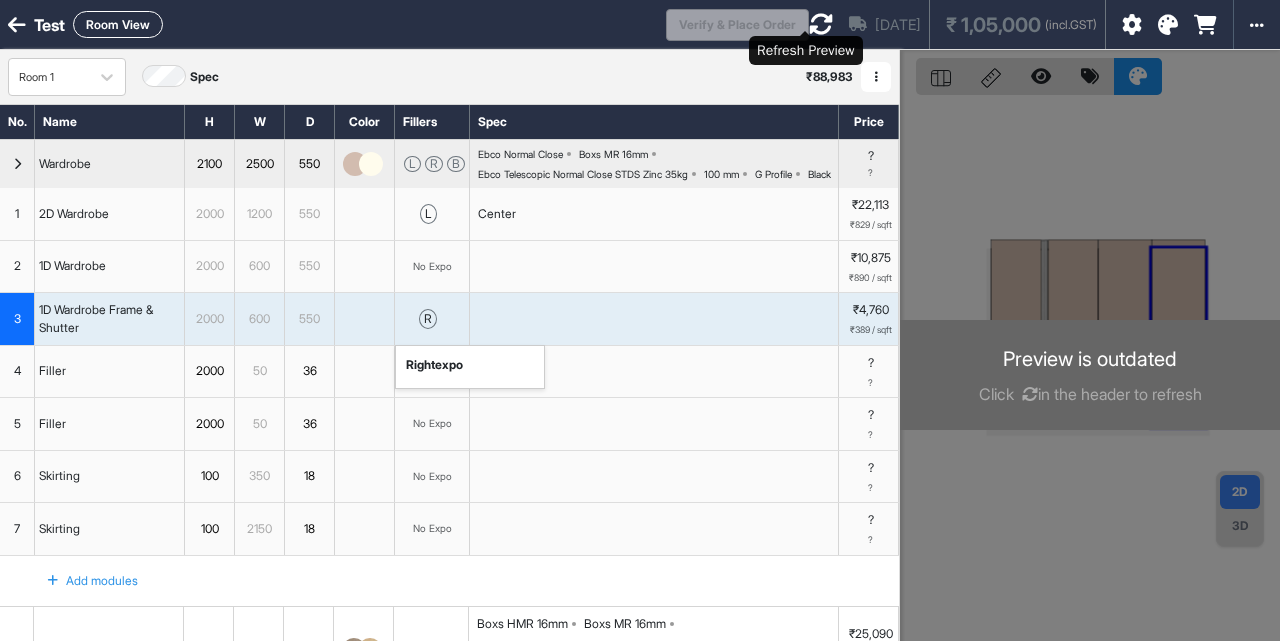 click at bounding box center (821, 24) 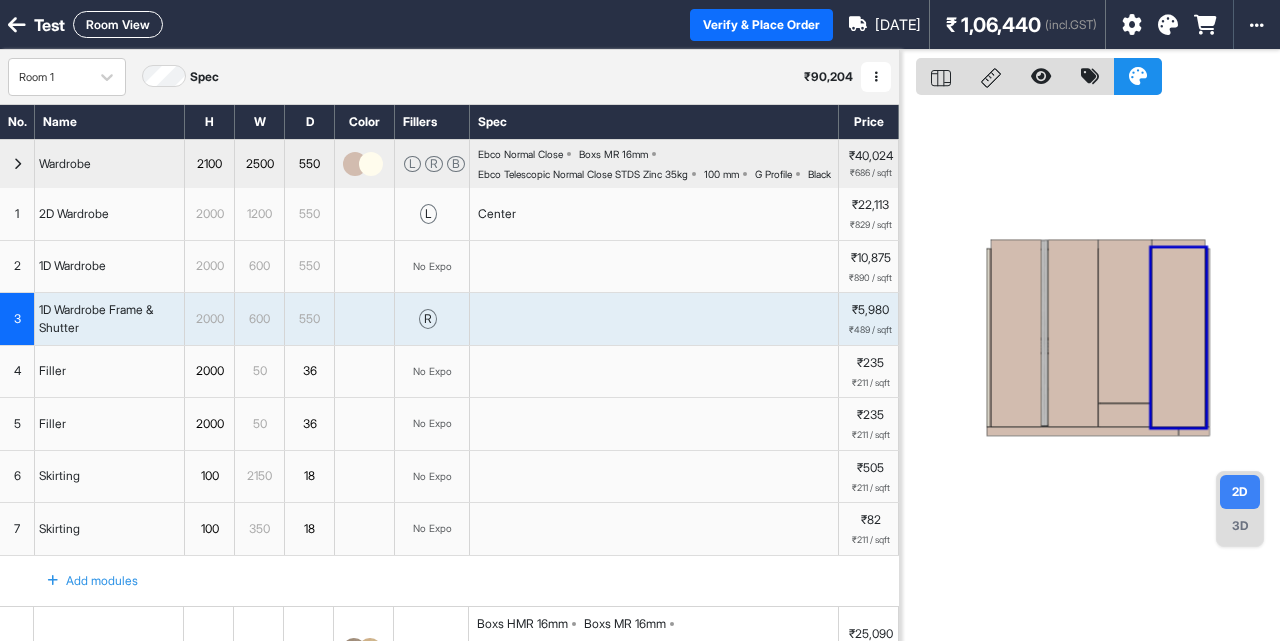 click on "No Expo" at bounding box center [432, 266] 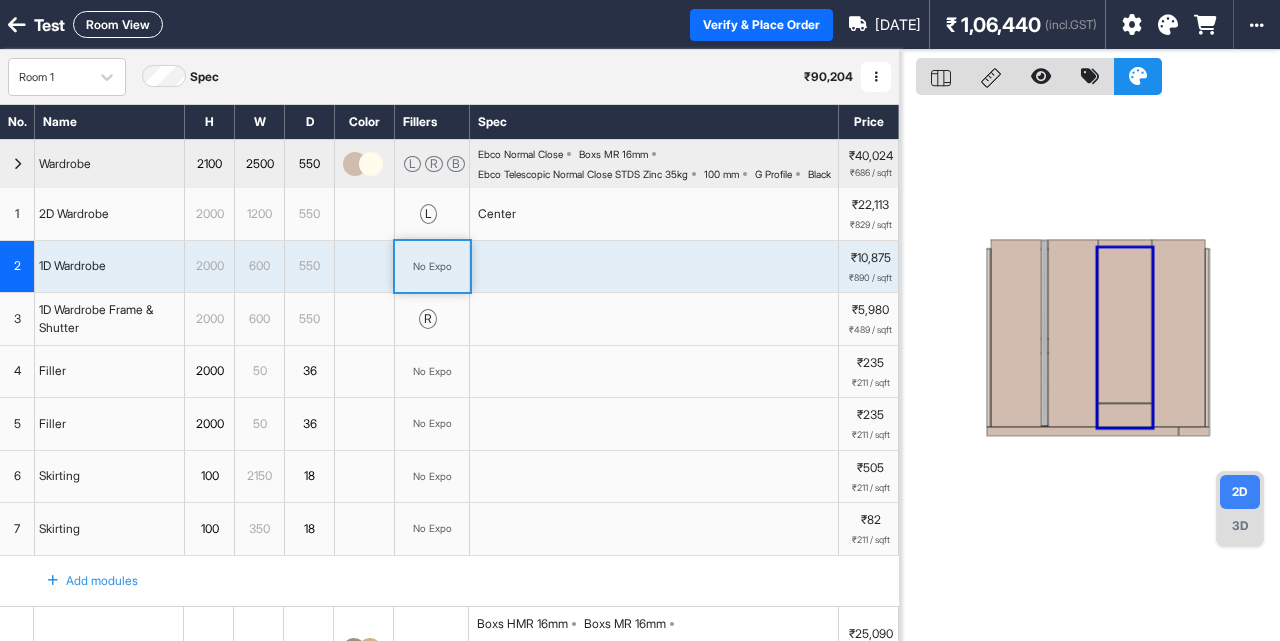 click on "No Expo" at bounding box center [432, 266] 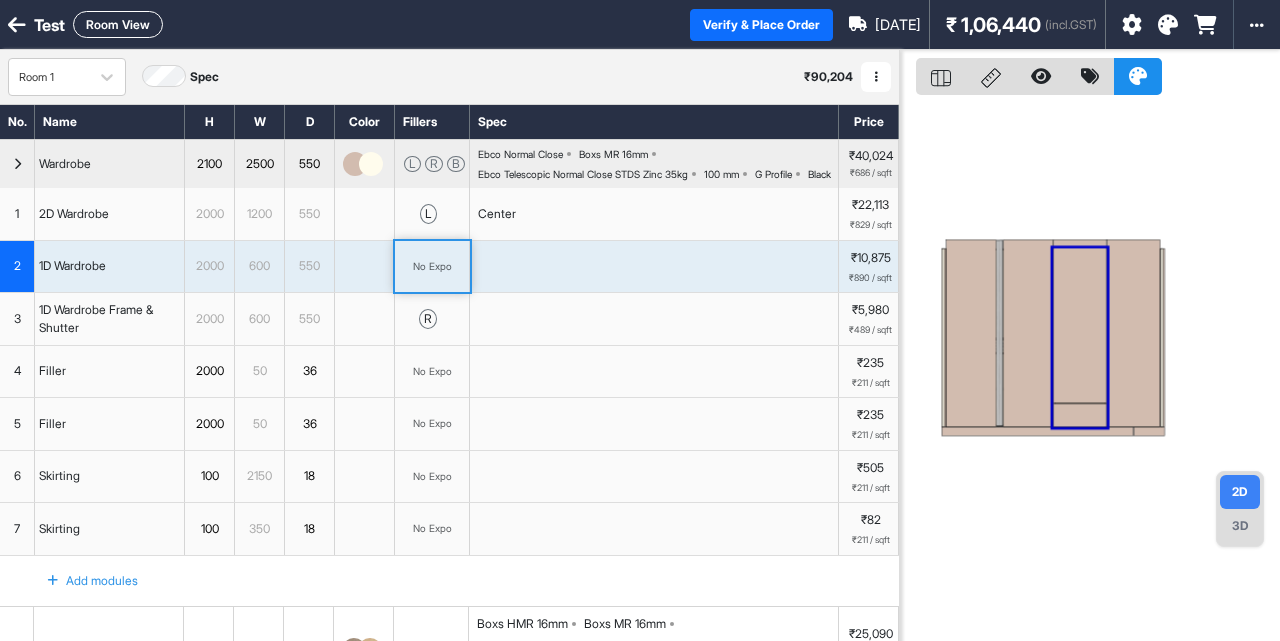 click on "3D" at bounding box center [1240, 526] 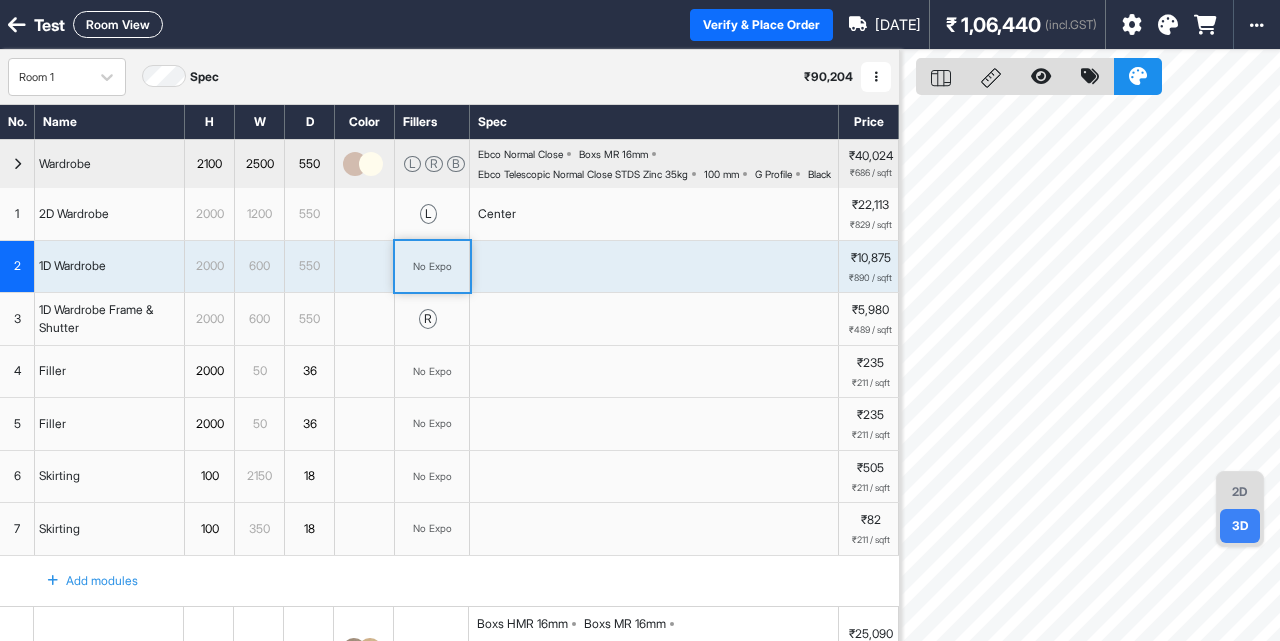 click on "Room 1 Spec ₹ 90,204 Add  Room Edit  Room  Name Delete  Room Duplicate Room No. Name H W D Color Fillers Spec Price Wardrobe 2100 2500 550 L R B Ebco Normal Close Boxs MR 16mm Ebco Telescopic Normal Close STDS Zinc 35kg 100 mm G Profile Black ₹40,024 ₹686 / sqft 1 2D Wardrobe 2000 1200 550 l Center ₹22,113 ₹829 / sqft 2 1D Wardrobe 2000 600 550 No Expo ₹10,875 ₹890 / sqft 3 1D Wardrobe Frame & Shutter 2000 600 550 r ₹5,980 ₹489 / sqft
To pick up a draggable item, press the space bar.
While dragging, use the arrow keys to move the item.
Press space again to drop the item in its new position, or press escape to cancel.
4 Filler 2000 50 36 No Expo ₹235 ₹211 / sqft 5 Filler 2000 50 36 No Expo ₹235 ₹211 / sqft 6 Skirting 100 2150 18 No Expo ₹505 ₹211 / sqft 7 Skirting 100 350 18 No Expo ₹82 ₹211 / sqft Add modules 8 2D Wardrobe 2000 900 550 No Expo Boxs HMR 16mm Boxs MR 16mm [PERSON_NAME] Normal Close (Onsys) External Handle Center ₹25,090 ₹1,254 / sqft 9 2000 900" at bounding box center [640, 370] 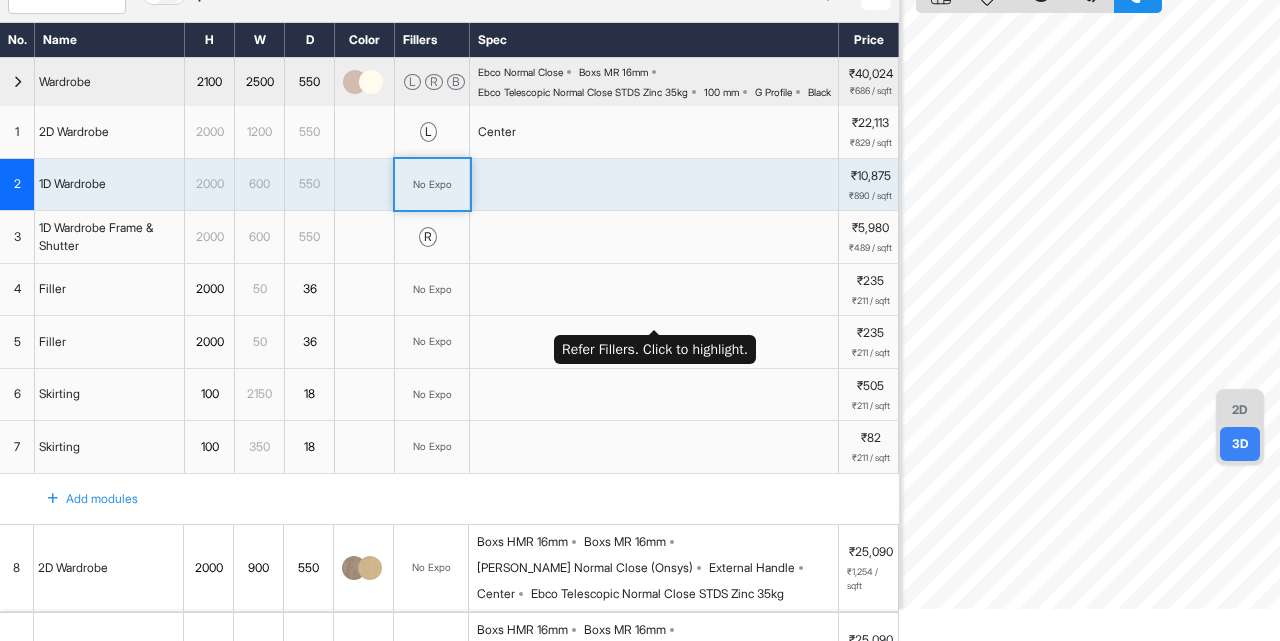 scroll, scrollTop: 0, scrollLeft: 0, axis: both 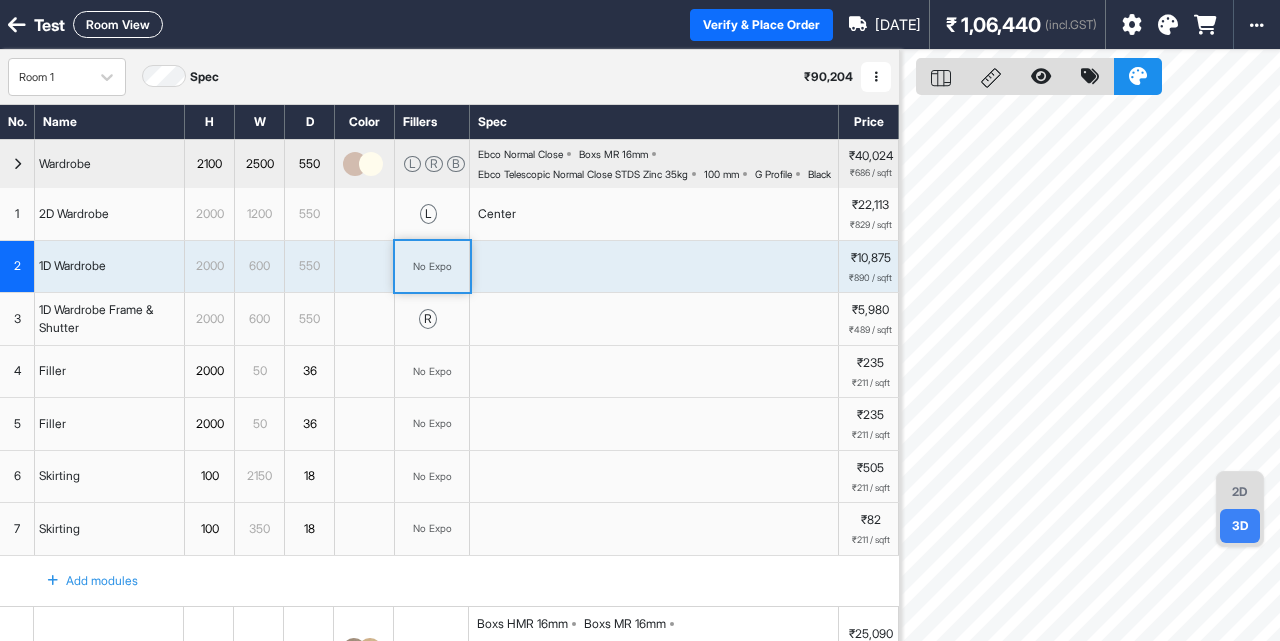 click on "Ebco Normal Close Boxs MR 16mm Ebco Telescopic Normal Close STDS Zinc 35kg 100 mm G Profile Black" at bounding box center (658, 164) 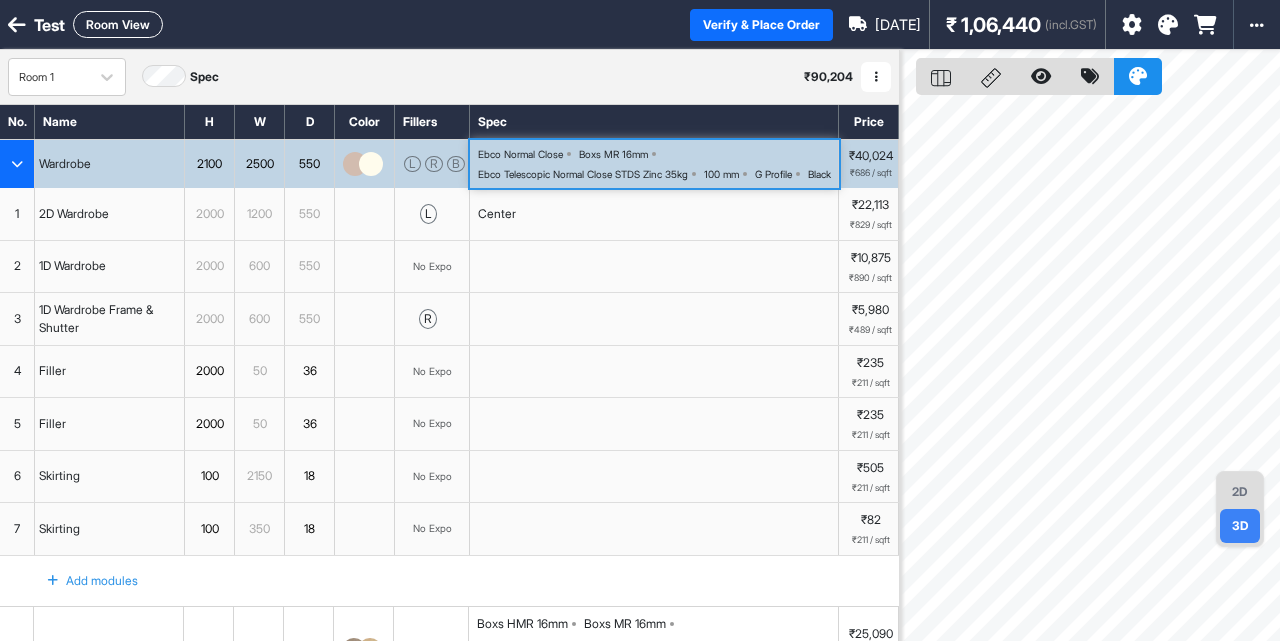 click on "Ebco Normal Close Boxs MR 16mm Ebco Telescopic Normal Close STDS Zinc 35kg 100 mm G Profile Black" at bounding box center [658, 164] 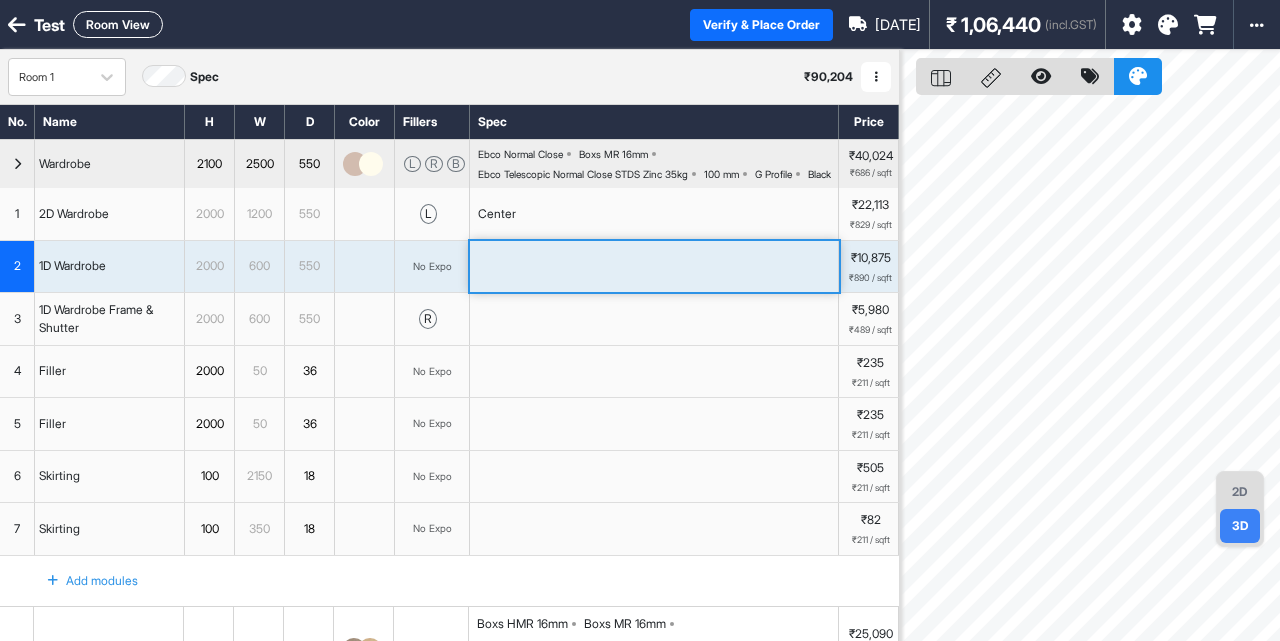 click at bounding box center [654, 267] 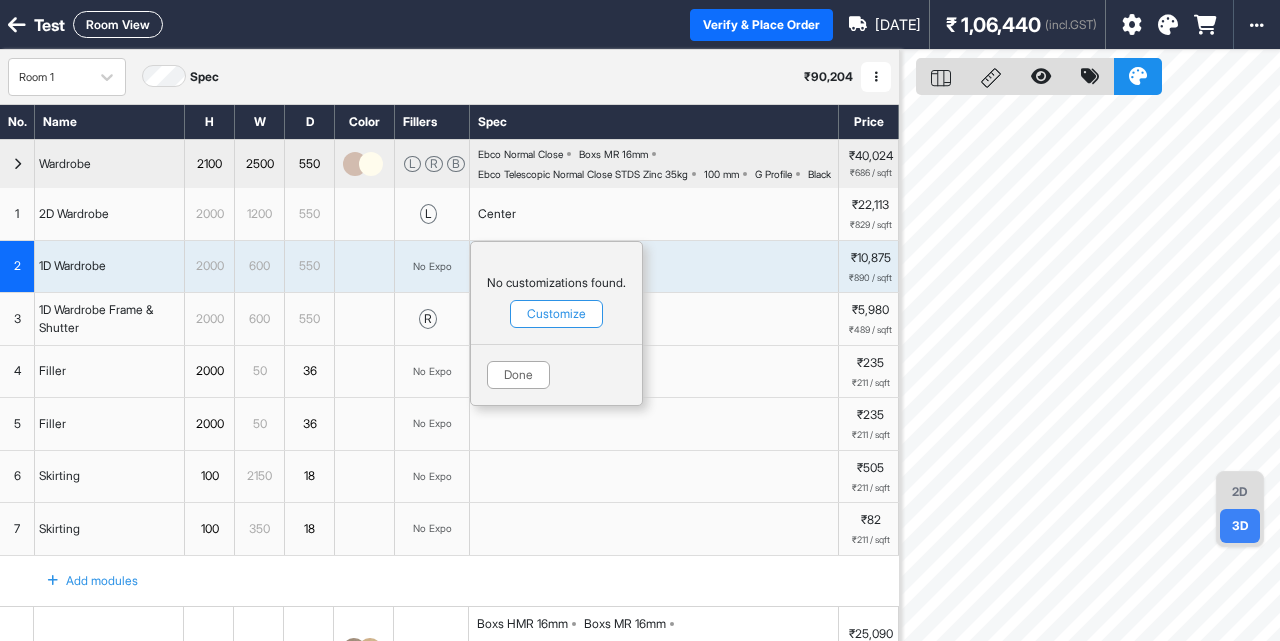 click on "Customize" at bounding box center (556, 314) 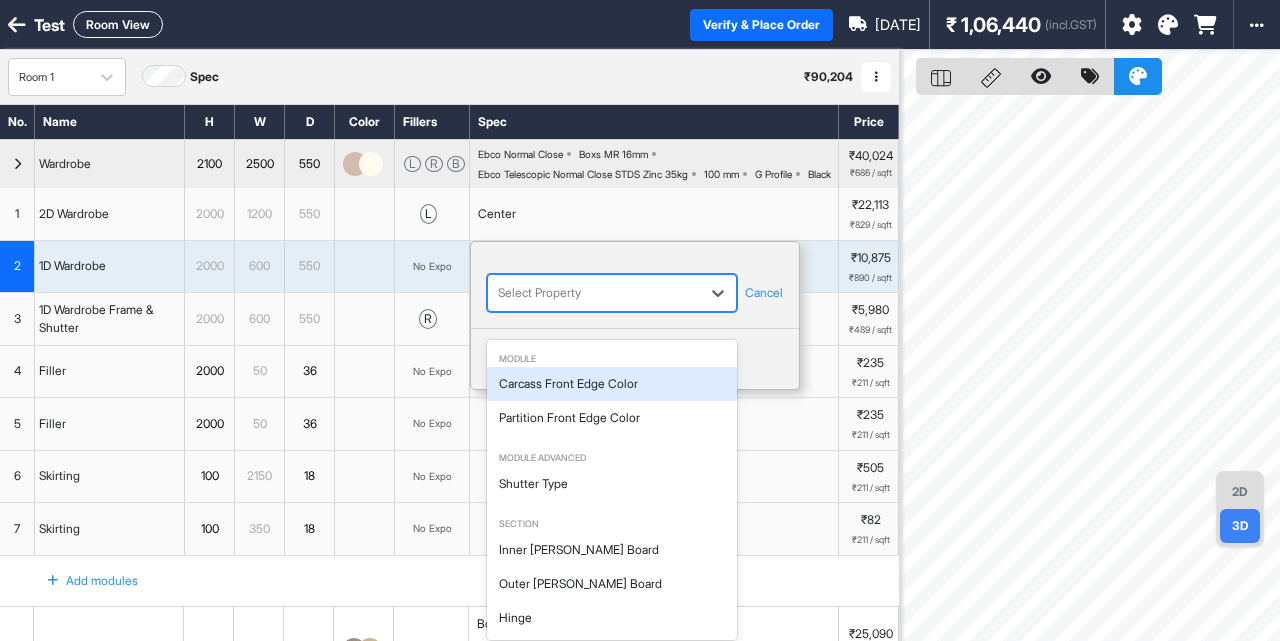 click at bounding box center (594, 293) 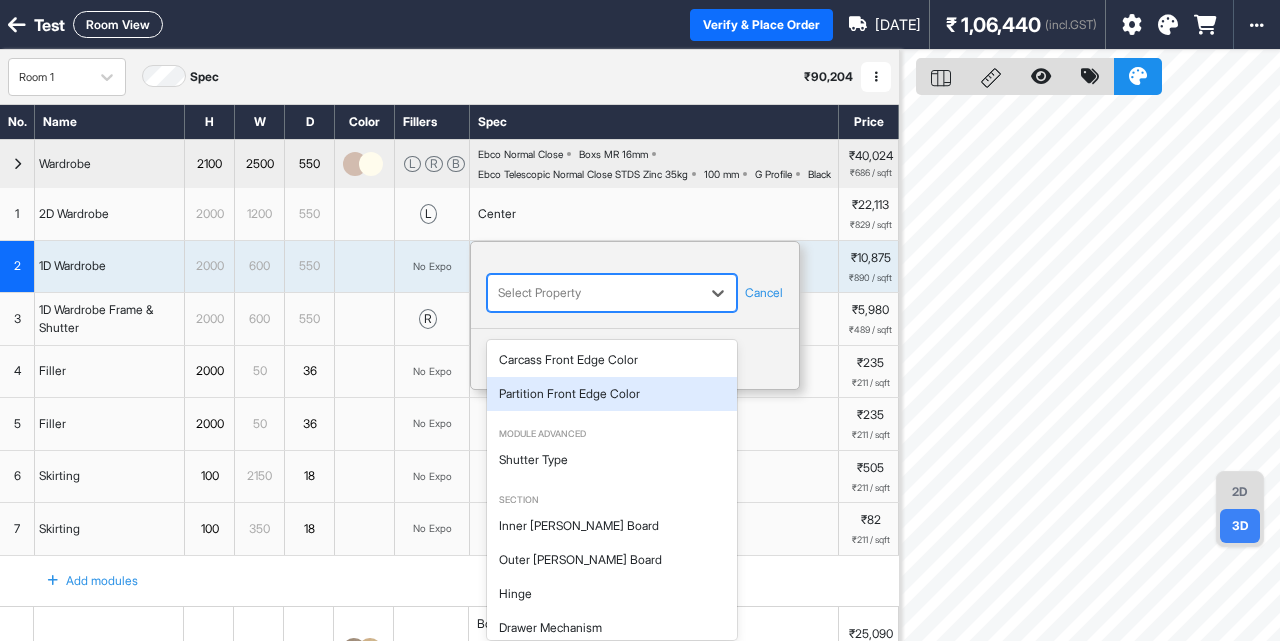 scroll, scrollTop: 25, scrollLeft: 0, axis: vertical 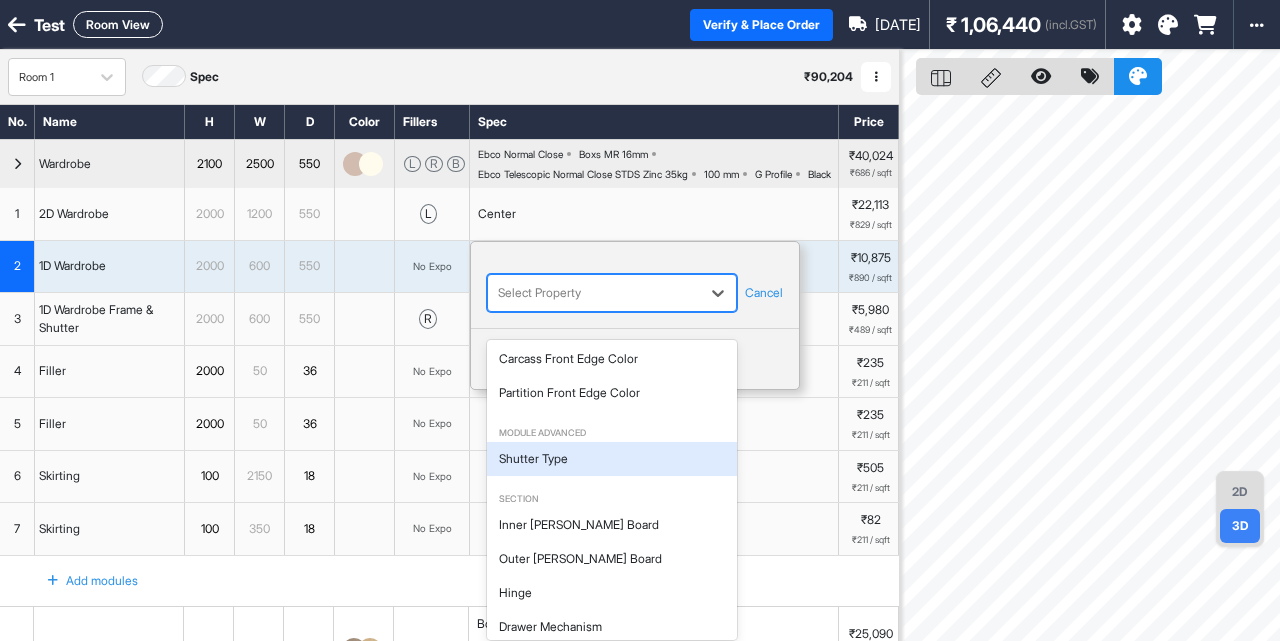 click on "Shutter Type" at bounding box center [612, 459] 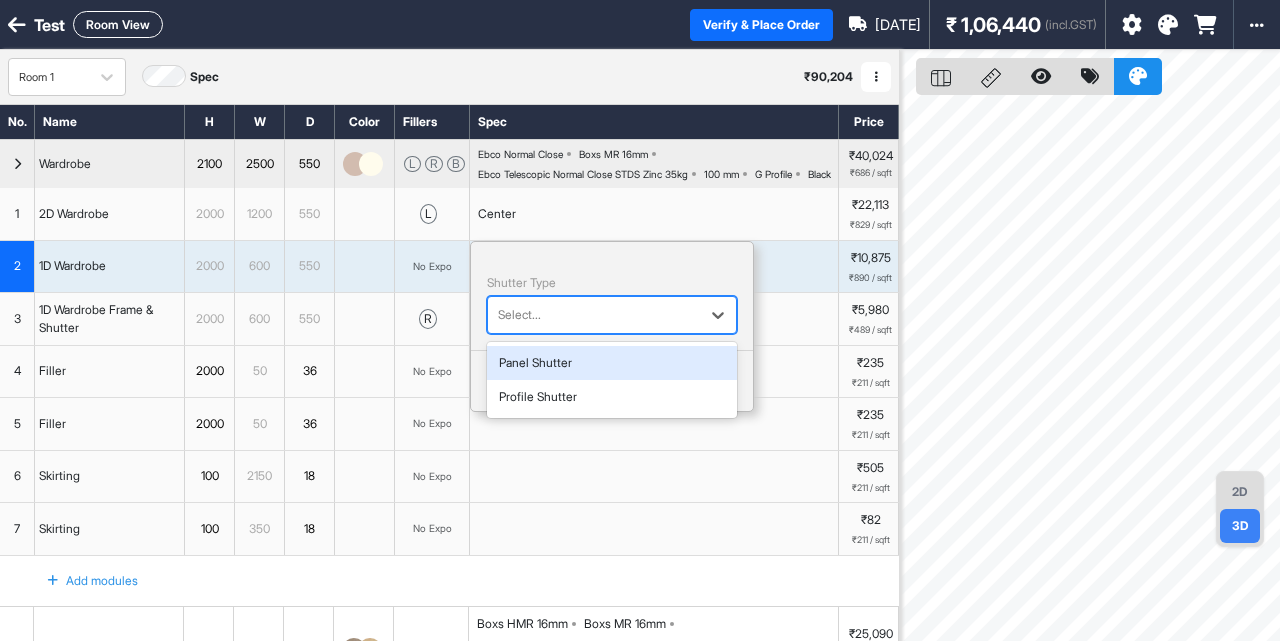 click on "Select..." at bounding box center (594, 315) 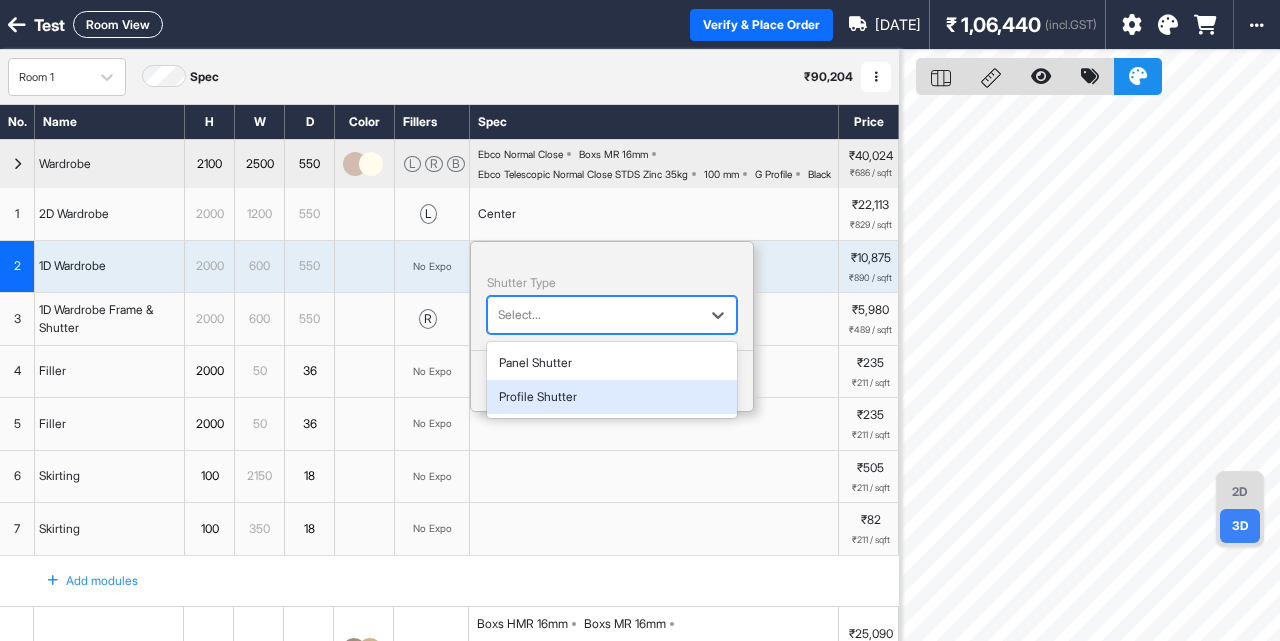 click on "Profile Shutter" at bounding box center (612, 397) 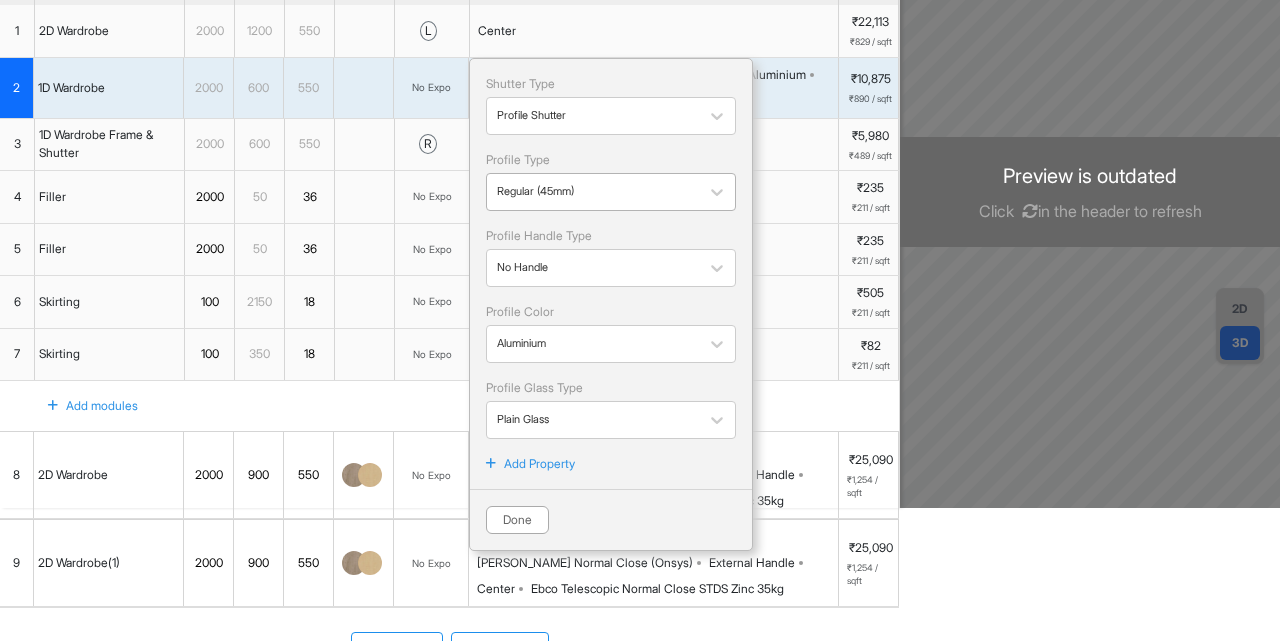 scroll, scrollTop: 80, scrollLeft: 0, axis: vertical 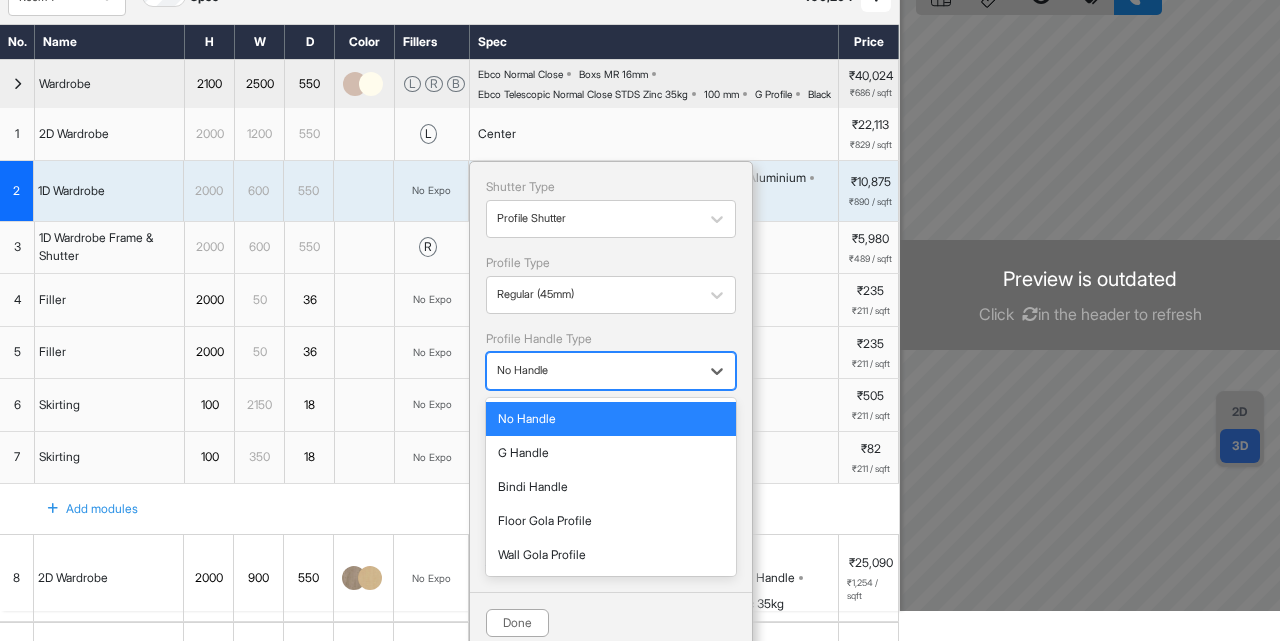 click at bounding box center (593, 371) 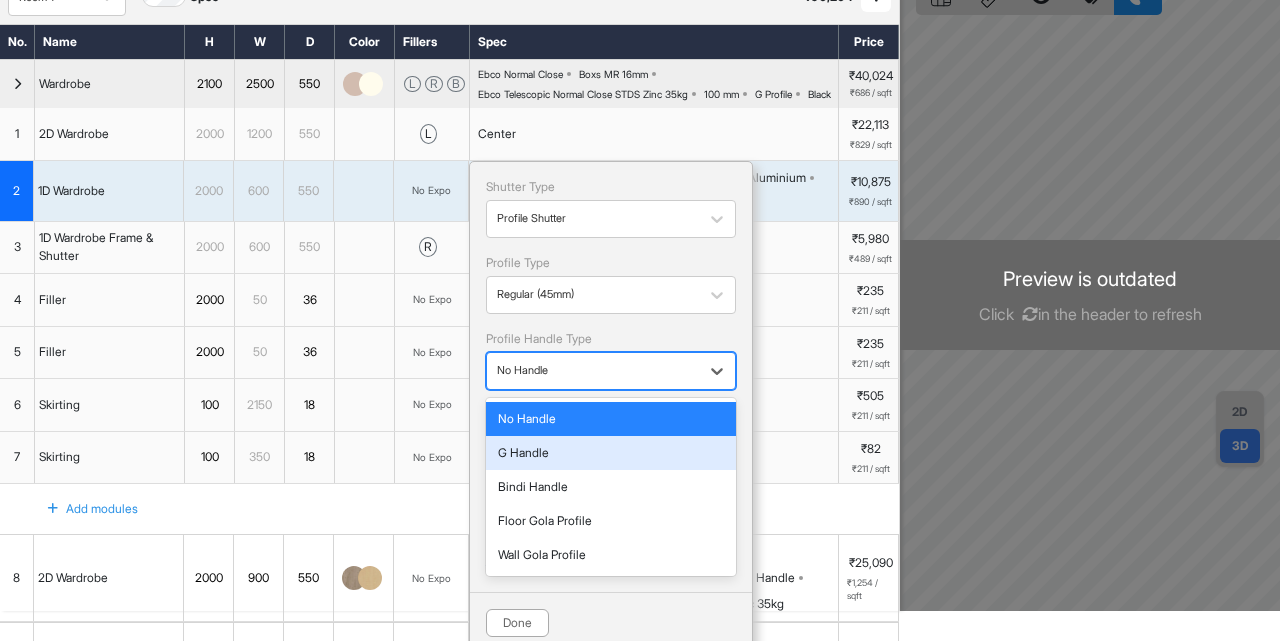 click on "G Handle" at bounding box center [611, 453] 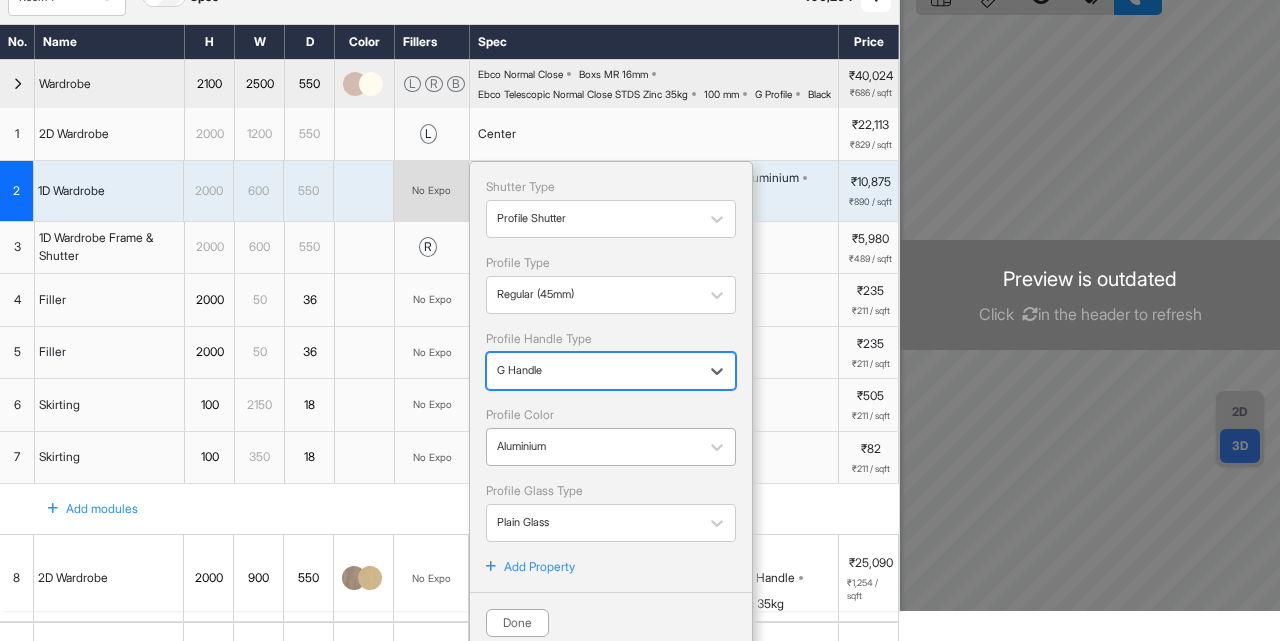 click at bounding box center (593, 447) 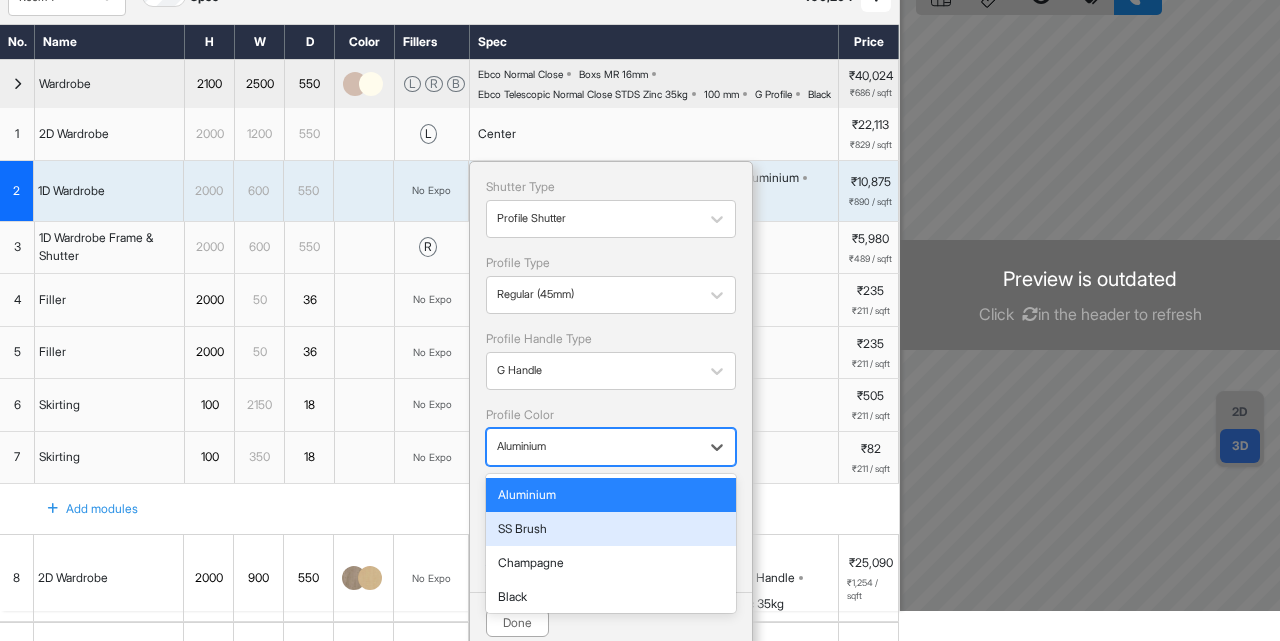 click on "SS Brush" at bounding box center (611, 529) 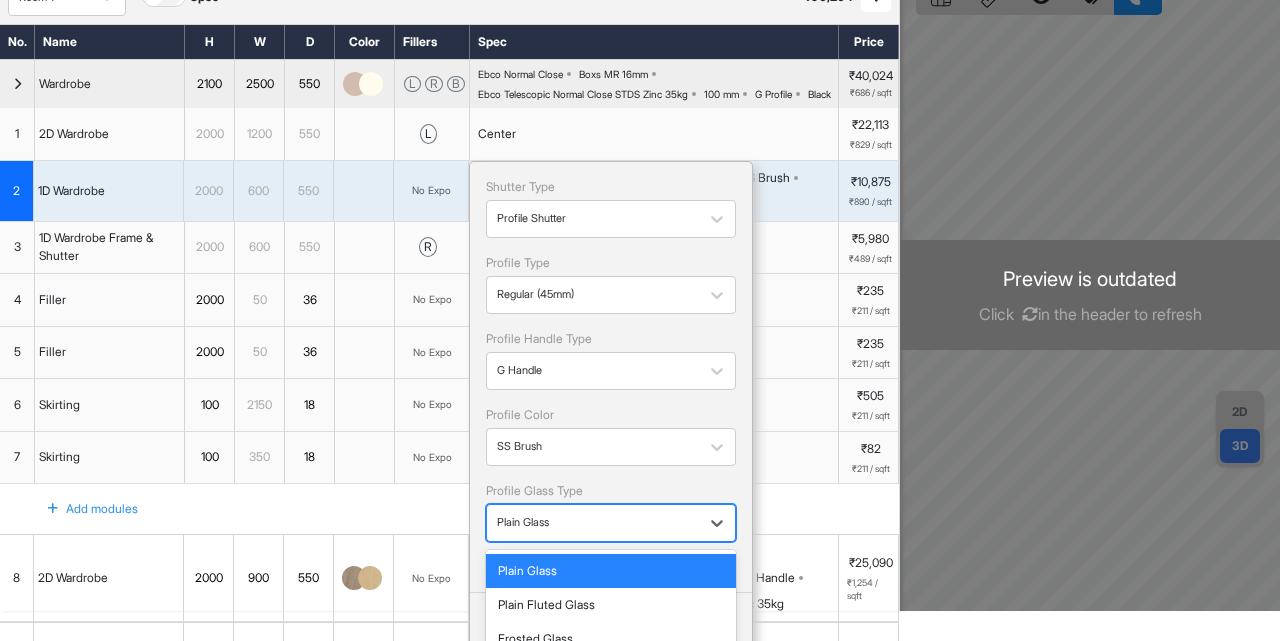 click at bounding box center [593, 523] 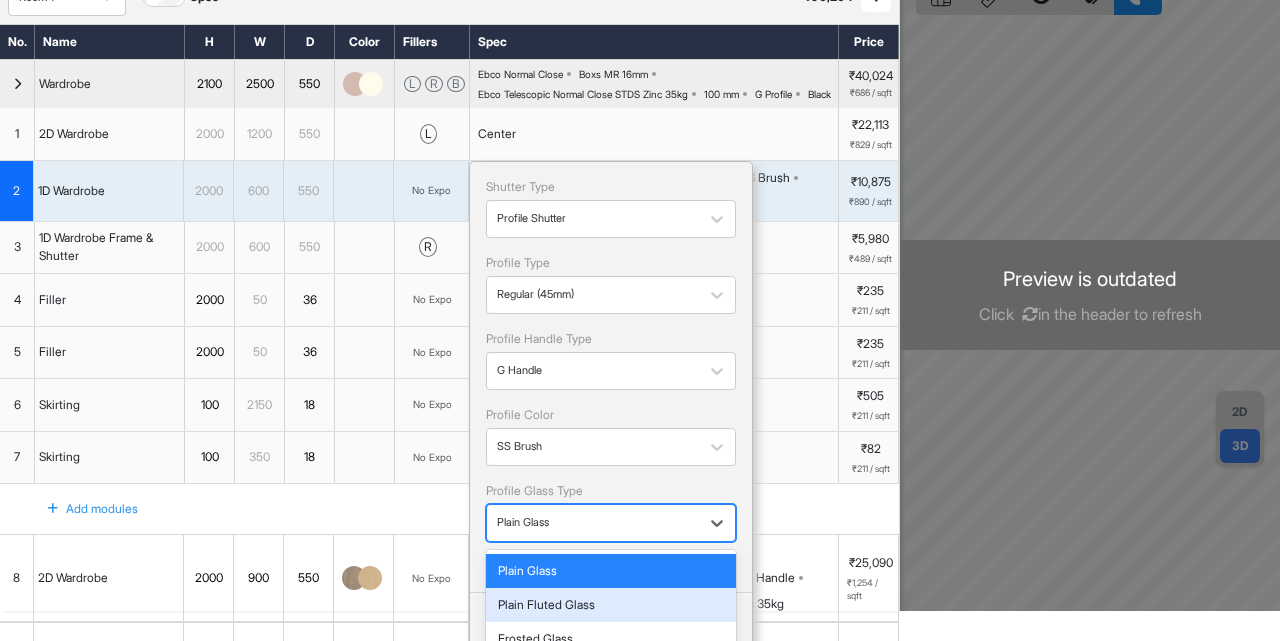 click on "Plain Fluted Glass" at bounding box center [611, 605] 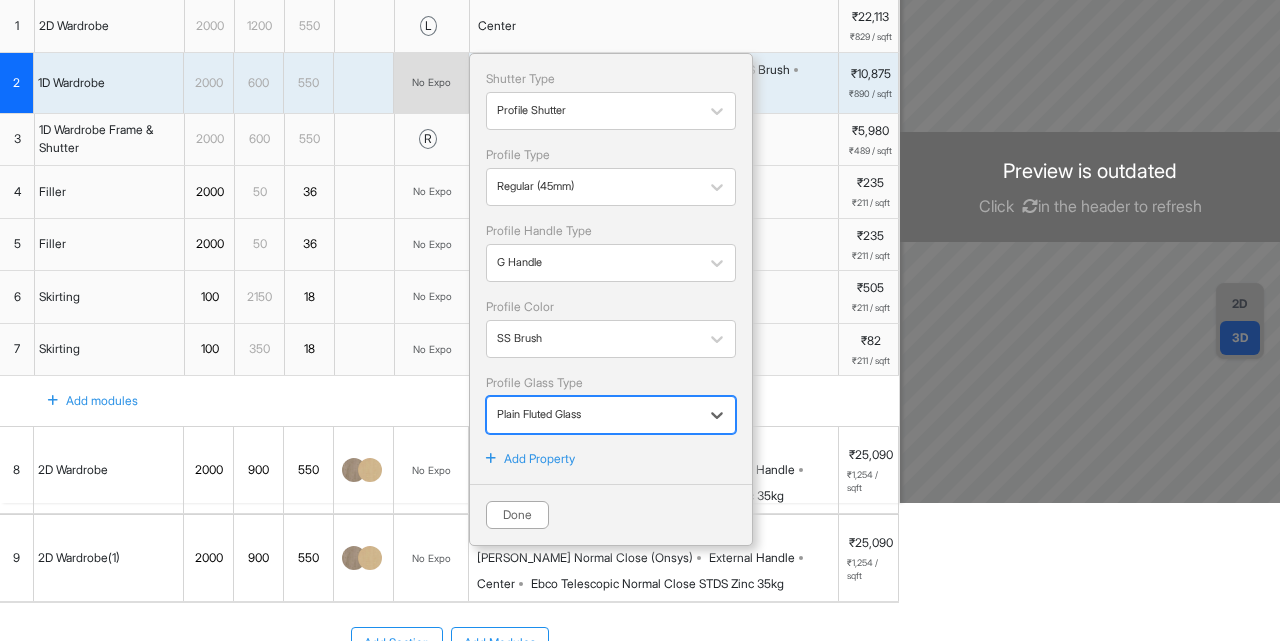 scroll, scrollTop: 190, scrollLeft: 0, axis: vertical 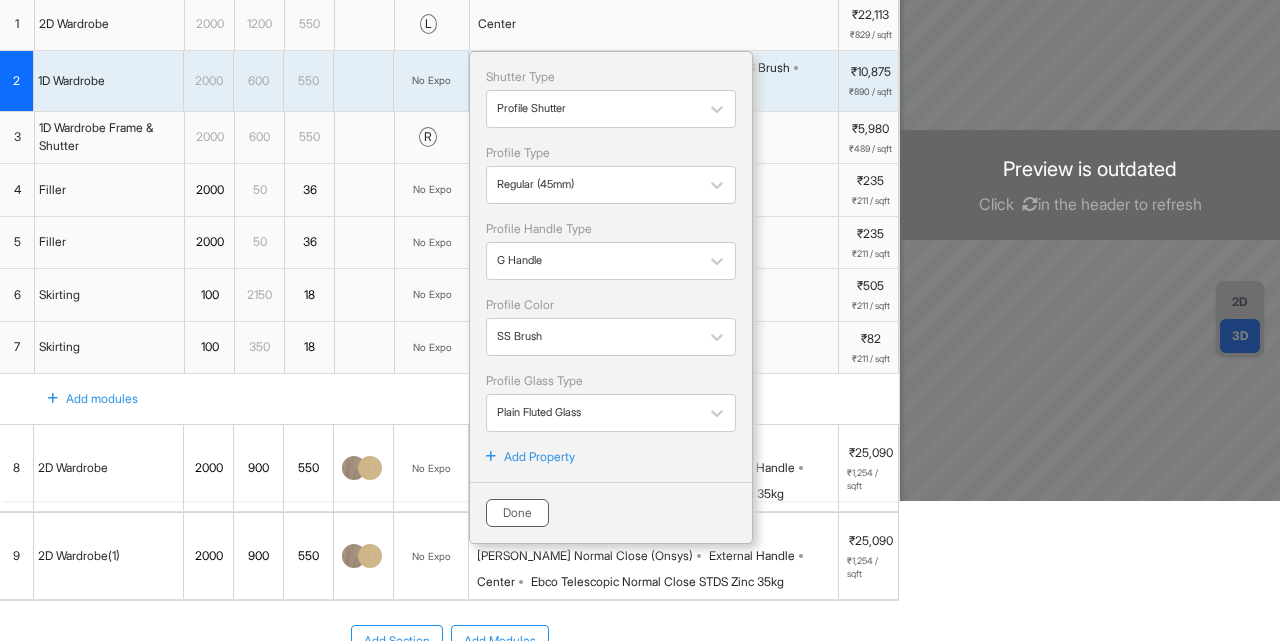 click on "Done" at bounding box center (517, 513) 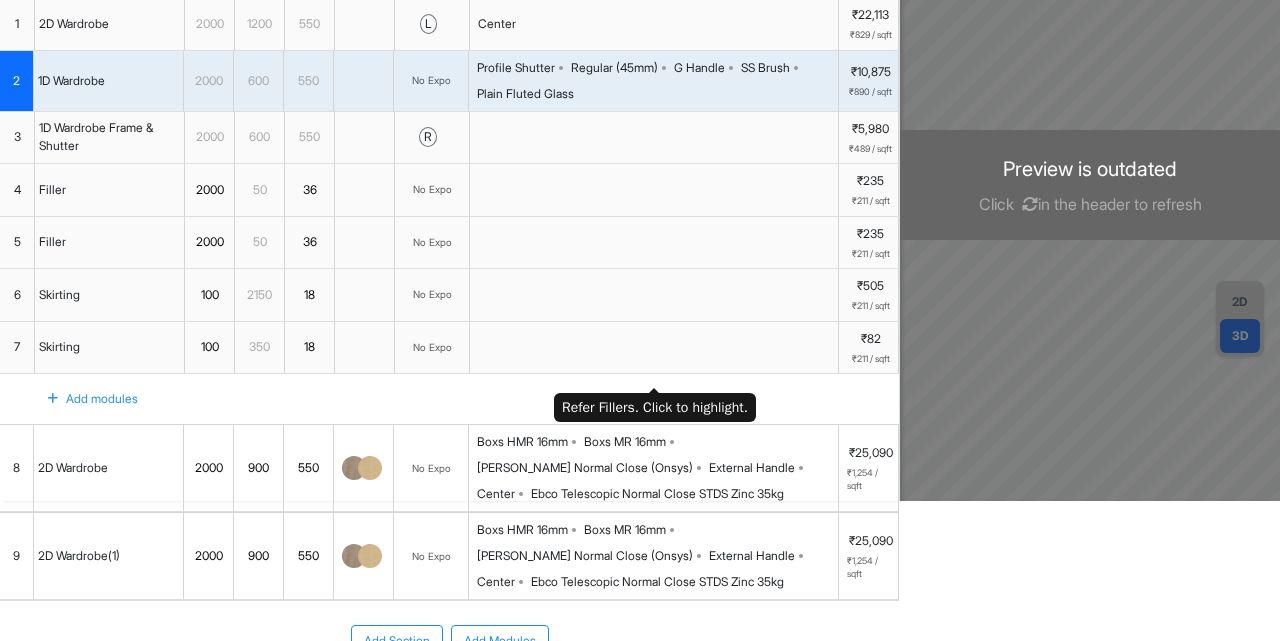 scroll, scrollTop: 0, scrollLeft: 0, axis: both 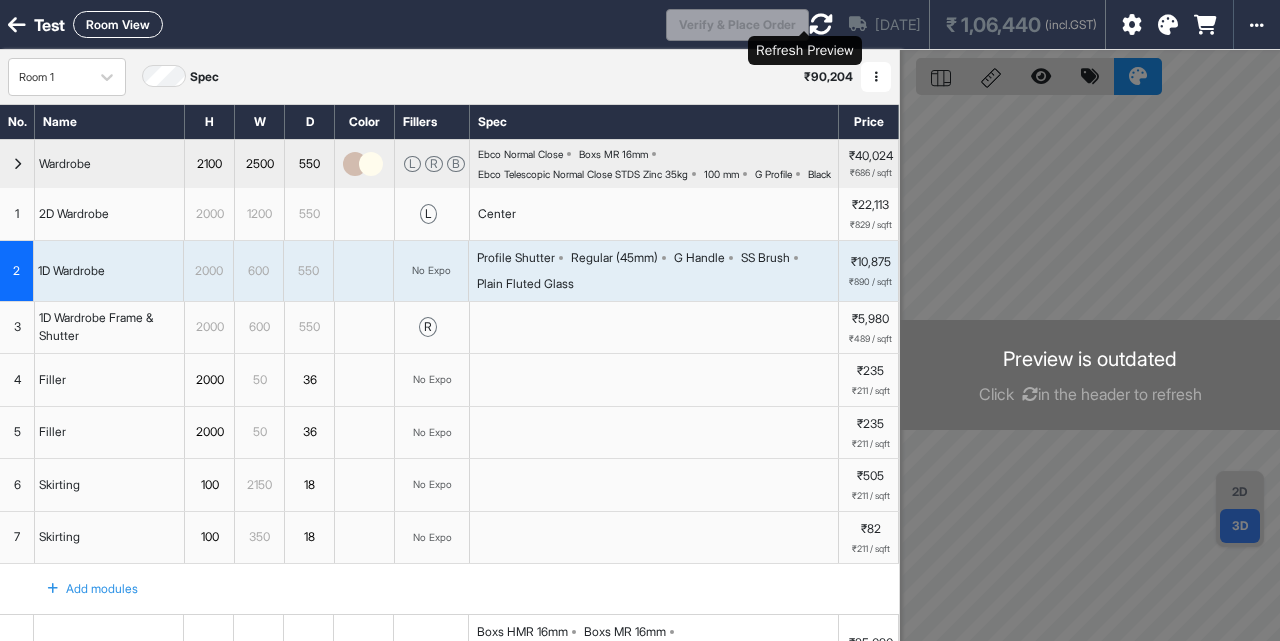 click at bounding box center (821, 24) 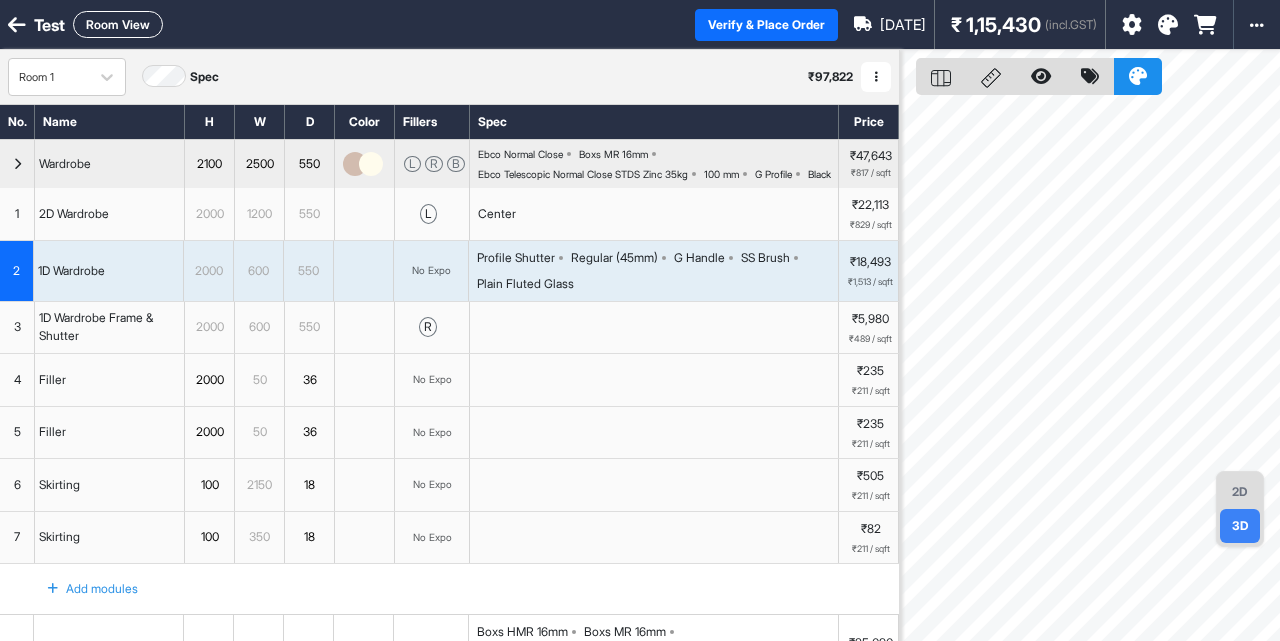 drag, startPoint x: 1244, startPoint y: 474, endPoint x: 1242, endPoint y: 484, distance: 10.198039 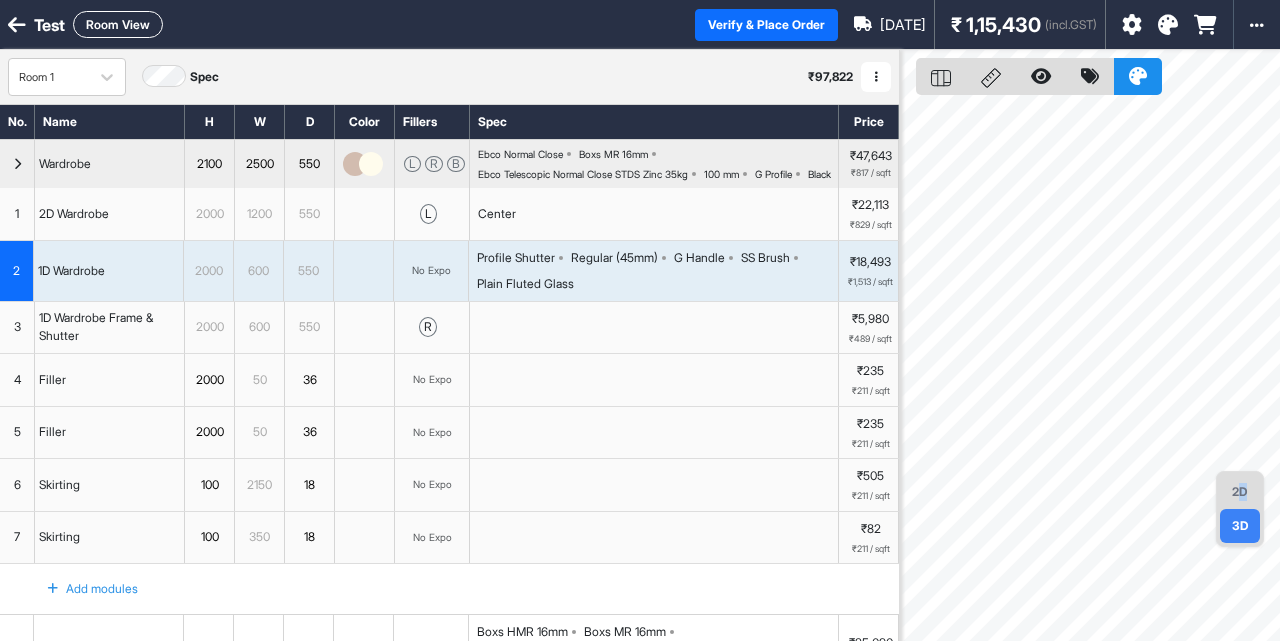 click on "2D" at bounding box center [1240, 492] 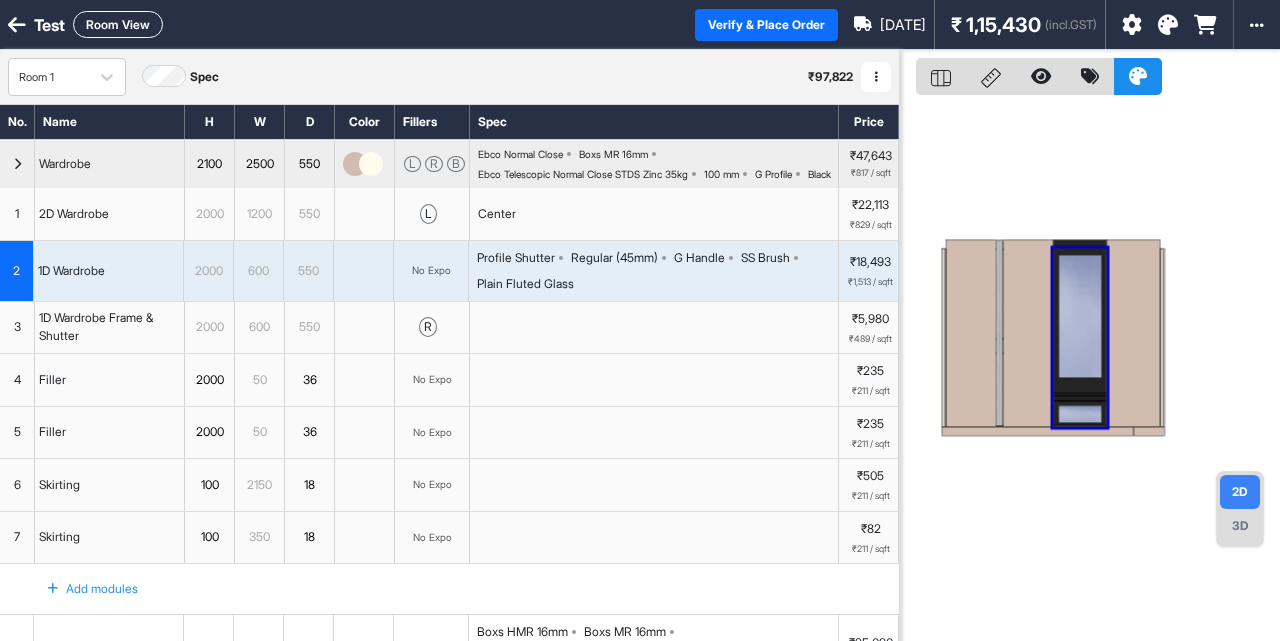 drag, startPoint x: 1082, startPoint y: 408, endPoint x: 1087, endPoint y: 438, distance: 30.413813 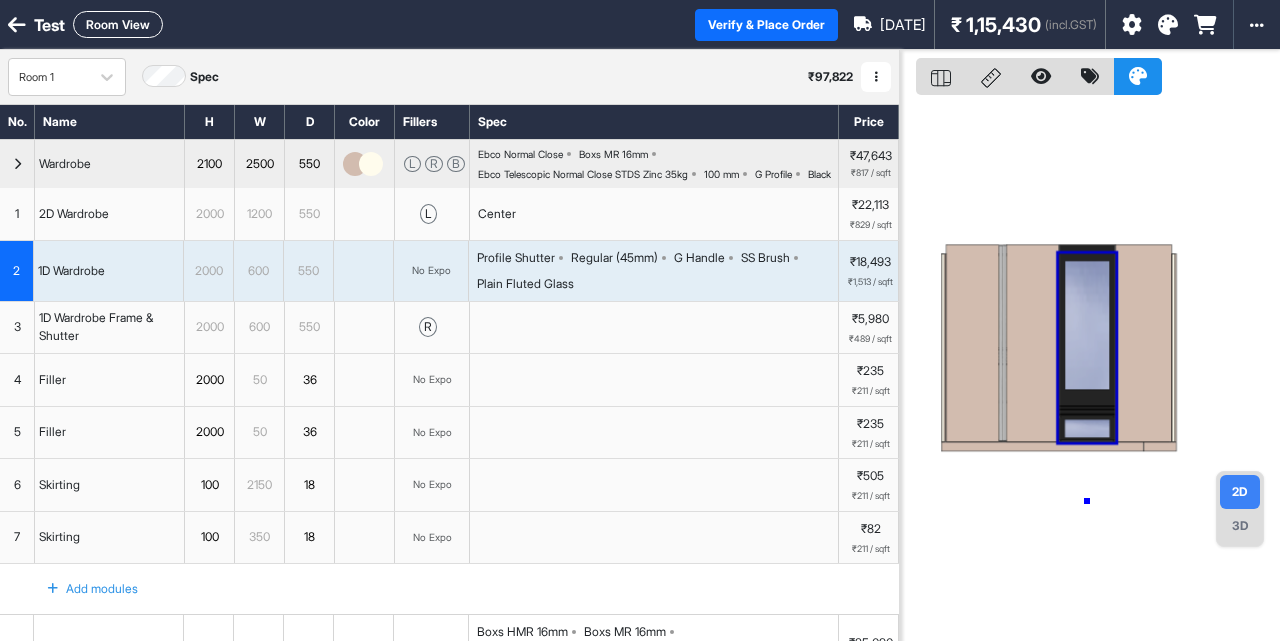 click at bounding box center [1090, 370] 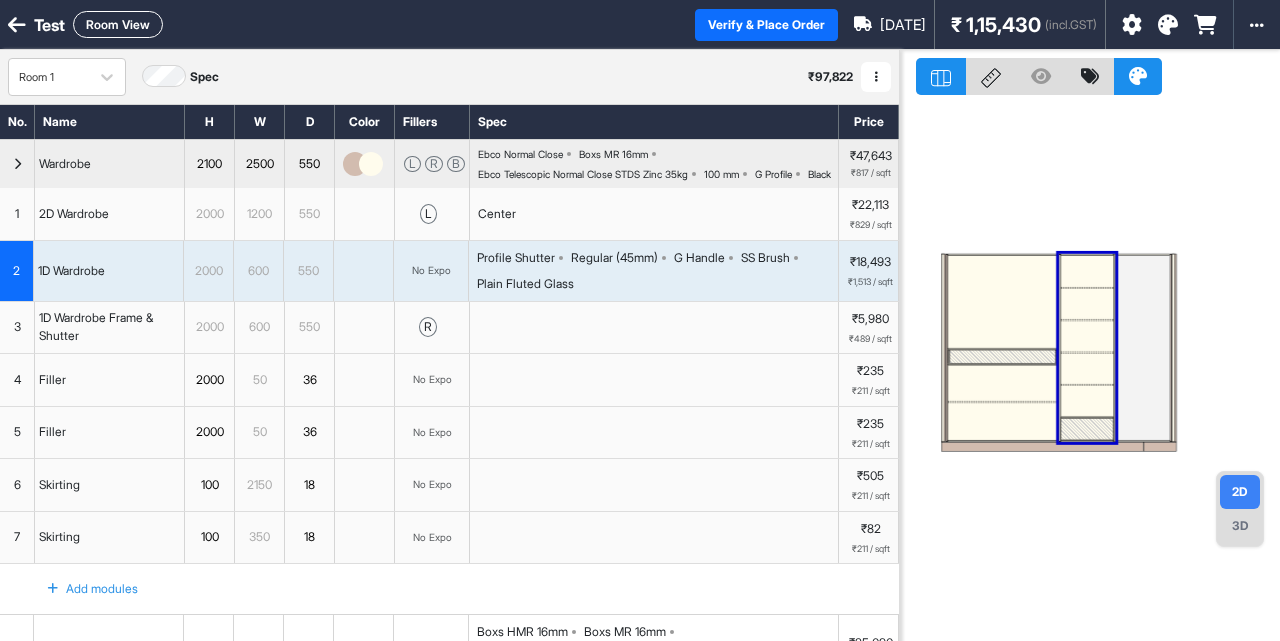 click at bounding box center (1003, 302) 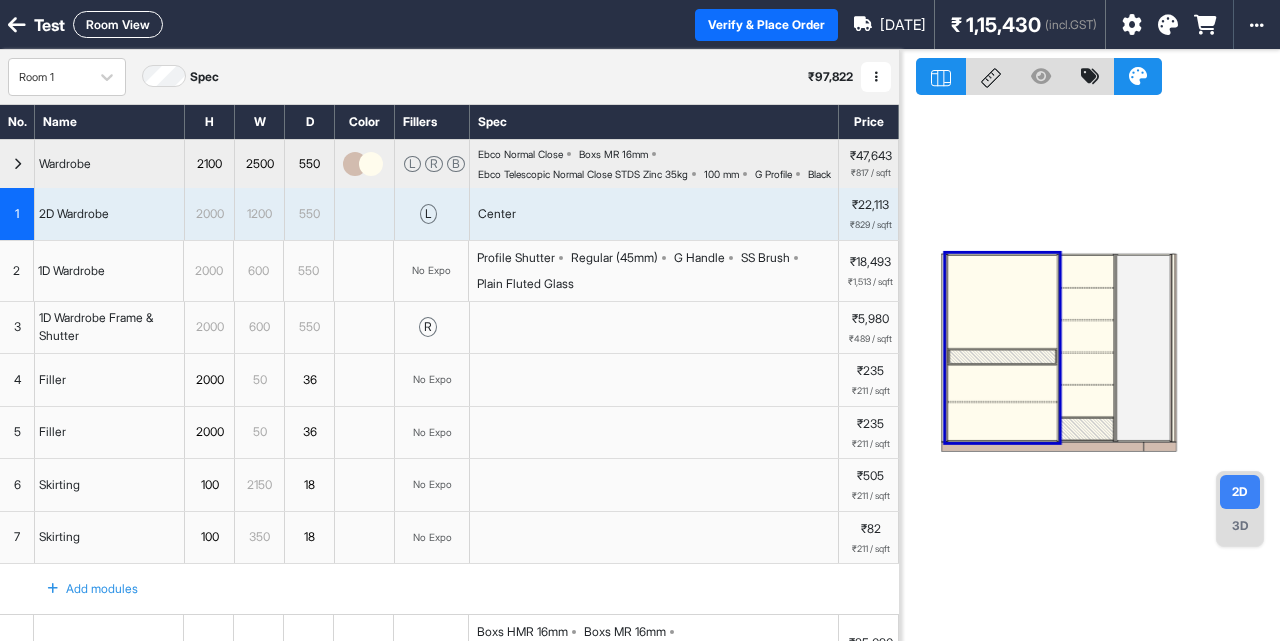 click at bounding box center (1003, 302) 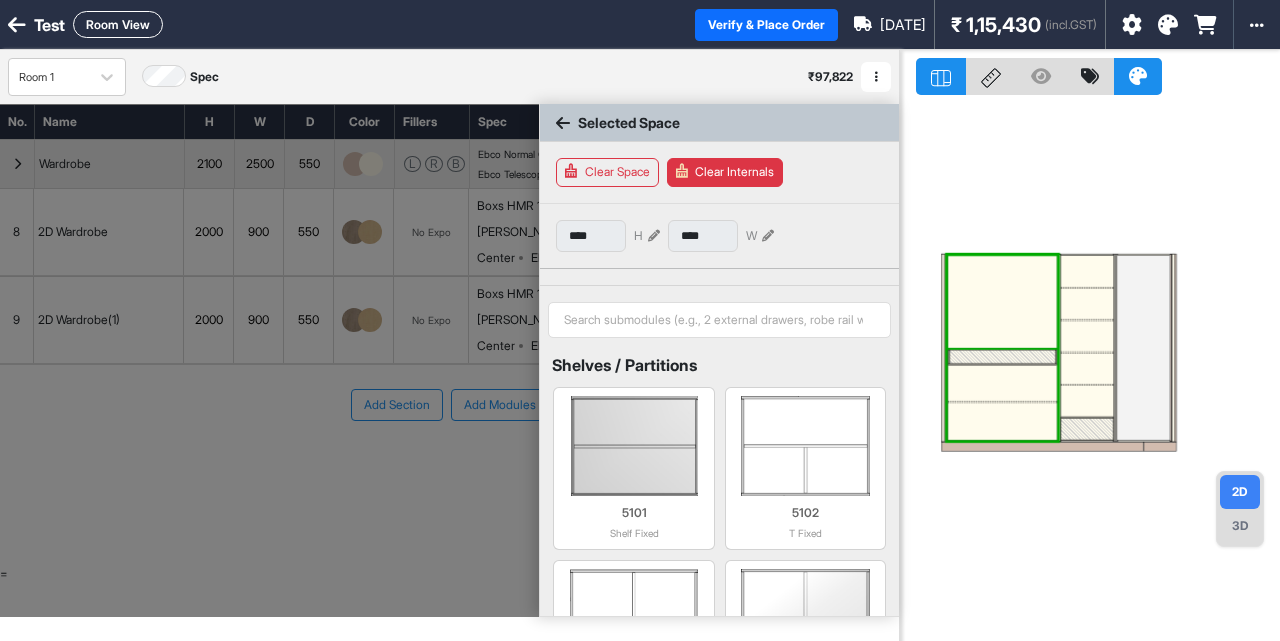 click at bounding box center [1003, 302] 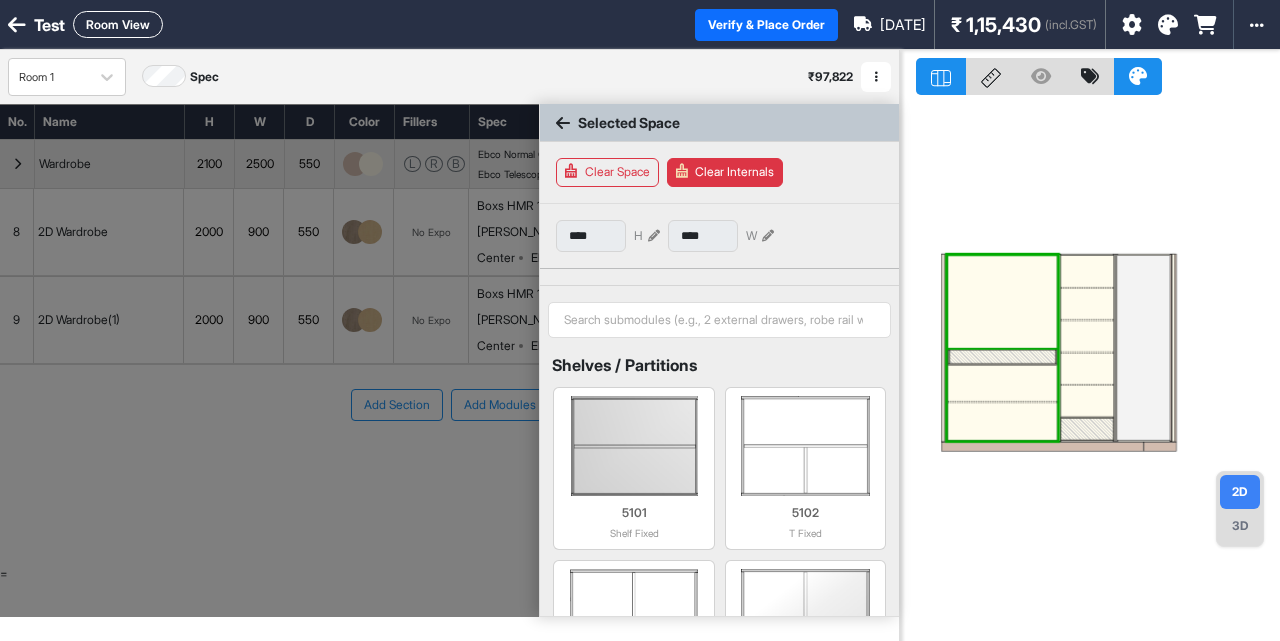 click at bounding box center [1003, 302] 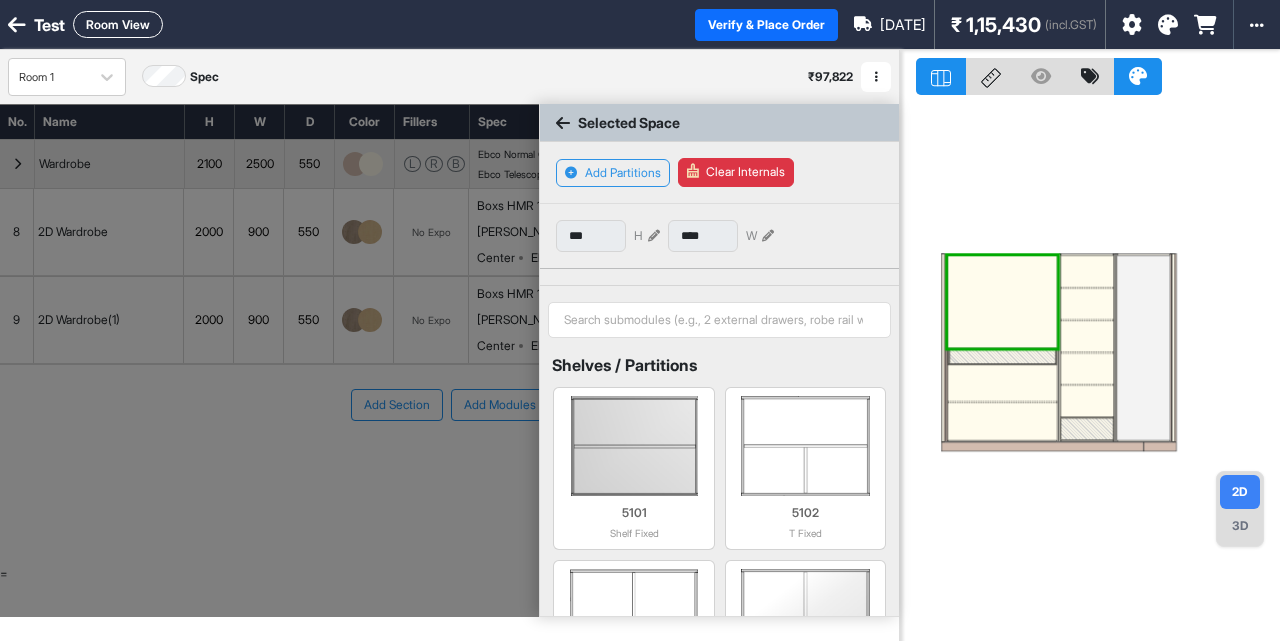 click at bounding box center (1003, 302) 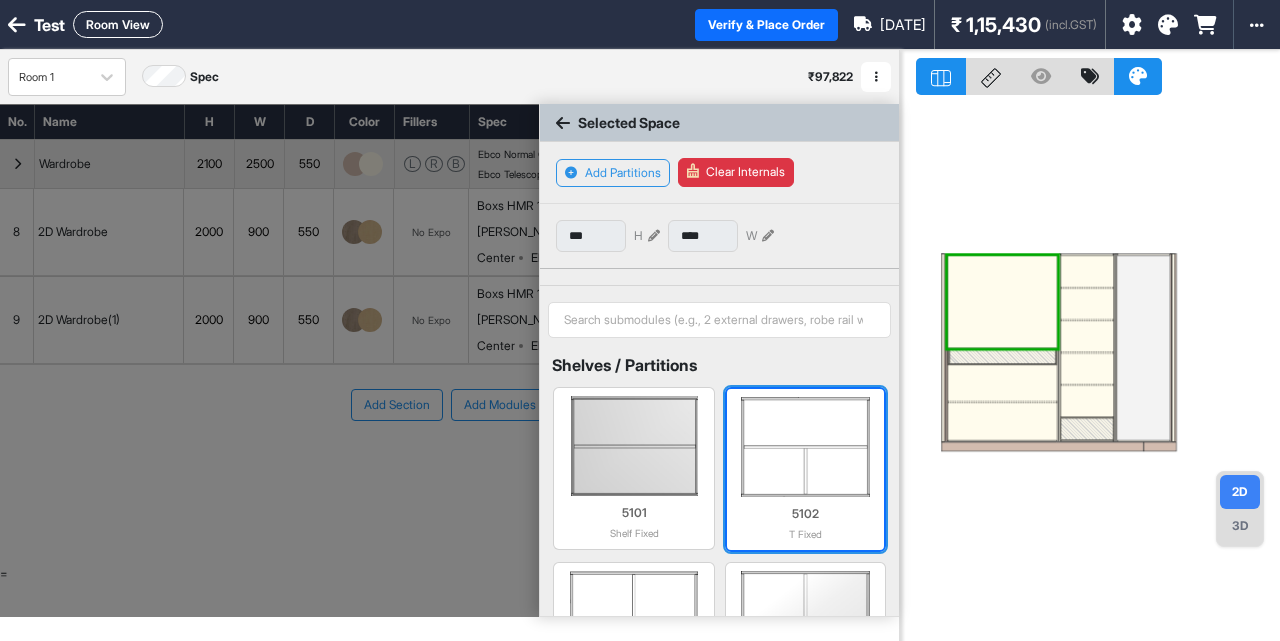 click at bounding box center [805, 447] 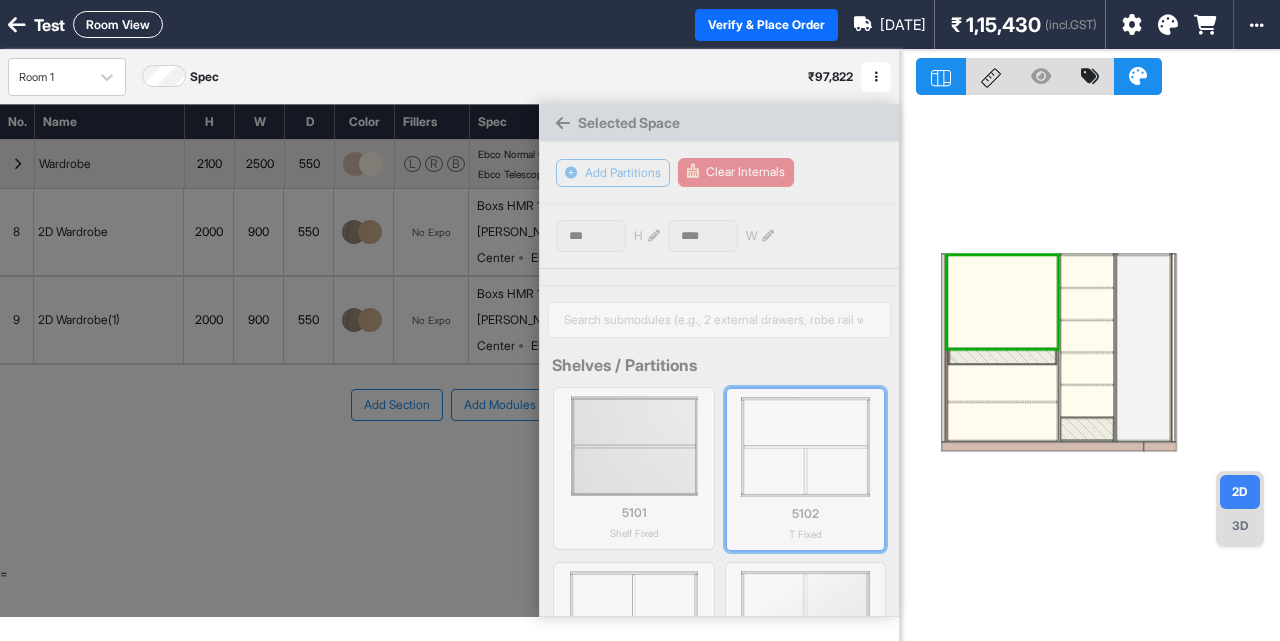 type on "***" 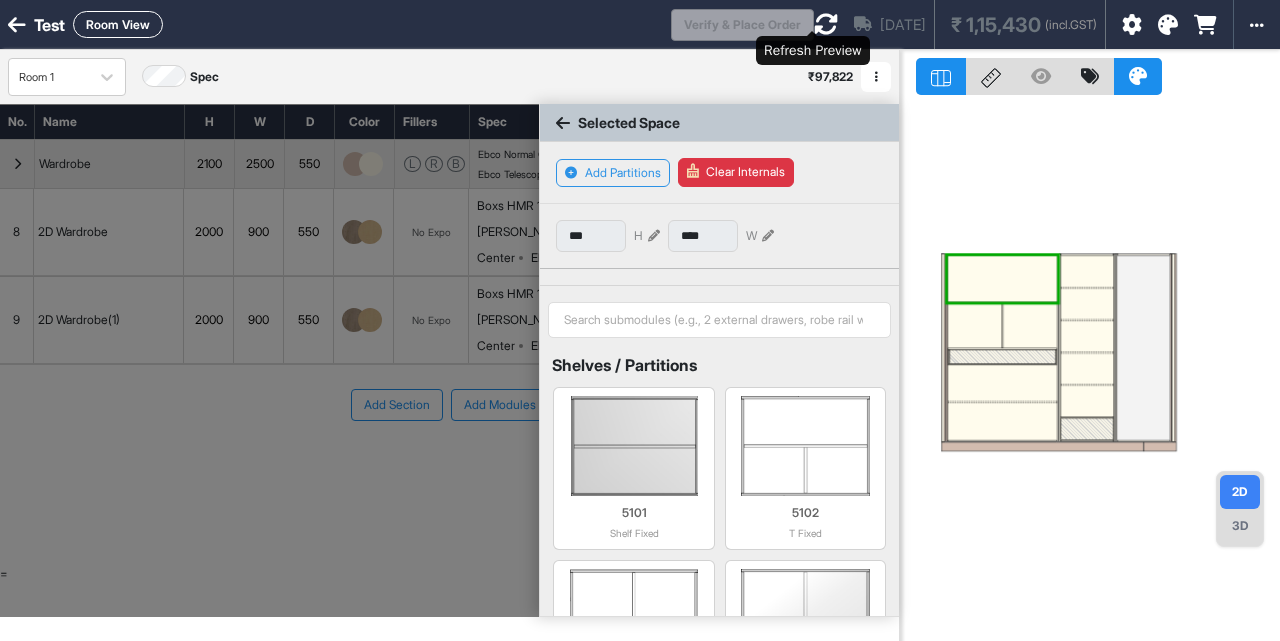 click at bounding box center (826, 24) 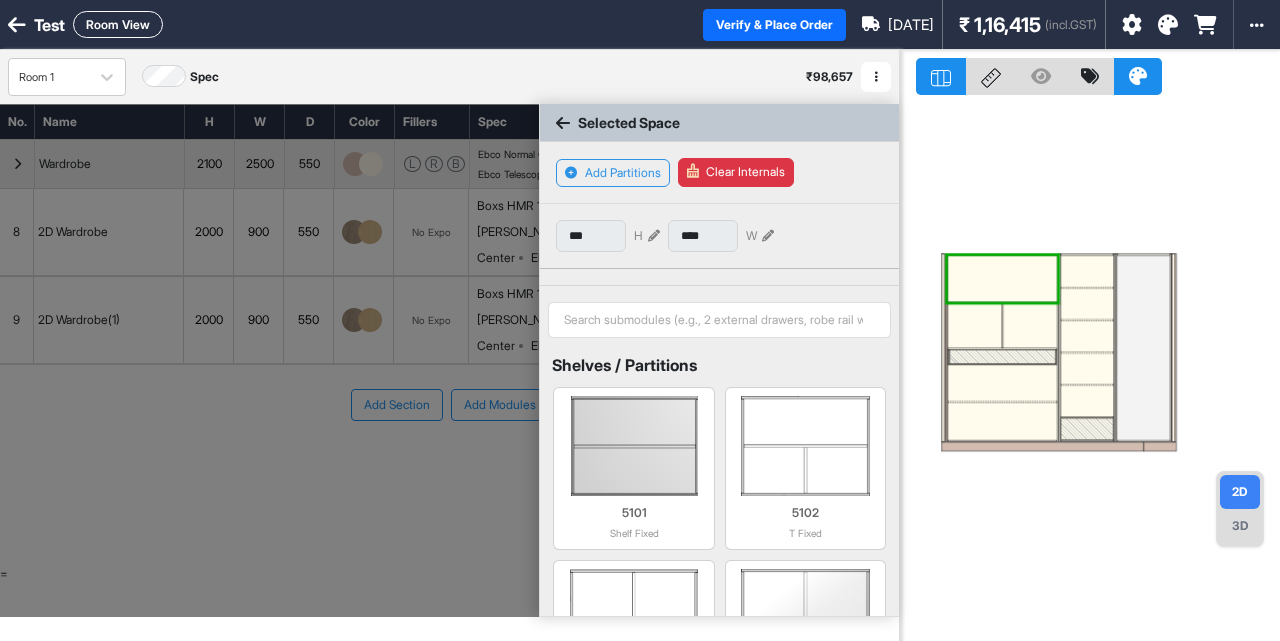 click at bounding box center [563, 123] 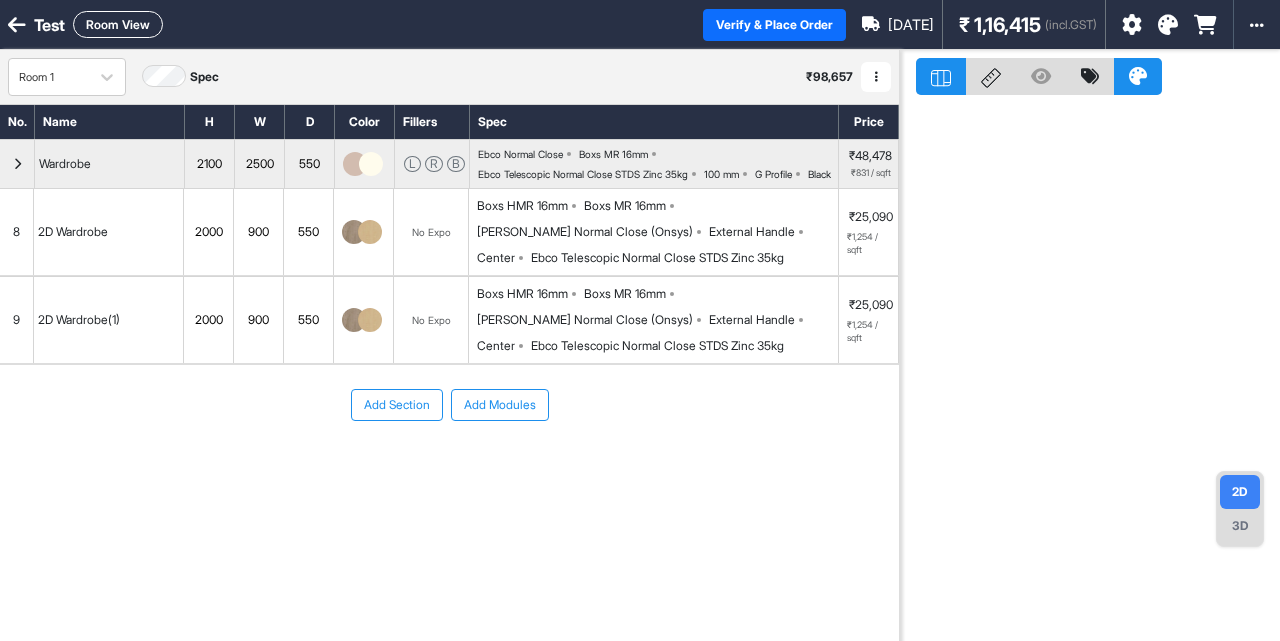 click on "Boxs HMR 16mm Boxs MR 16mm [PERSON_NAME] Normal Close (Onsys) External Handle Center Ebco Telescopic Normal Close STDS Zinc 35kg" at bounding box center (657, 320) 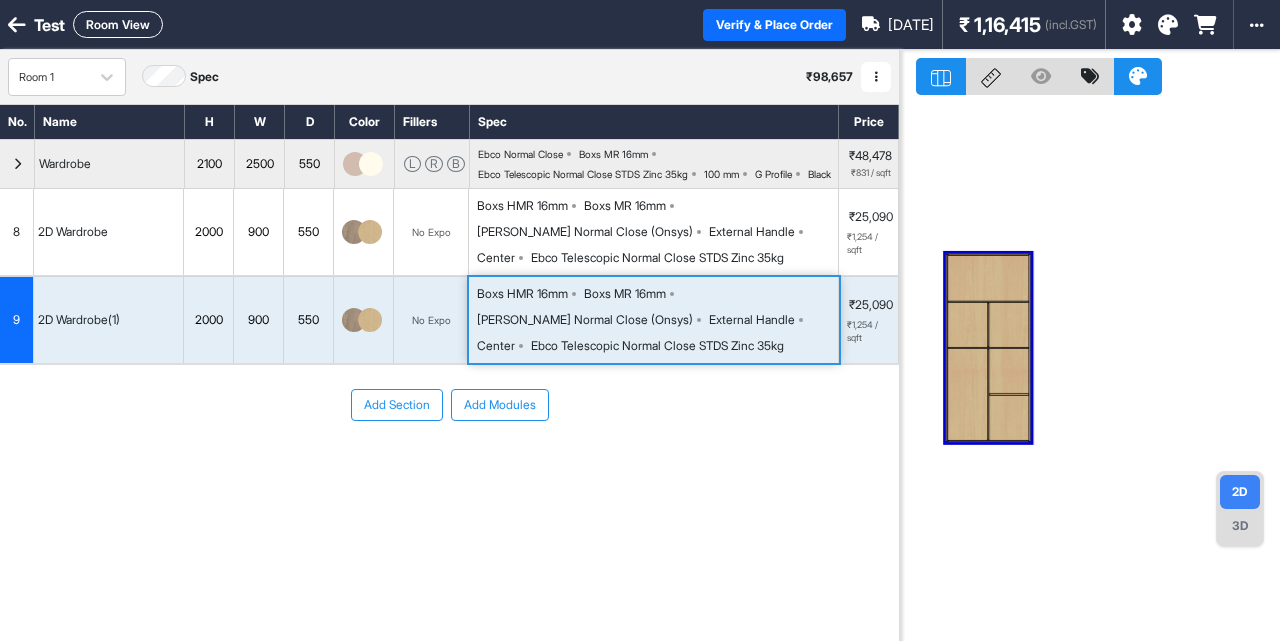 click on "Boxs HMR 16mm Boxs MR 16mm [PERSON_NAME] Normal Close (Onsys) External Handle Center Ebco Telescopic Normal Close STDS Zinc 35kg" at bounding box center [657, 320] 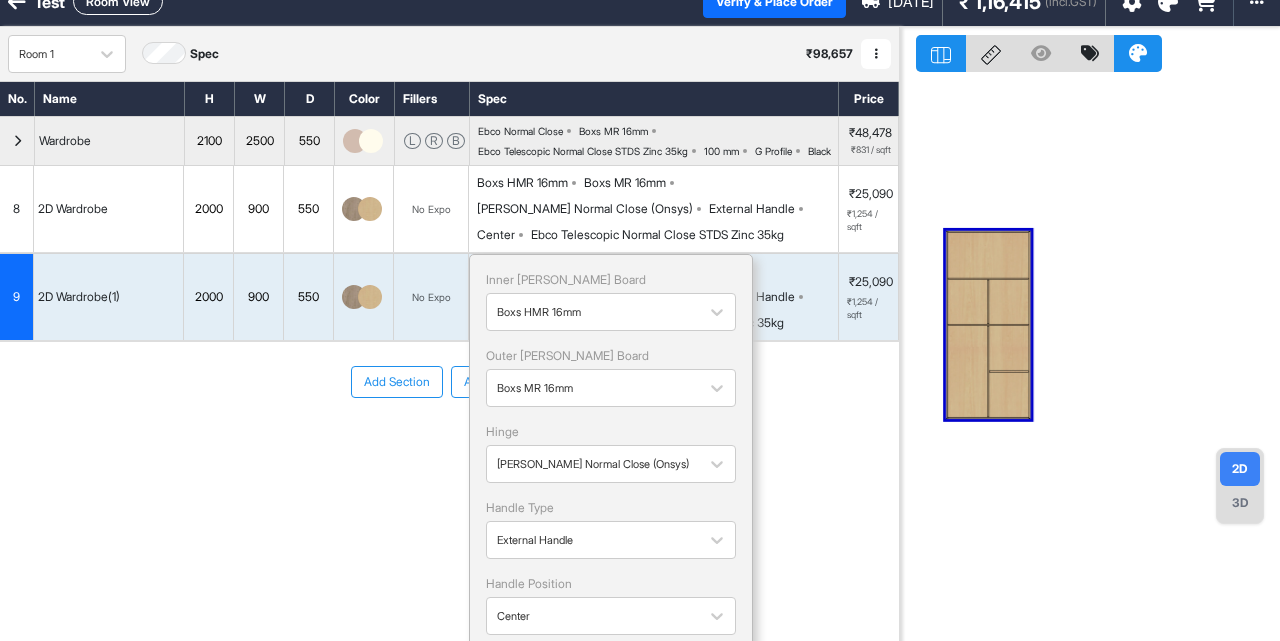 scroll, scrollTop: 22, scrollLeft: 0, axis: vertical 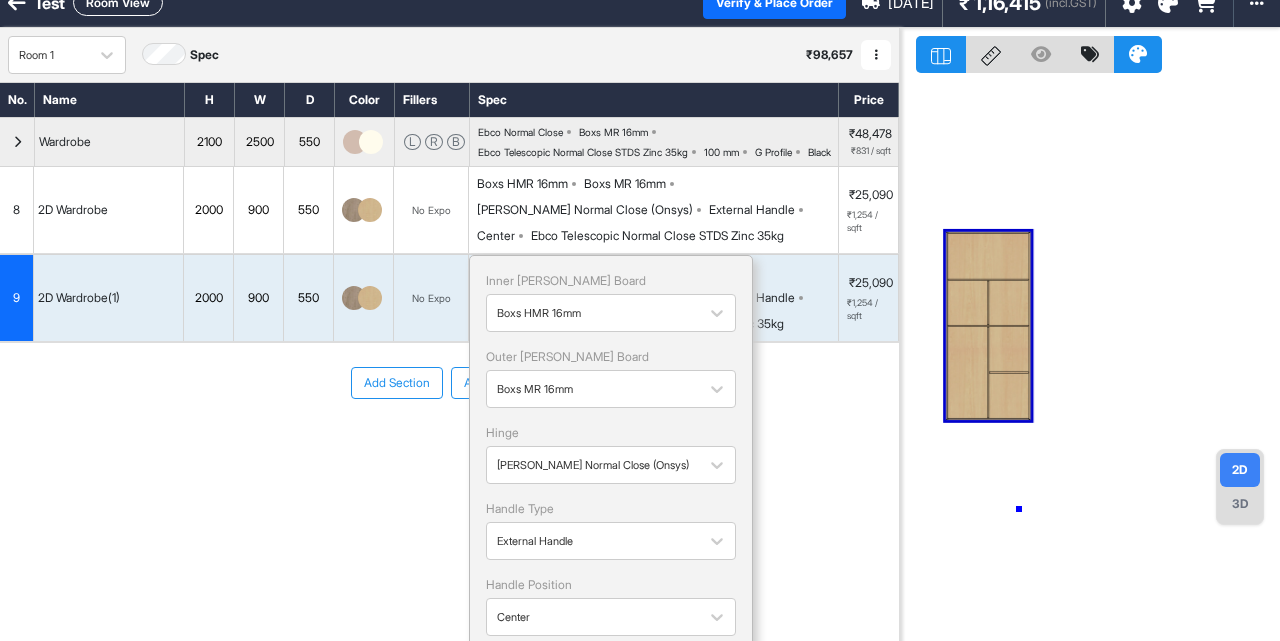 click at bounding box center [1090, 348] 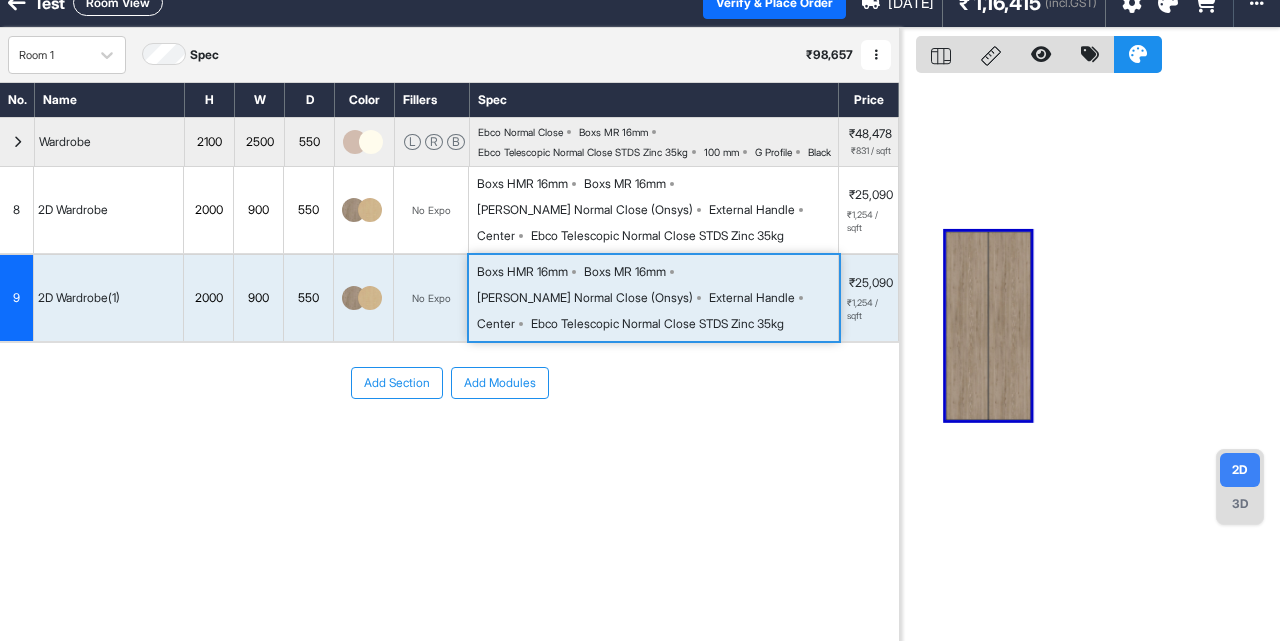 click on "Add Section" at bounding box center [397, 383] 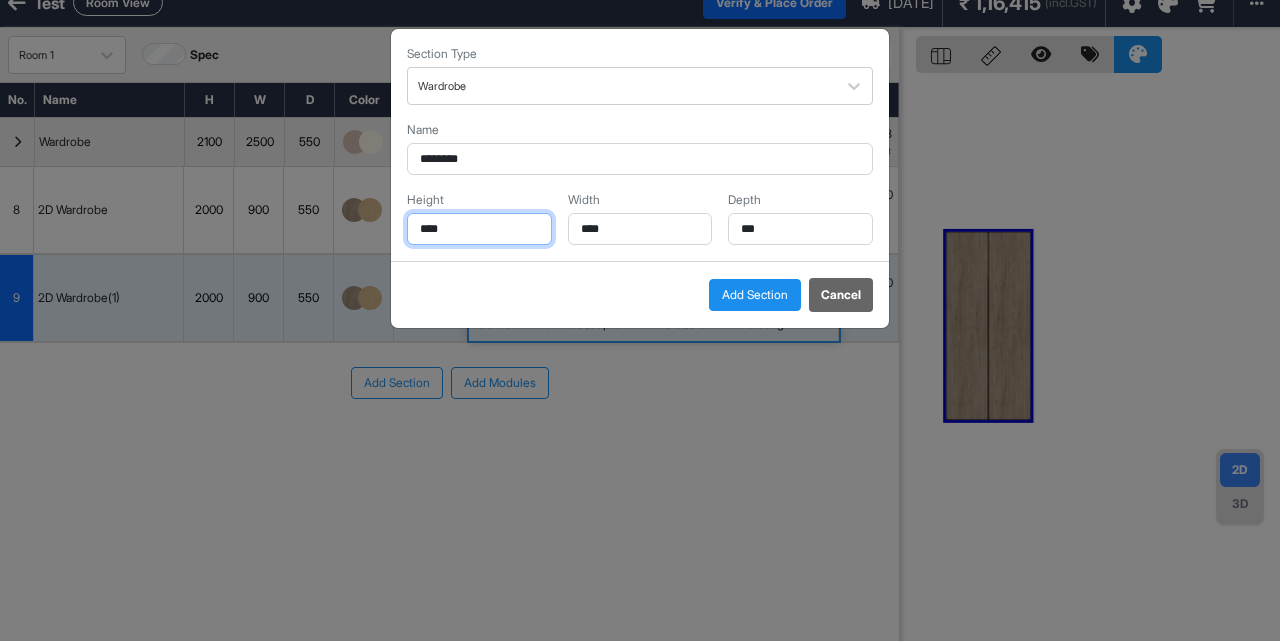 click on "****" at bounding box center (479, 229) 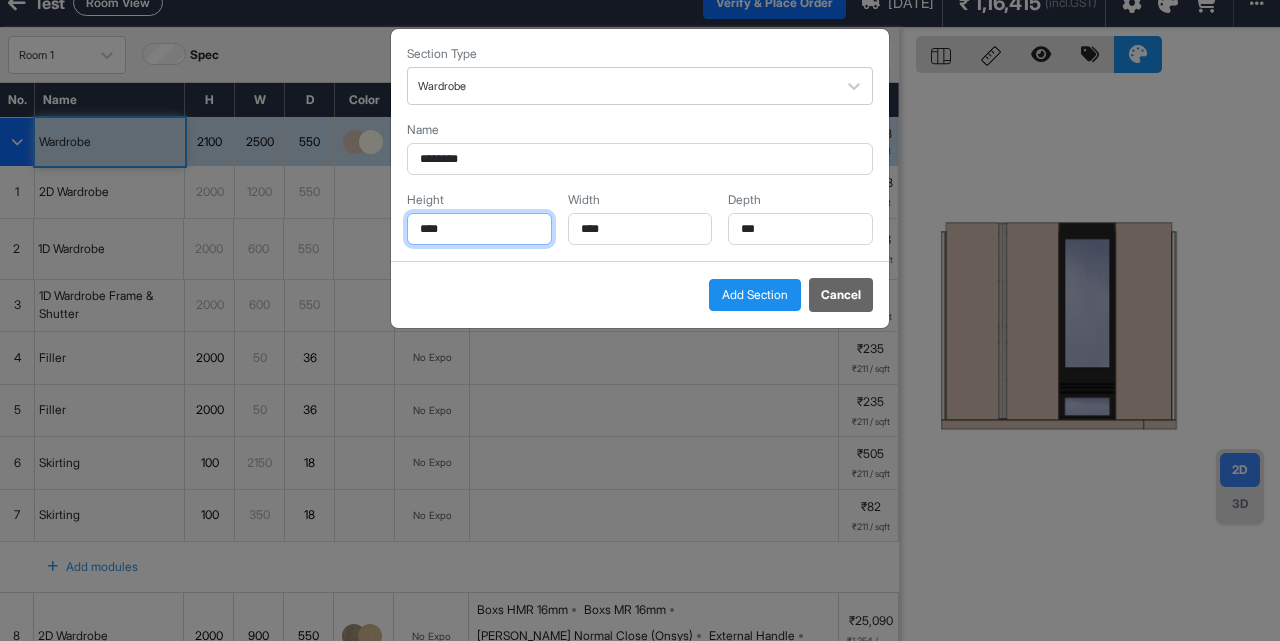 type on "****" 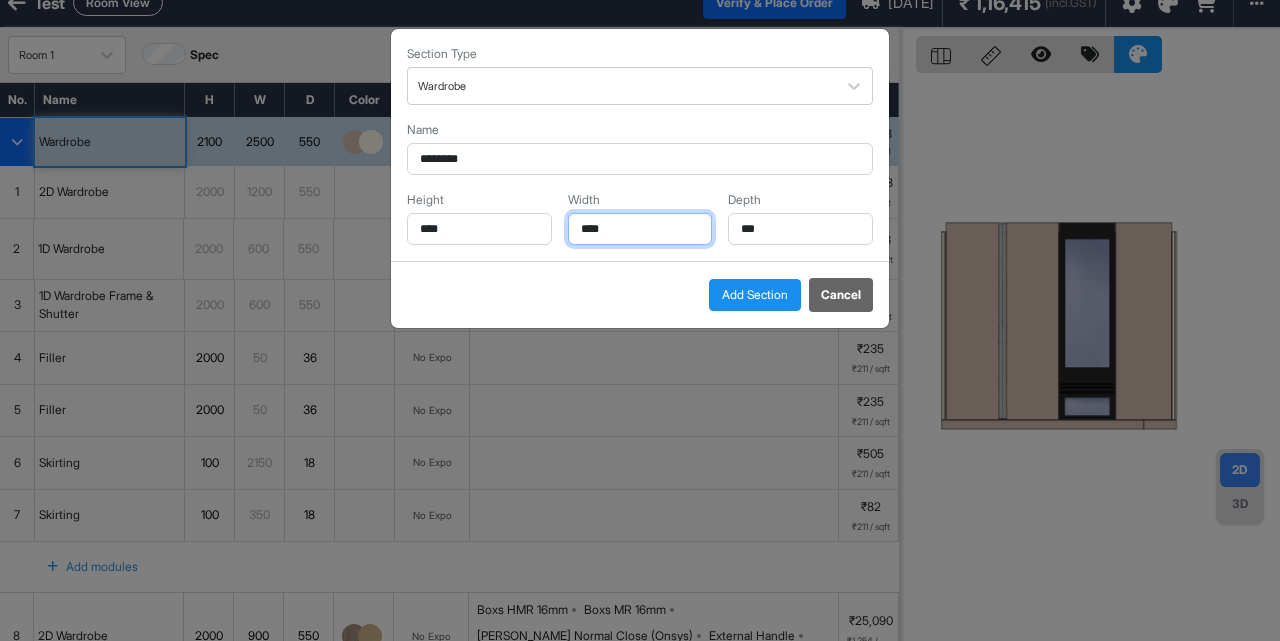 click on "****" at bounding box center [640, 229] 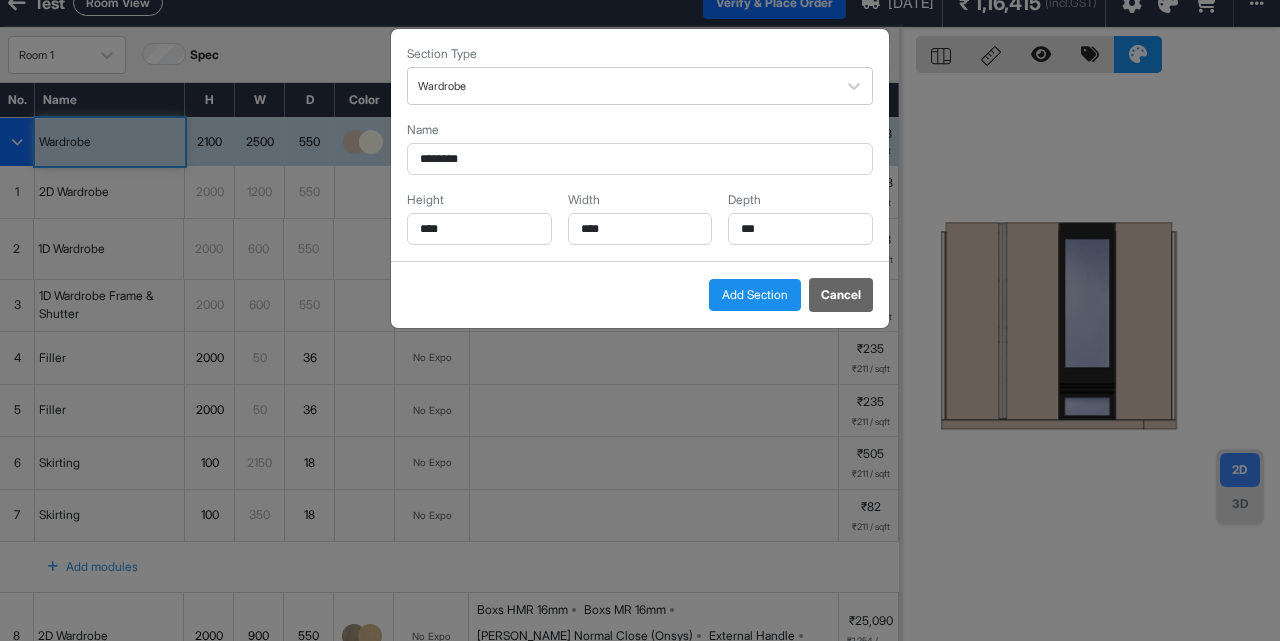 click on "Add Section" at bounding box center (755, 295) 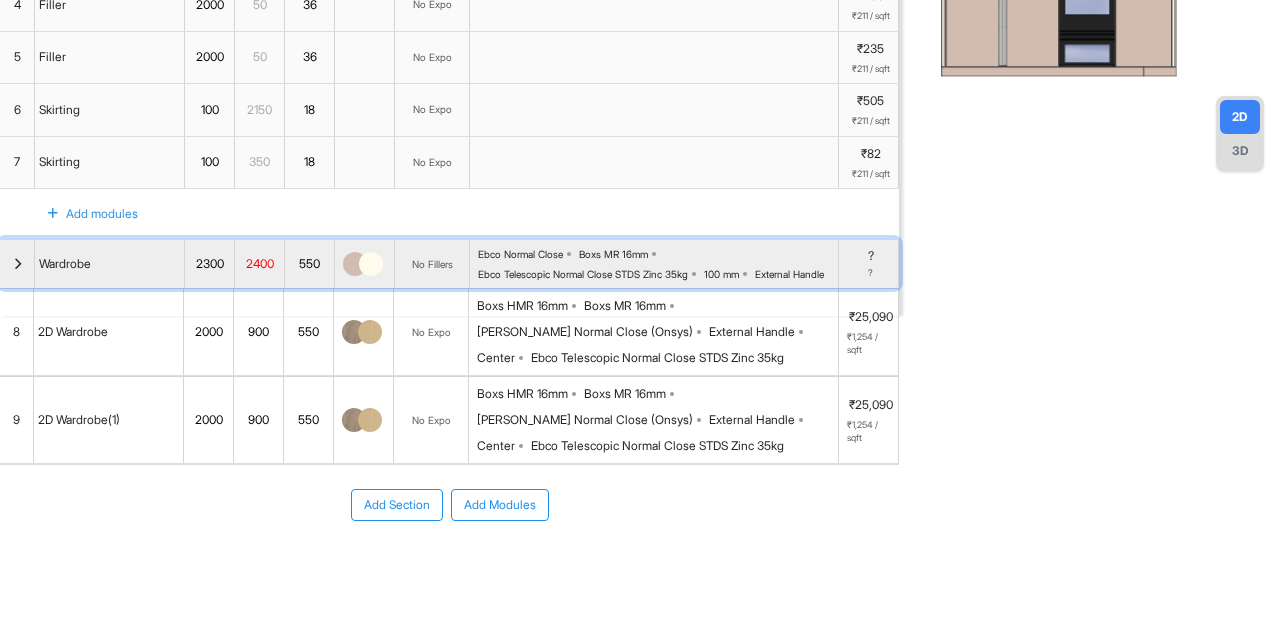 click at bounding box center (17, 264) 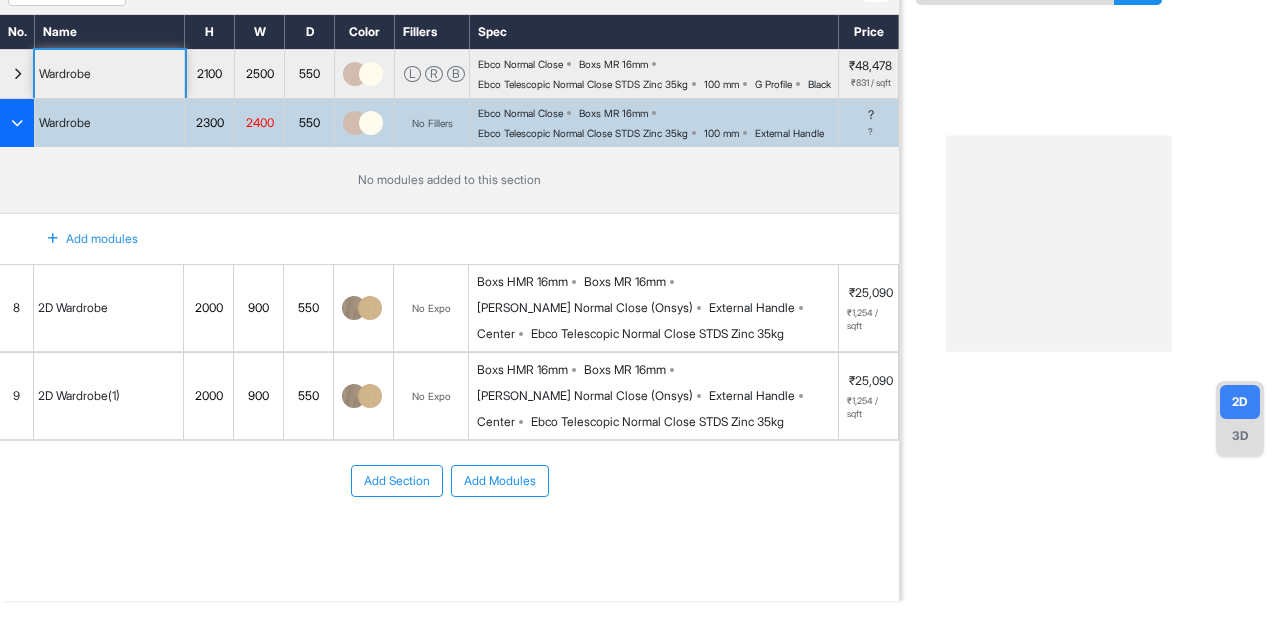 scroll, scrollTop: 130, scrollLeft: 0, axis: vertical 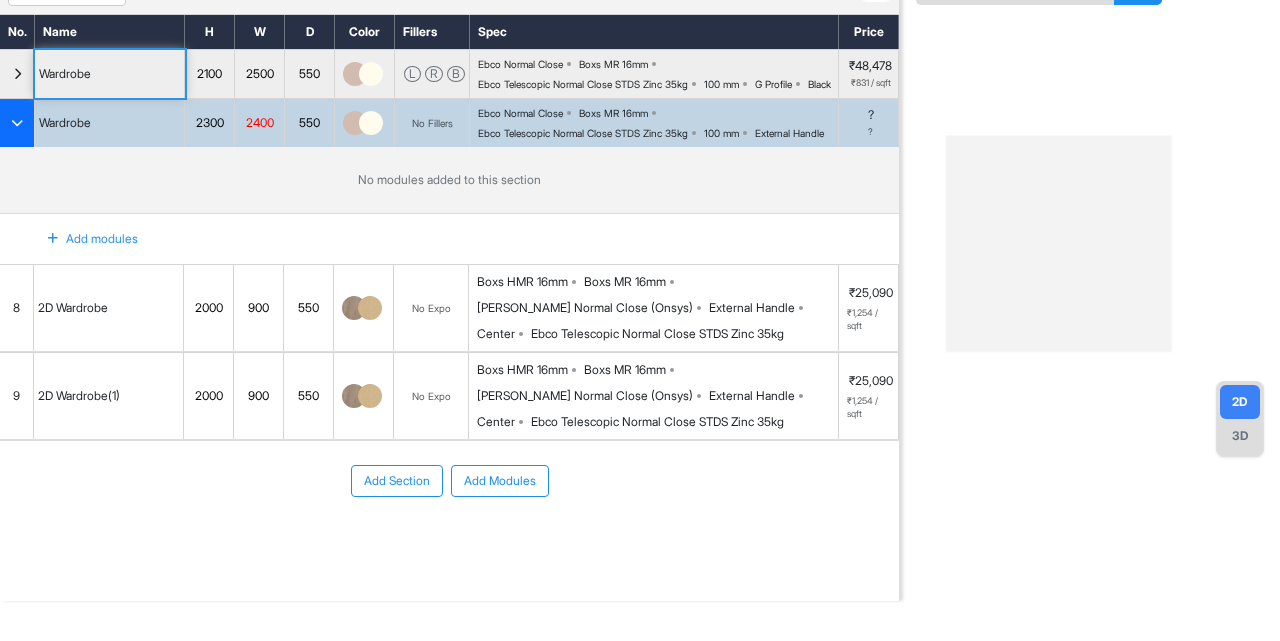 click on "Add modules" at bounding box center [81, 239] 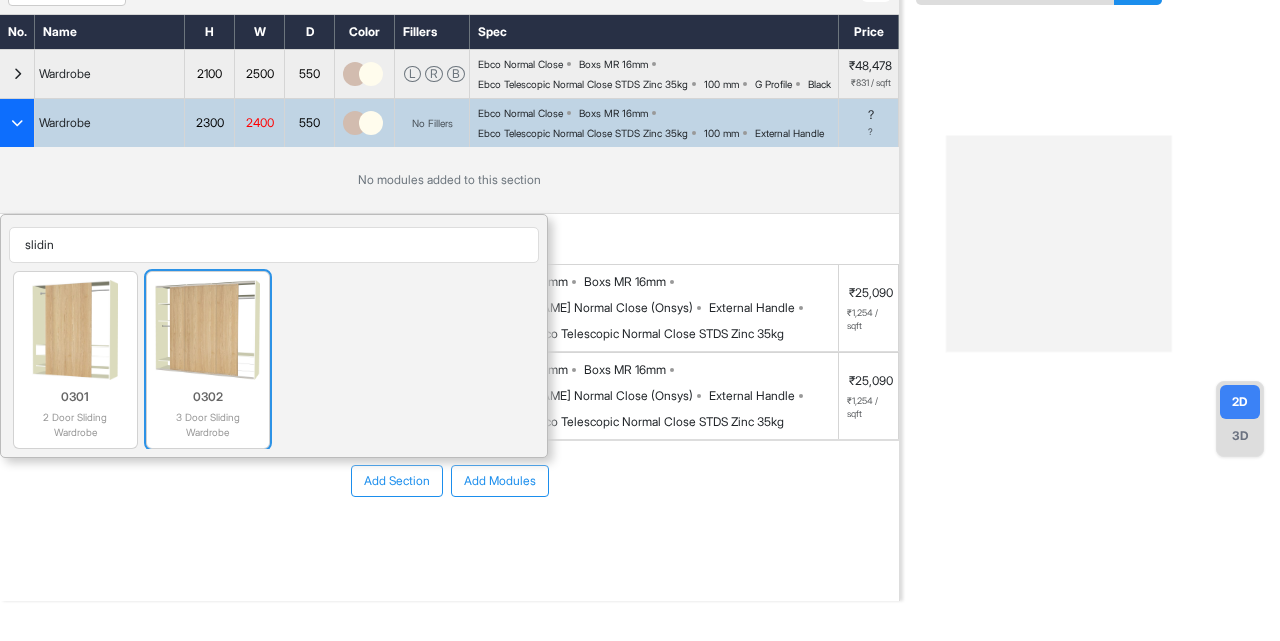 type on "slidin" 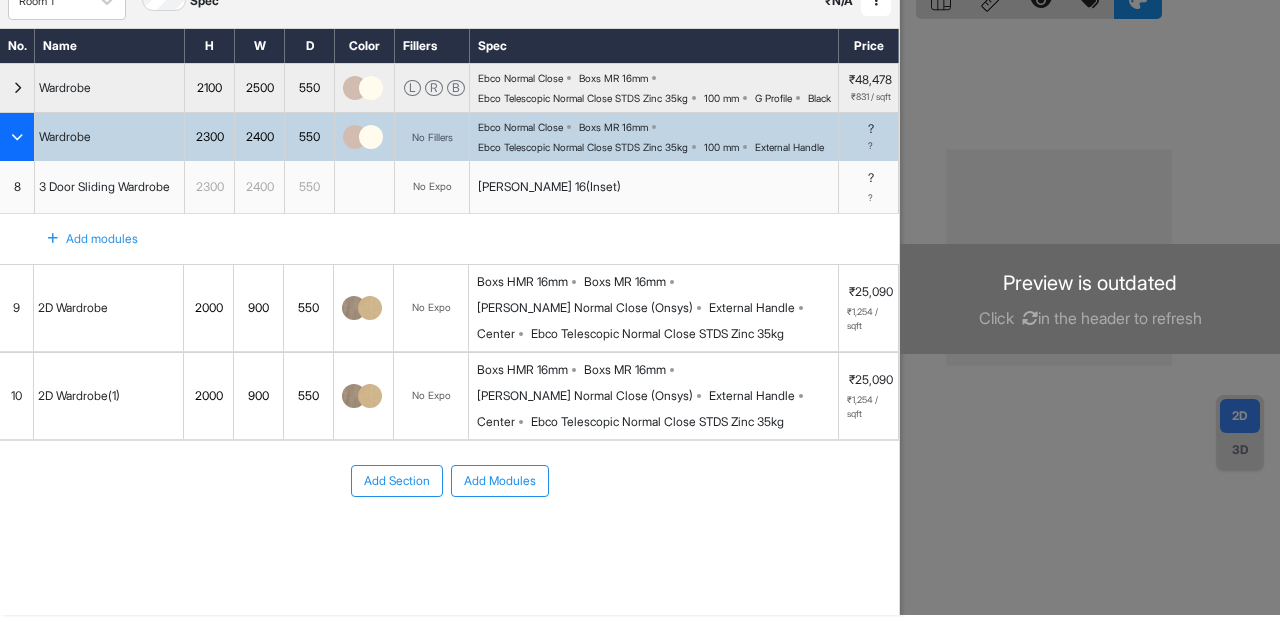 scroll, scrollTop: 0, scrollLeft: 0, axis: both 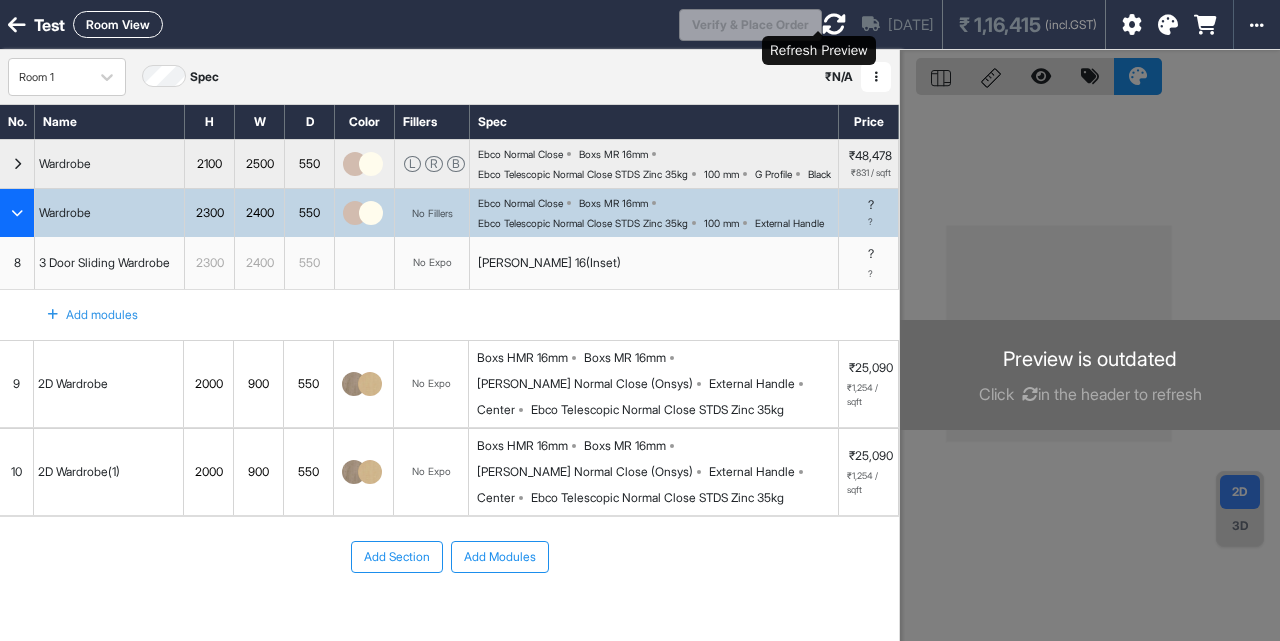 click at bounding box center (834, 24) 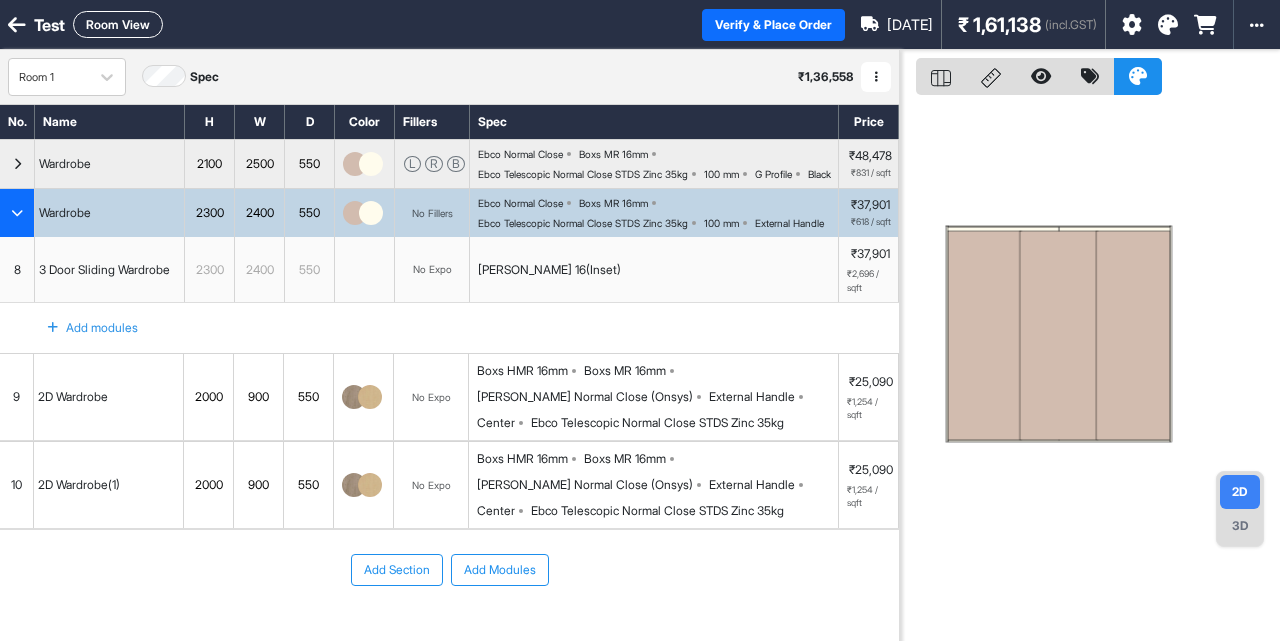 click at bounding box center [371, 213] 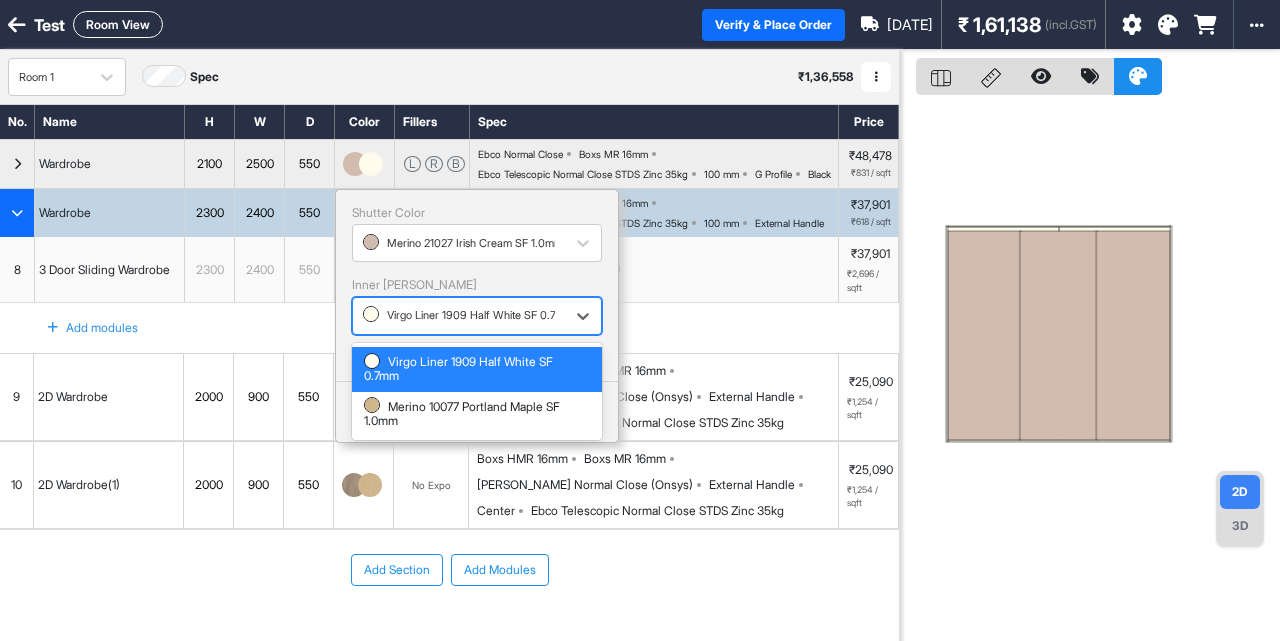 click on "Virgo Liner 1909 Half White SF 0.7mm" at bounding box center (477, 316) 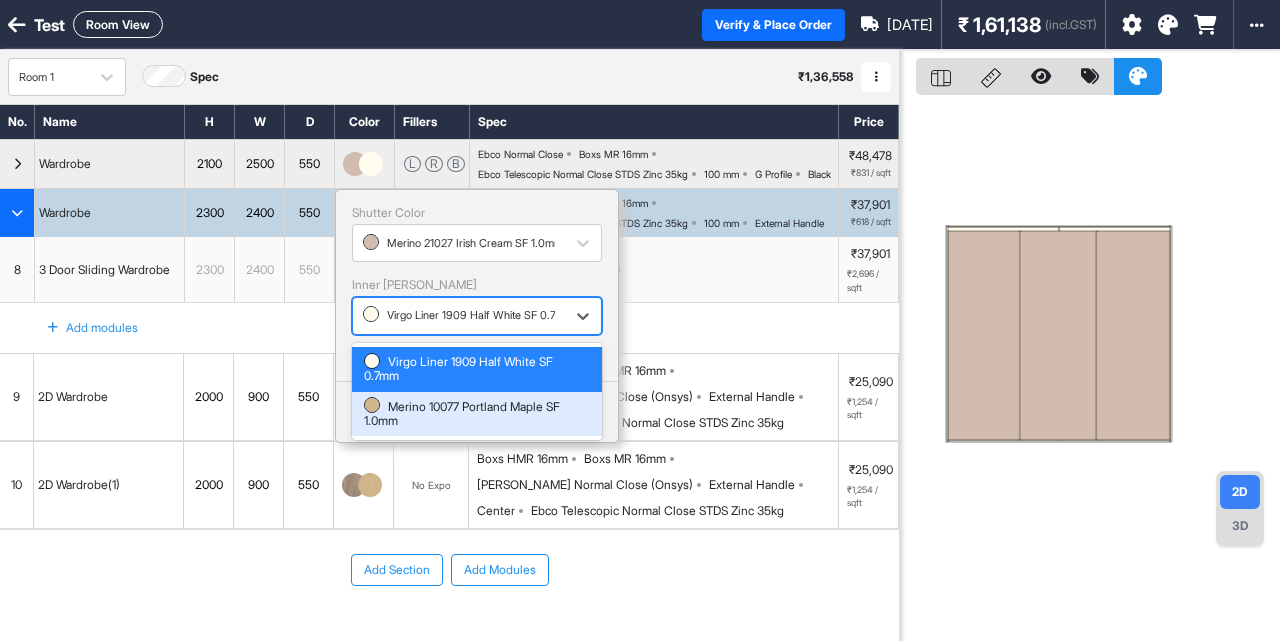 click on "Merino 10077 Portland Maple SF 1.0mm" at bounding box center [477, 414] 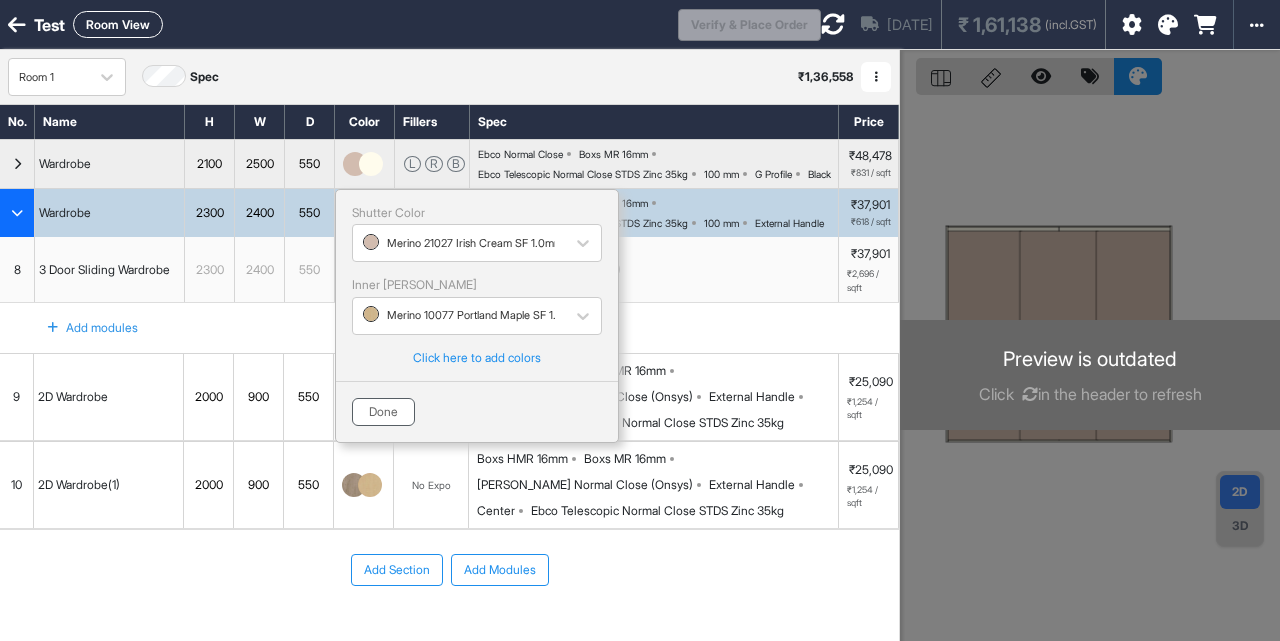 click on "Done" at bounding box center (383, 412) 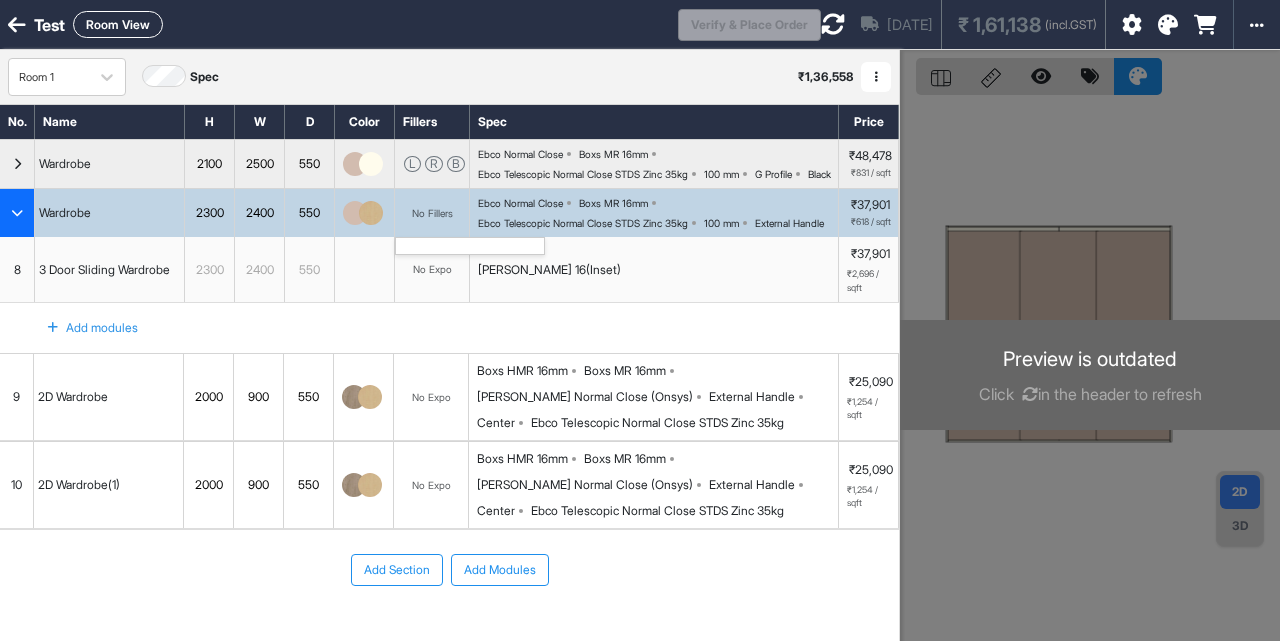 click on "No Fillers" at bounding box center (432, 213) 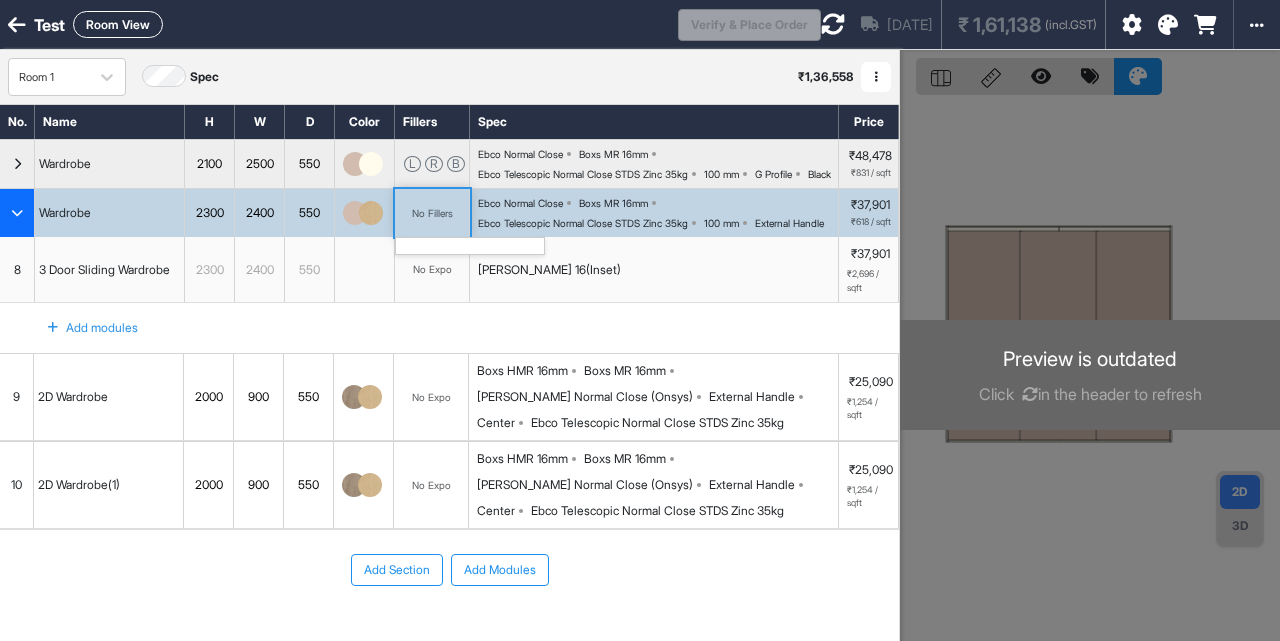 click on "No Fillers" at bounding box center (432, 213) 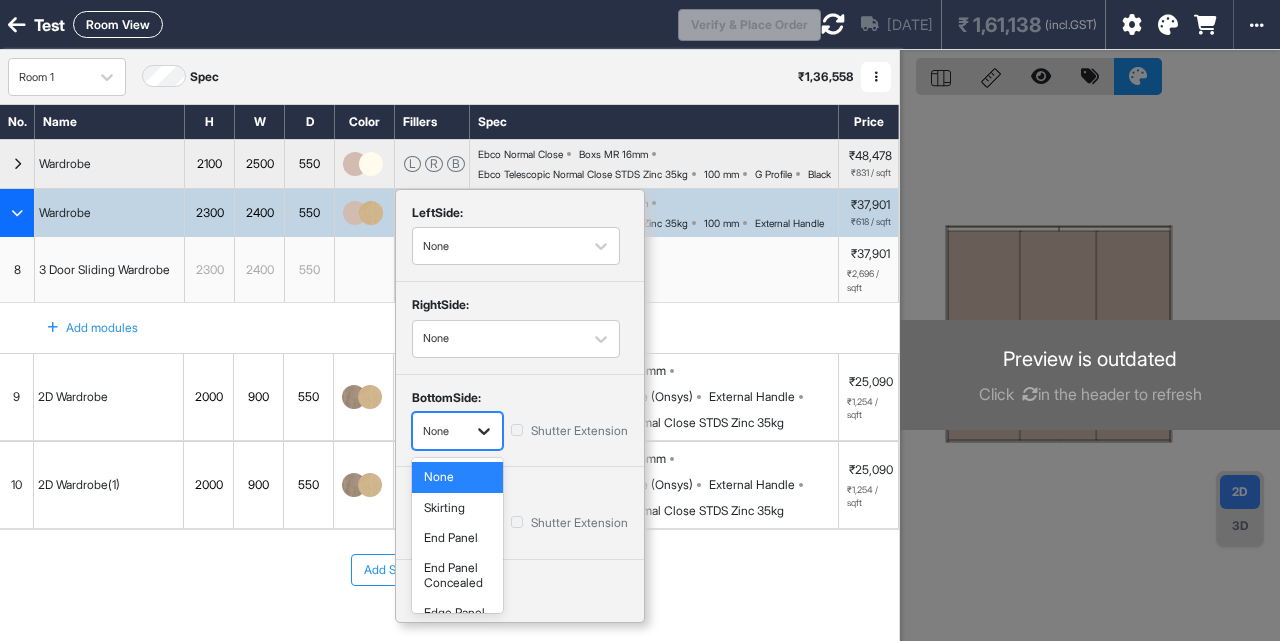 click at bounding box center (484, 431) 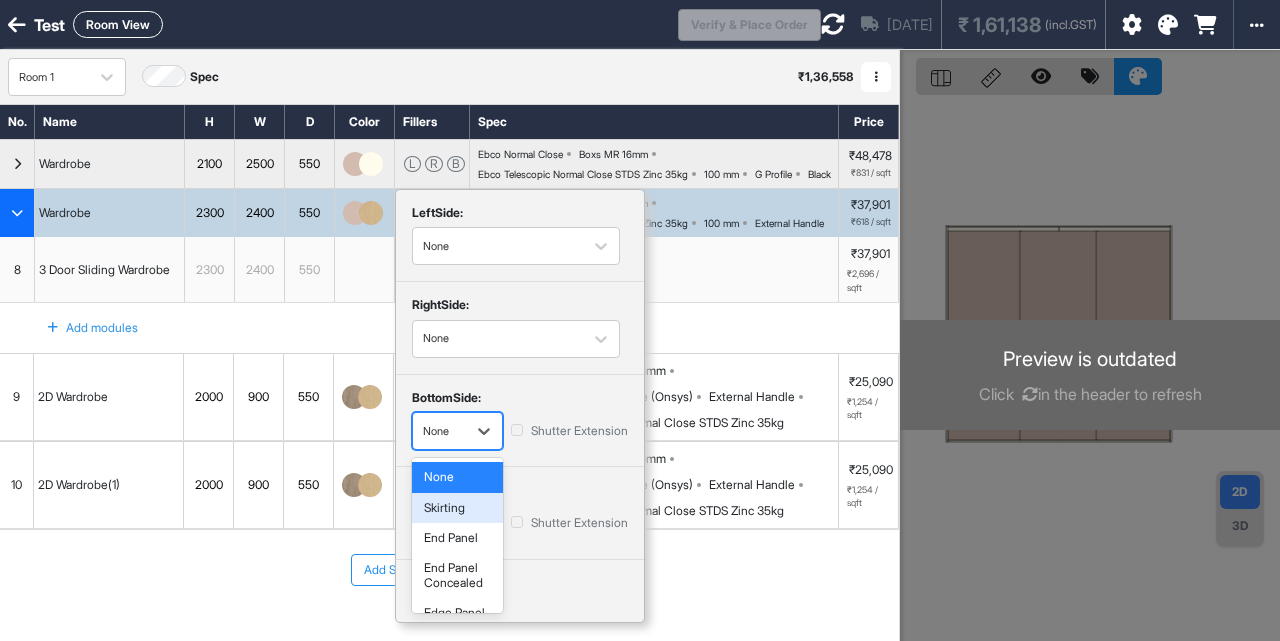 click on "Skirting" at bounding box center (457, 508) 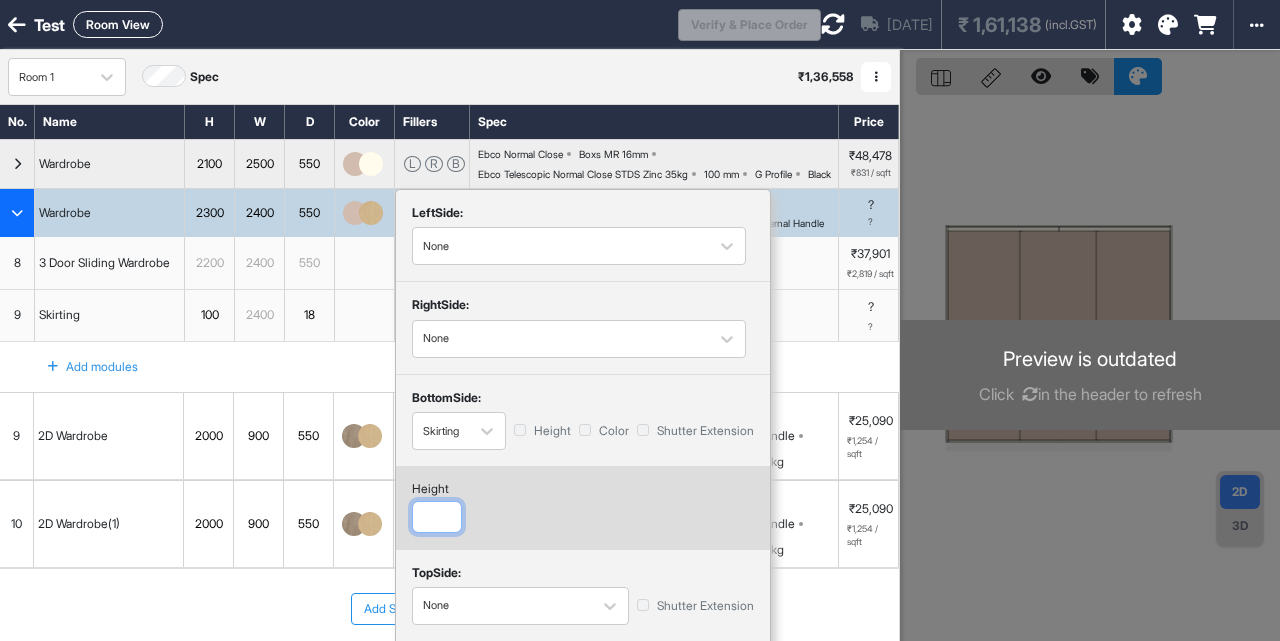 click at bounding box center (437, 517) 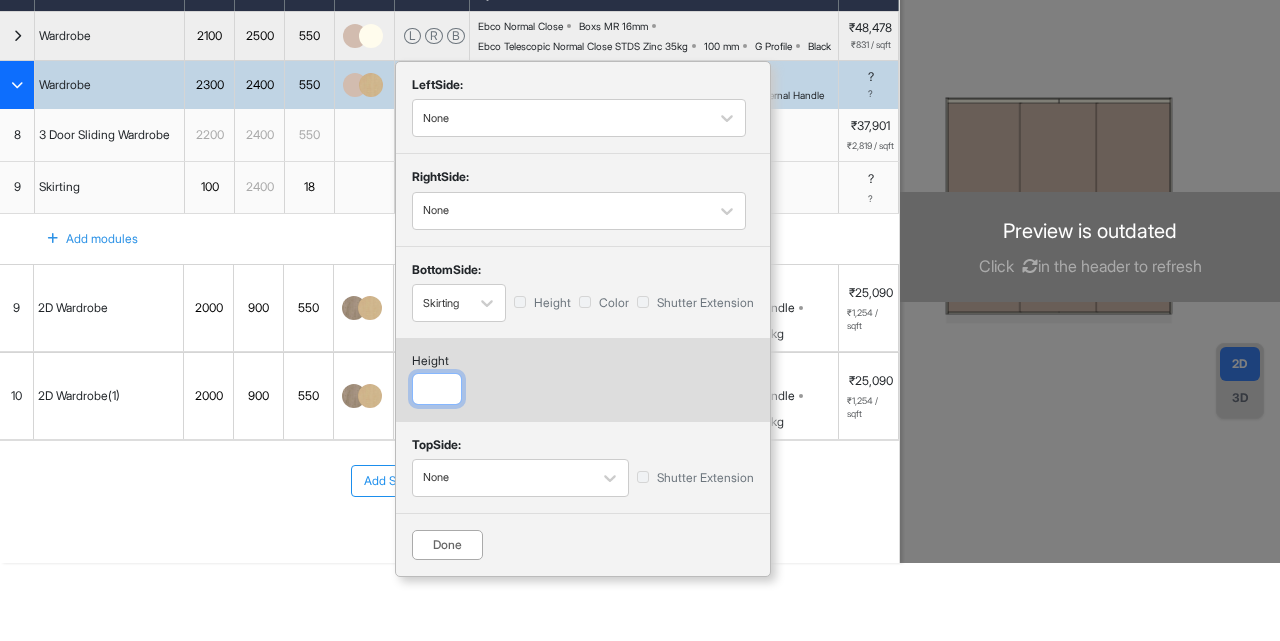 type on "**" 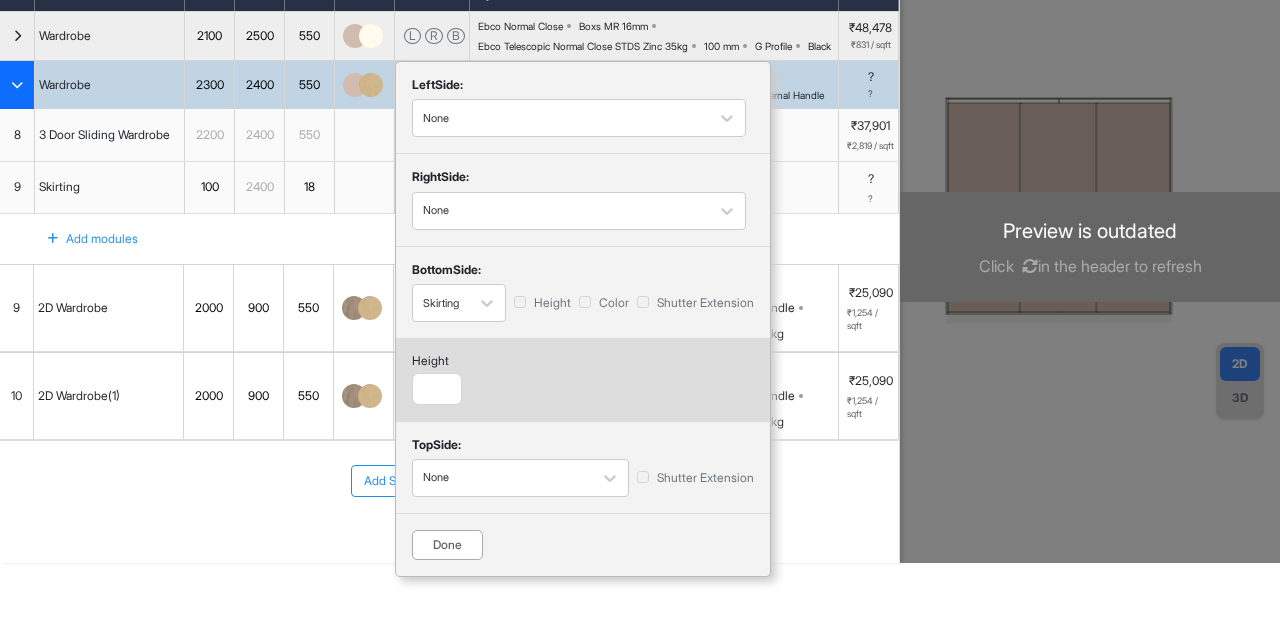 click on "Done" at bounding box center (447, 545) 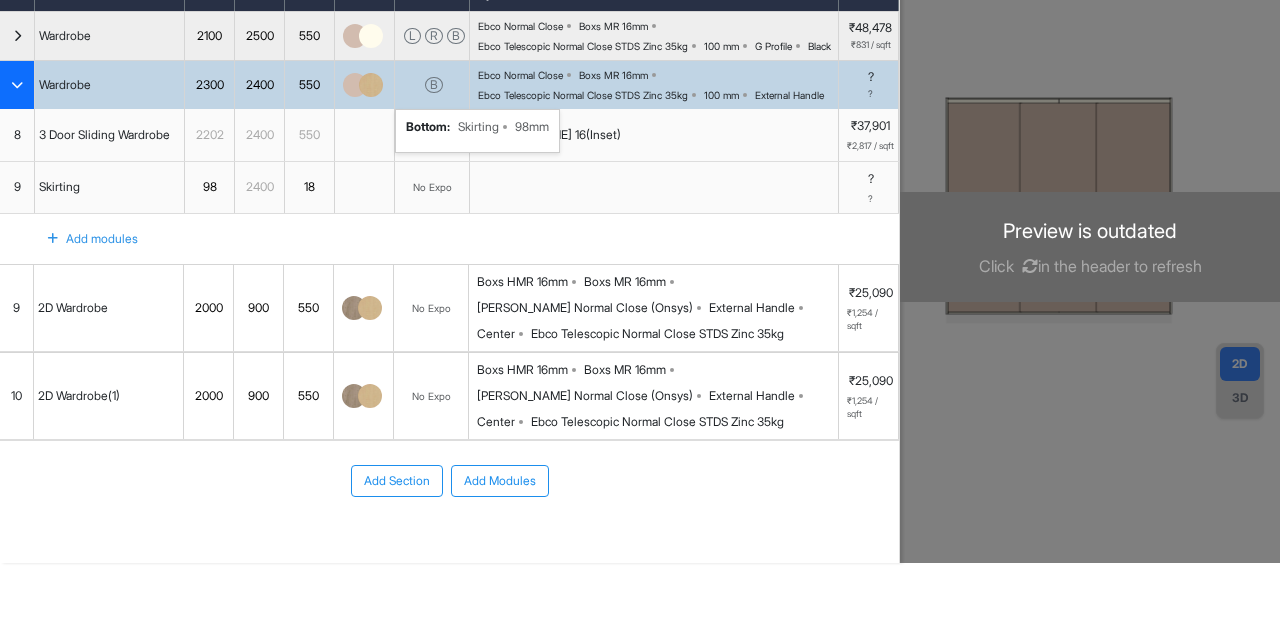 scroll, scrollTop: 71, scrollLeft: 0, axis: vertical 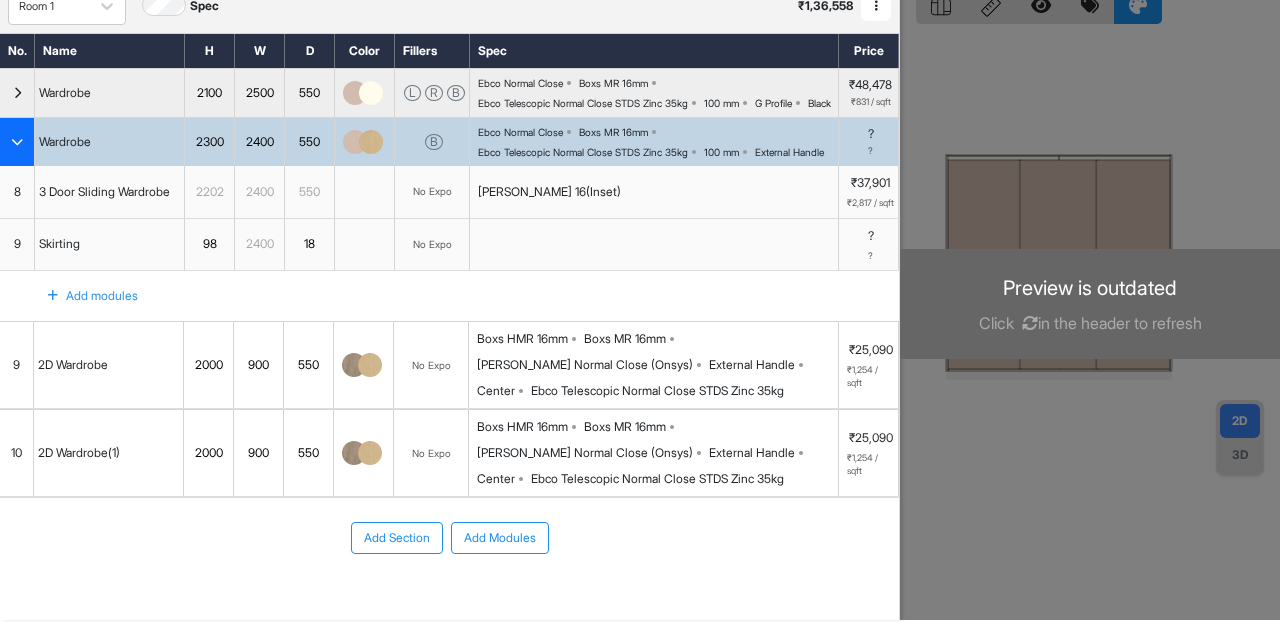 click on "No Expo" at bounding box center [432, 191] 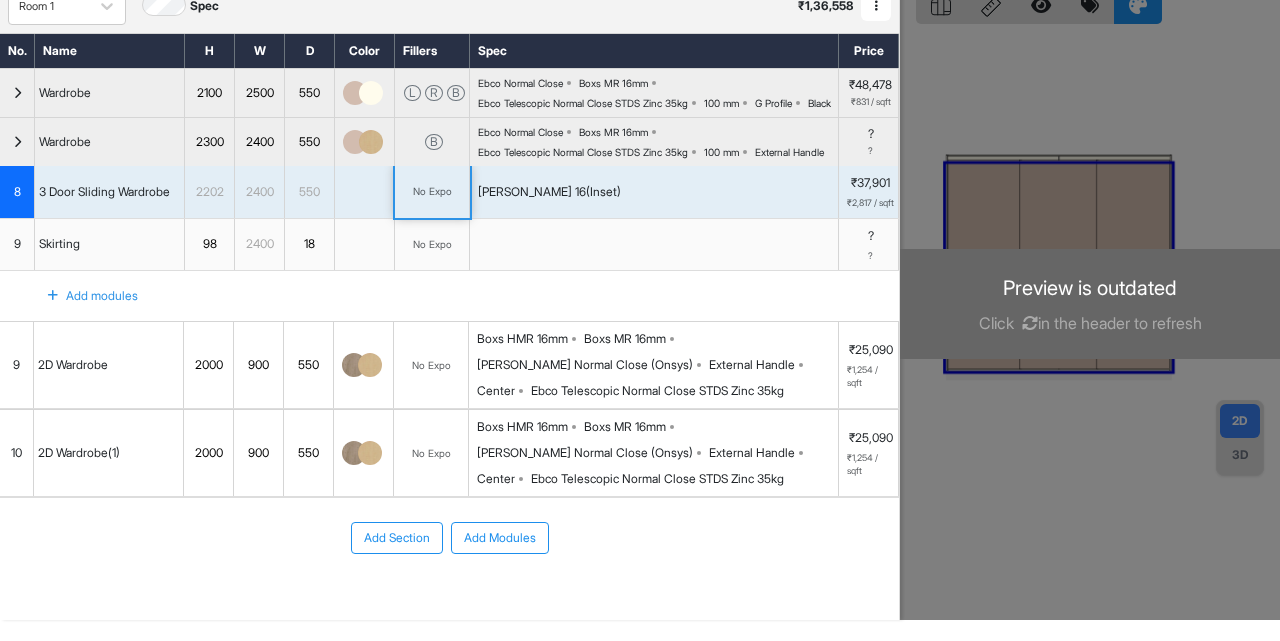 click on "No Expo" at bounding box center [432, 191] 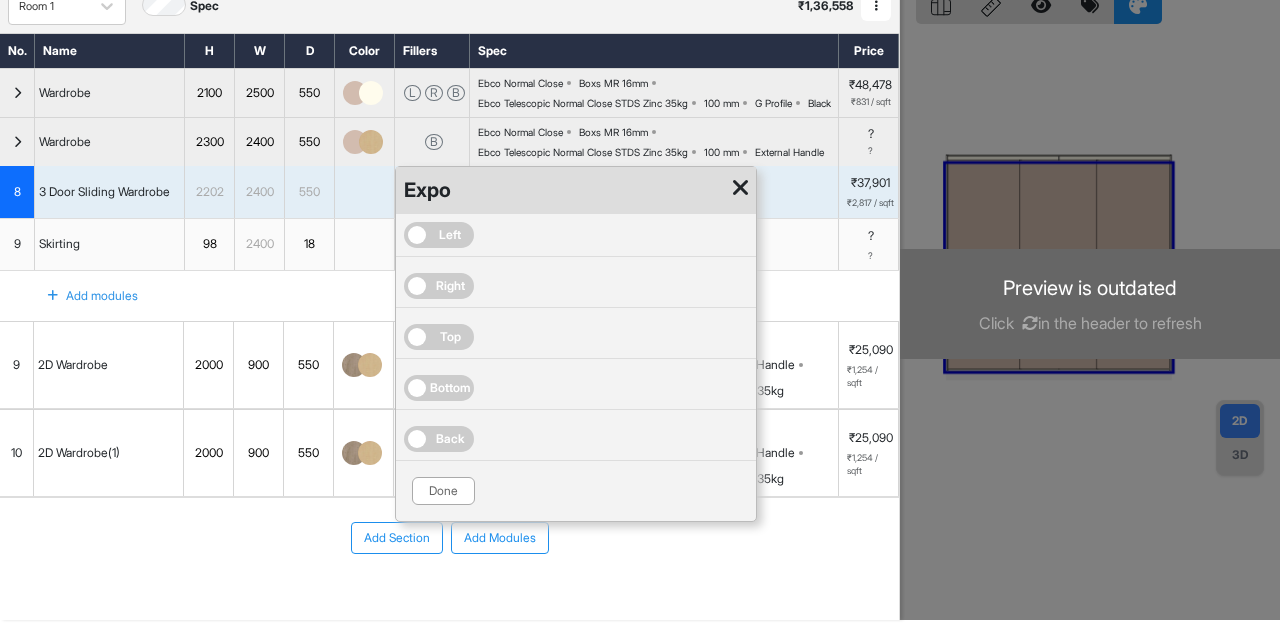 click at bounding box center [740, 188] 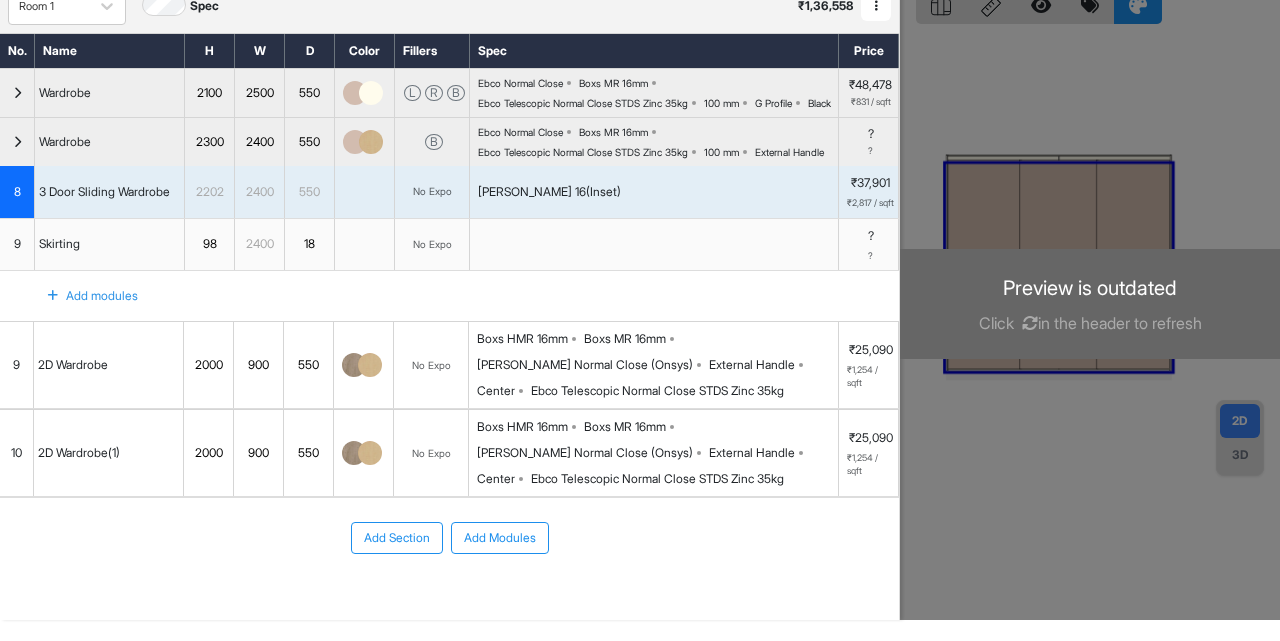 scroll, scrollTop: 0, scrollLeft: 0, axis: both 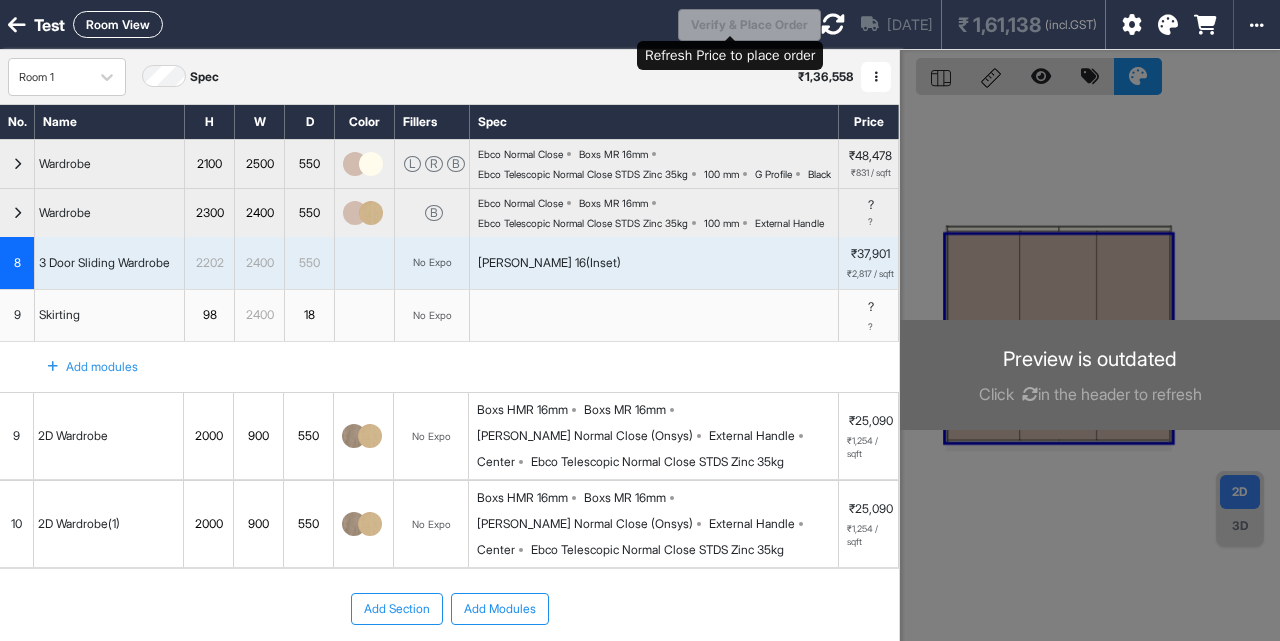 click on "Verify & Place Order" at bounding box center (749, 25) 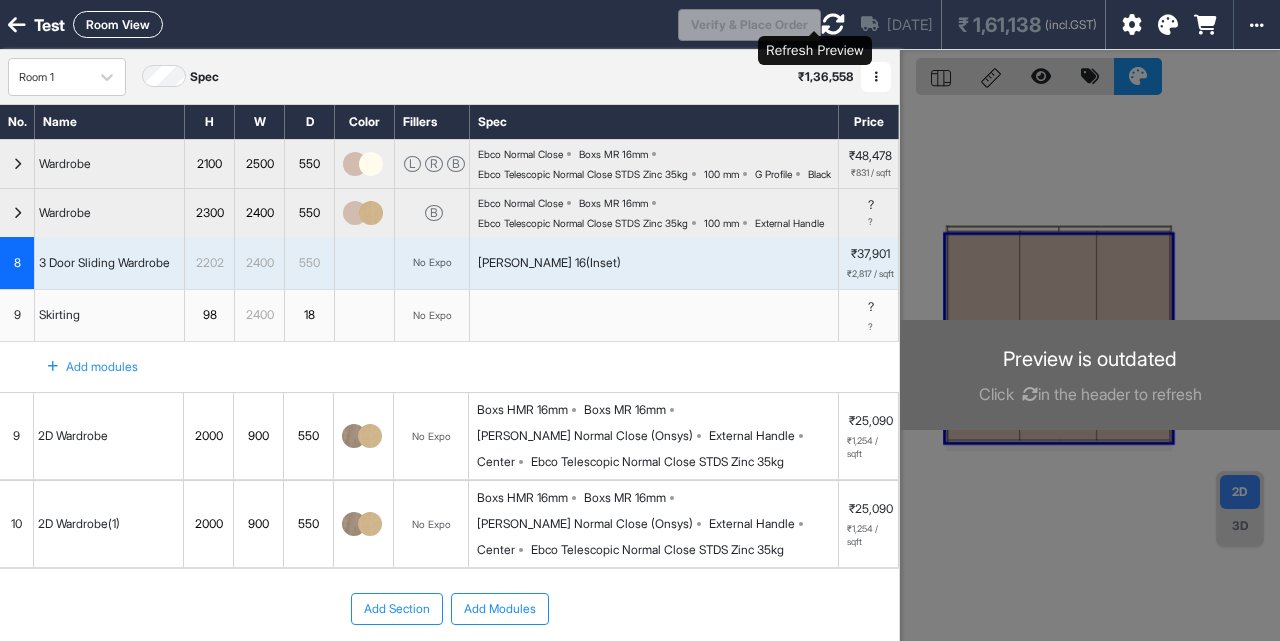 click at bounding box center (833, 24) 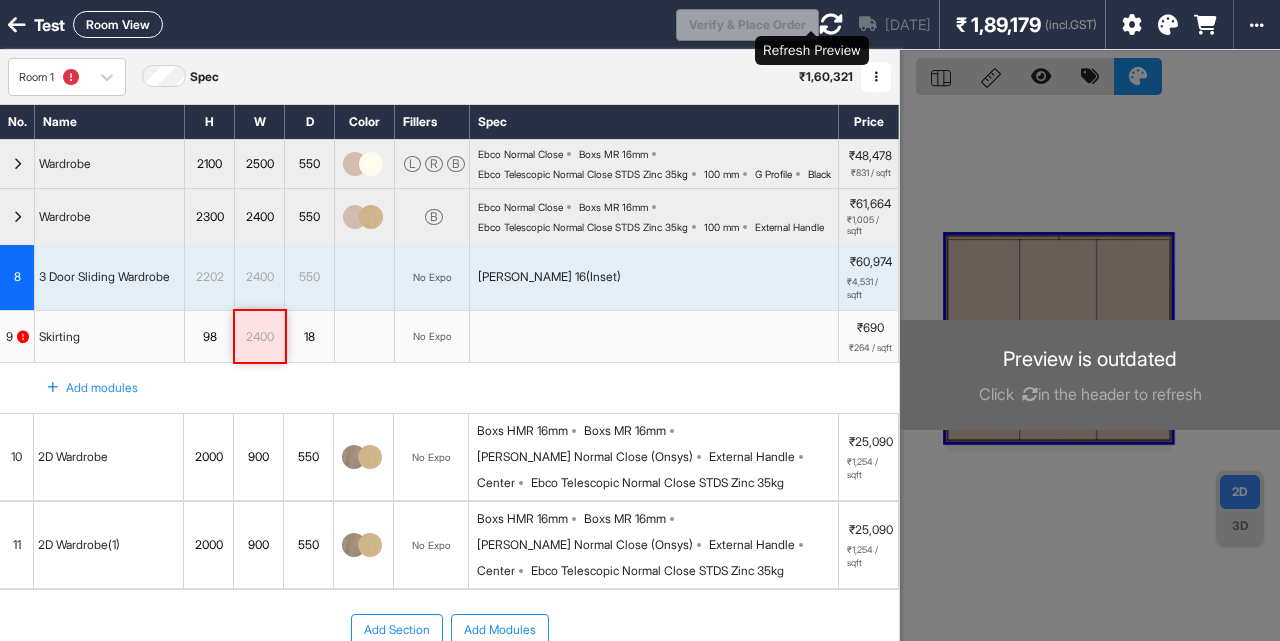 click at bounding box center [831, 24] 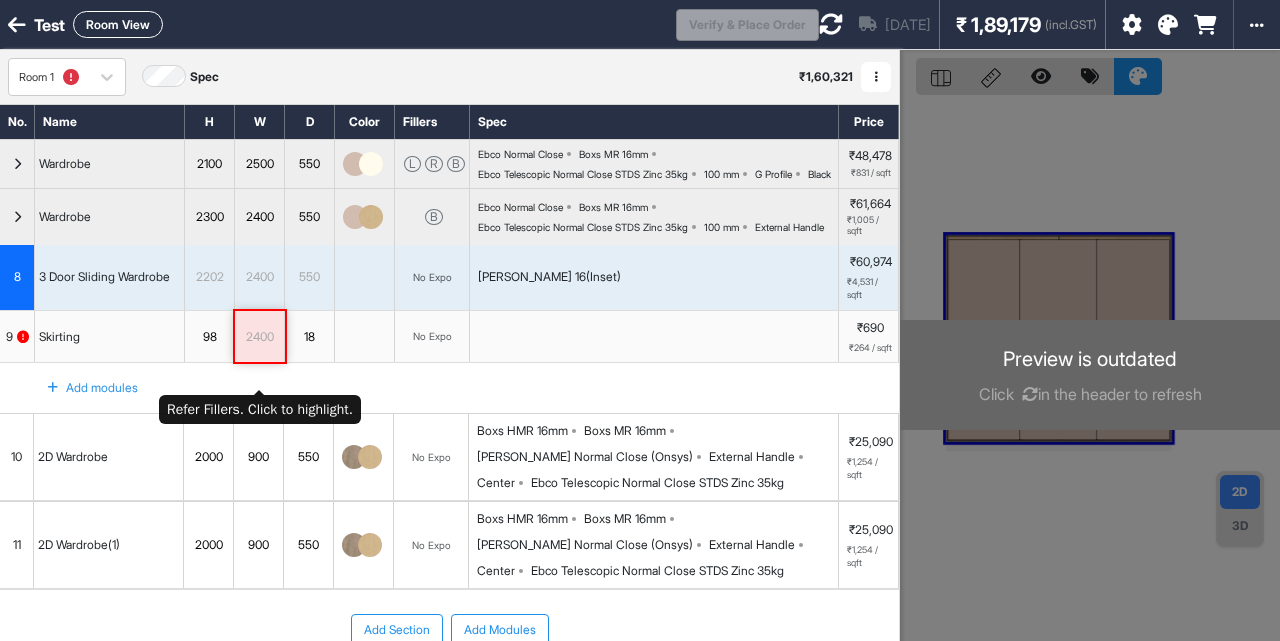 click on "2400" at bounding box center [259, 337] 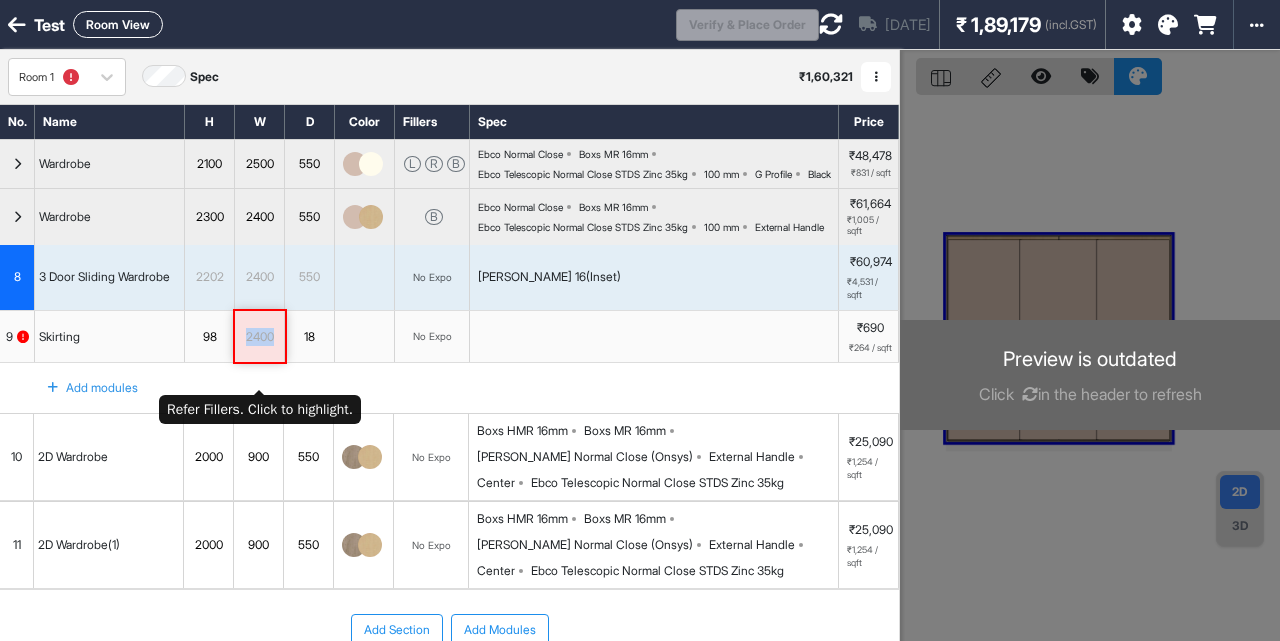 click on "2400" at bounding box center (259, 337) 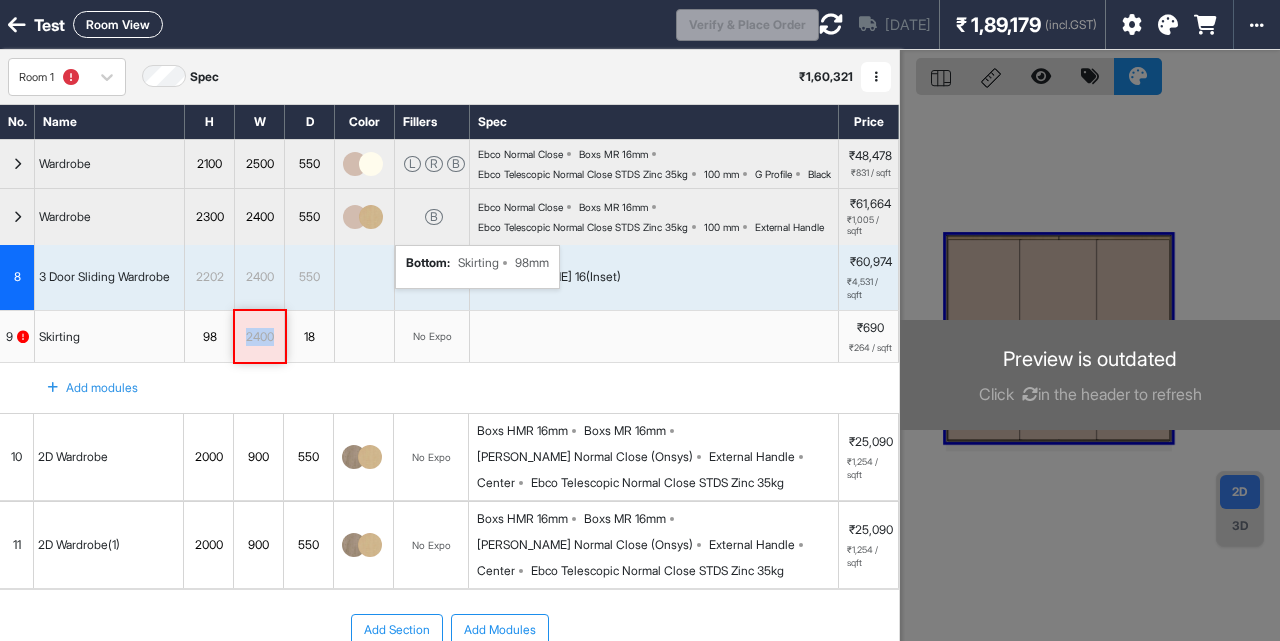 click on "B" at bounding box center [432, 217] 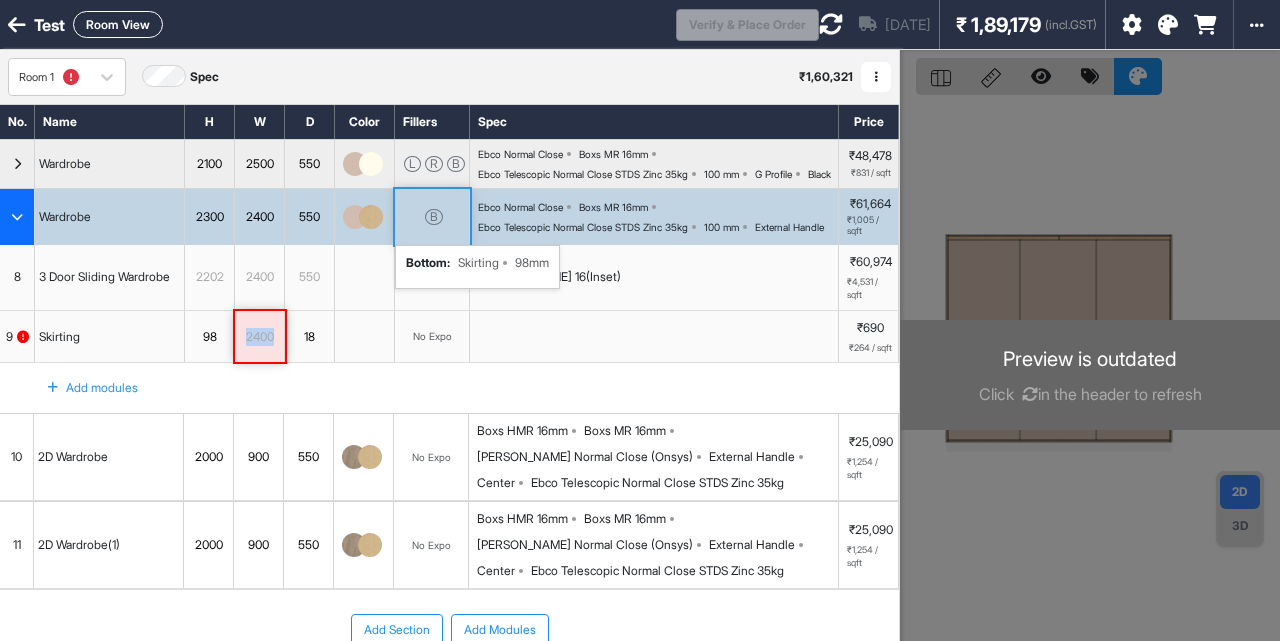 click on "B" at bounding box center (432, 217) 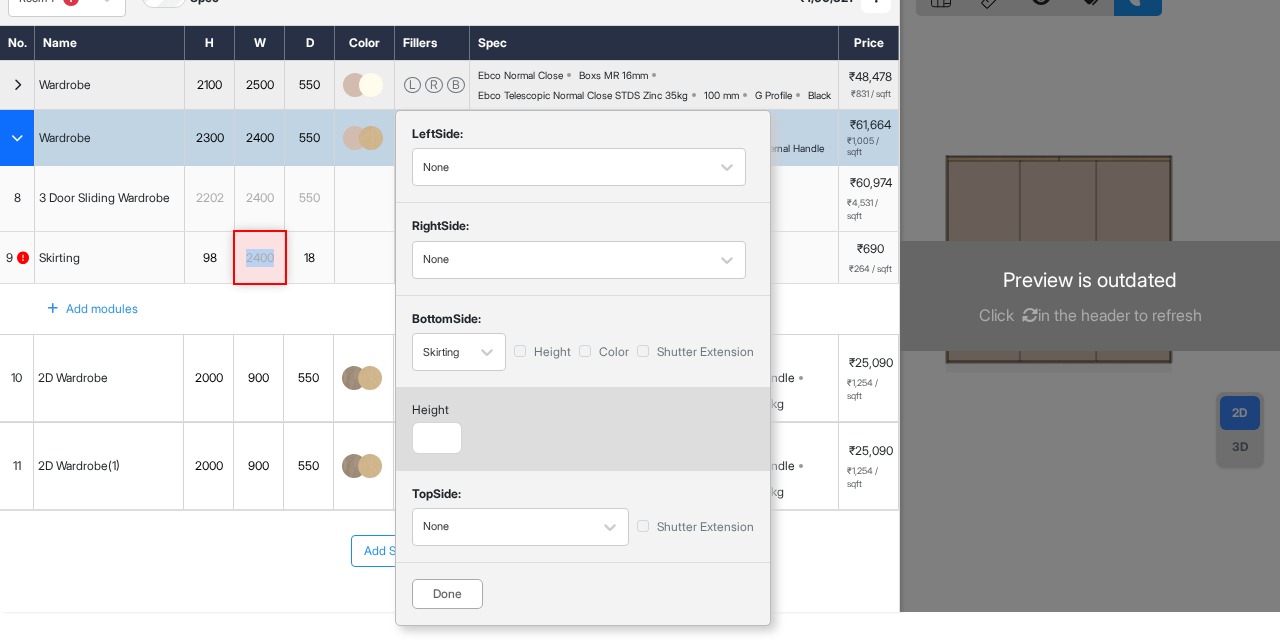 scroll, scrollTop: 176, scrollLeft: 0, axis: vertical 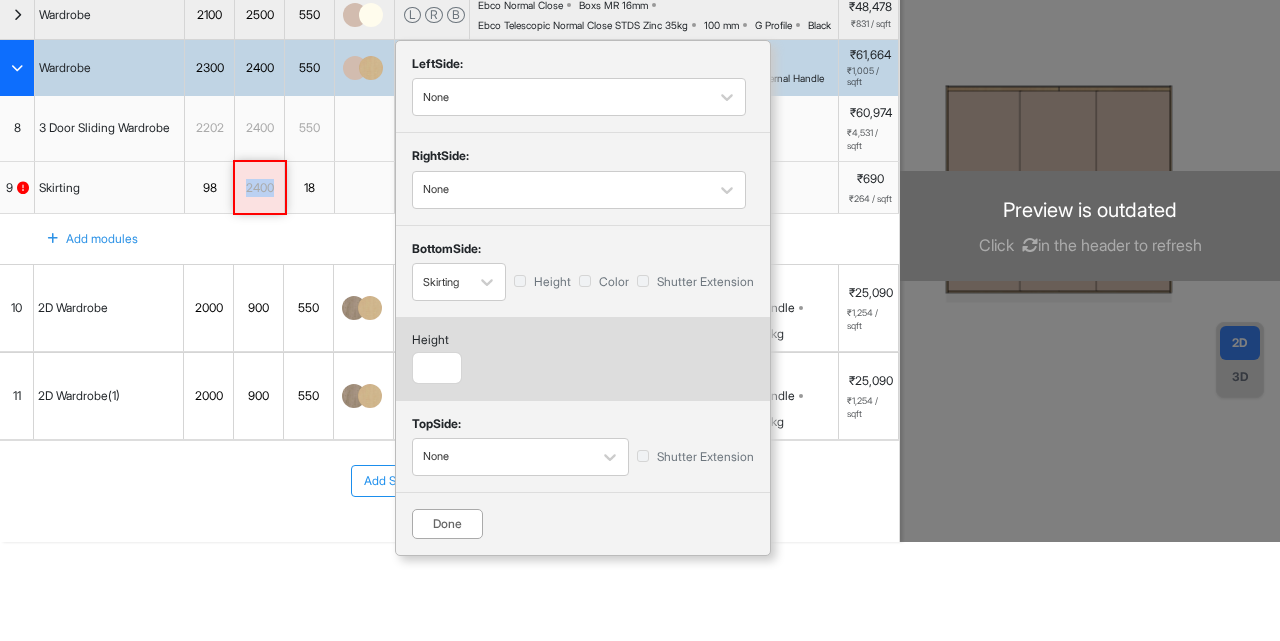 click on "Done" at bounding box center (447, 524) 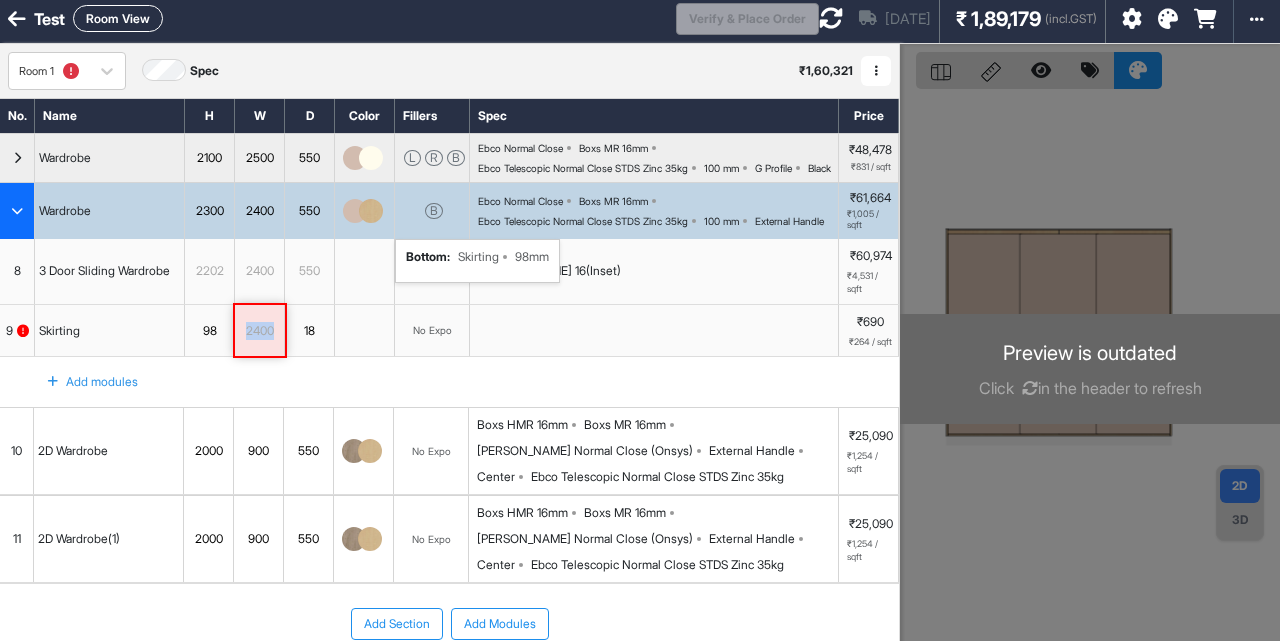 scroll, scrollTop: 5, scrollLeft: 0, axis: vertical 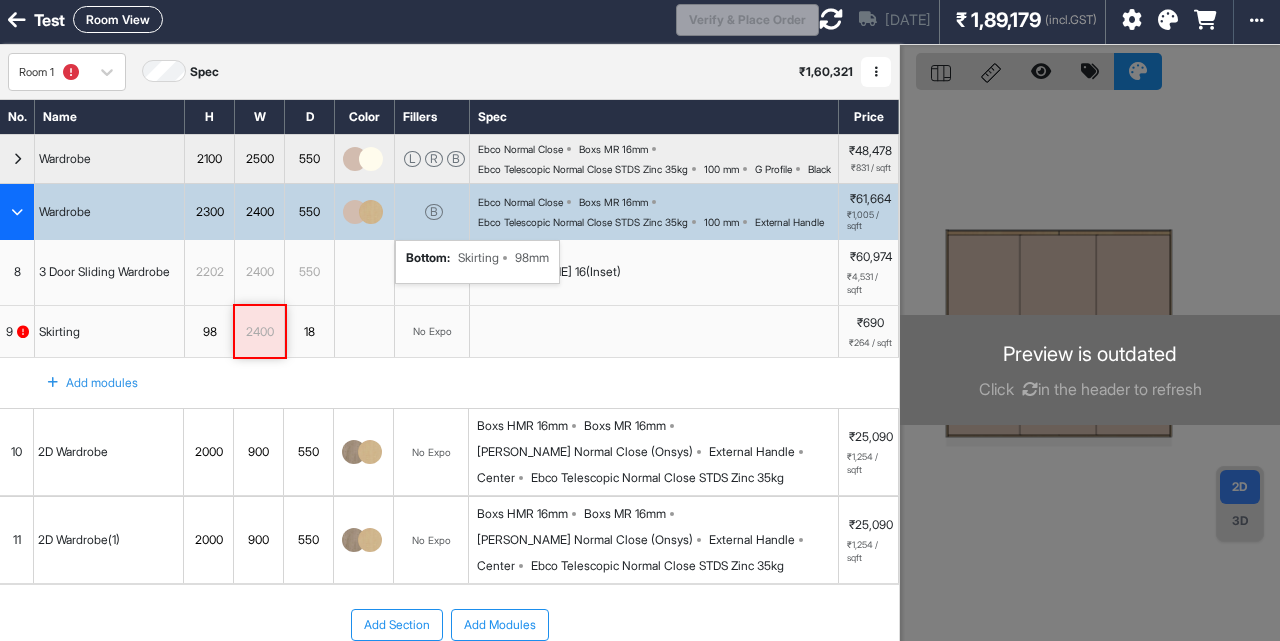 click on "Add modules" at bounding box center [449, 383] 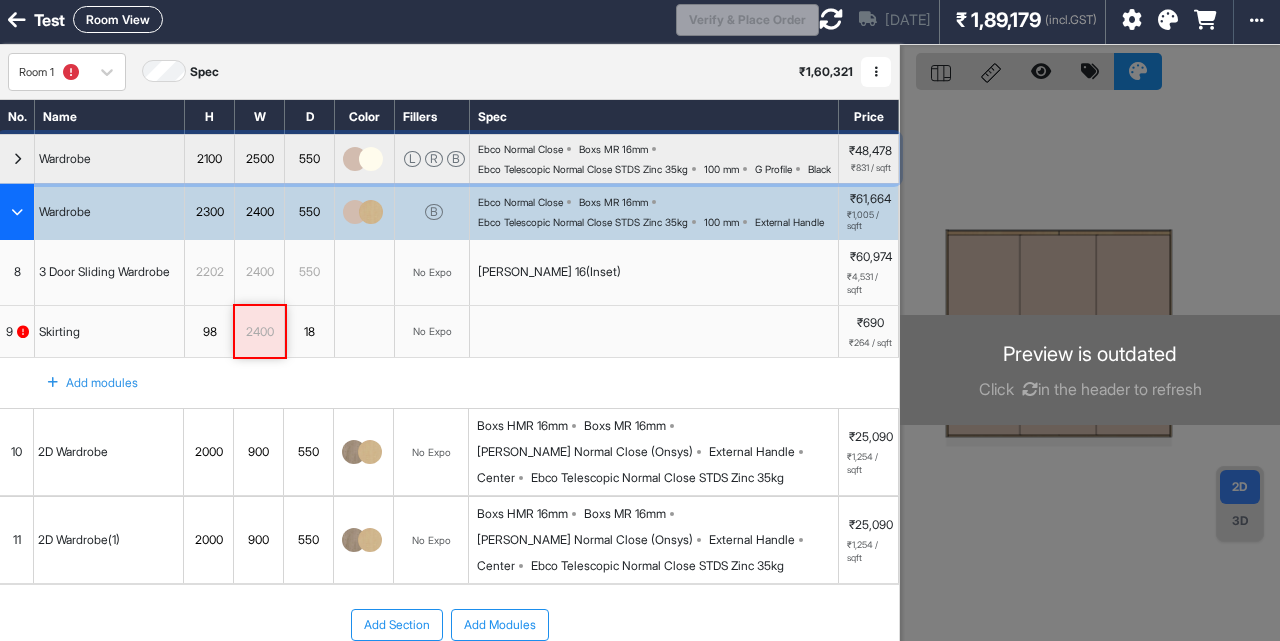 click at bounding box center [17, 159] 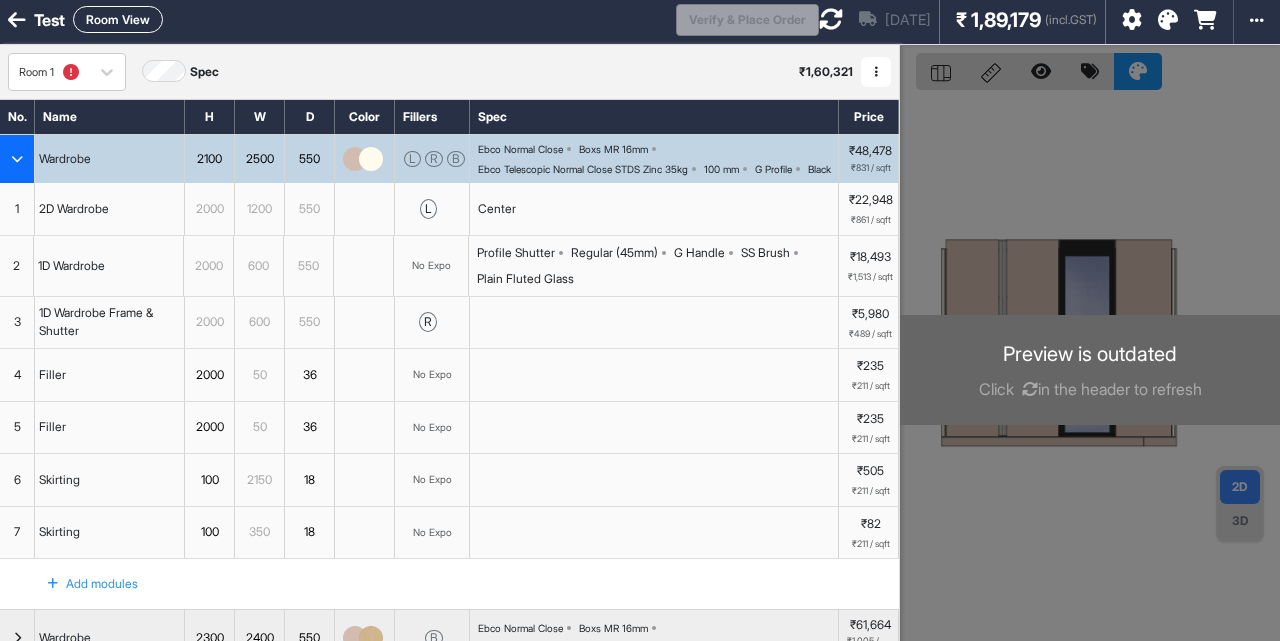 click on "2D Wardrobe" at bounding box center [74, 209] 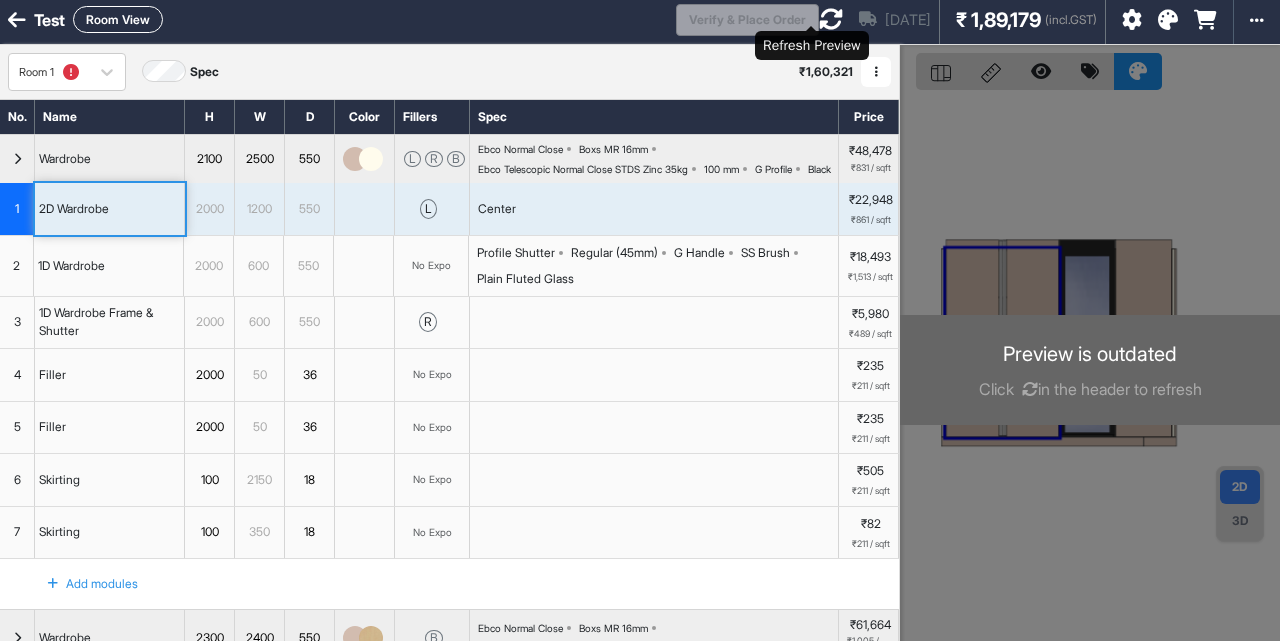 click at bounding box center (831, 19) 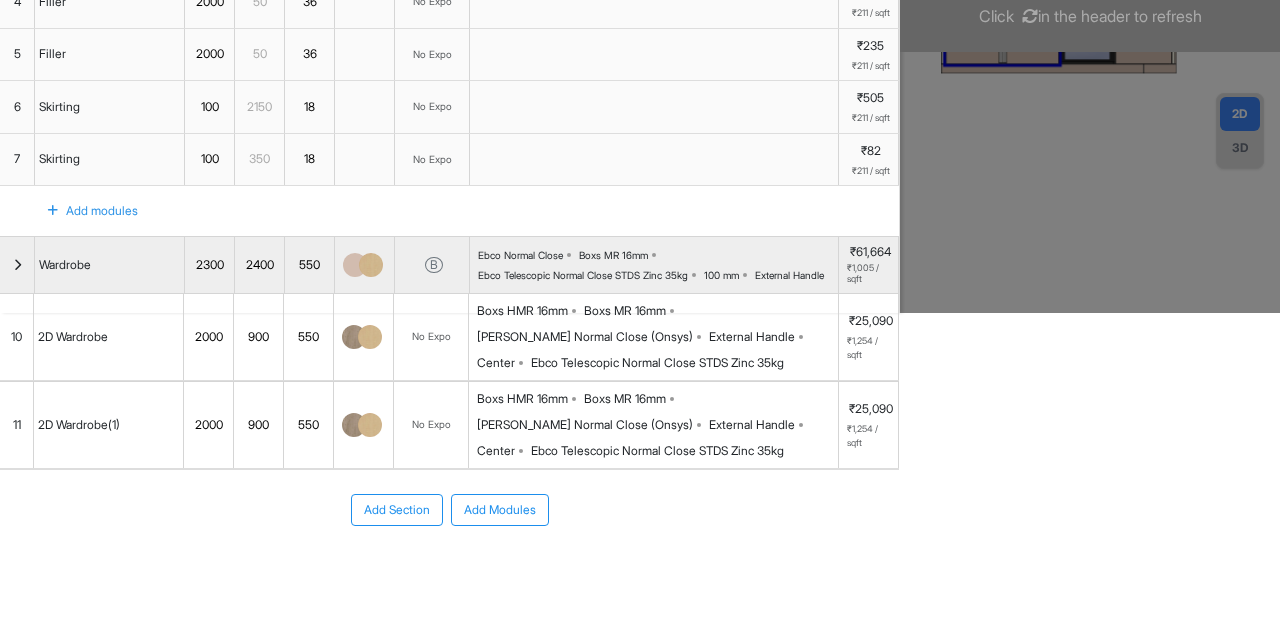 scroll, scrollTop: 376, scrollLeft: 0, axis: vertical 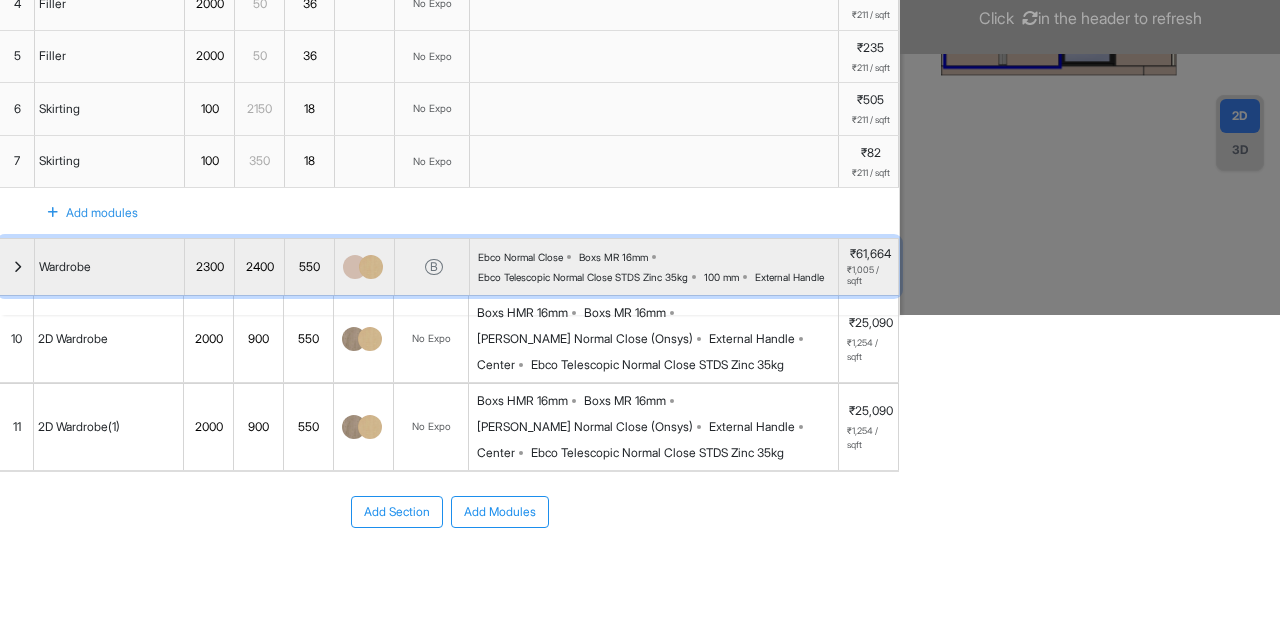 click at bounding box center (17, 267) 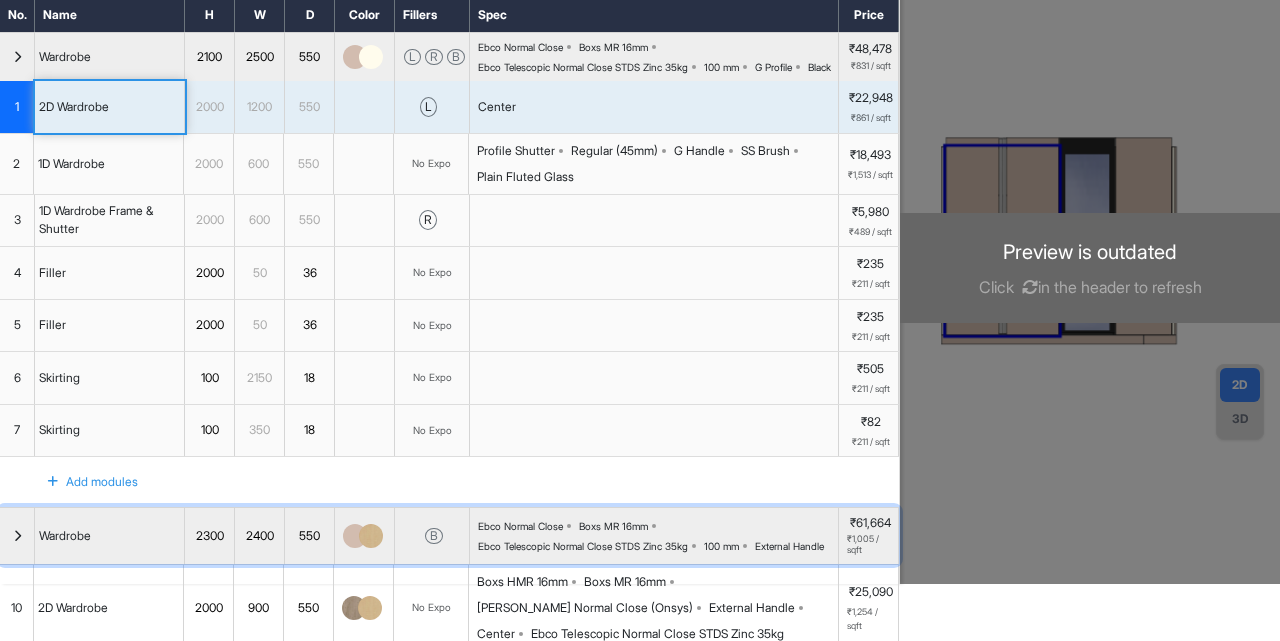scroll, scrollTop: 0, scrollLeft: 0, axis: both 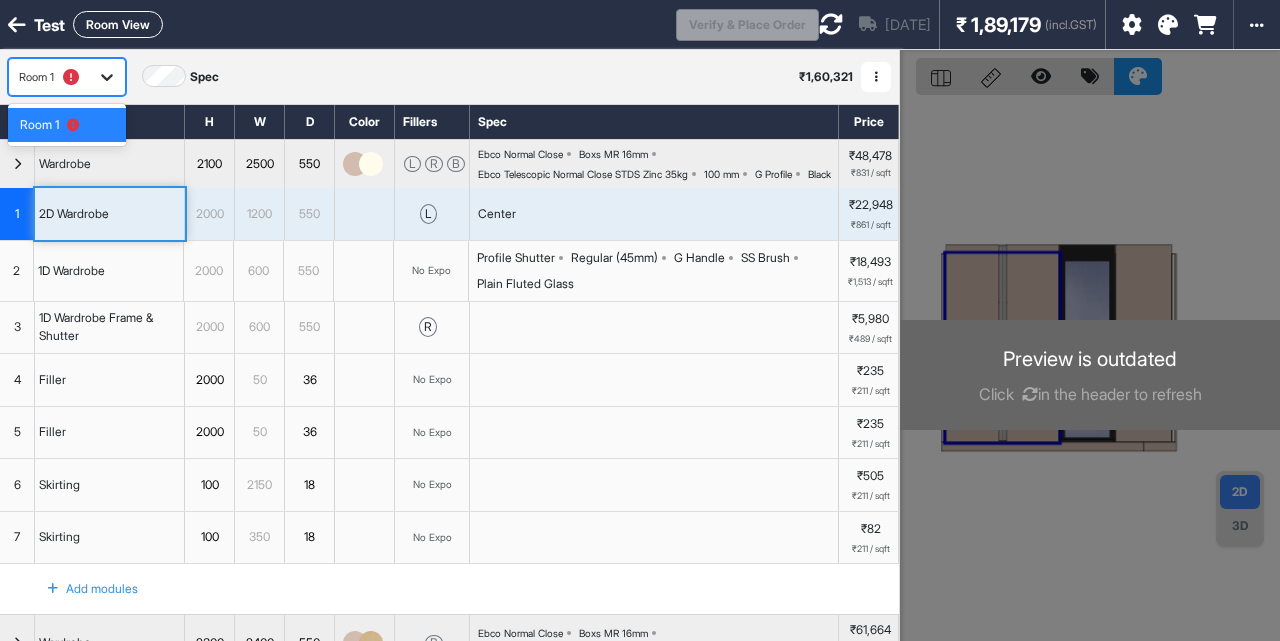 click 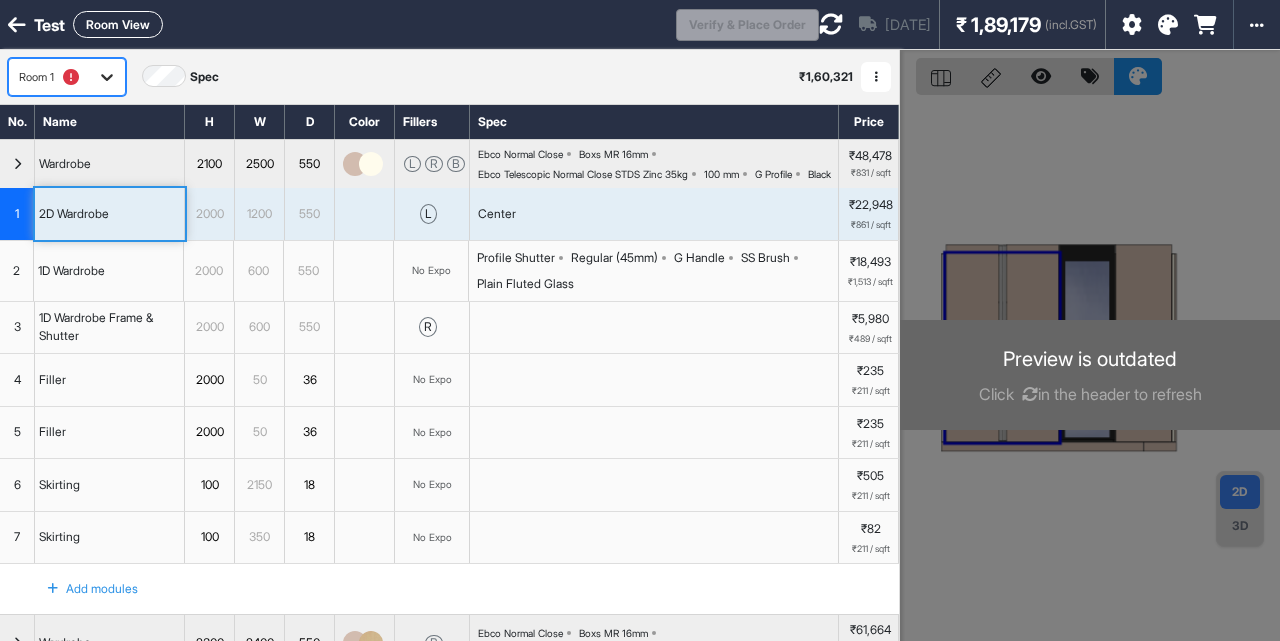 click 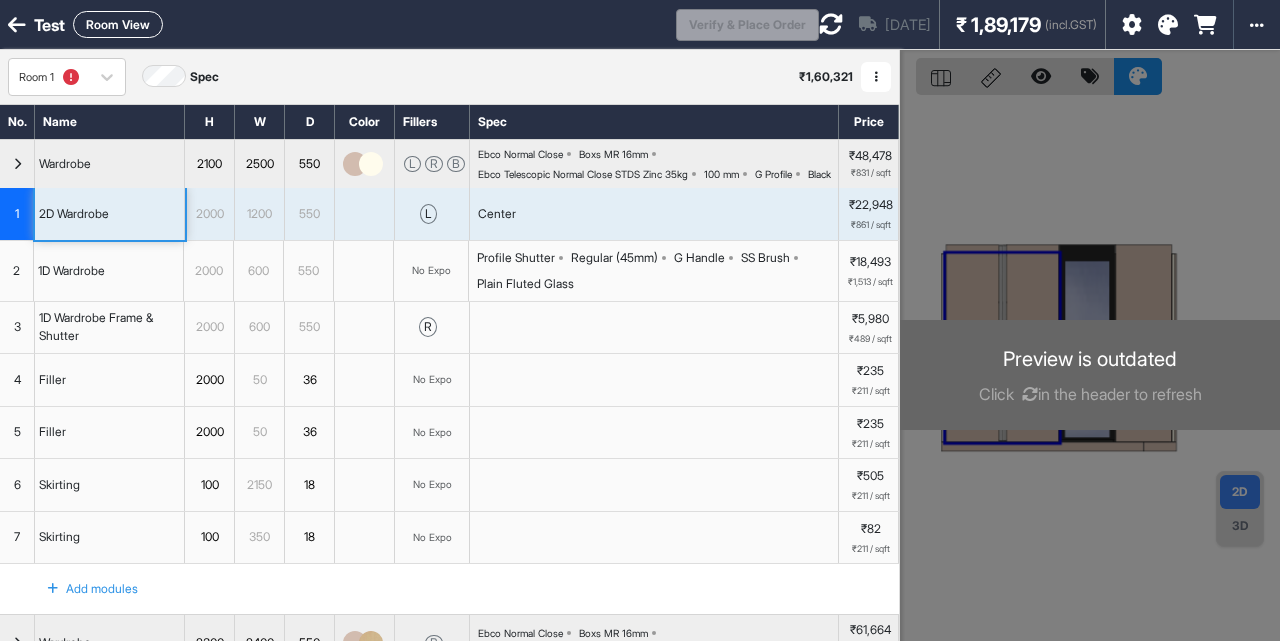 click at bounding box center (17, 164) 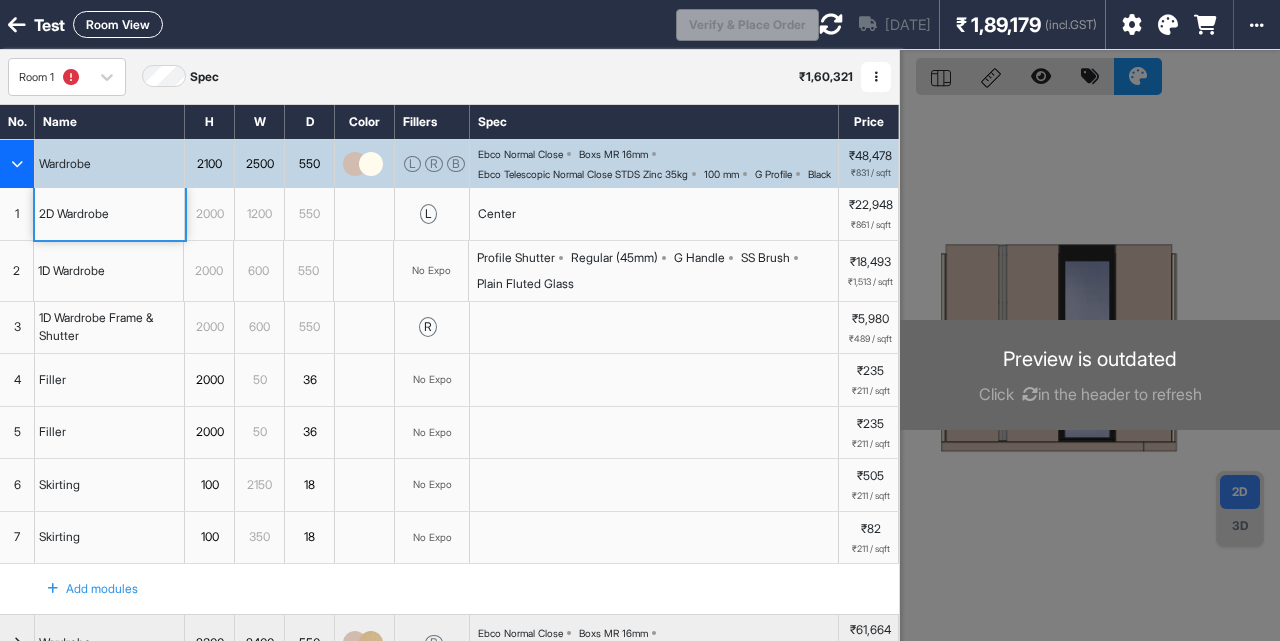 click at bounding box center [17, 164] 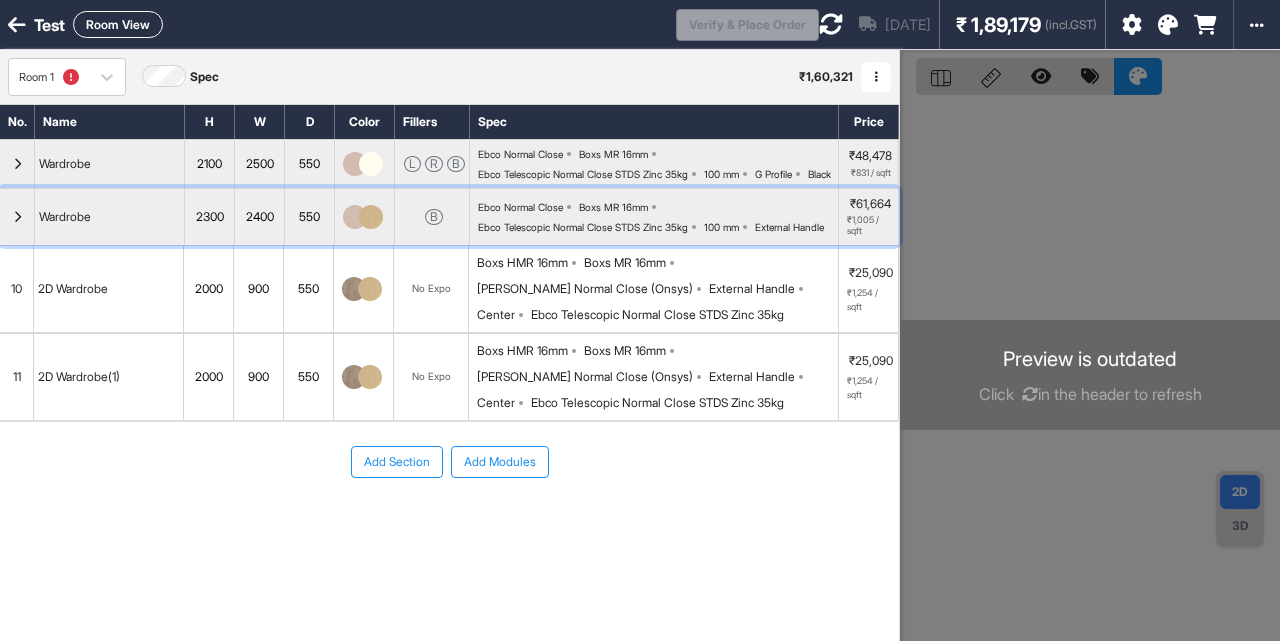 click at bounding box center (17, 217) 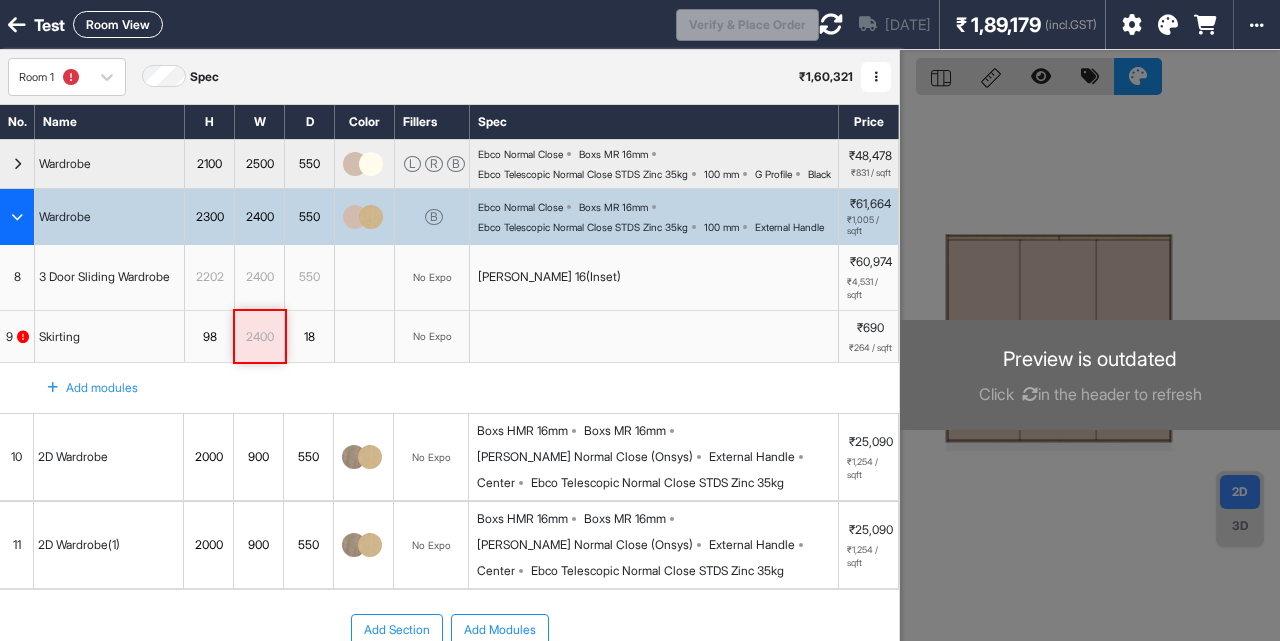 type 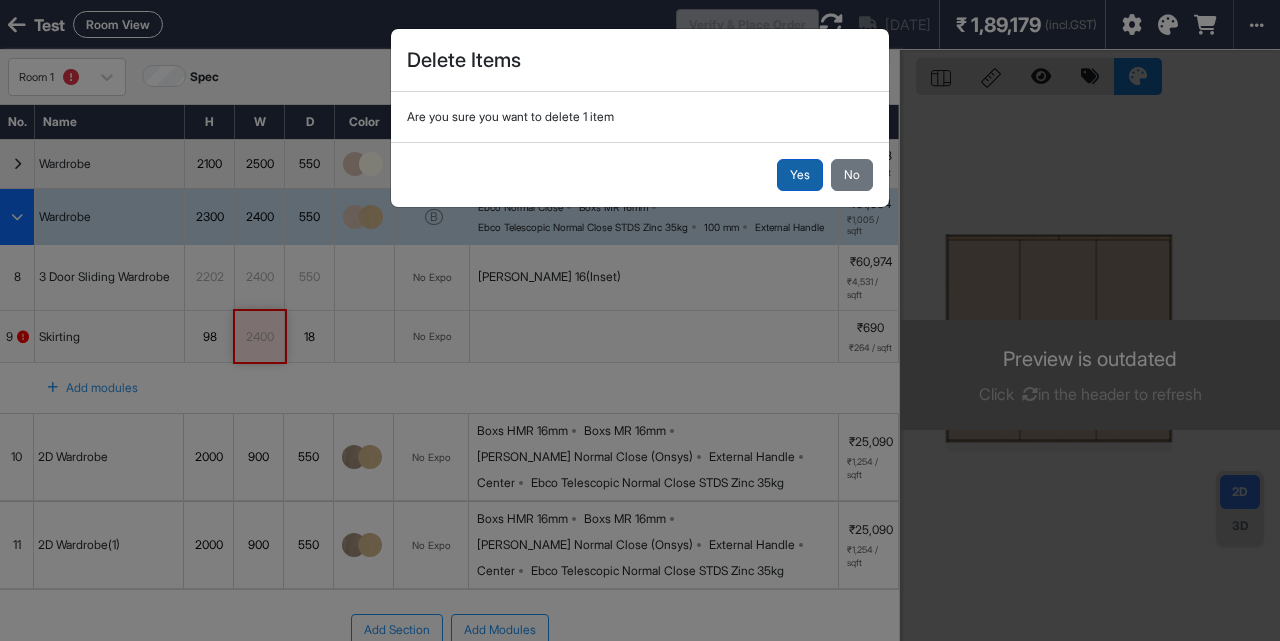 click on "Yes" at bounding box center (800, 175) 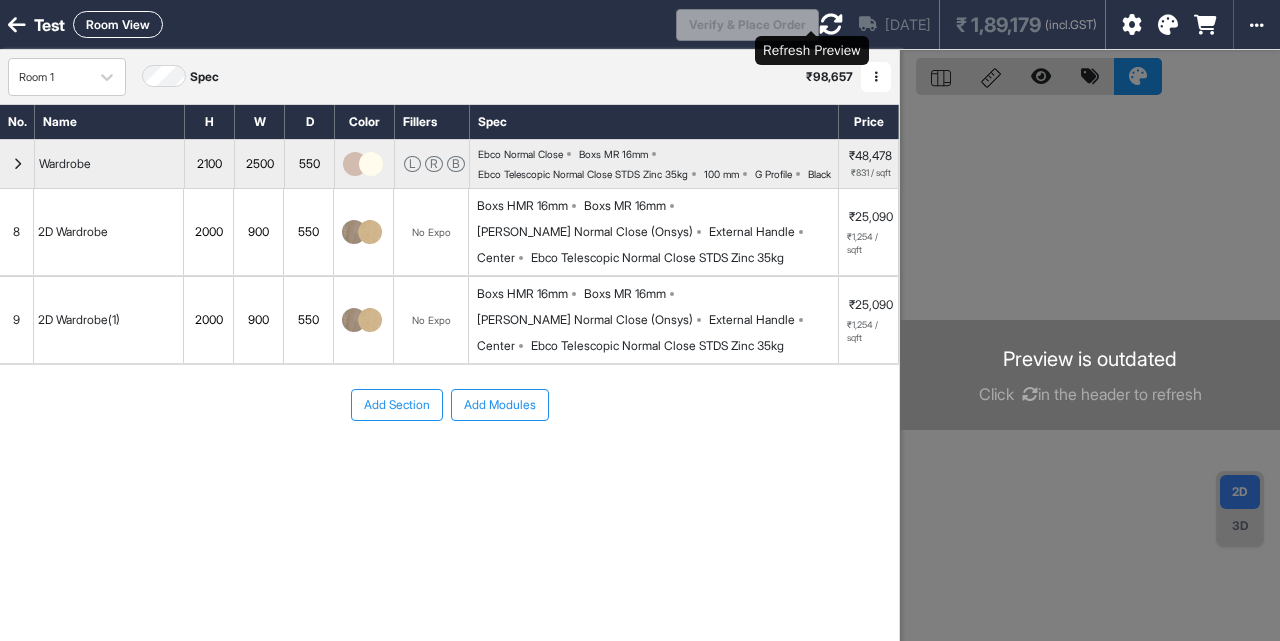 click at bounding box center [831, 24] 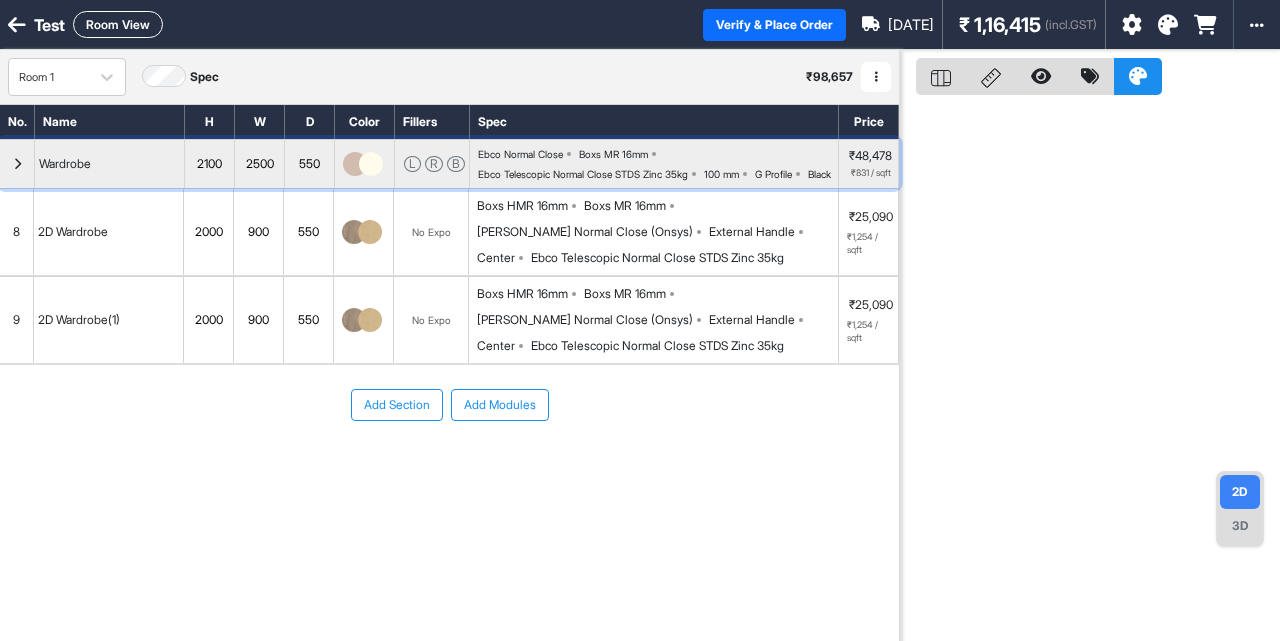 click at bounding box center (17, 164) 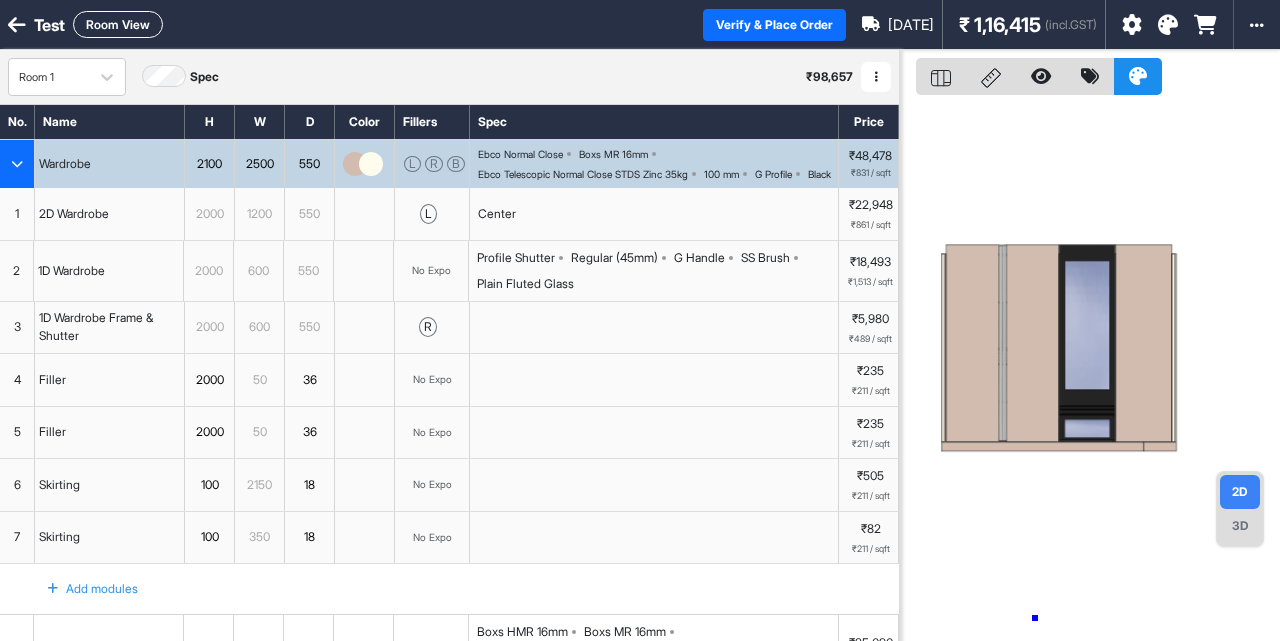 click at bounding box center (1090, 370) 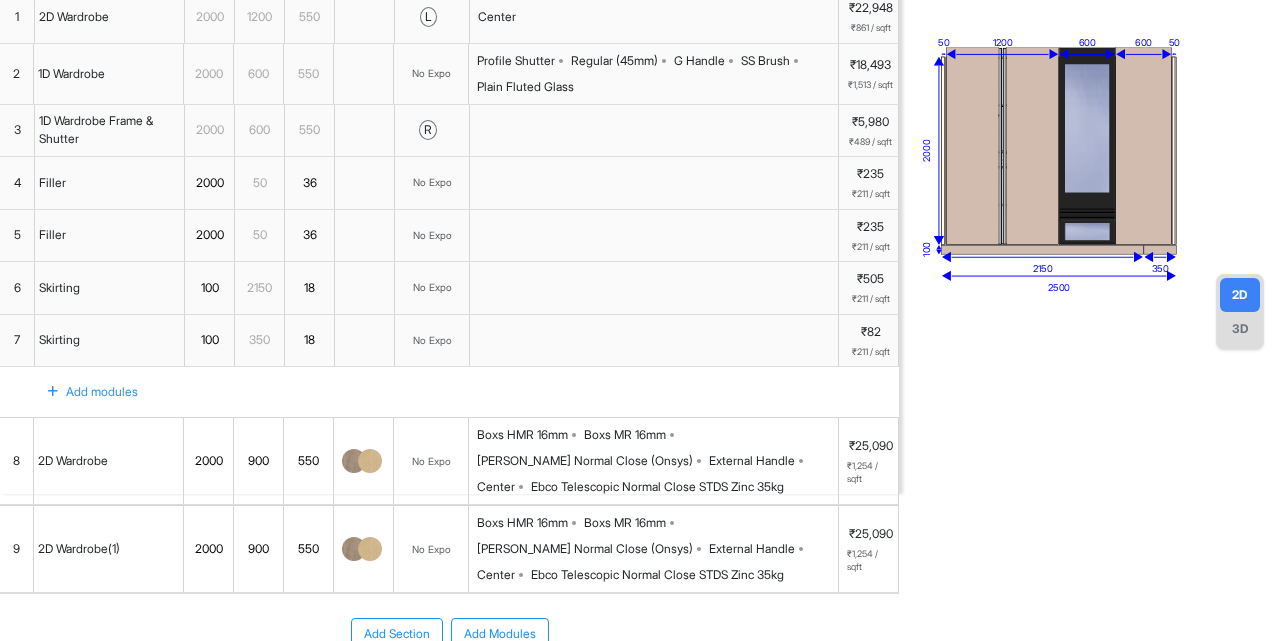 scroll, scrollTop: 375, scrollLeft: 0, axis: vertical 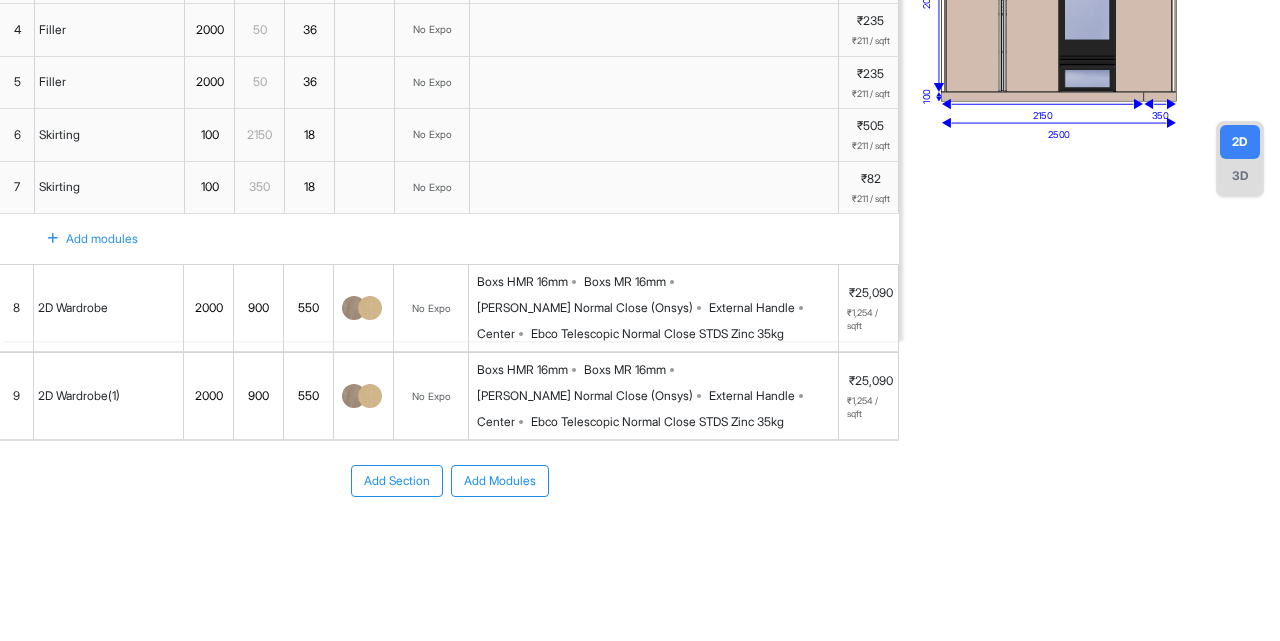 click on "Add Section" at bounding box center [397, 481] 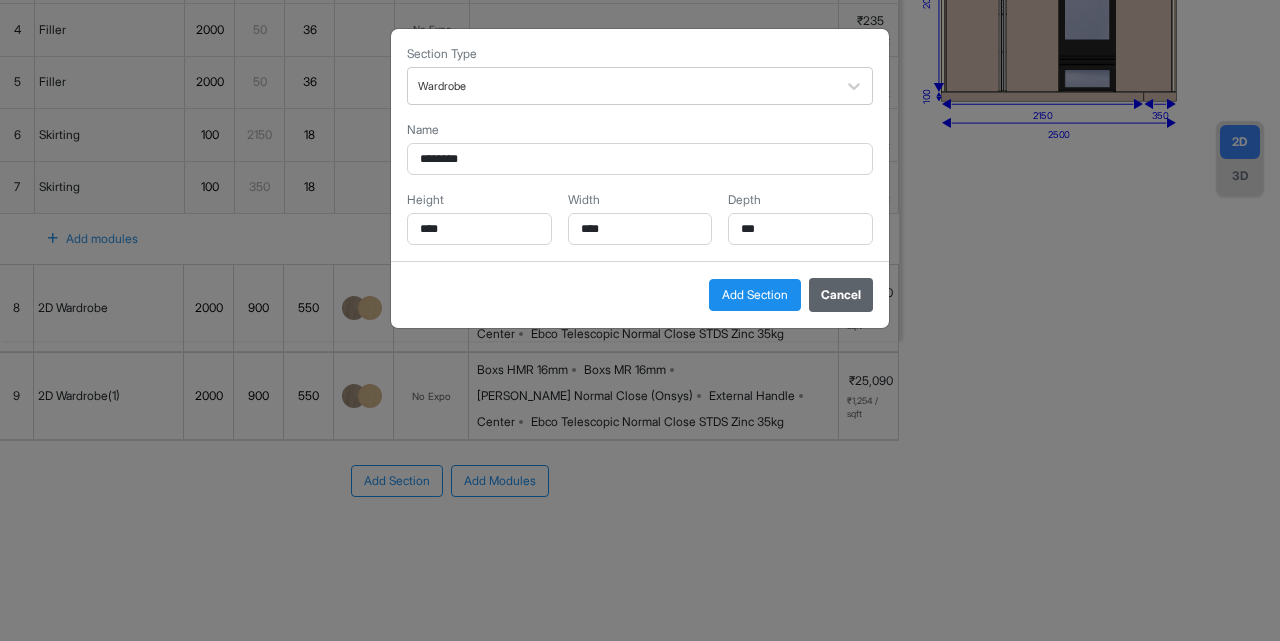 click on "Cancel" at bounding box center [841, 295] 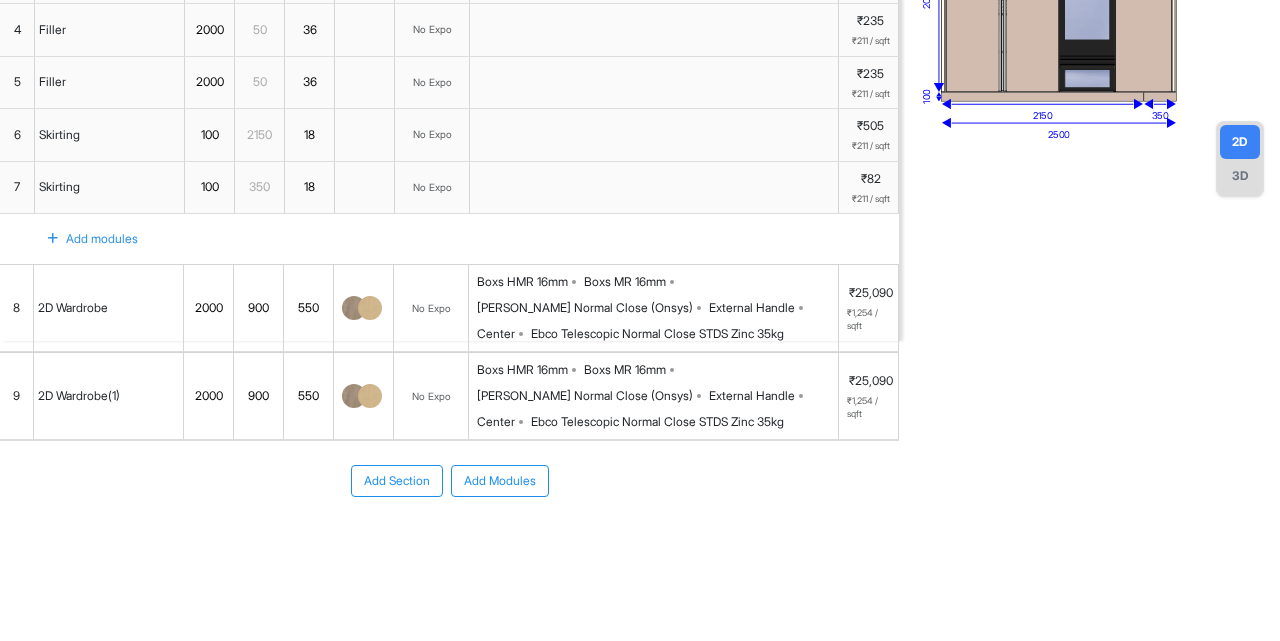 click on "Add Modules" at bounding box center [500, 481] 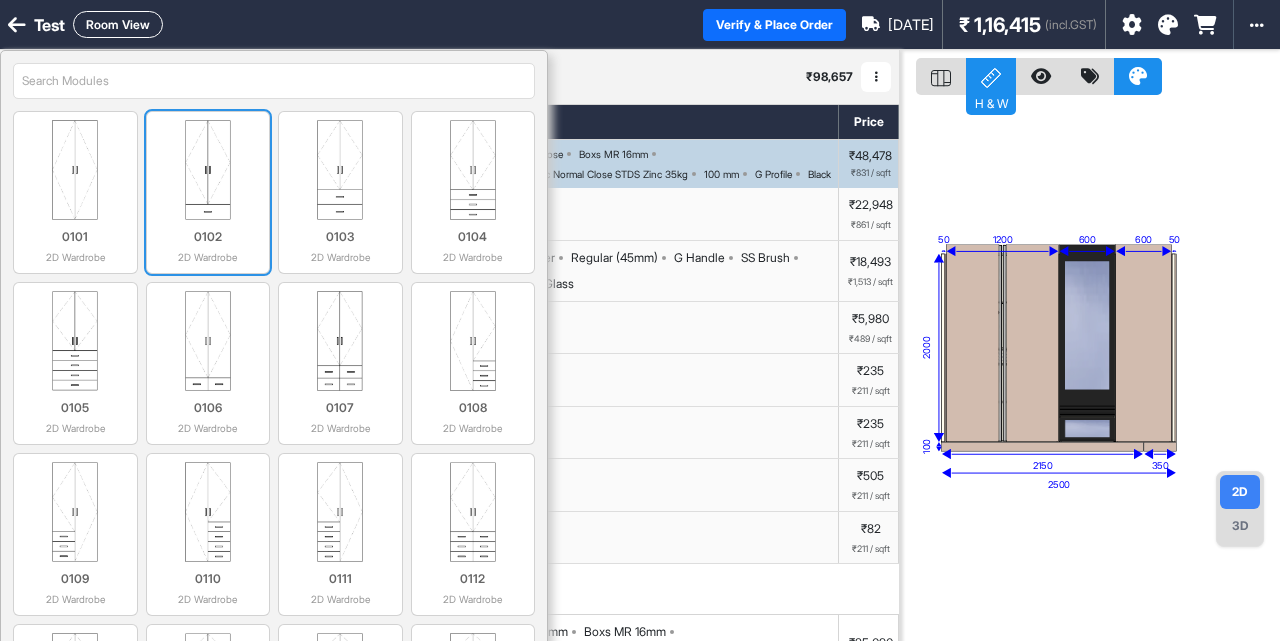 click on "0102" at bounding box center (208, 237) 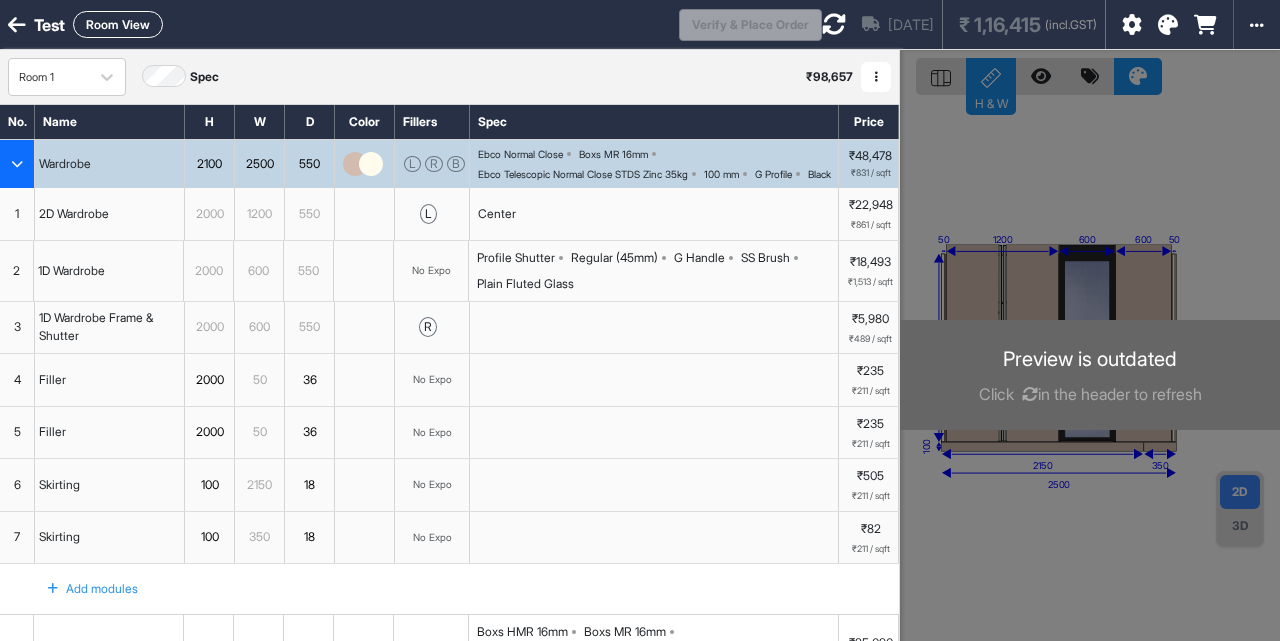 scroll, scrollTop: 437, scrollLeft: 0, axis: vertical 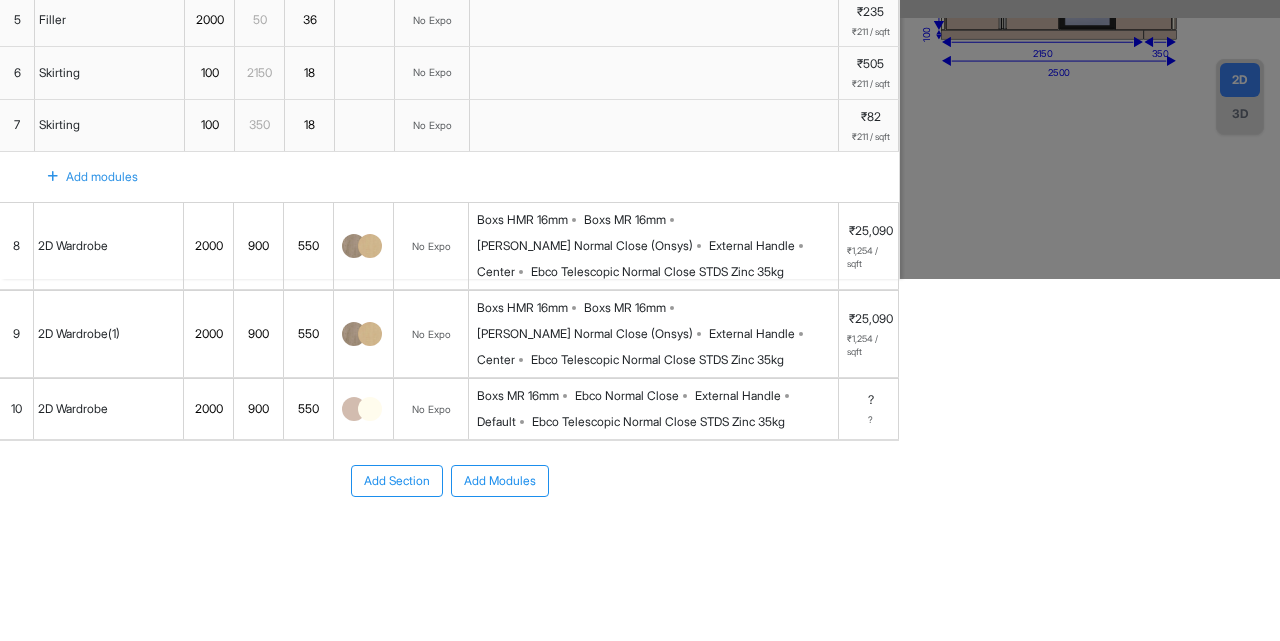 drag, startPoint x: 393, startPoint y: 498, endPoint x: 403, endPoint y: 483, distance: 18.027756 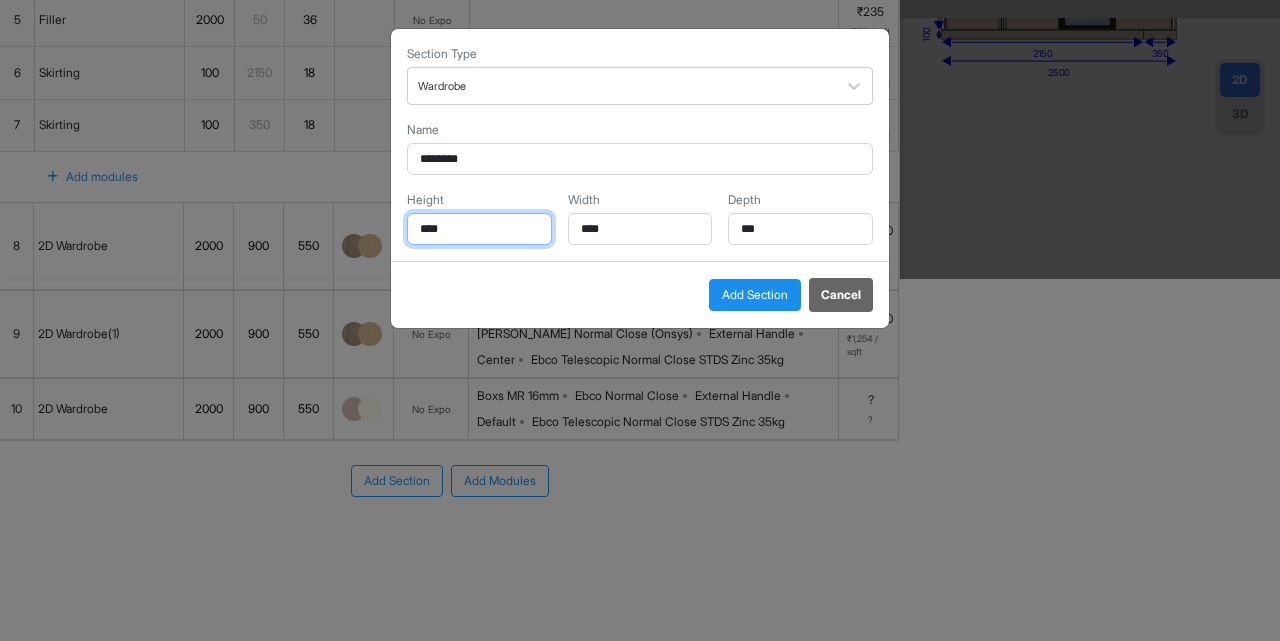 click on "****" at bounding box center [479, 229] 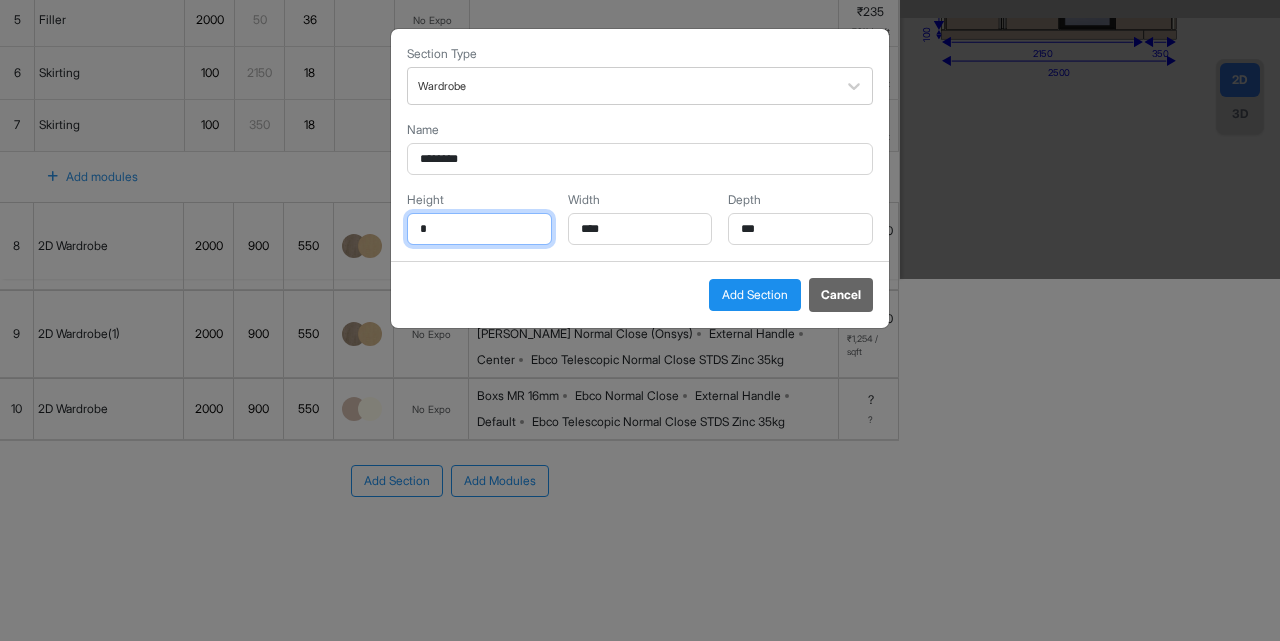click on "*" at bounding box center (479, 229) 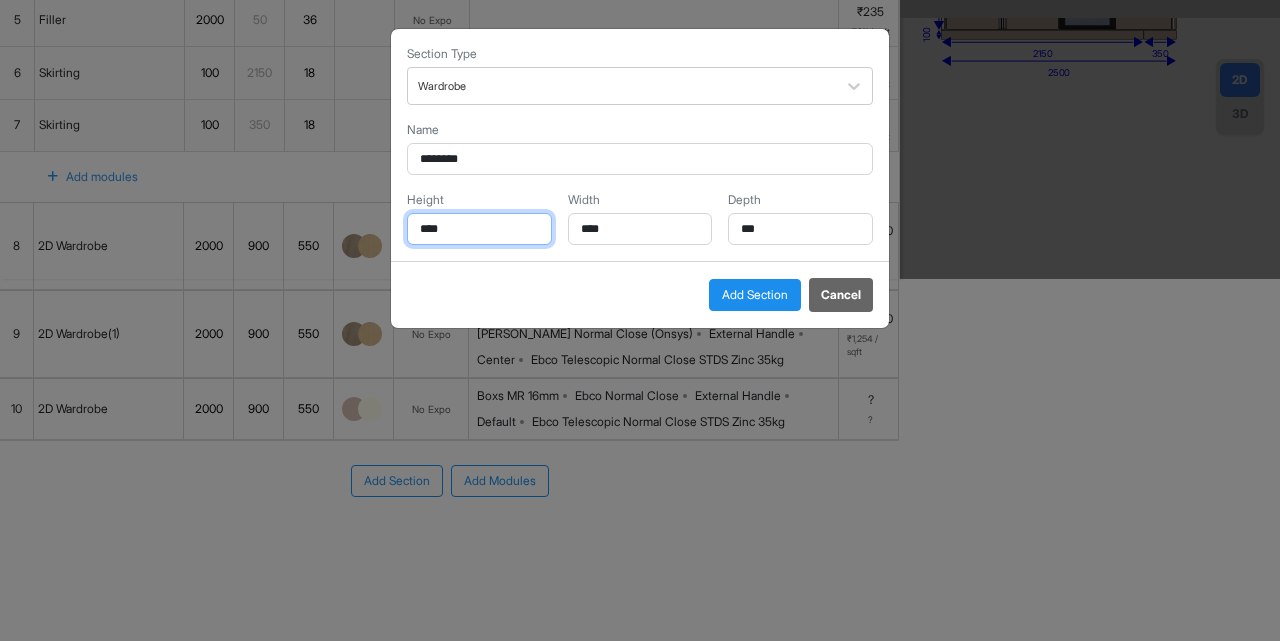 type on "****" 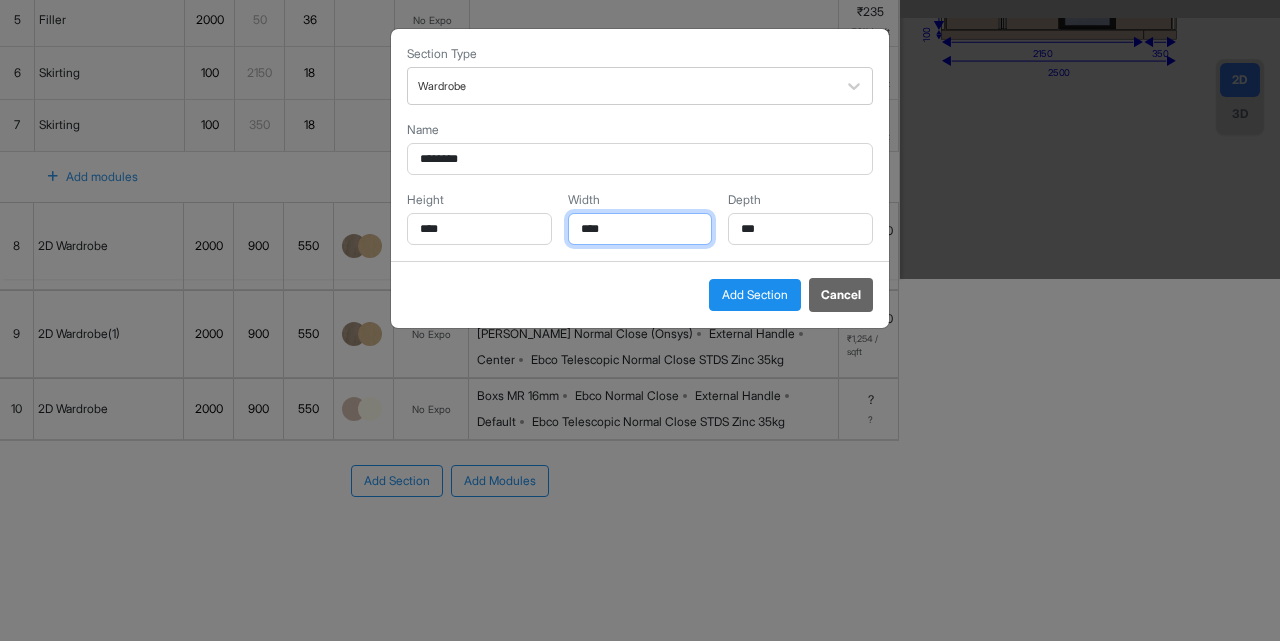 click on "****" at bounding box center [640, 229] 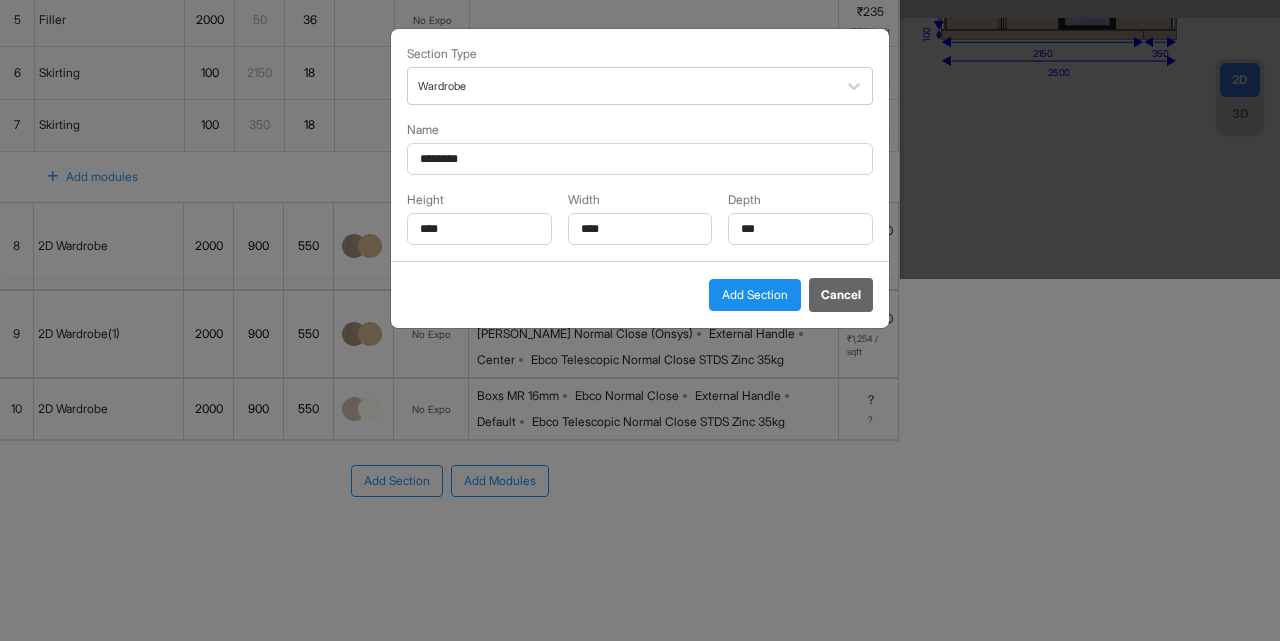 click on "Add Section" at bounding box center [755, 295] 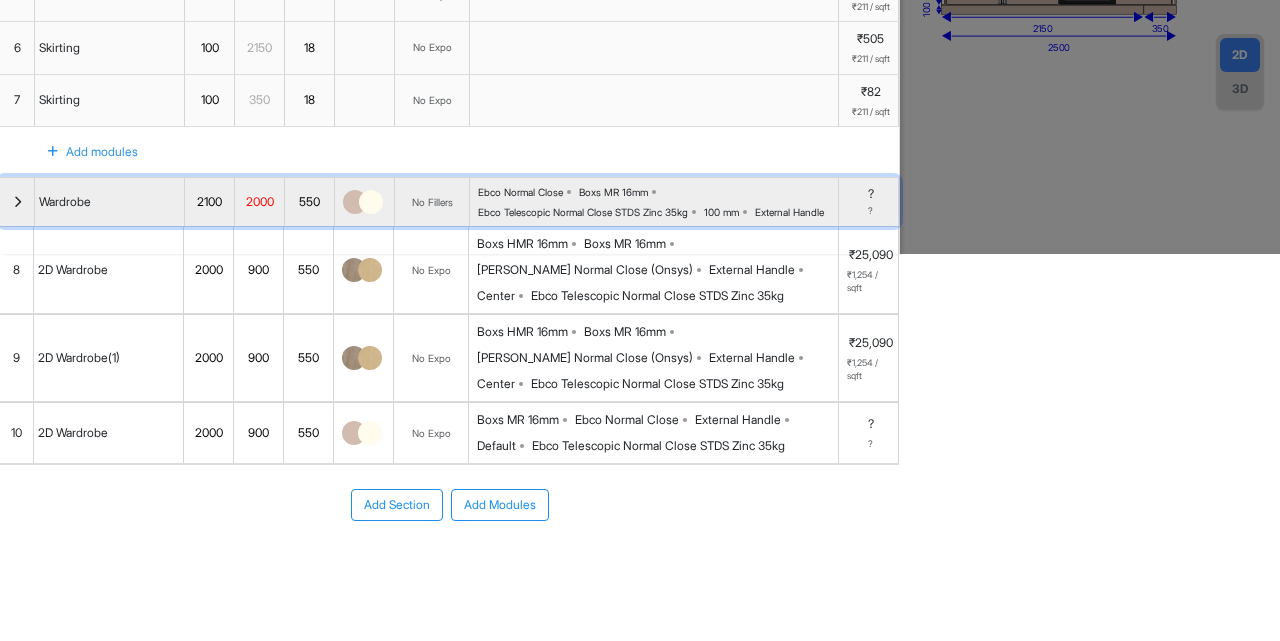click at bounding box center [17, 202] 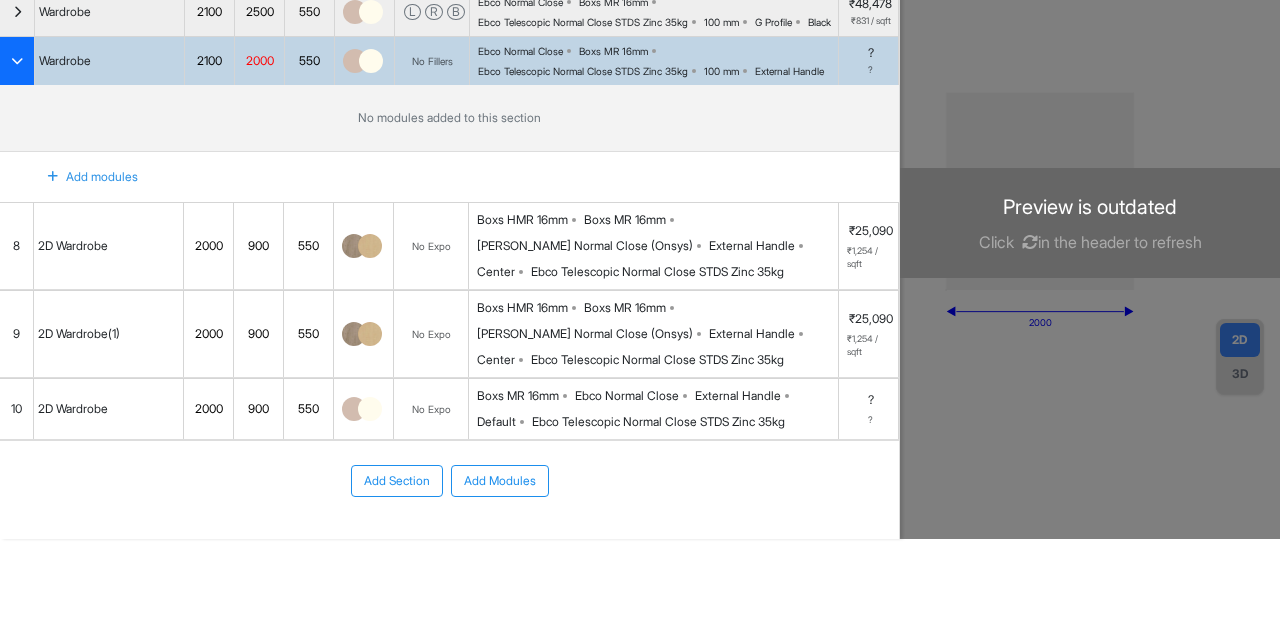 scroll, scrollTop: 192, scrollLeft: 0, axis: vertical 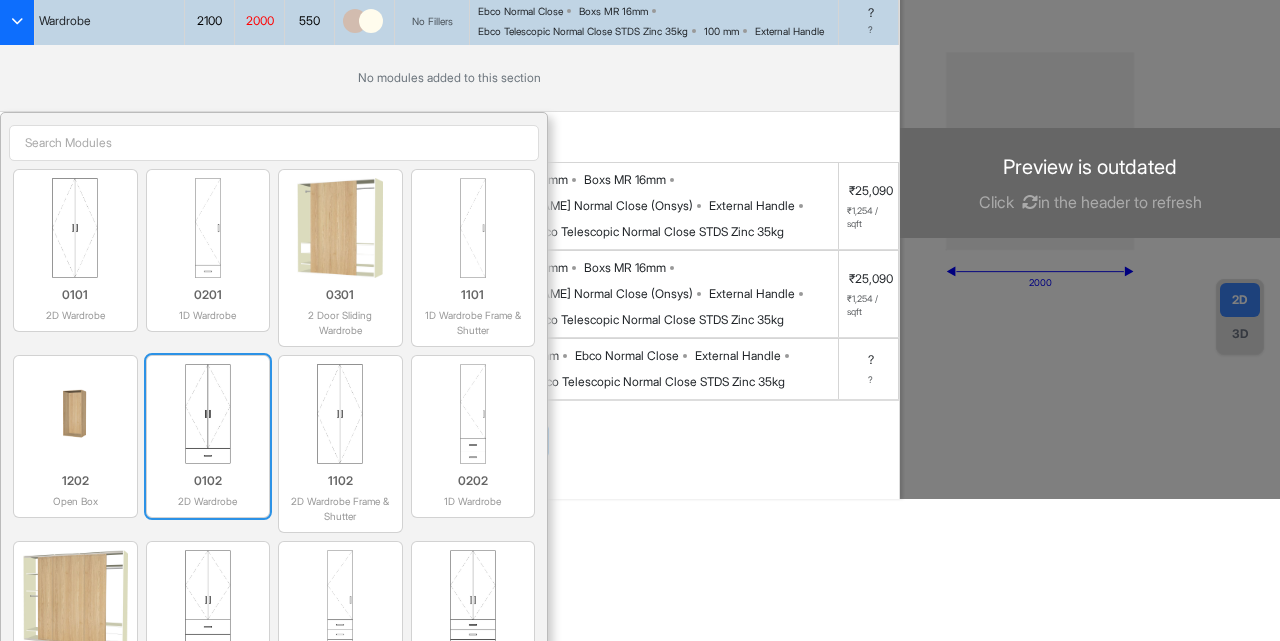 click at bounding box center [208, 414] 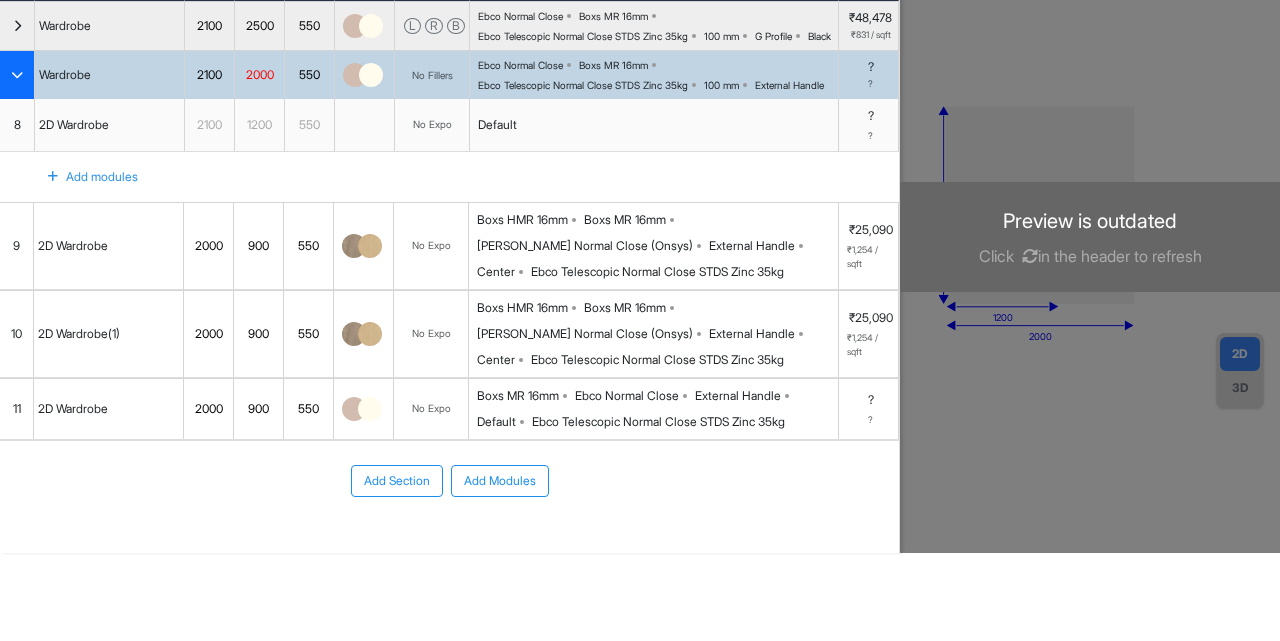 scroll, scrollTop: 178, scrollLeft: 0, axis: vertical 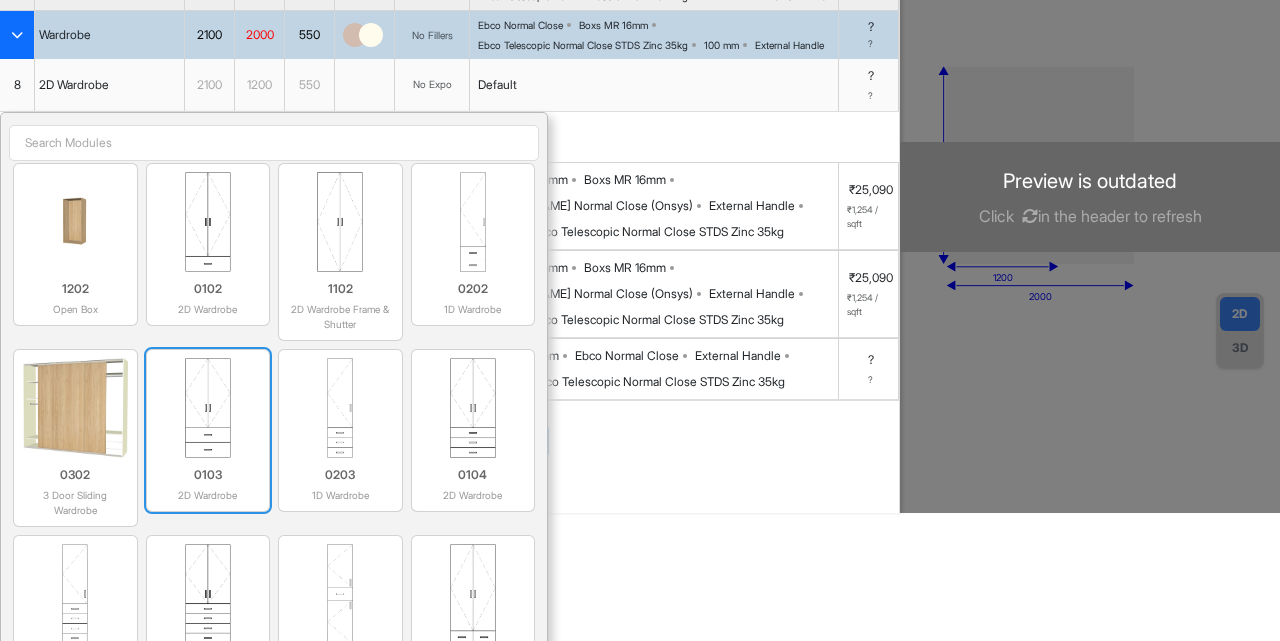 click at bounding box center [208, 408] 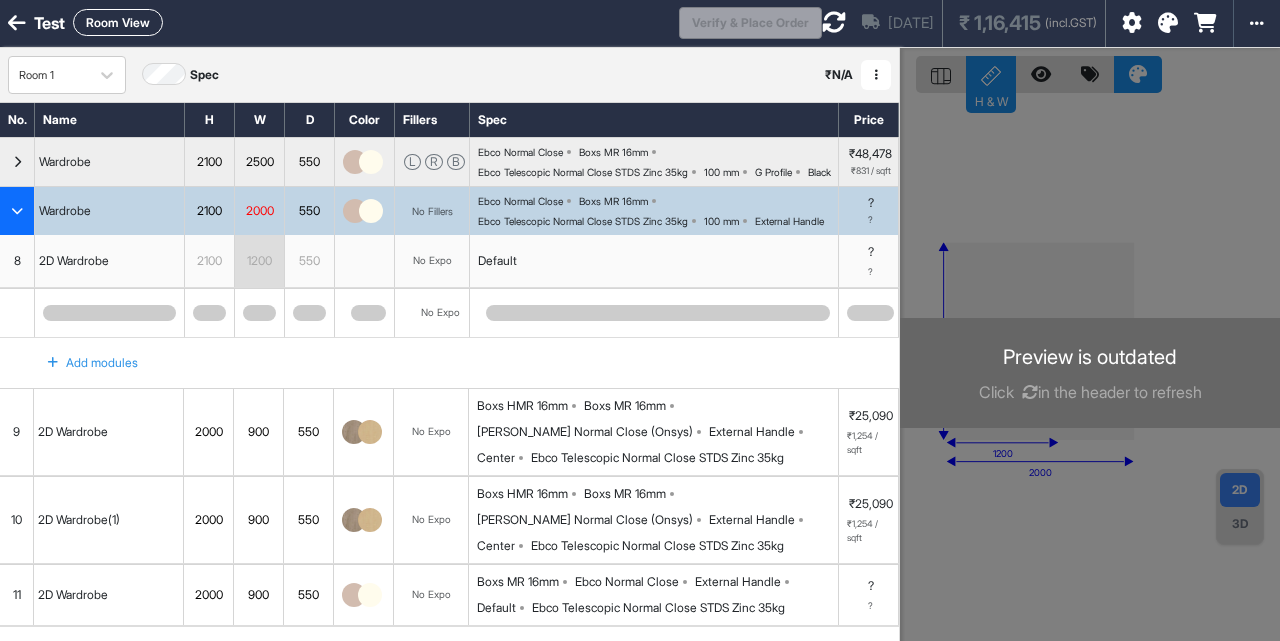 scroll, scrollTop: 0, scrollLeft: 0, axis: both 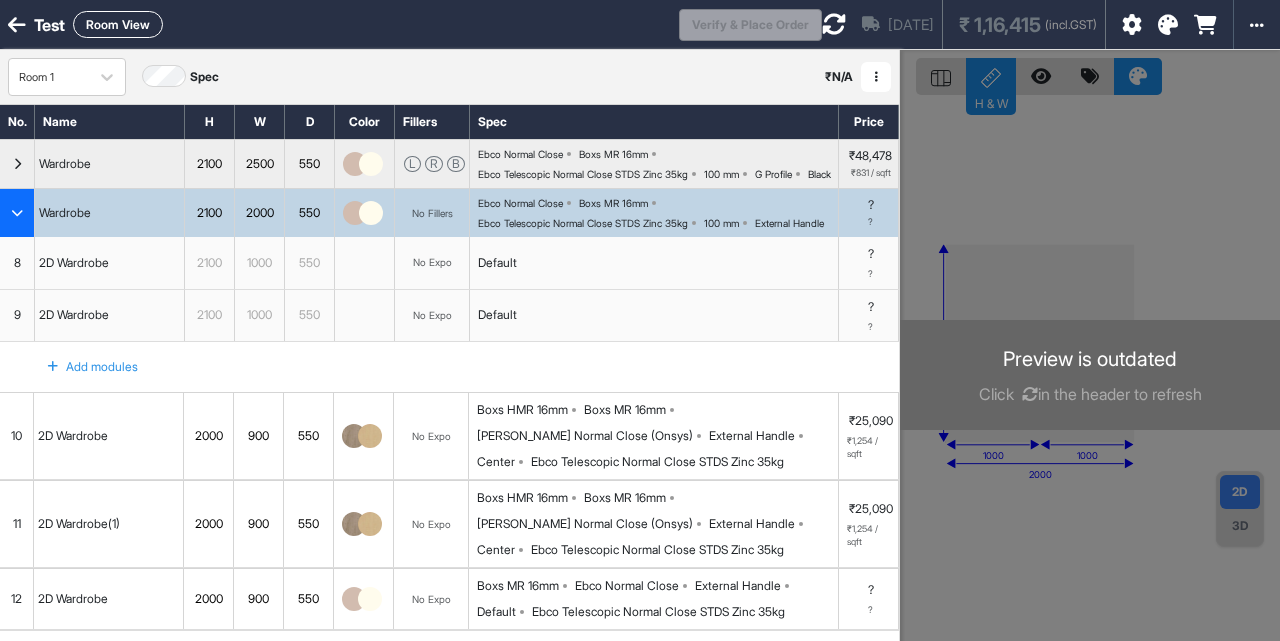 click on "Ebco Telescopic Normal Close STDS Zinc 35kg" at bounding box center (583, 223) 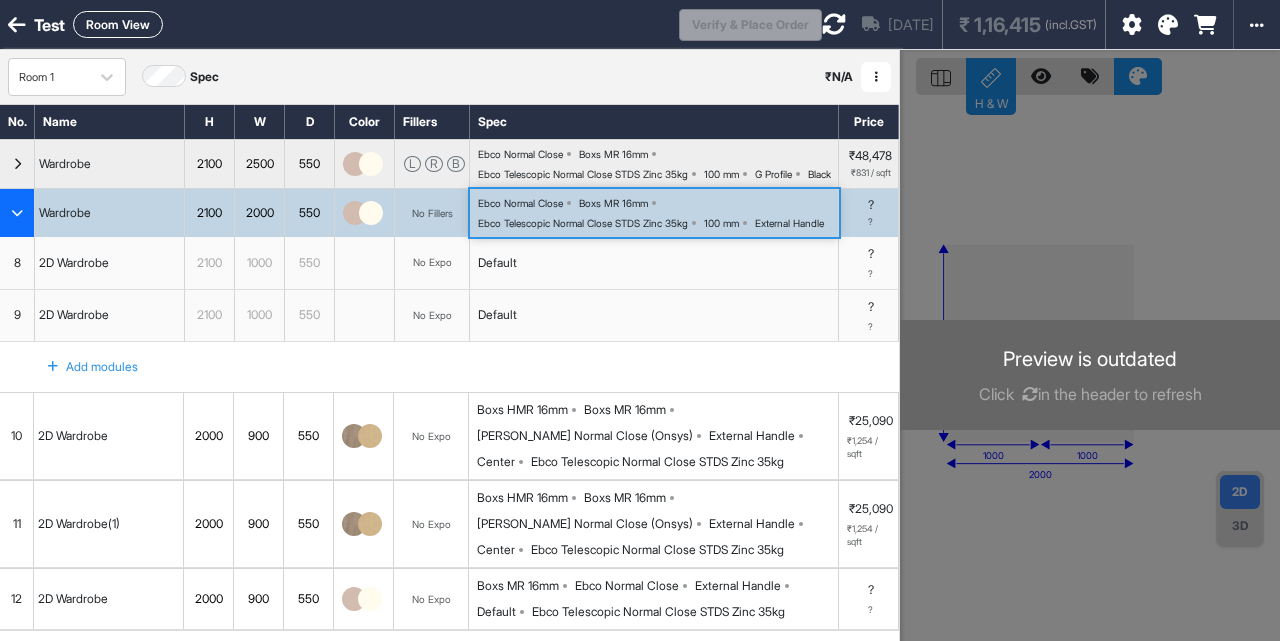 click on "Ebco Telescopic Normal Close STDS Zinc 35kg" at bounding box center [583, 223] 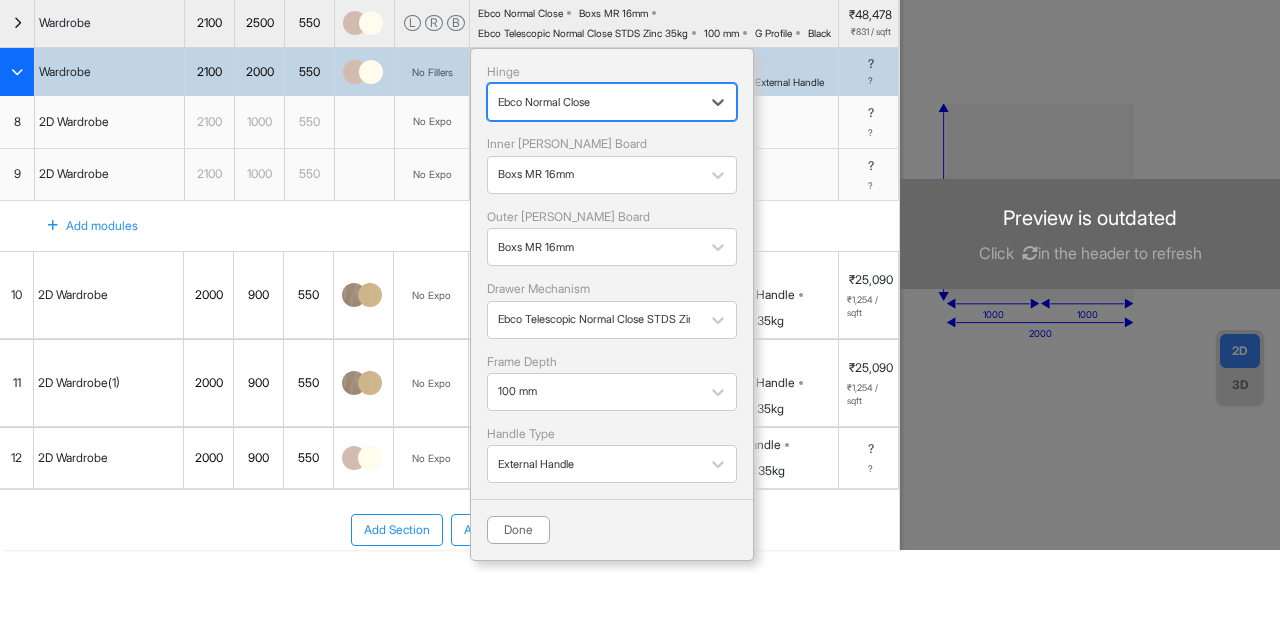 scroll, scrollTop: 144, scrollLeft: 0, axis: vertical 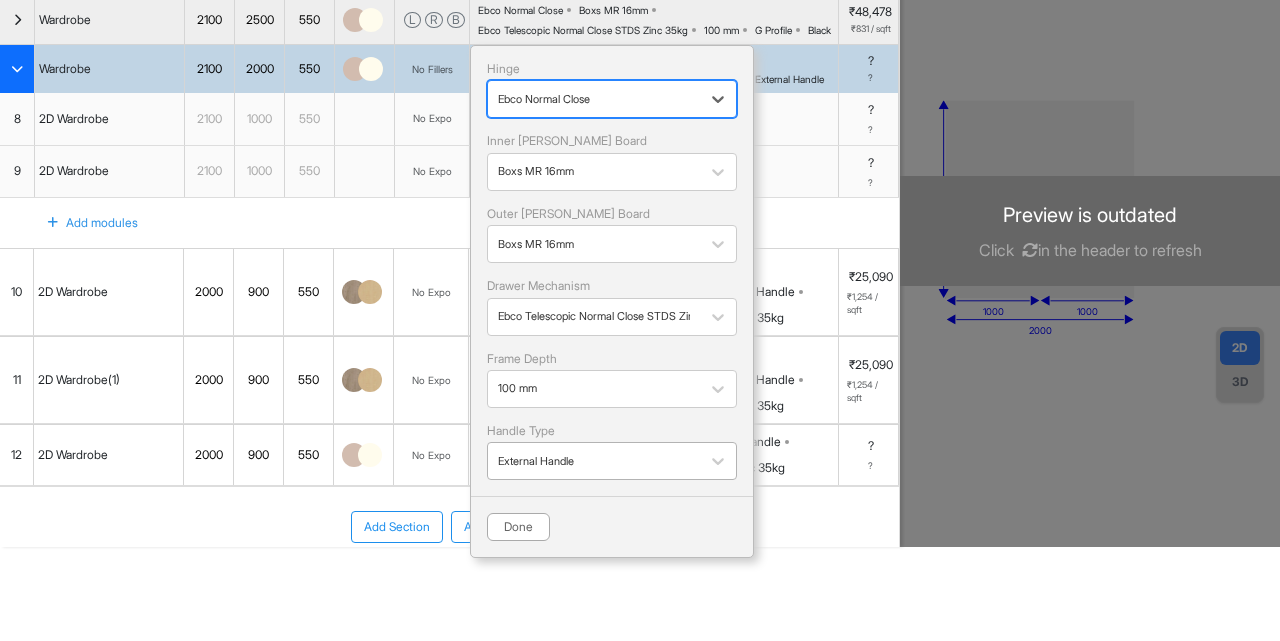 drag, startPoint x: 597, startPoint y: 506, endPoint x: 636, endPoint y: 486, distance: 43.829212 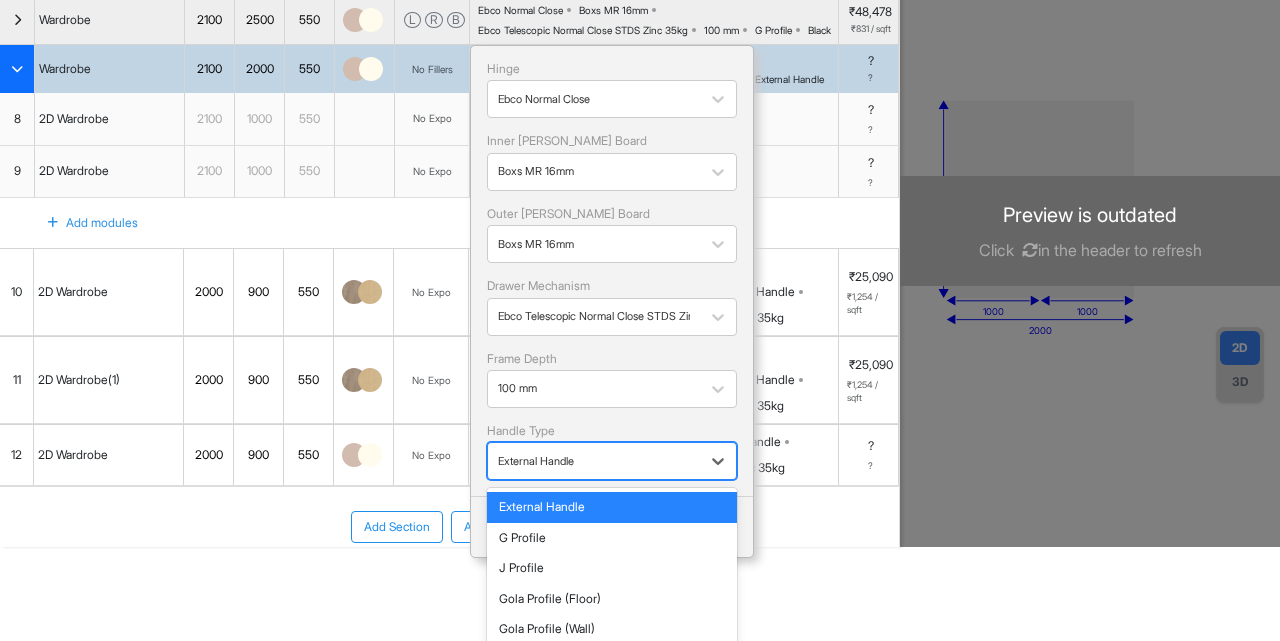click at bounding box center [594, 461] 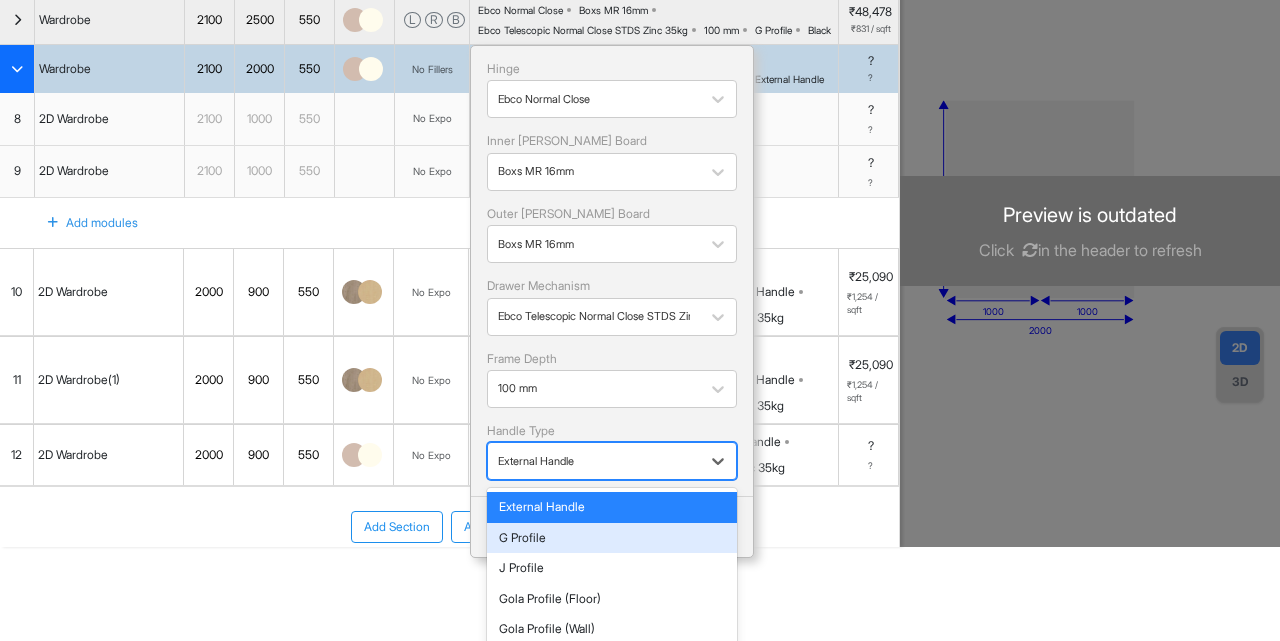 click on "G Profile" at bounding box center (612, 538) 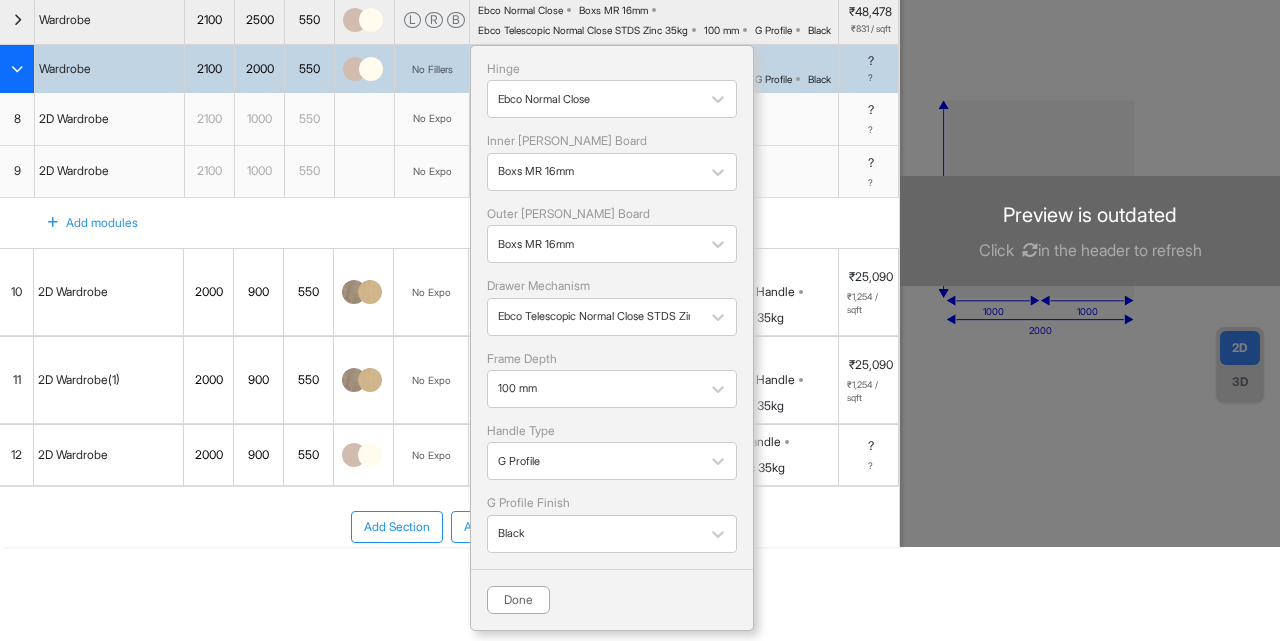 click on "Hinge Ebco Normal Close Inner [PERSON_NAME] Board Boxs MR 16mm Outer [PERSON_NAME] Board Boxs MR 16mm Drawer Mechanism Ebco Telescopic Normal Close STDS Zinc 35kg Frame Depth 100 mm Handle Type G Profile G Profile Finish Black Done" at bounding box center [612, 338] 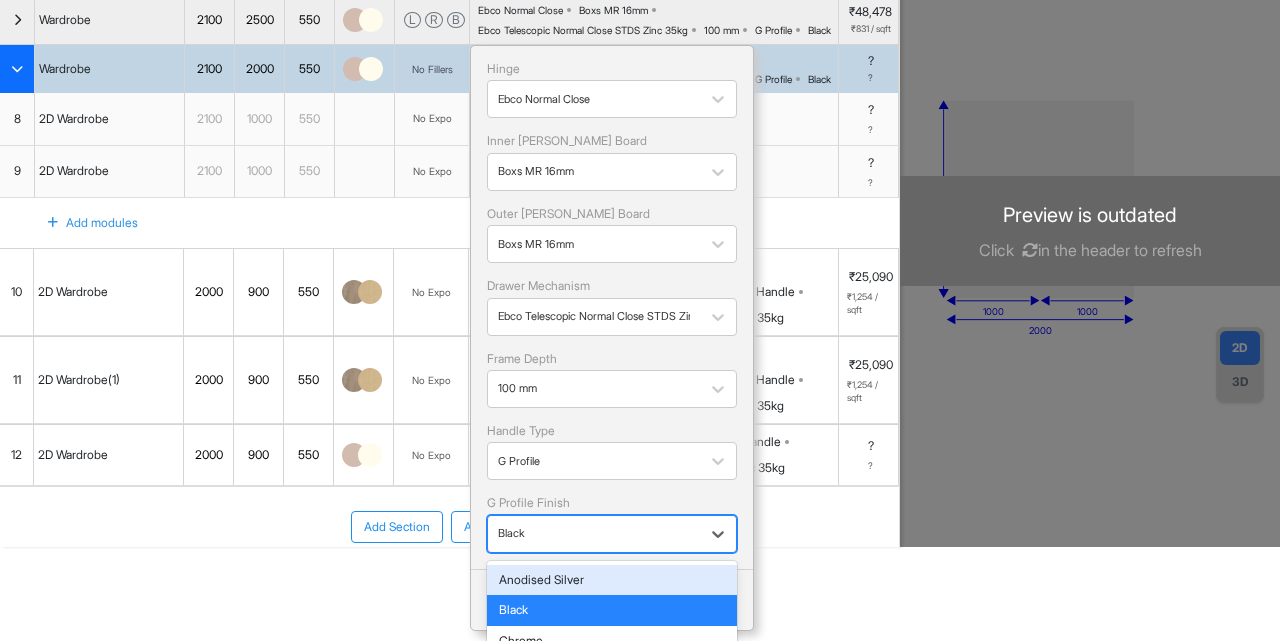 click on "Black" at bounding box center (594, 533) 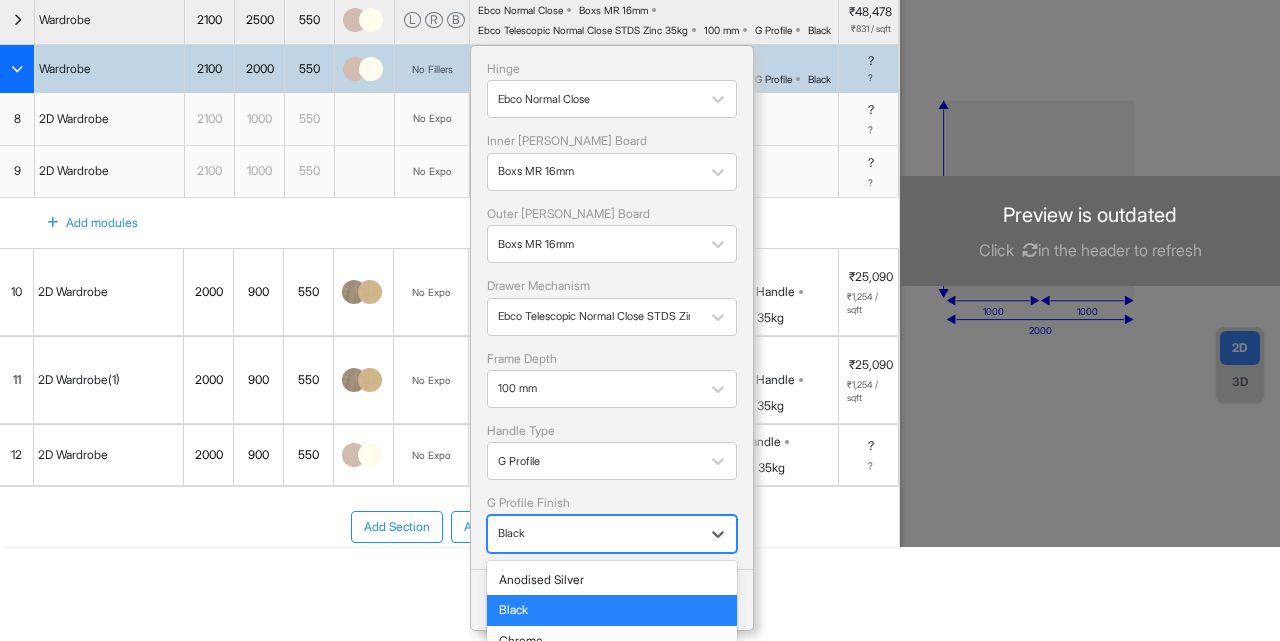 click on "Black" at bounding box center (612, 610) 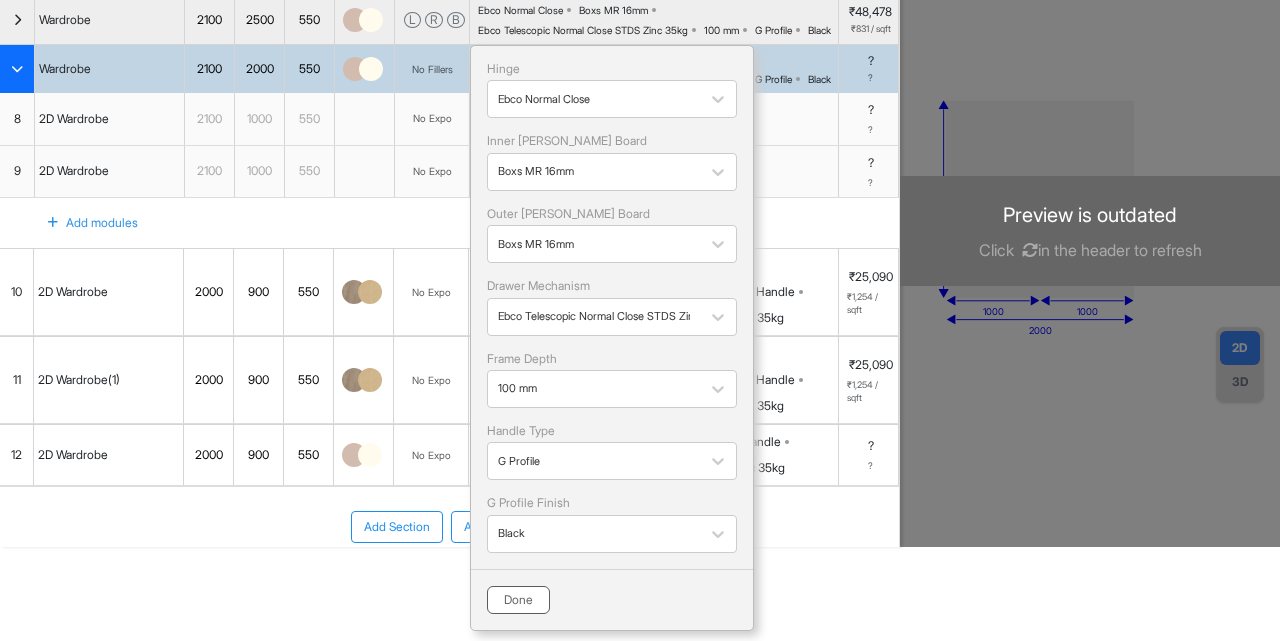 click on "Done" at bounding box center (518, 600) 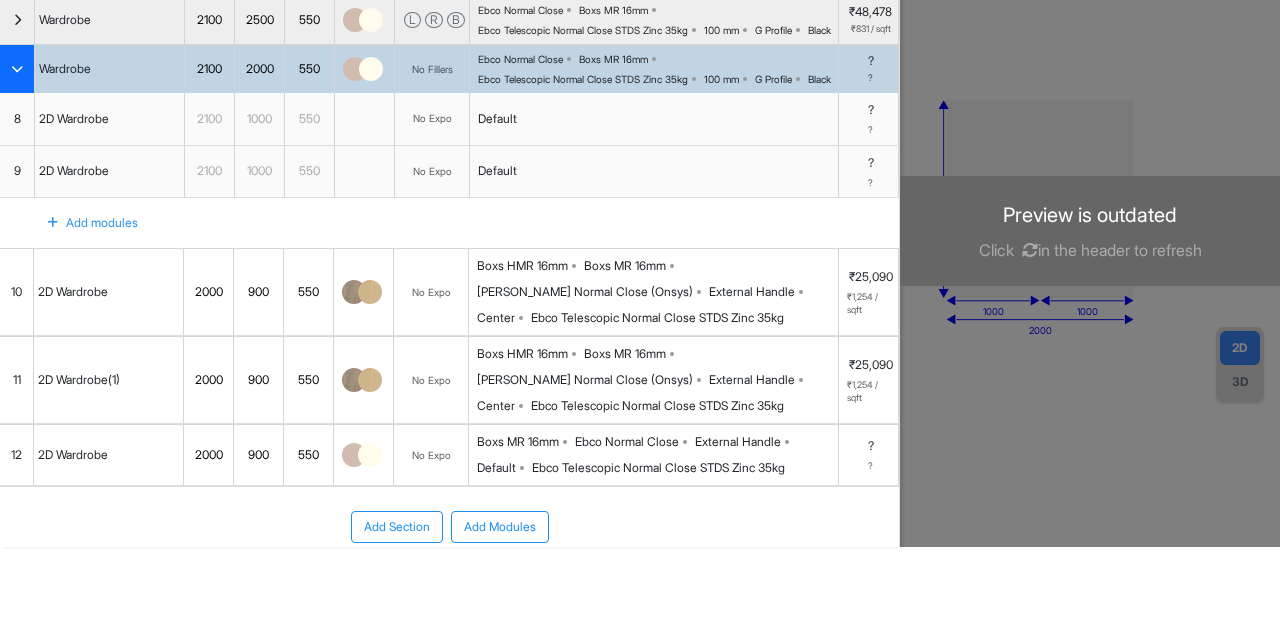 scroll, scrollTop: 0, scrollLeft: 0, axis: both 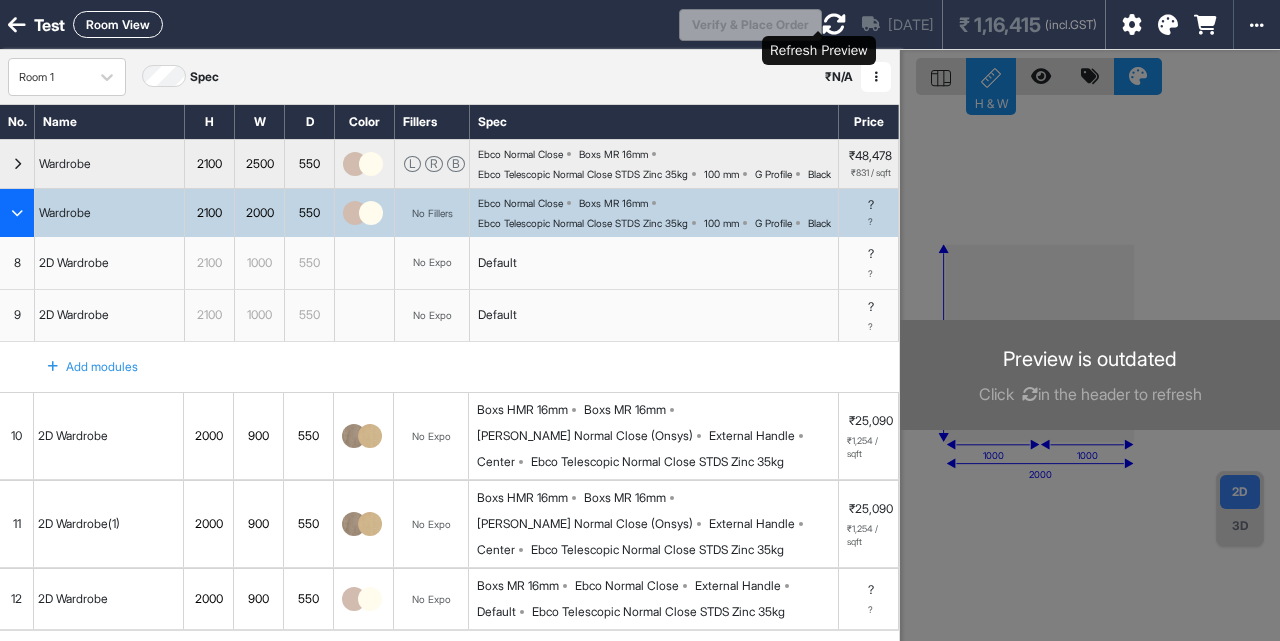 click at bounding box center [834, 24] 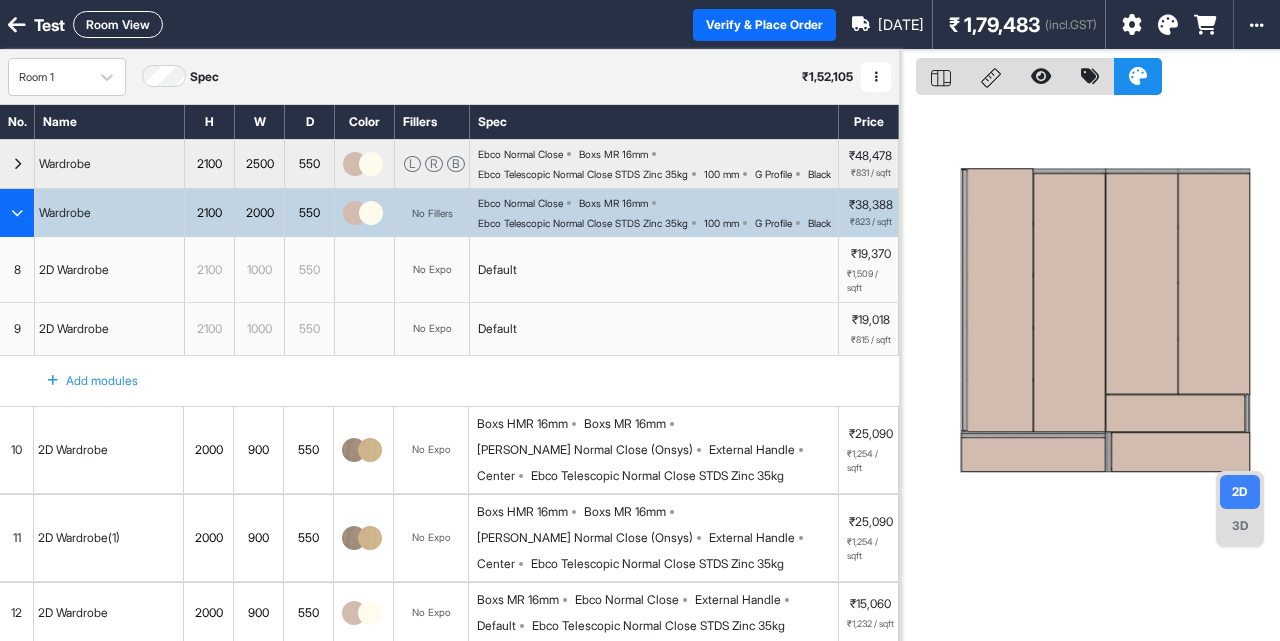 click at bounding box center [371, 213] 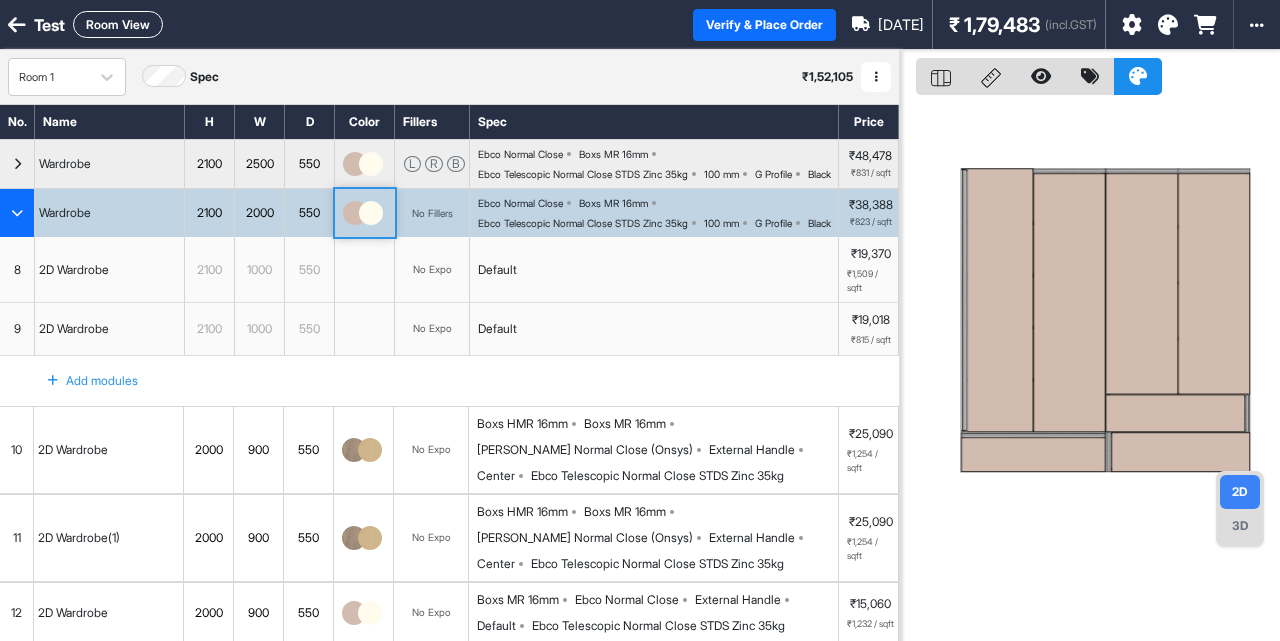 click at bounding box center [371, 213] 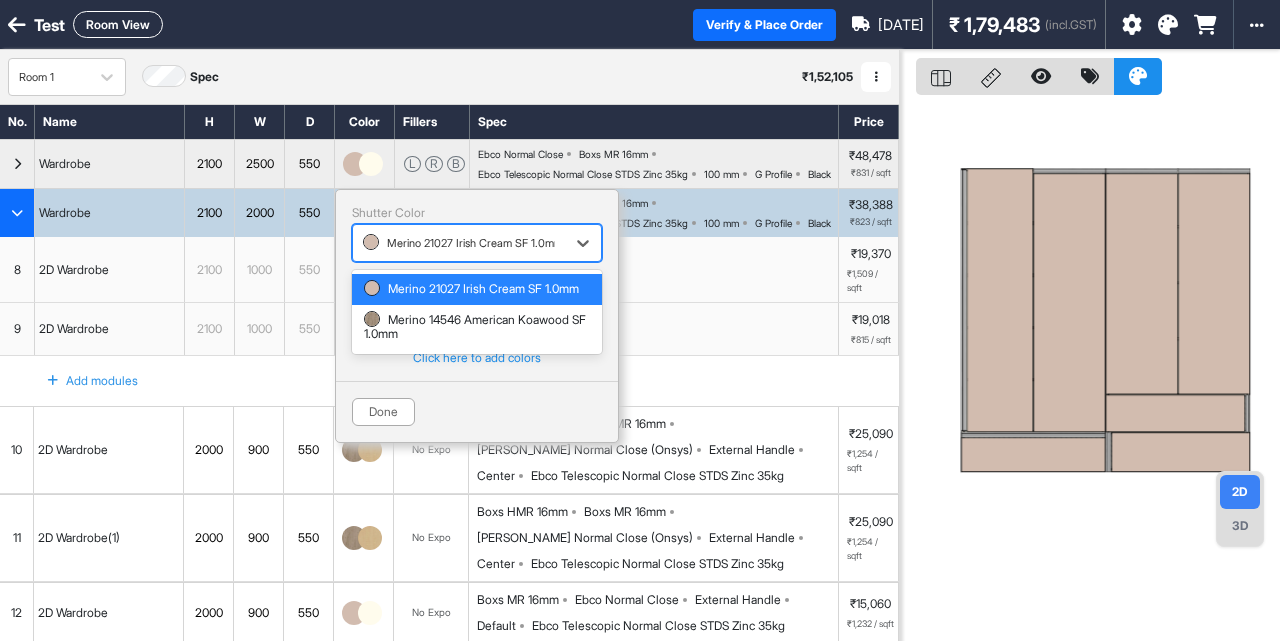 click at bounding box center (459, 243) 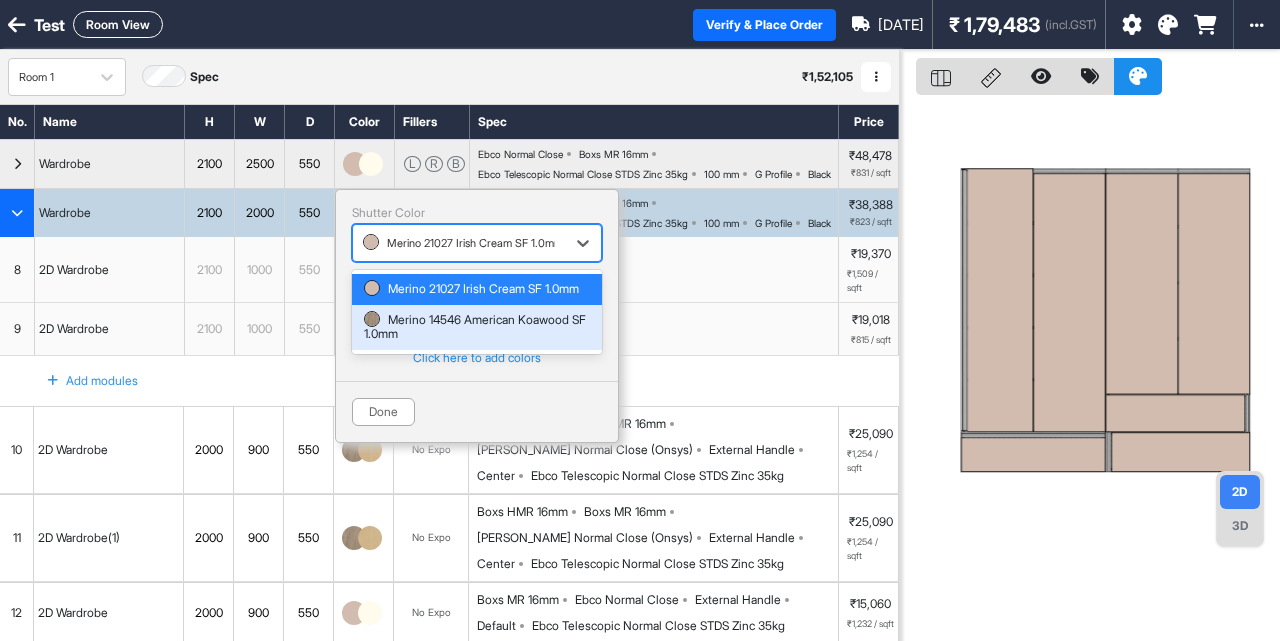 click on "Merino 14546 American Koawood SF 1.0mm" at bounding box center [477, 327] 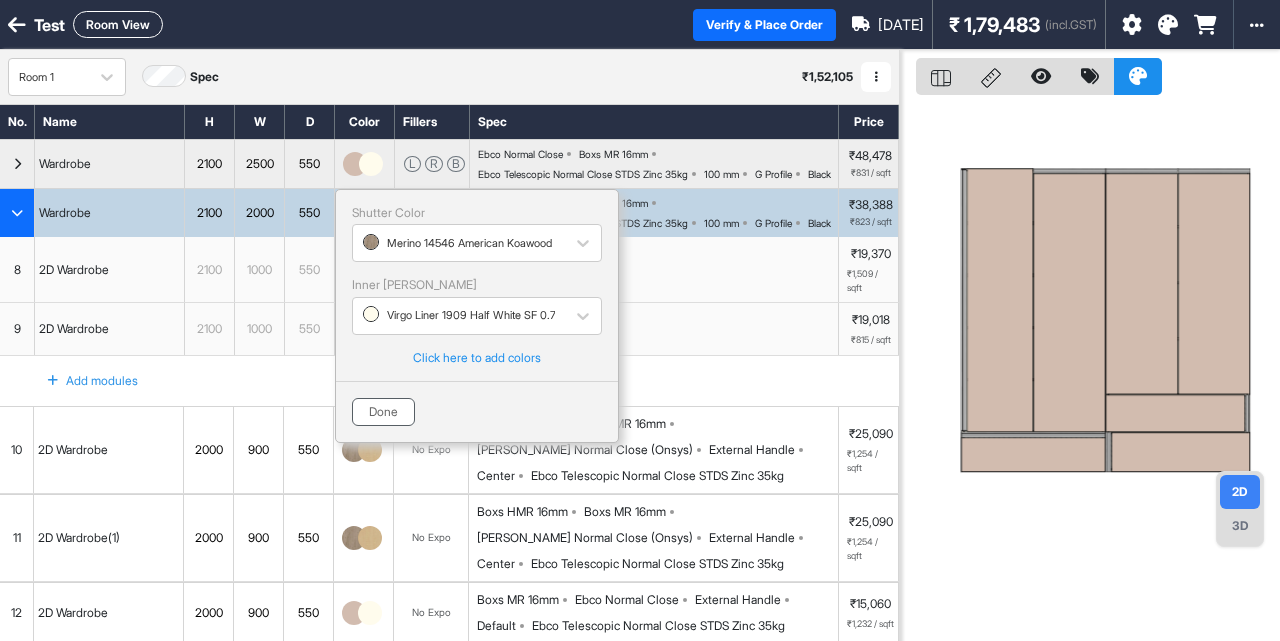 click on "Done" at bounding box center (383, 412) 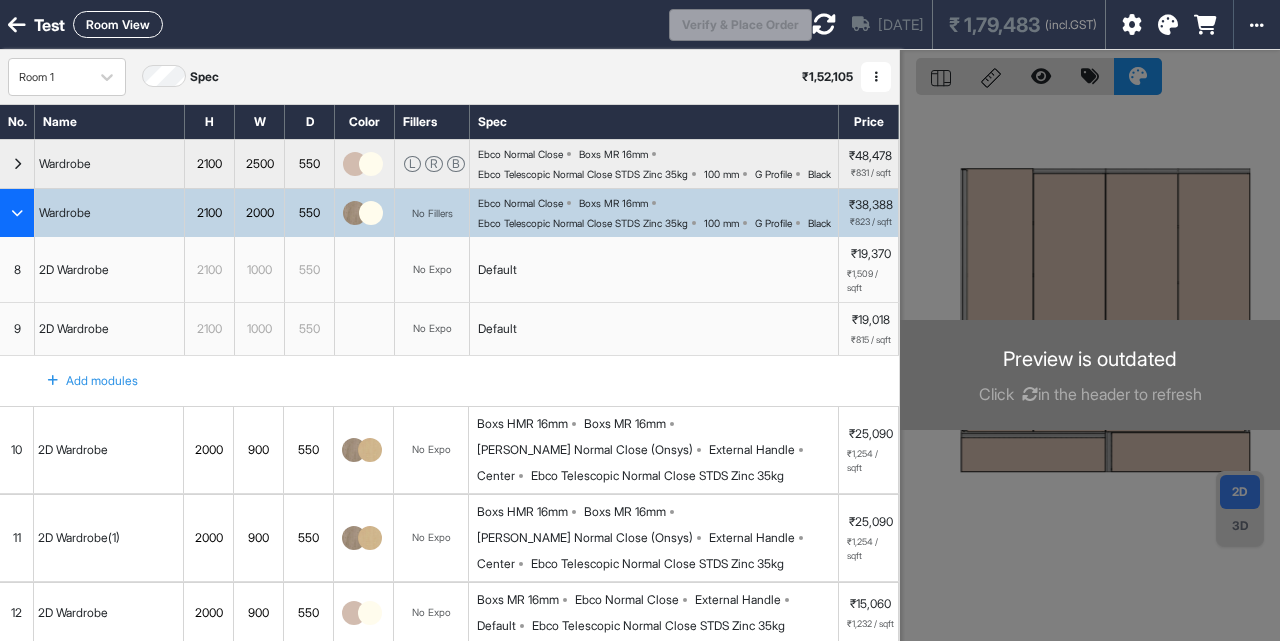 click at bounding box center (1090, 370) 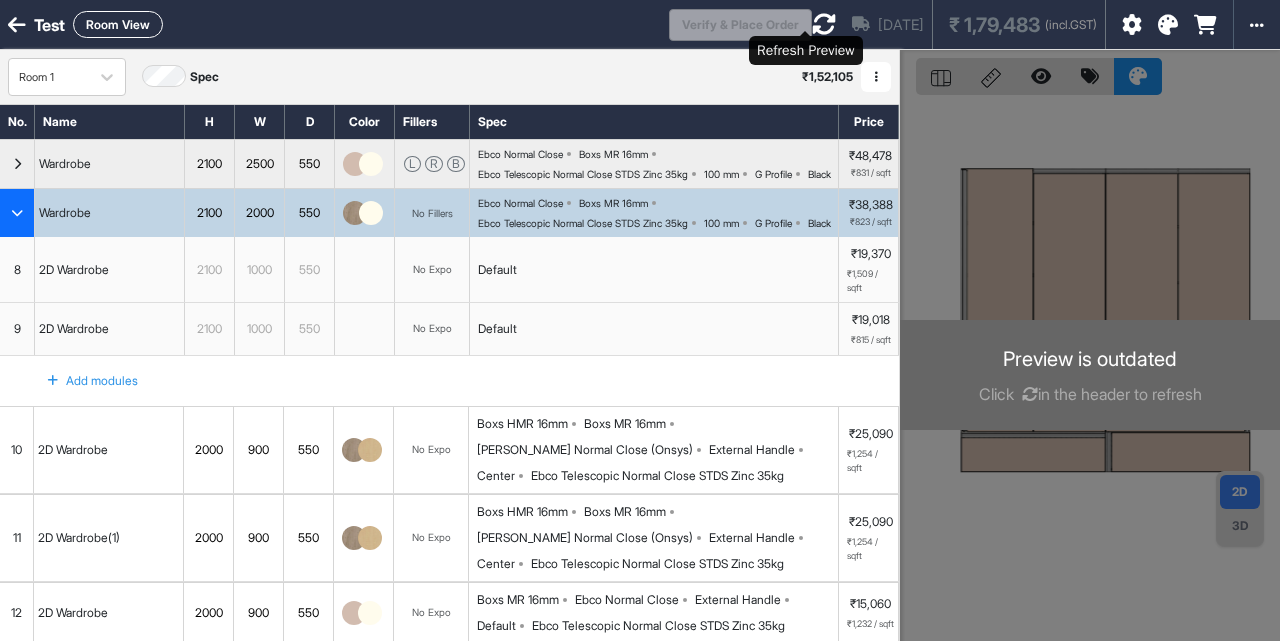 click at bounding box center (824, 24) 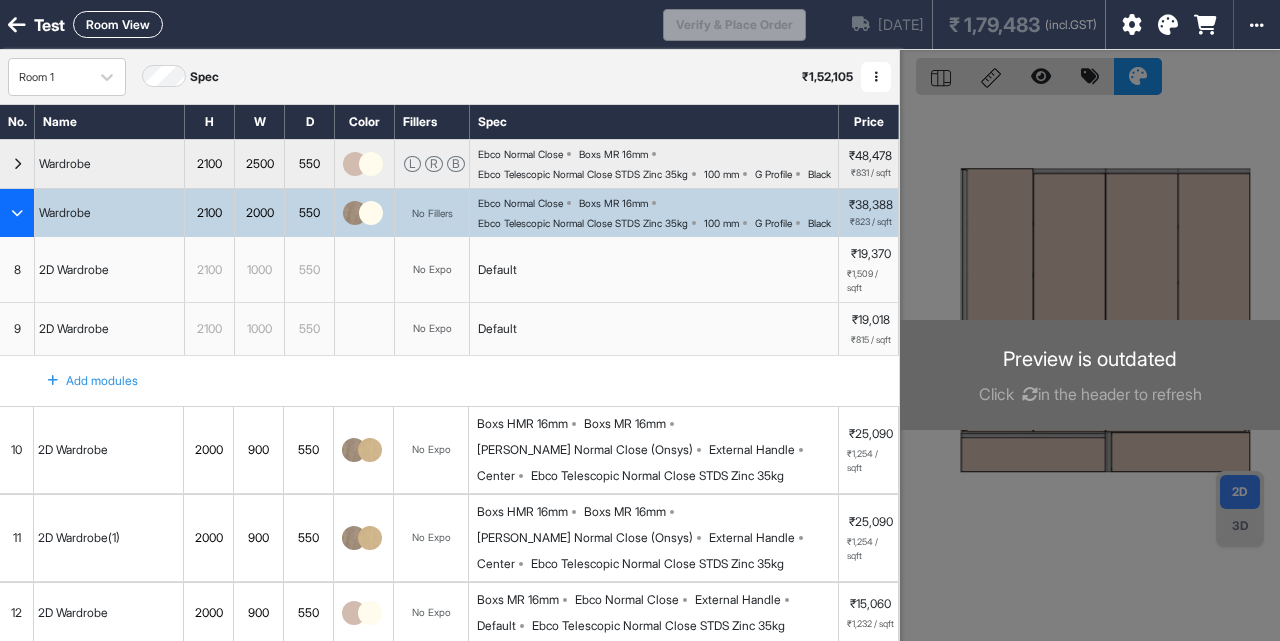 click at bounding box center (1168, 25) 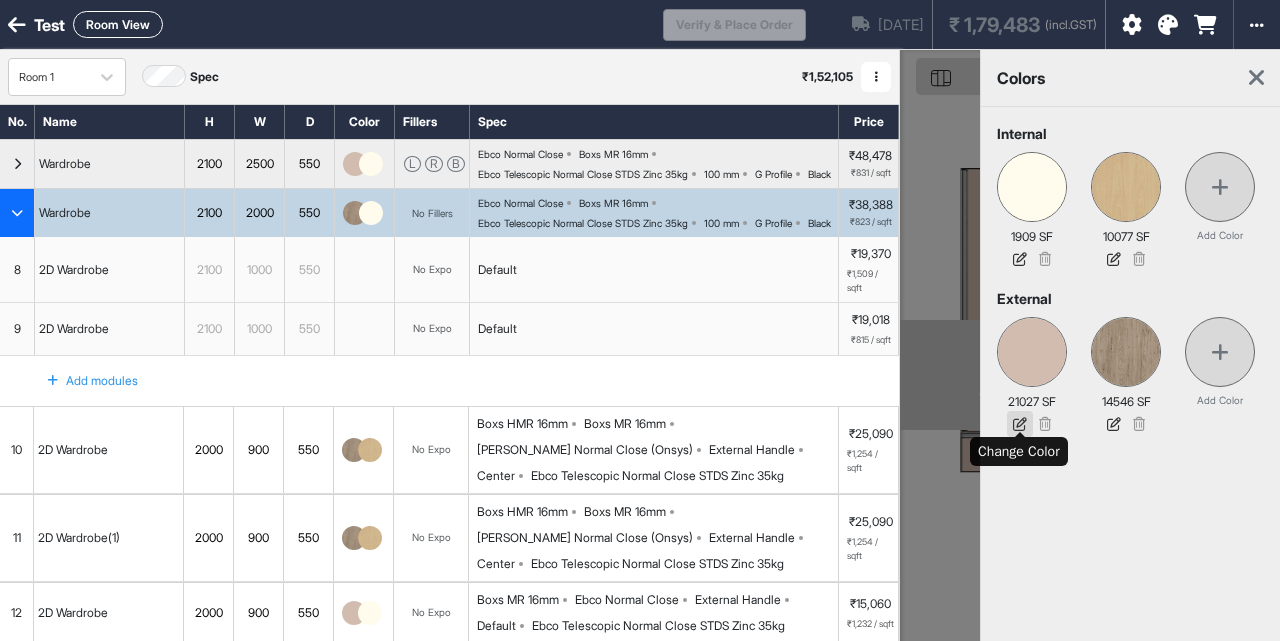 click at bounding box center [1020, 424] 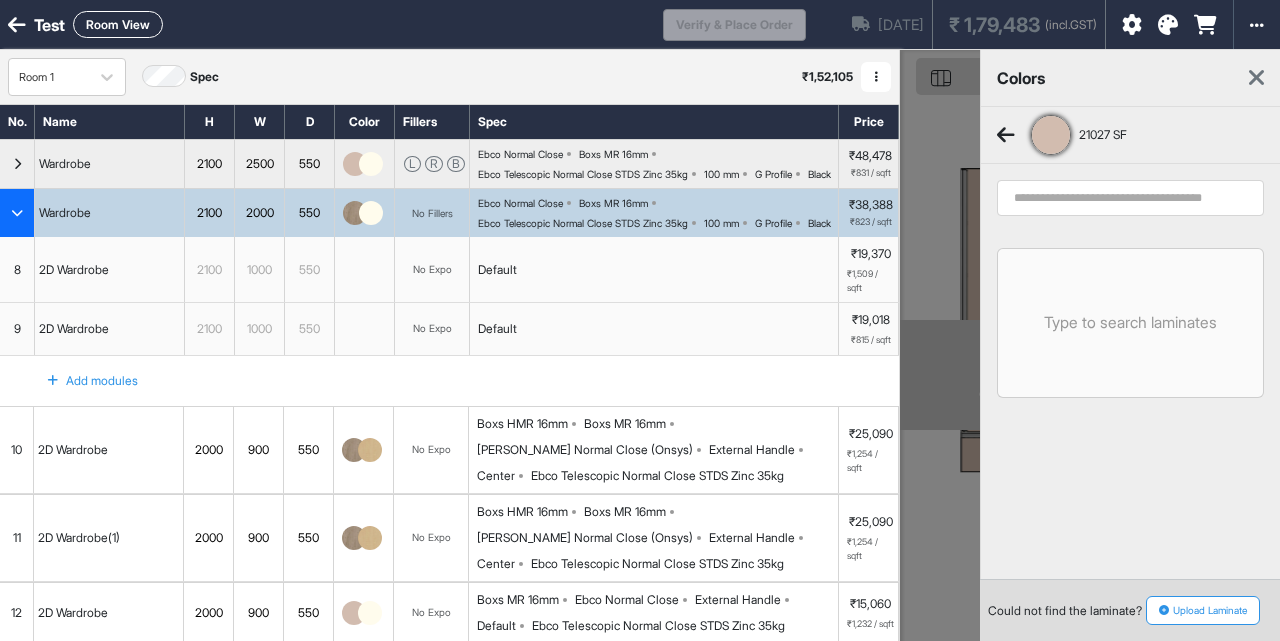 click at bounding box center [1051, 135] 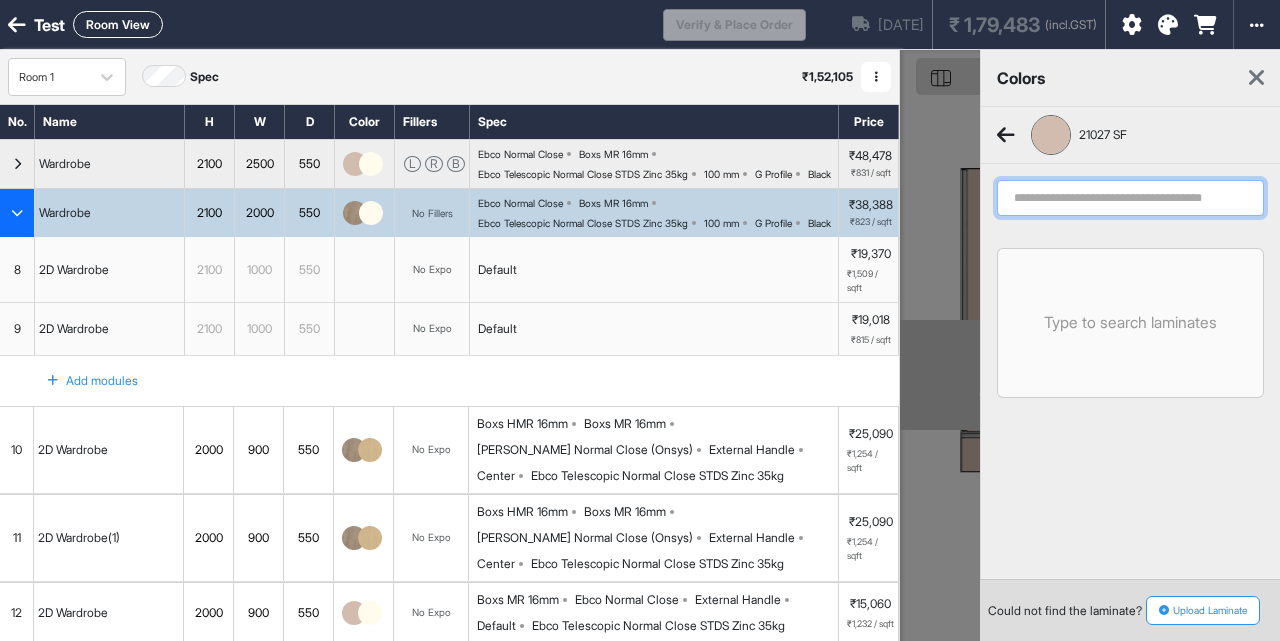 click at bounding box center (1130, 198) 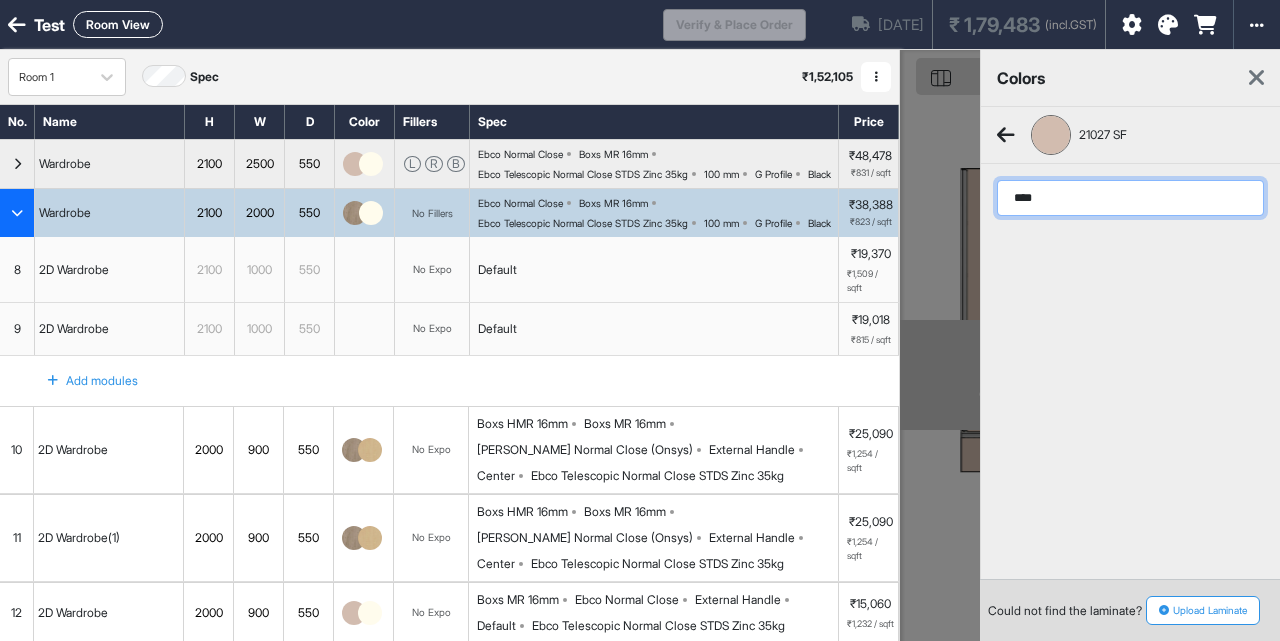 type on "*****" 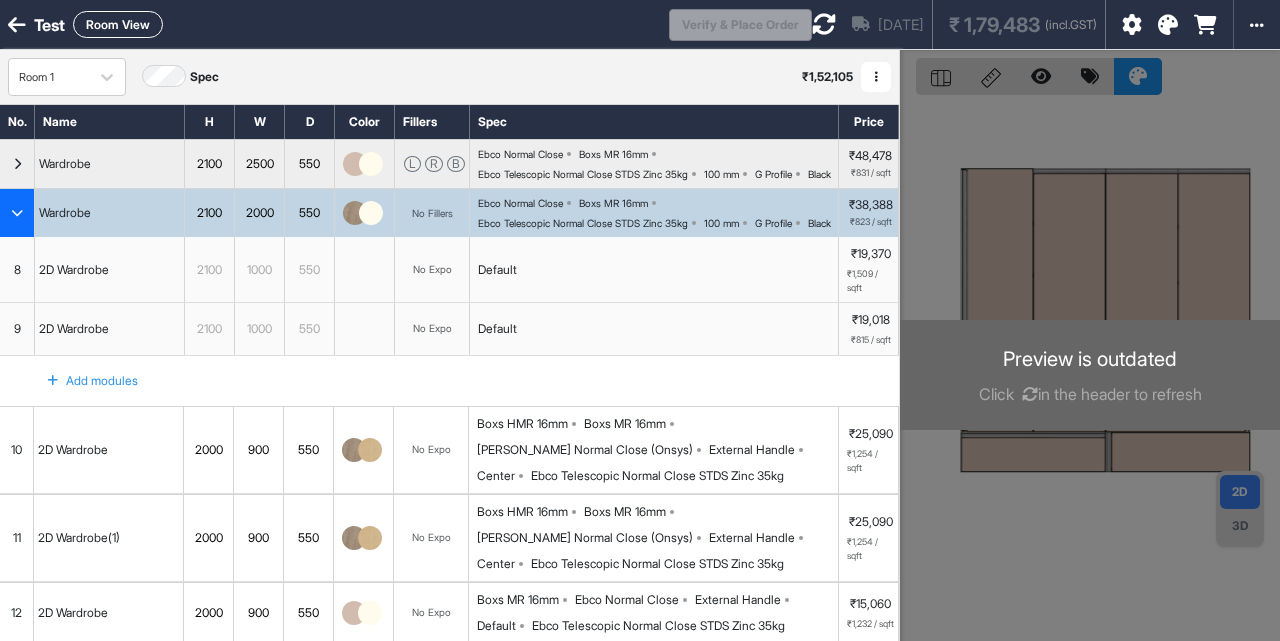 click at bounding box center (1168, 25) 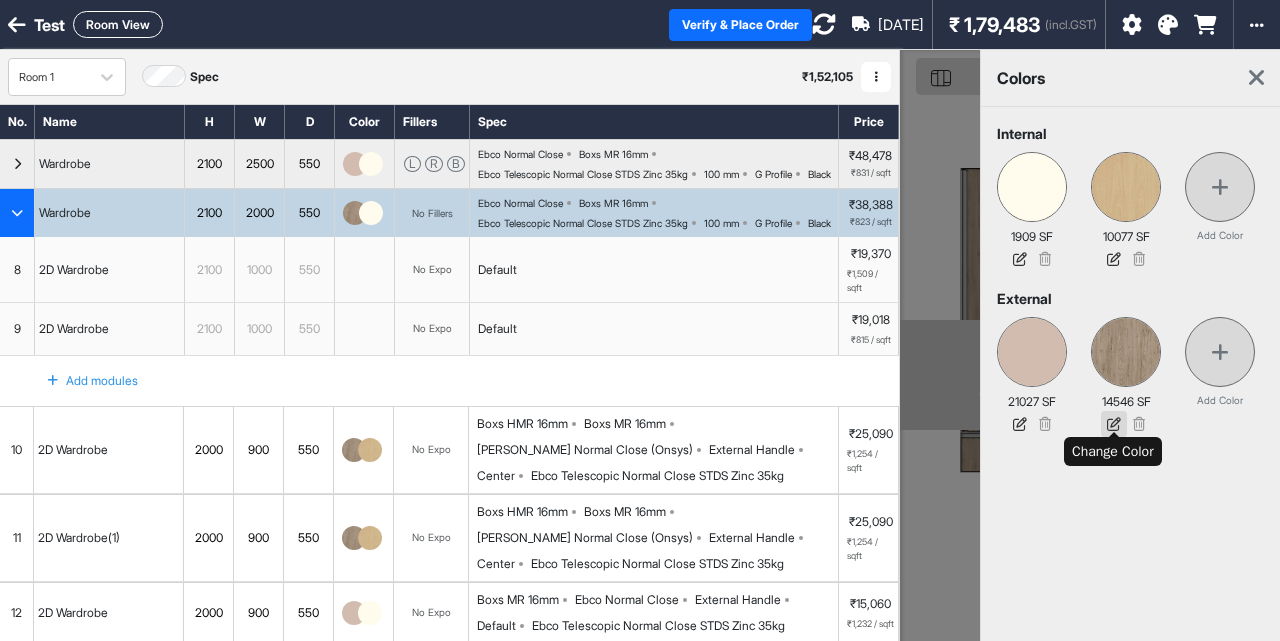 click at bounding box center [1114, 424] 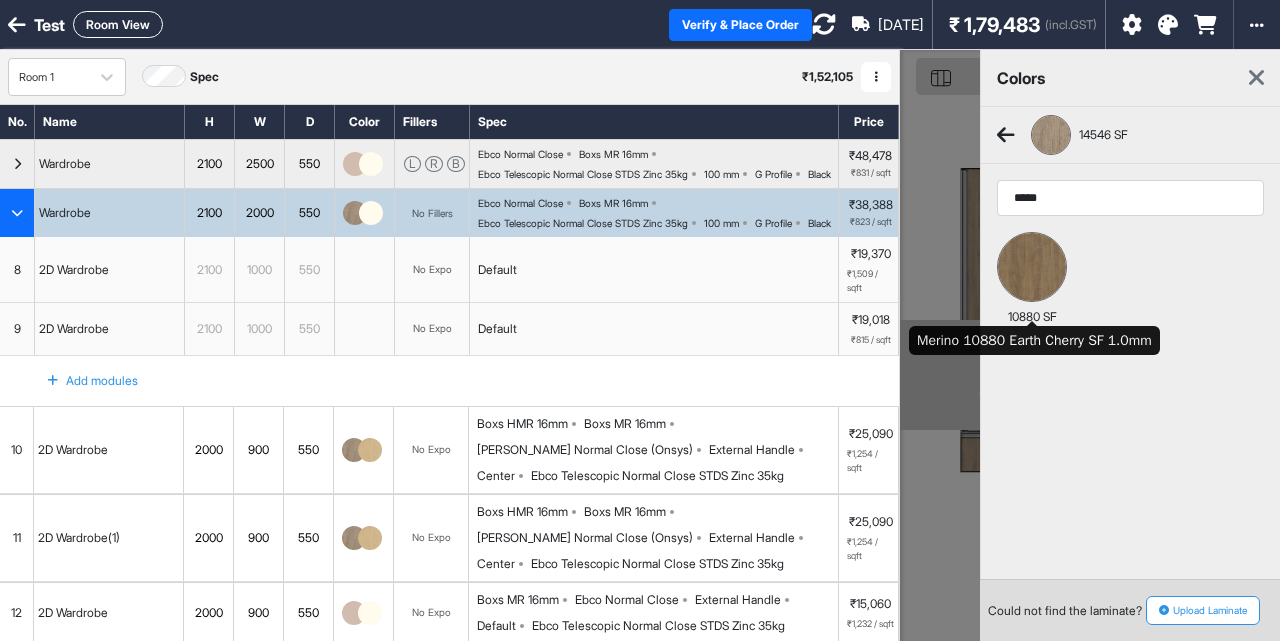 type on "*****" 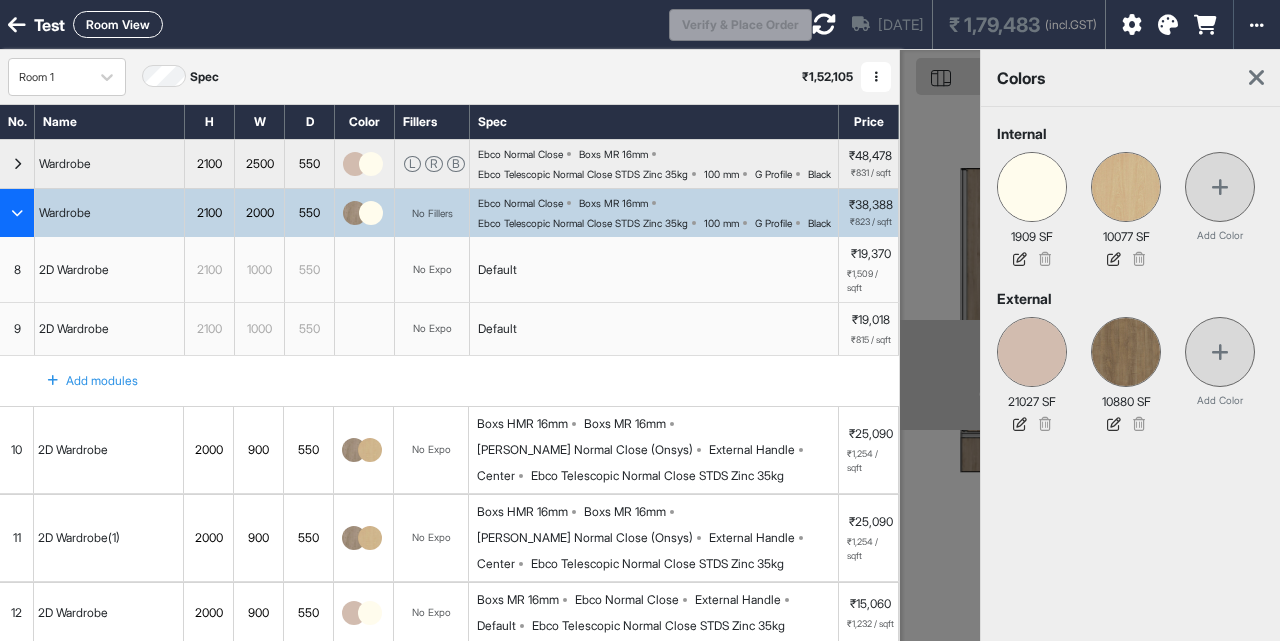 drag, startPoint x: 1264, startPoint y: 90, endPoint x: 1259, endPoint y: 80, distance: 11.18034 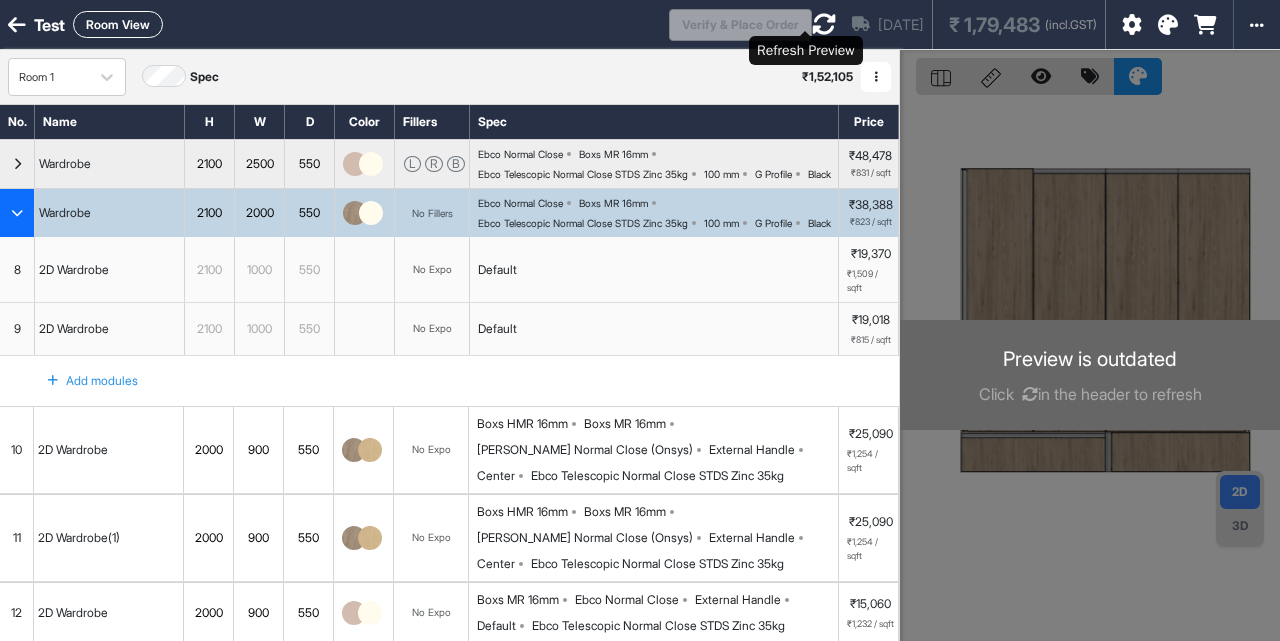 click at bounding box center (824, 24) 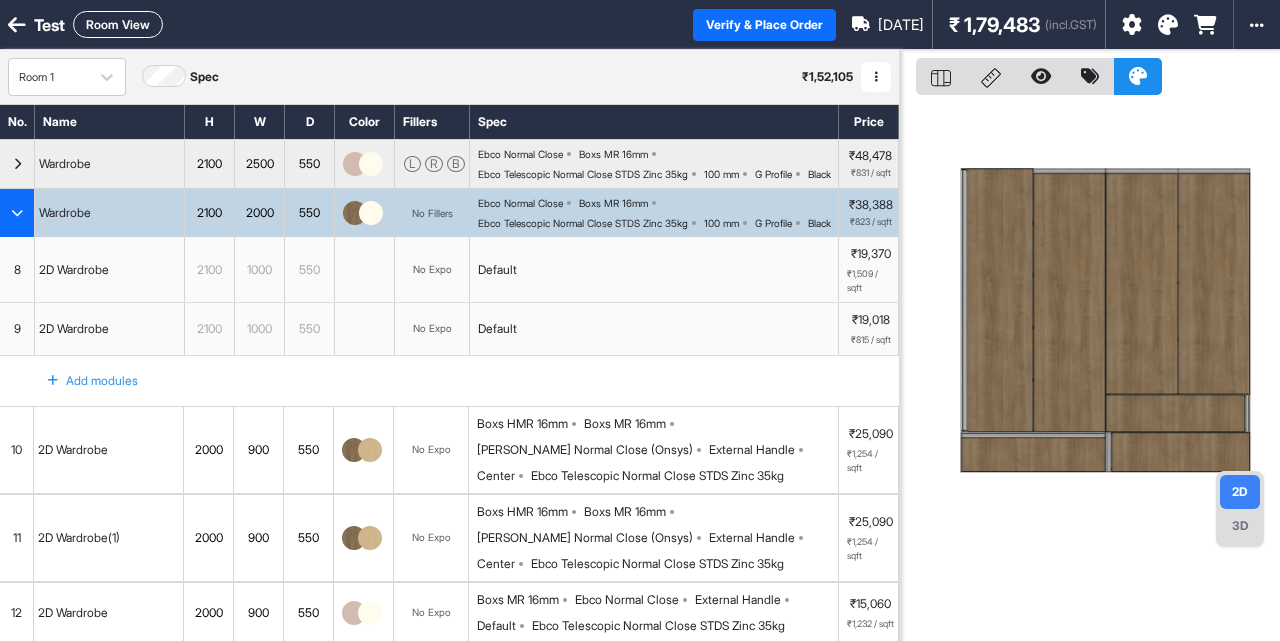 click at bounding box center (1000, 300) 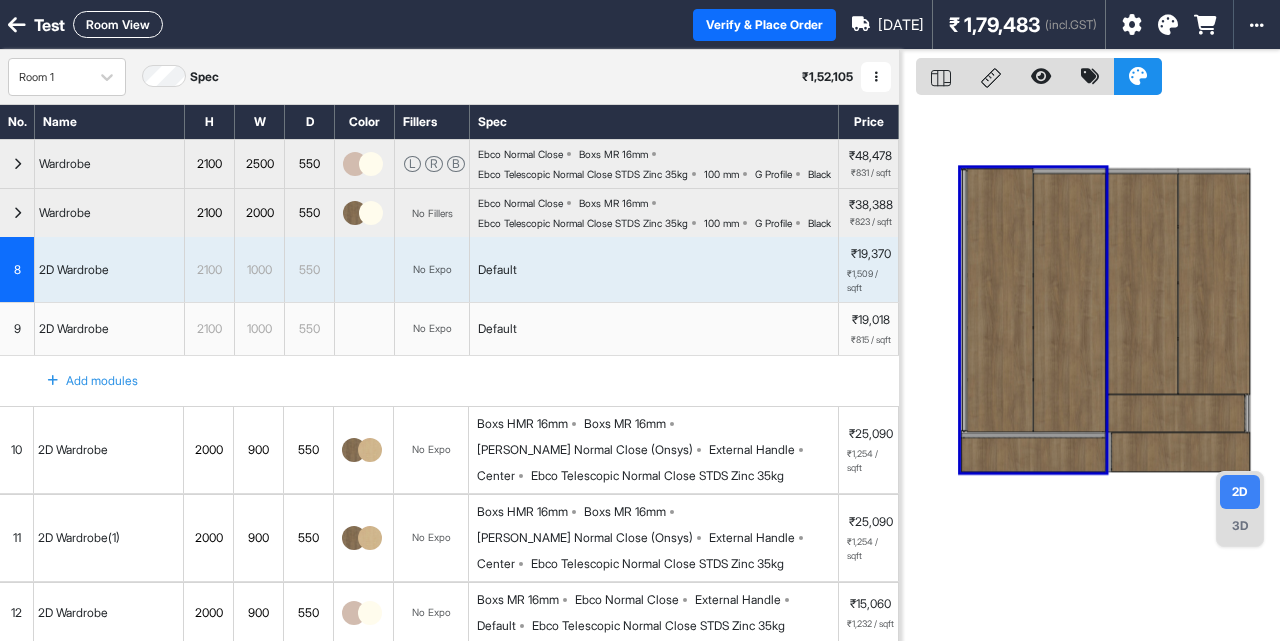 click at bounding box center (17, 213) 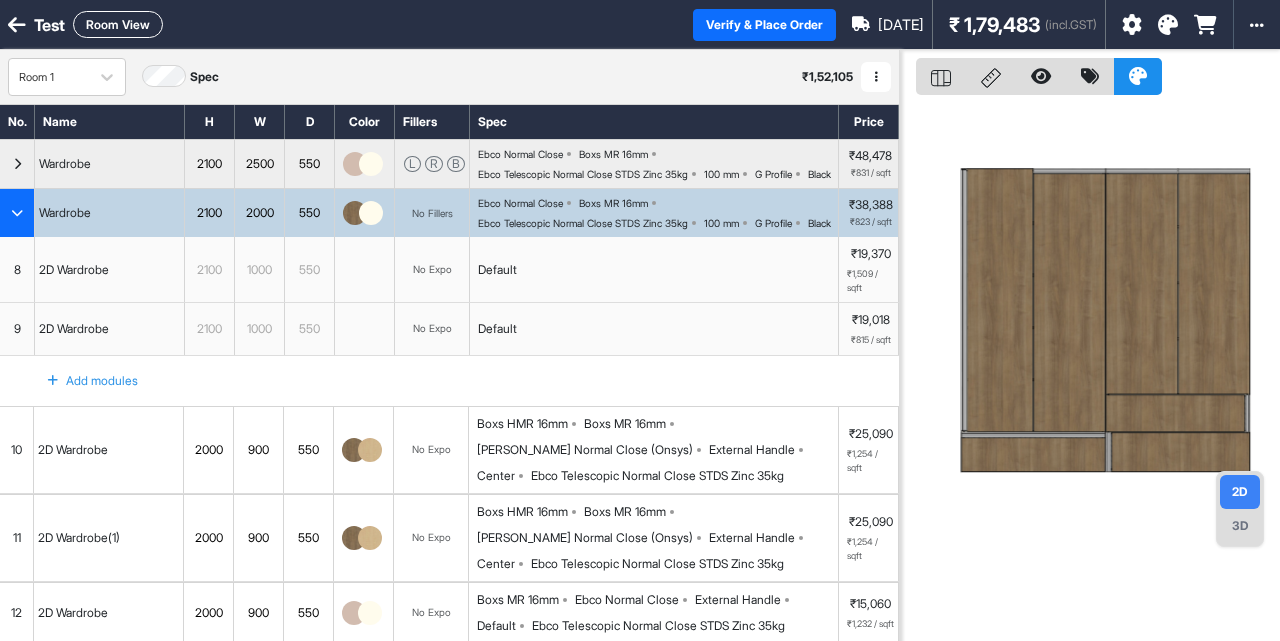 click at bounding box center [17, 213] 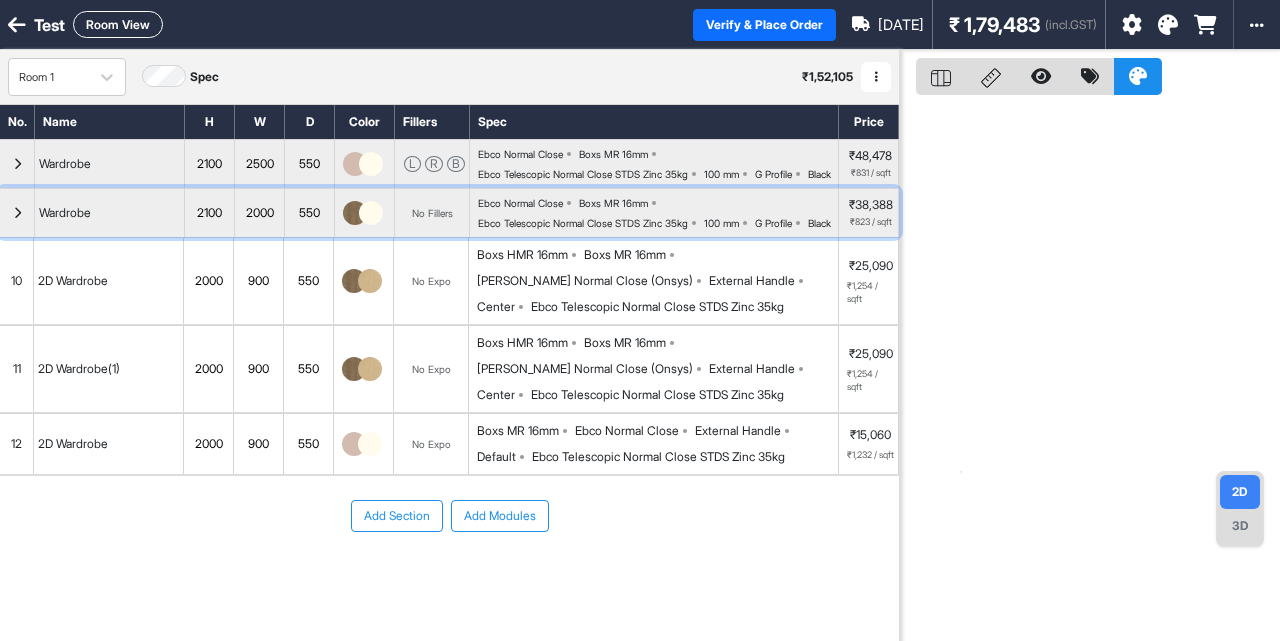 click at bounding box center (17, 213) 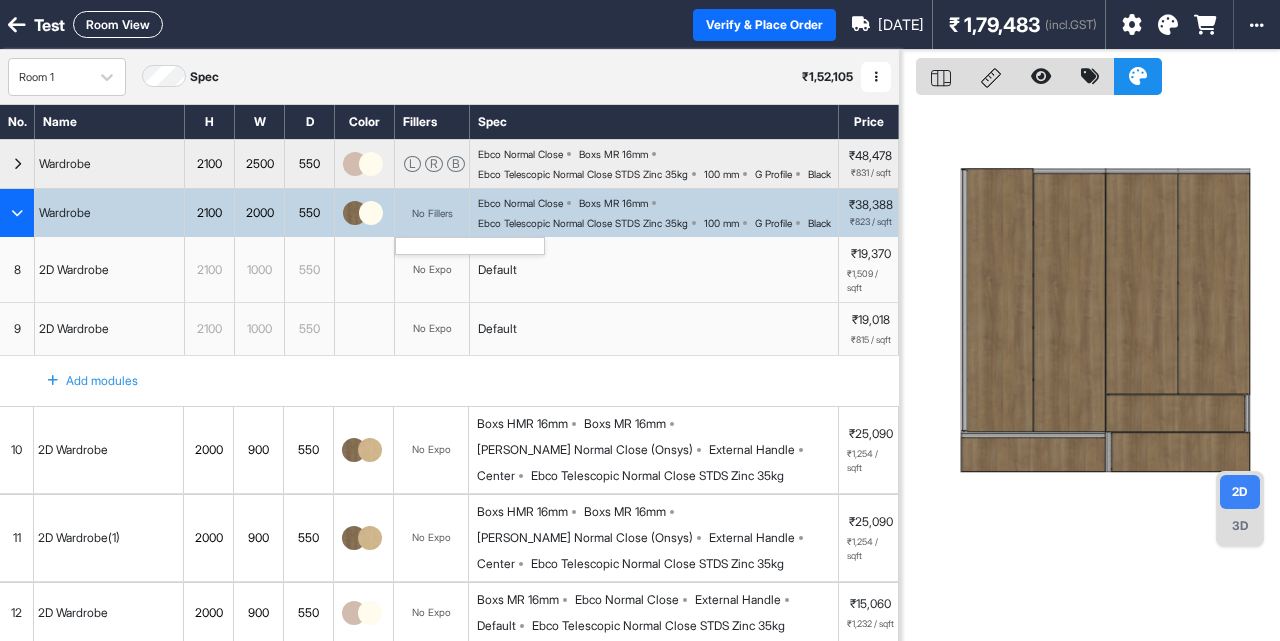 click on "No Fillers" at bounding box center [432, 213] 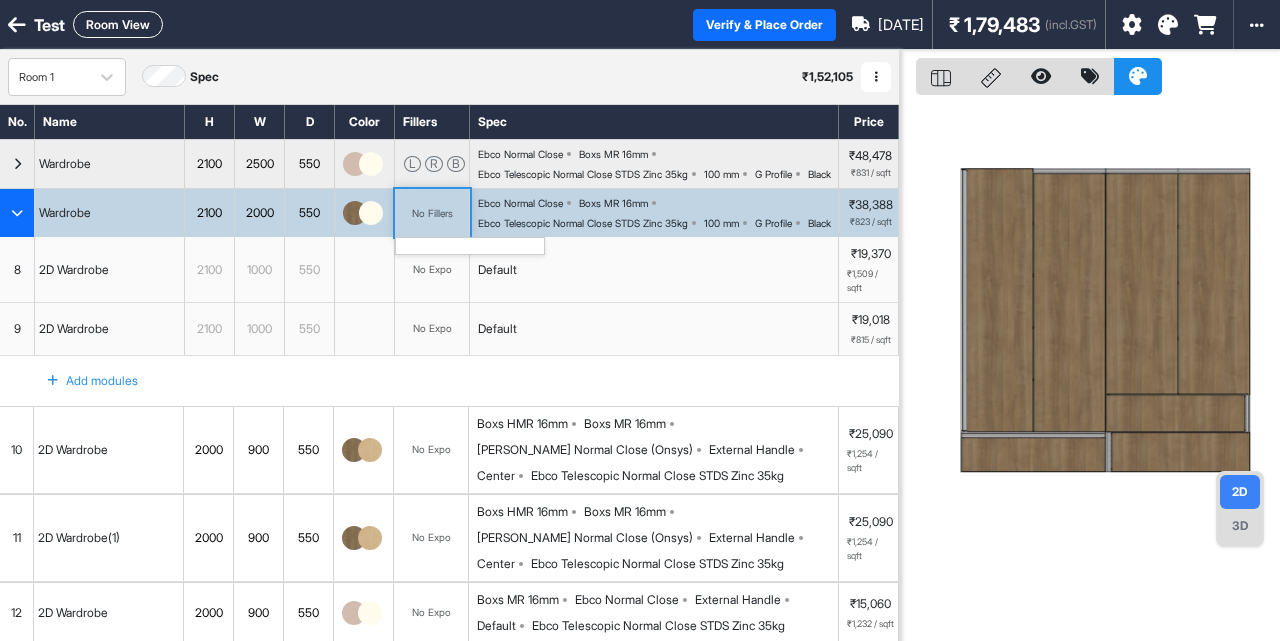 click on "No Fillers" at bounding box center [432, 213] 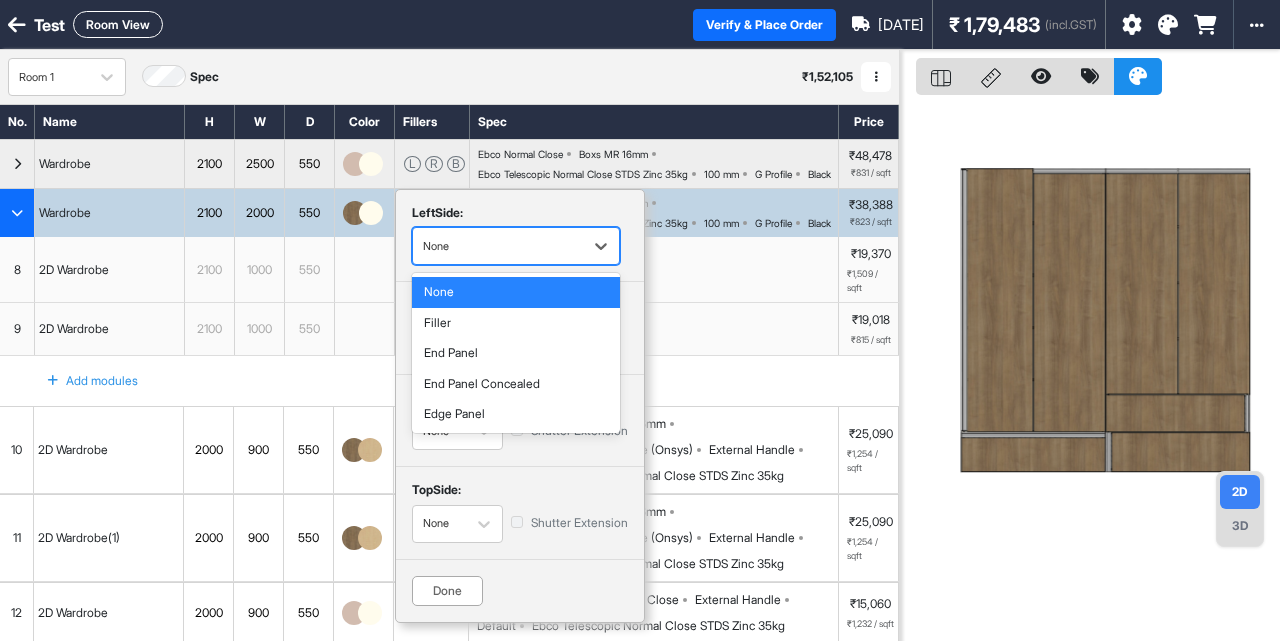 drag, startPoint x: 493, startPoint y: 260, endPoint x: 477, endPoint y: 316, distance: 58.24088 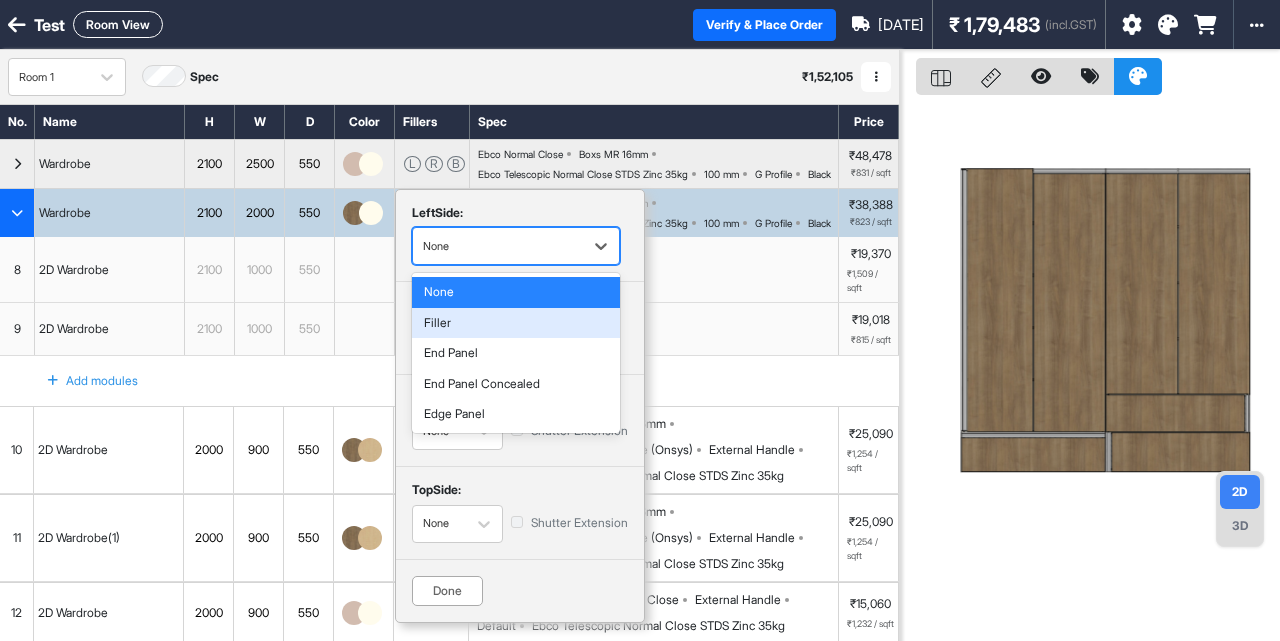 click on "Filler" at bounding box center [516, 323] 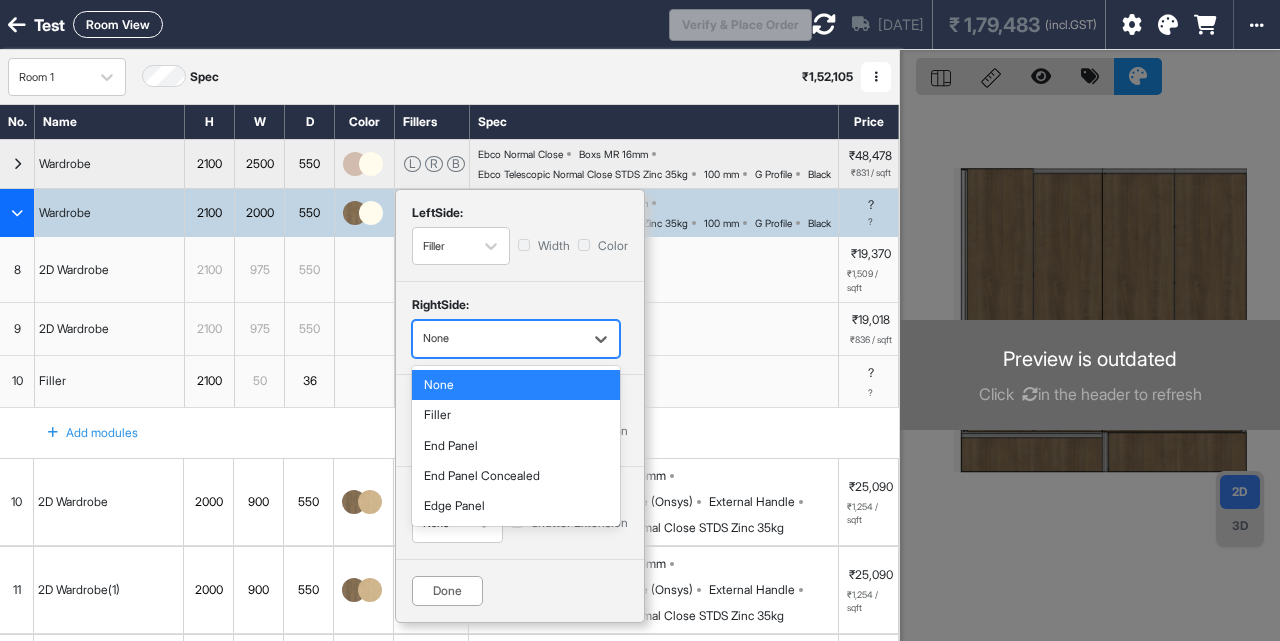 click at bounding box center (498, 339) 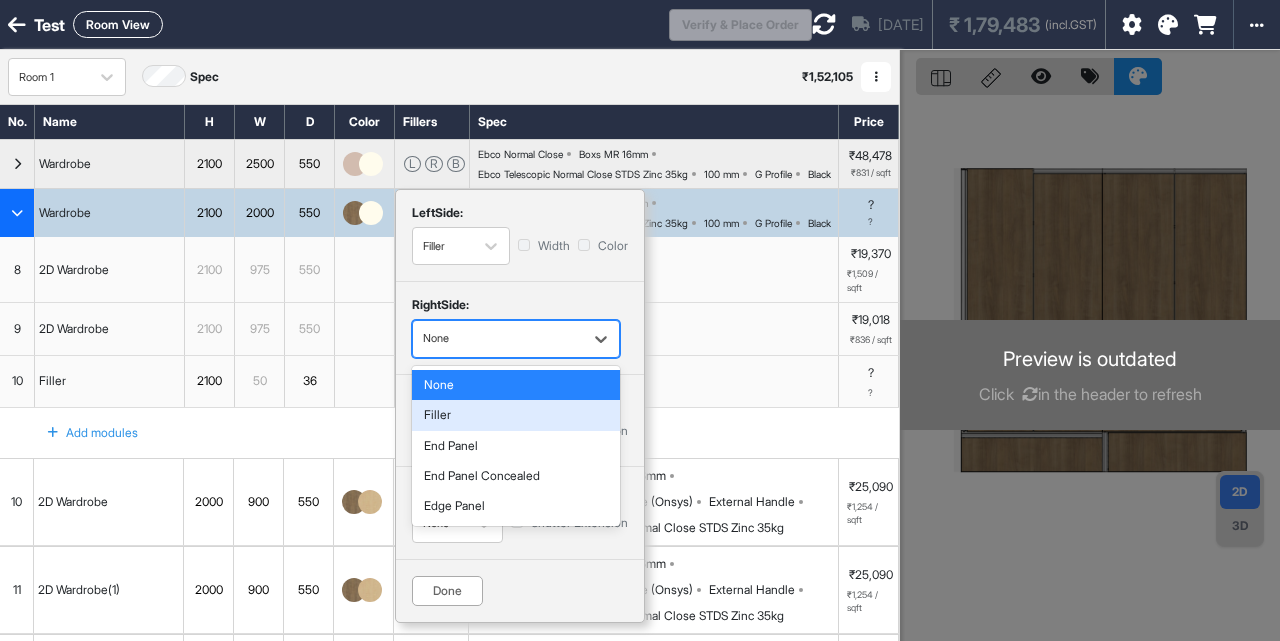 click on "Filler" at bounding box center (516, 415) 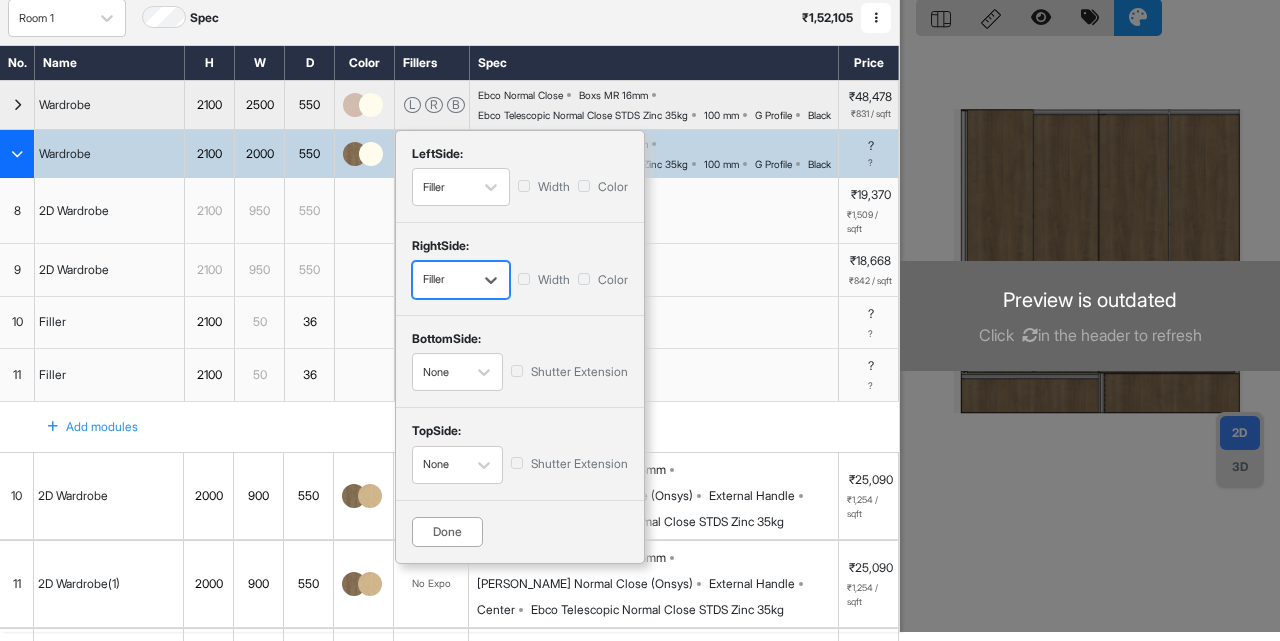 scroll, scrollTop: 60, scrollLeft: 0, axis: vertical 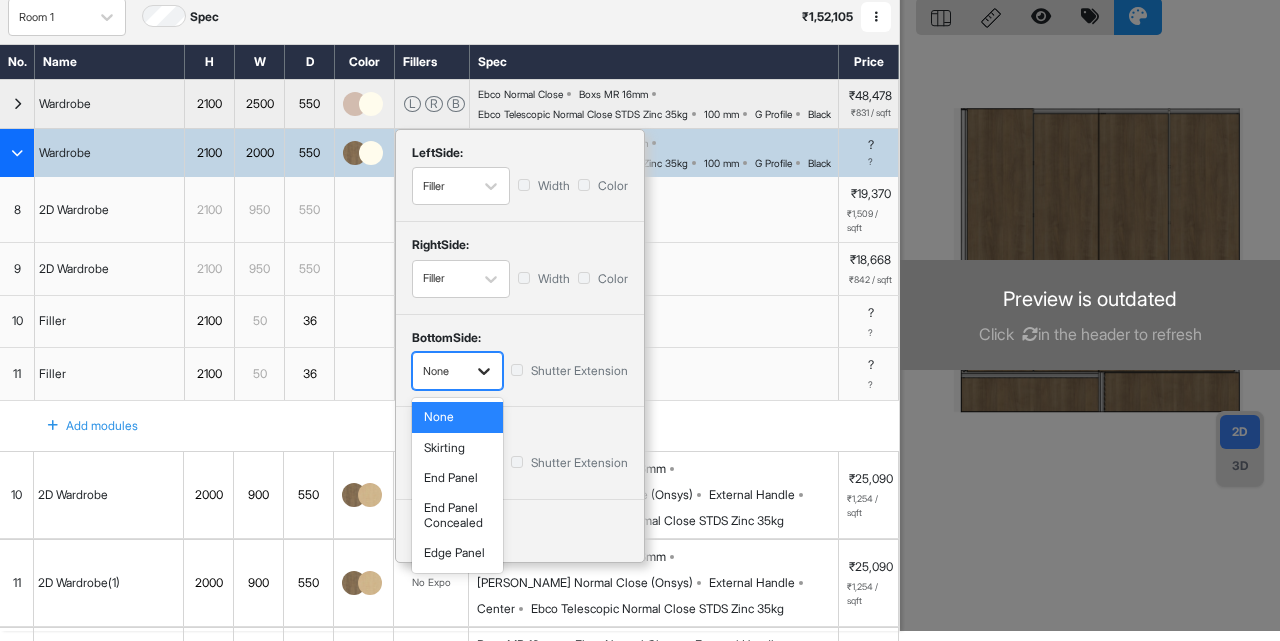 click 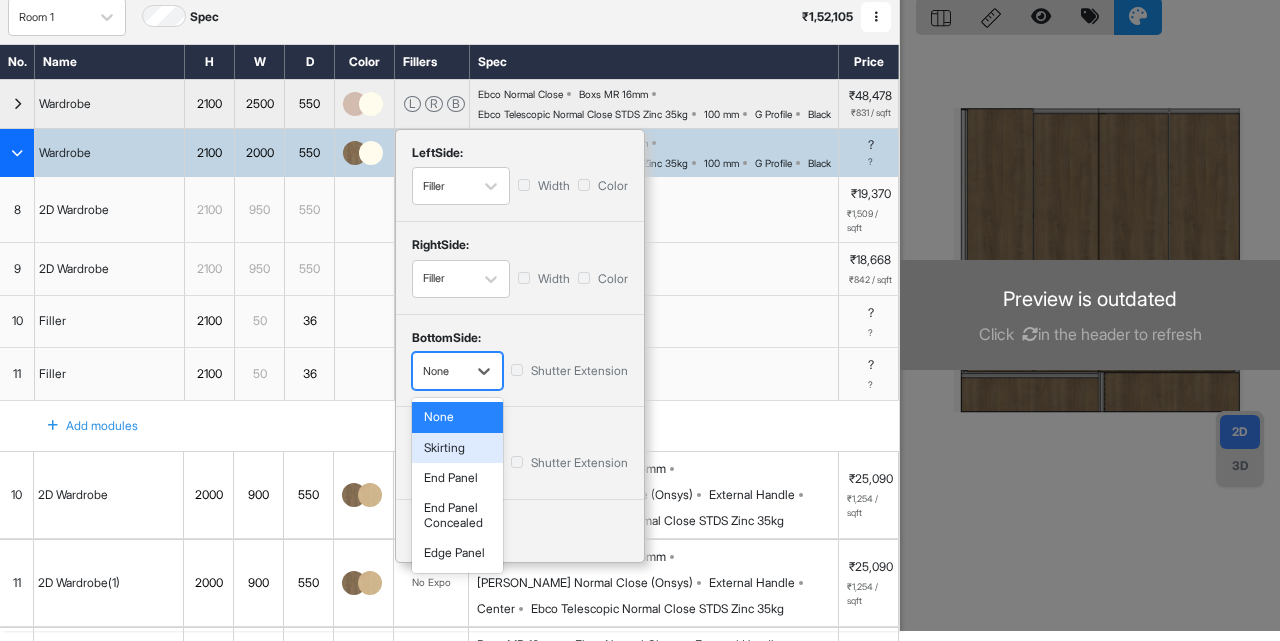 click on "Skirting" at bounding box center [457, 448] 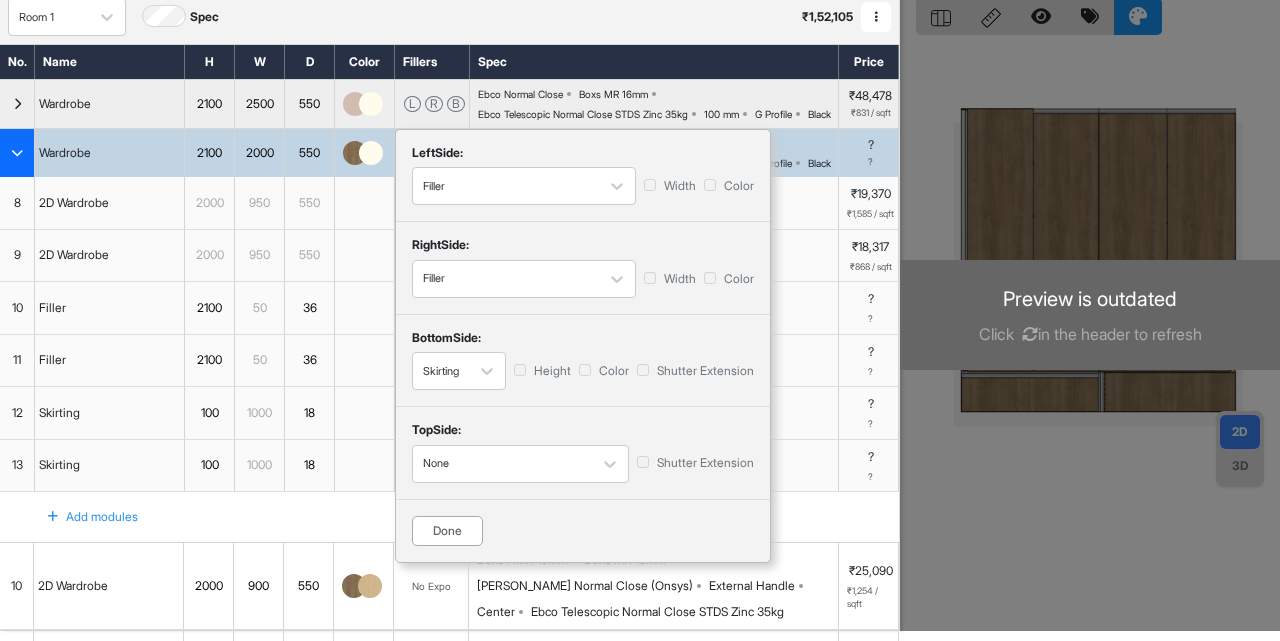 click on "Done" at bounding box center (447, 531) 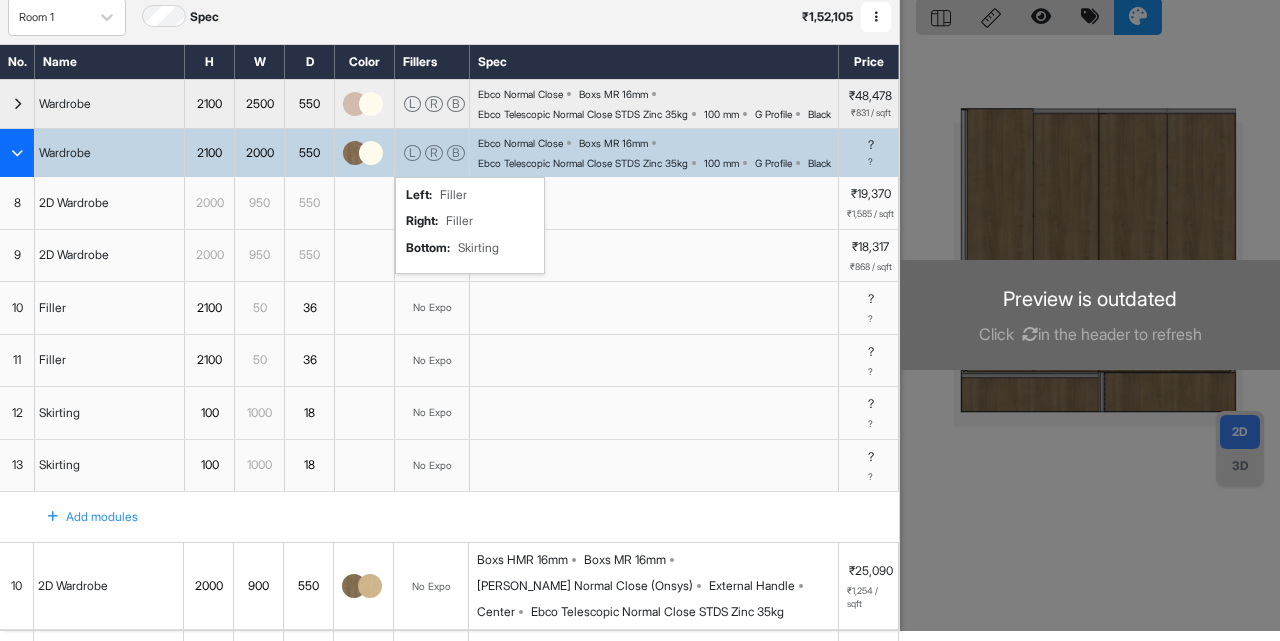 scroll, scrollTop: 0, scrollLeft: 0, axis: both 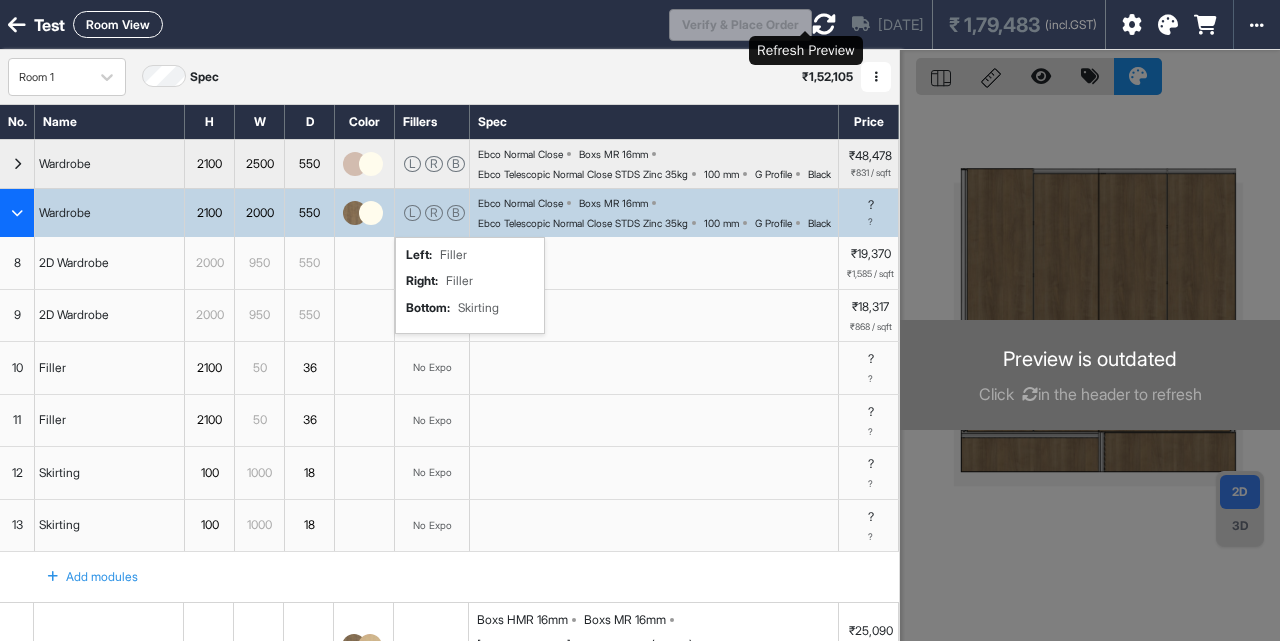 click at bounding box center [824, 24] 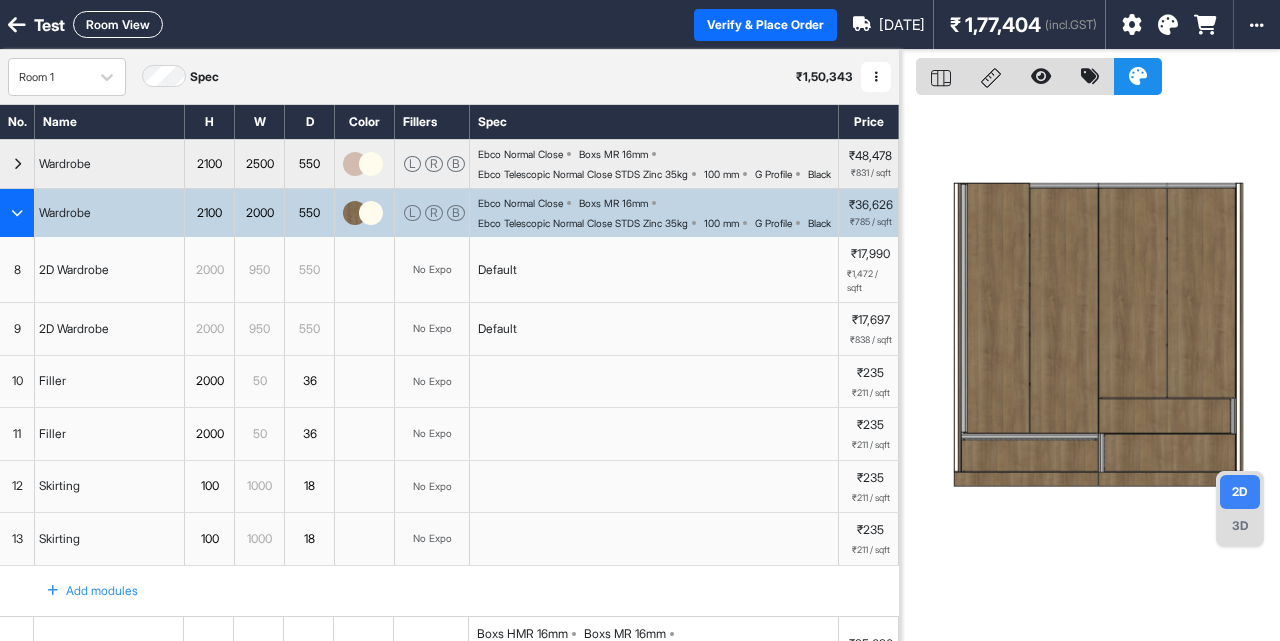 click on "No Expo" at bounding box center (432, 269) 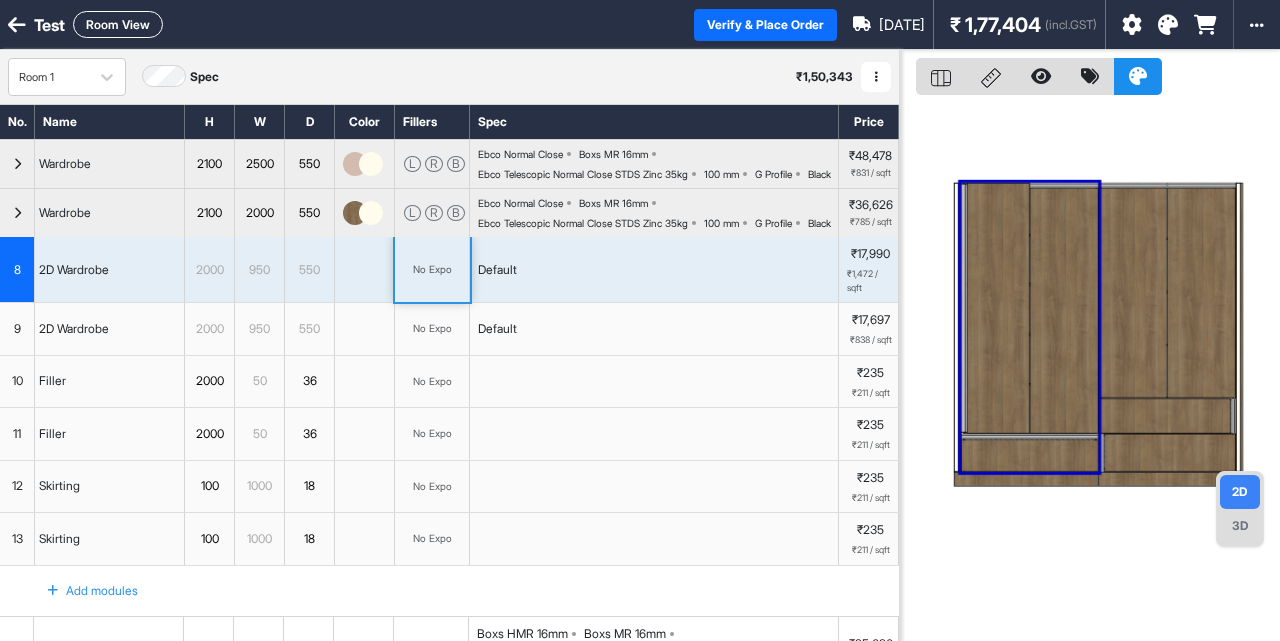 click on "No Expo" at bounding box center (432, 269) 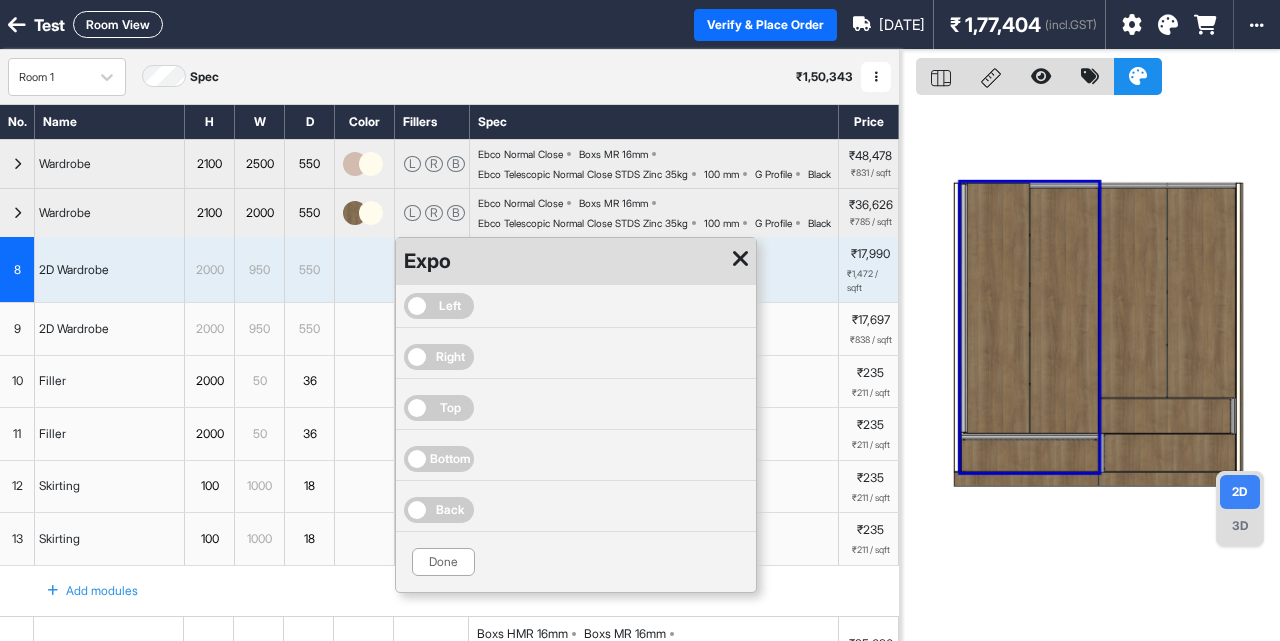 click on "Left" at bounding box center (439, 306) 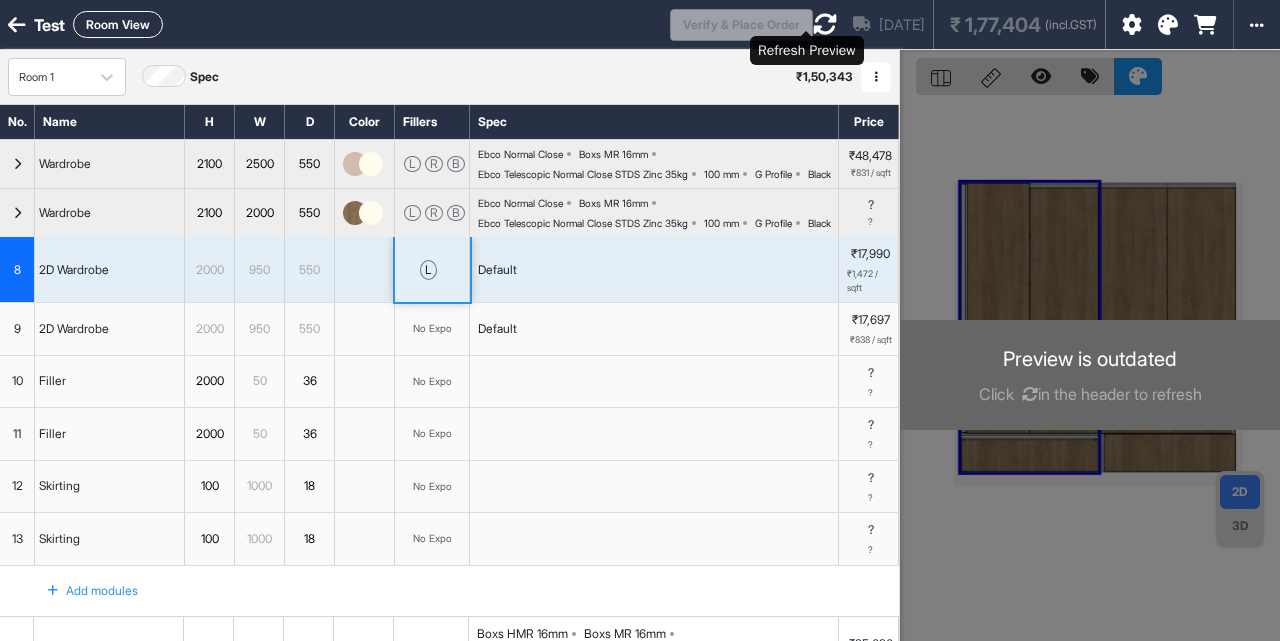 click at bounding box center [825, 24] 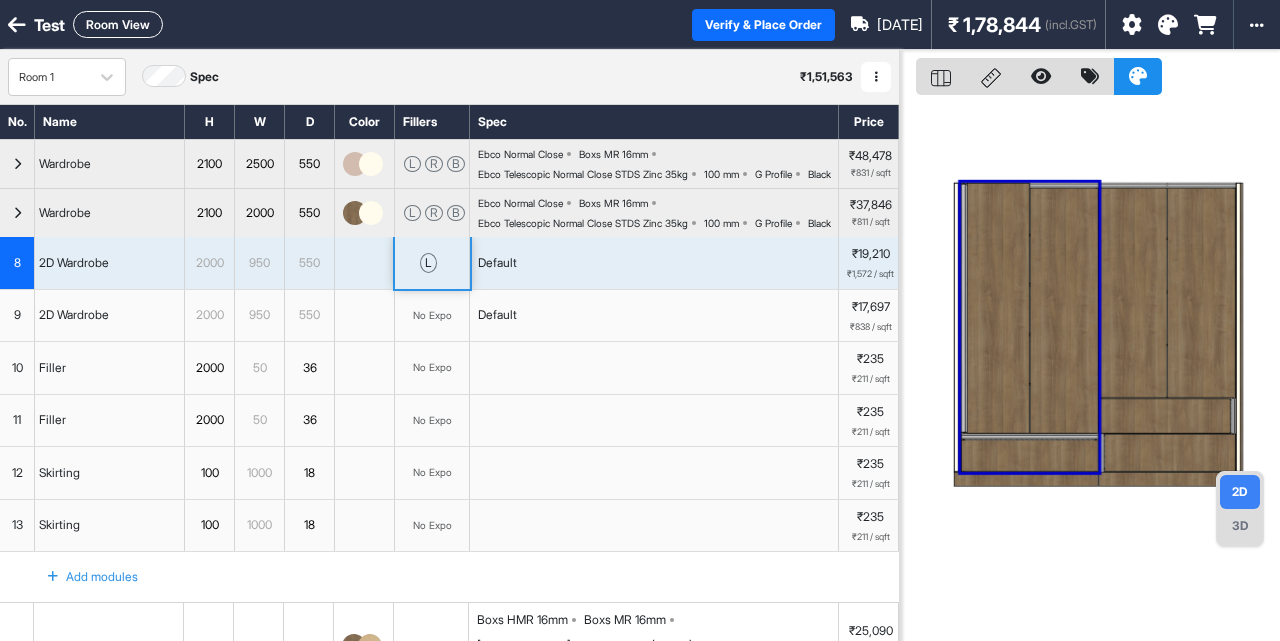 scroll, scrollTop: 459, scrollLeft: 0, axis: vertical 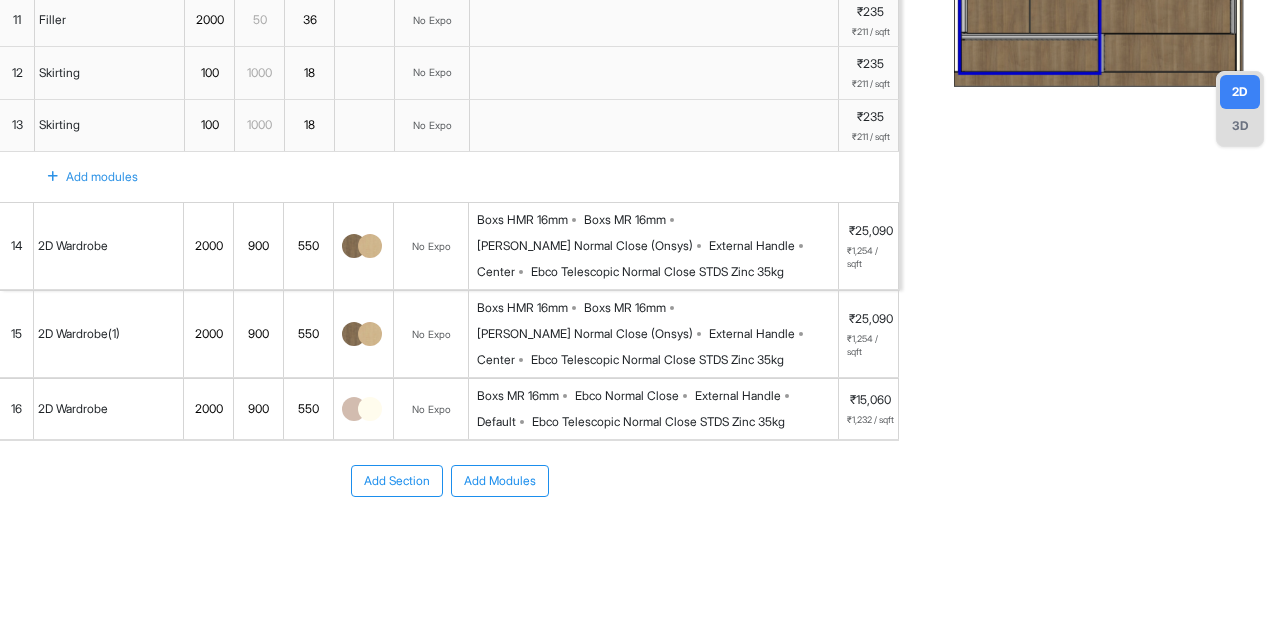 click on "Add Section" at bounding box center [397, 481] 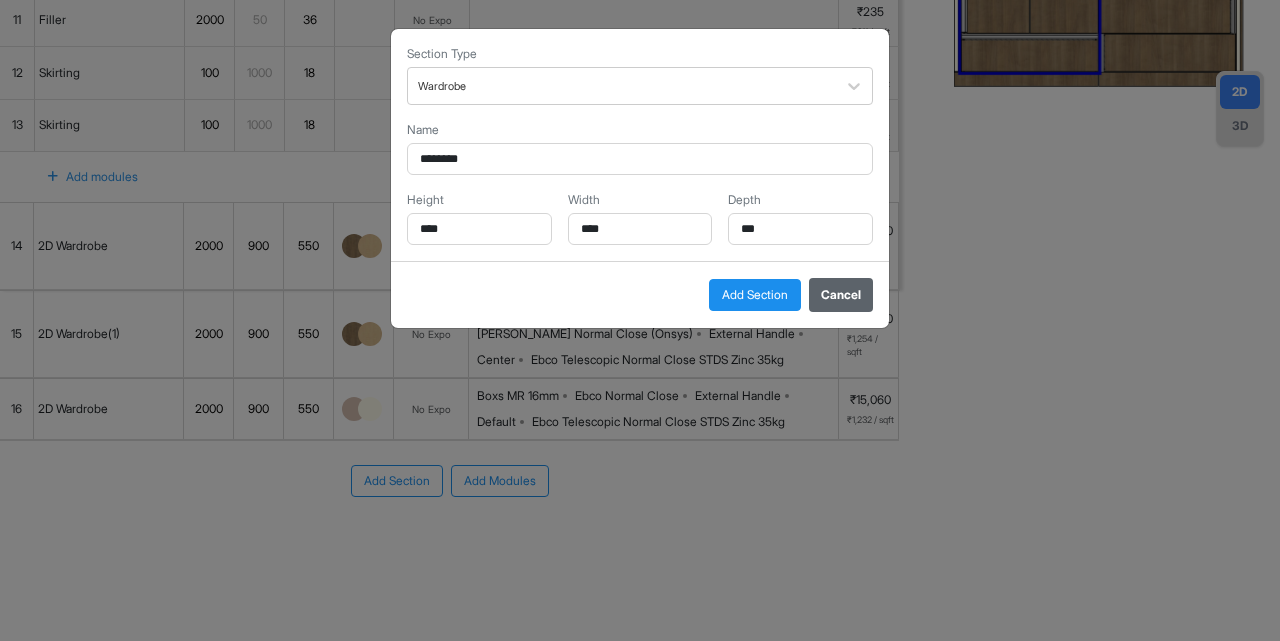 click on "Cancel" at bounding box center [841, 295] 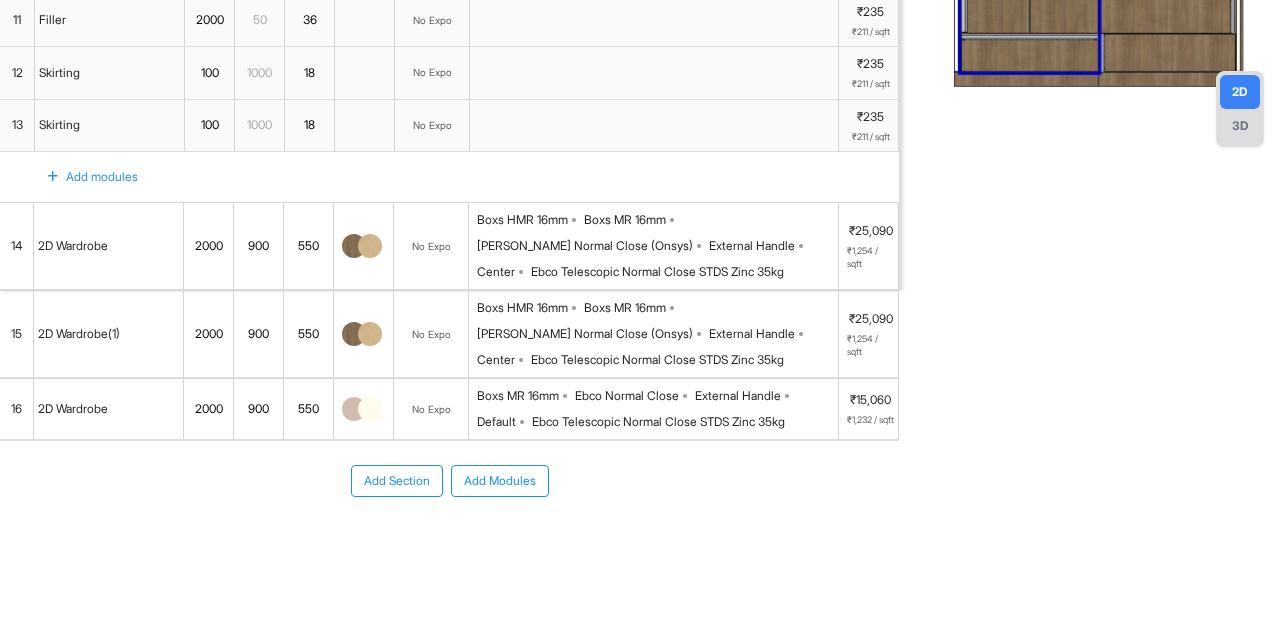 click on "Add Modules" at bounding box center (500, 481) 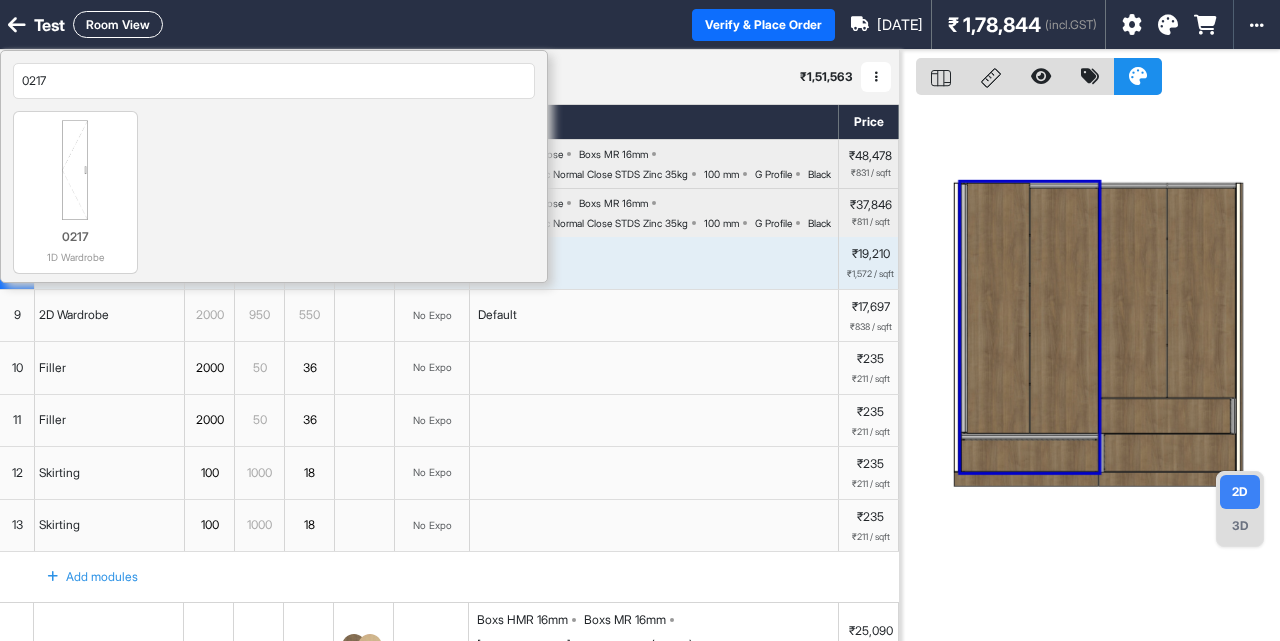 type on "0217" 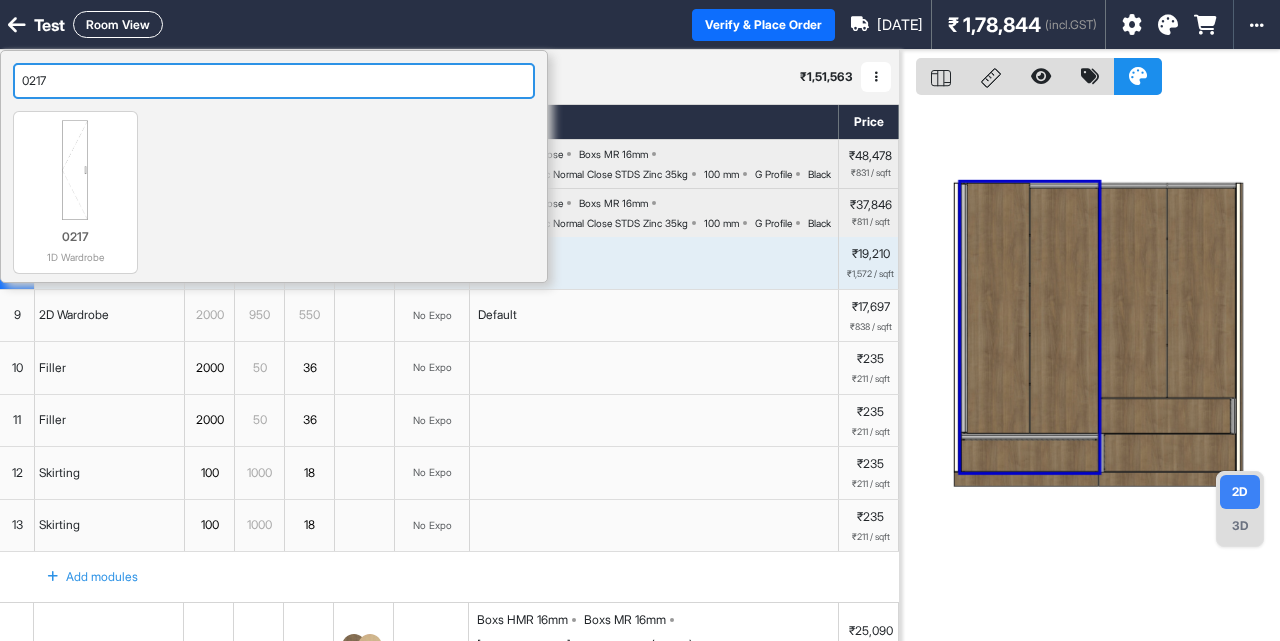 click on "0217" at bounding box center [274, 81] 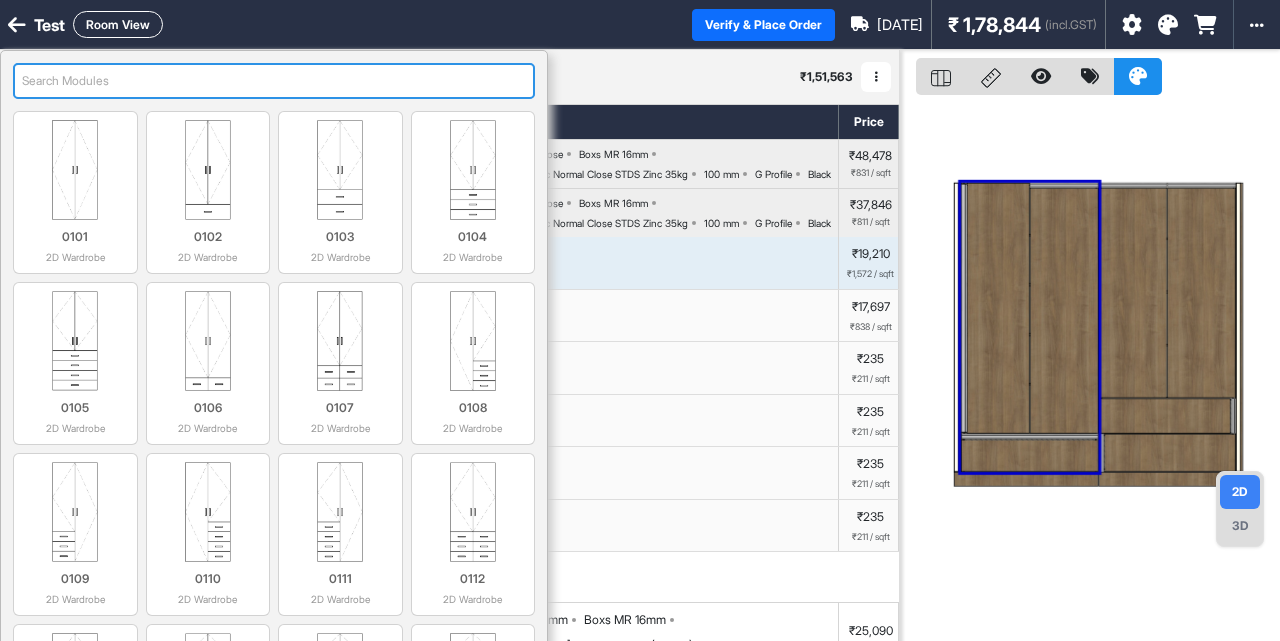 type 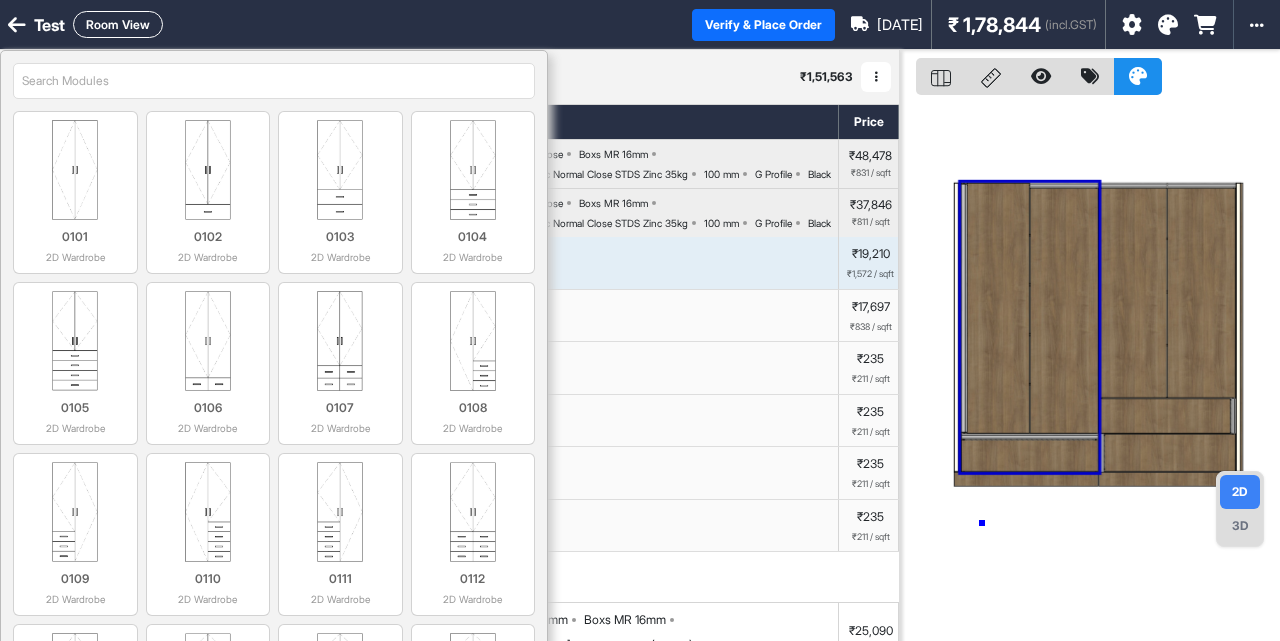 click at bounding box center [1090, 370] 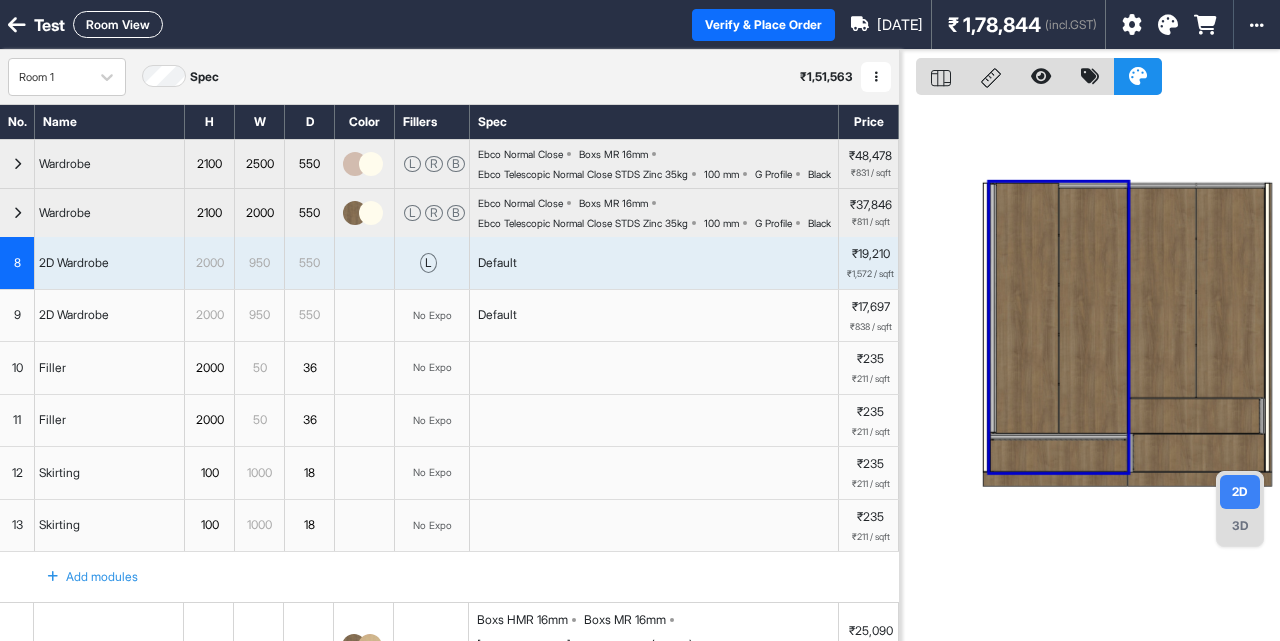 click on "Boxs MR 16mm" at bounding box center [613, 203] 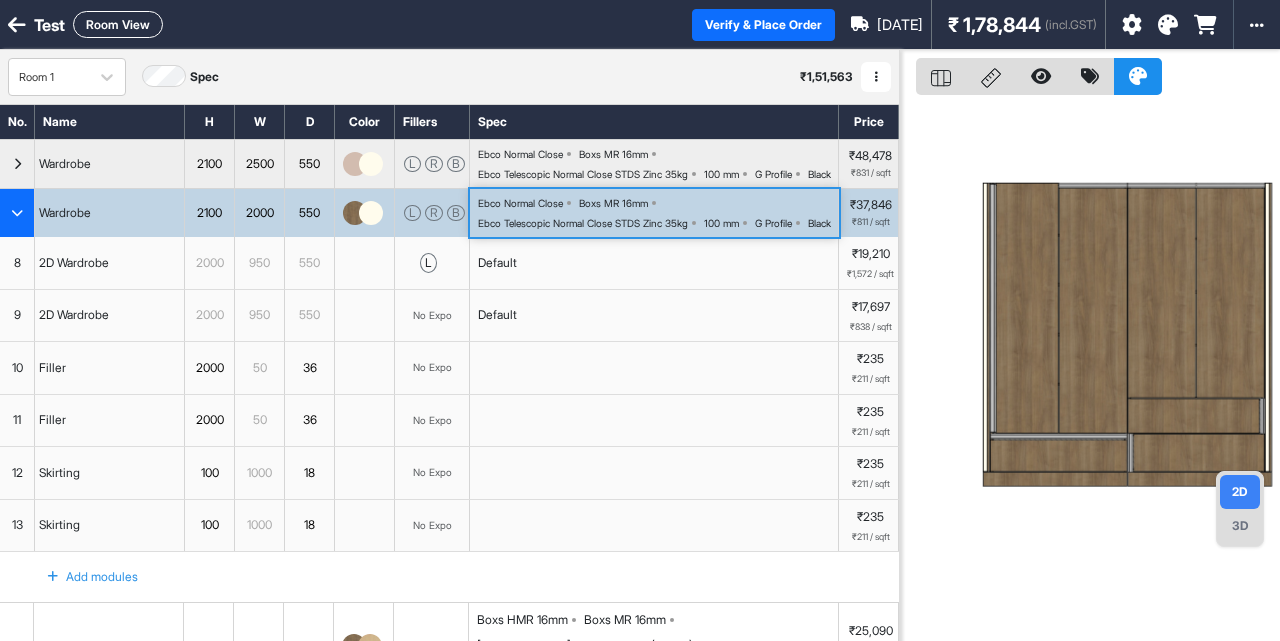 click on "Ebco Normal Close Boxs MR 16mm Ebco Telescopic Normal Close STDS Zinc 35kg 100 mm G Profile Black" at bounding box center (658, 213) 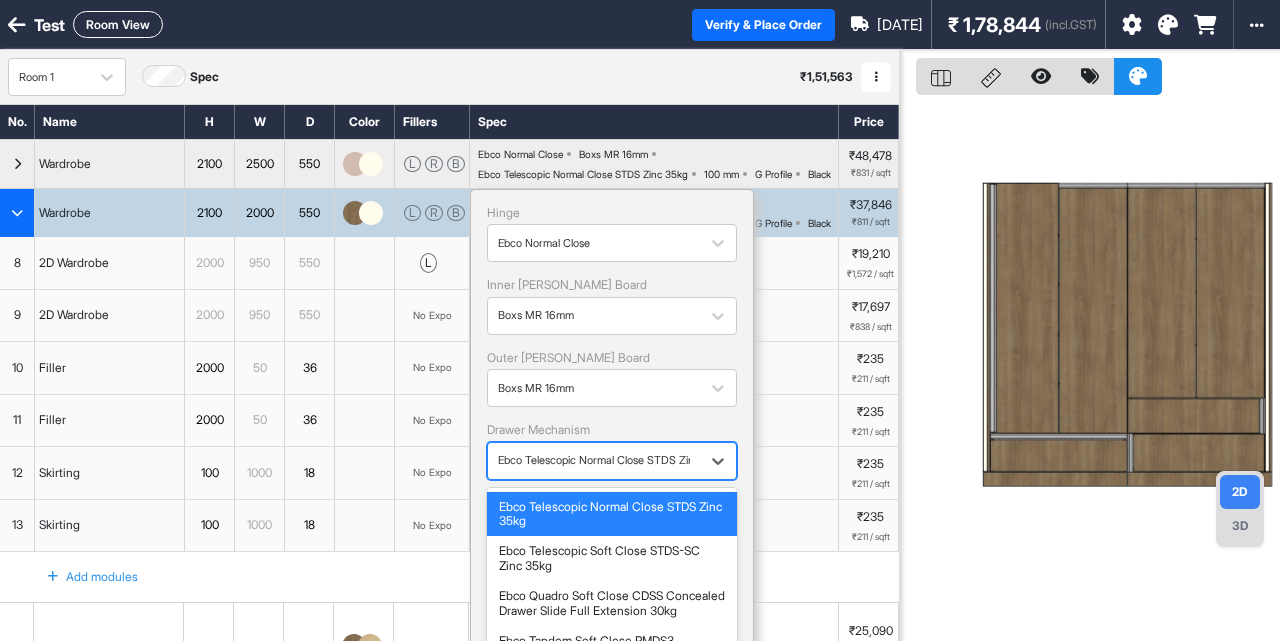 click at bounding box center [594, 460] 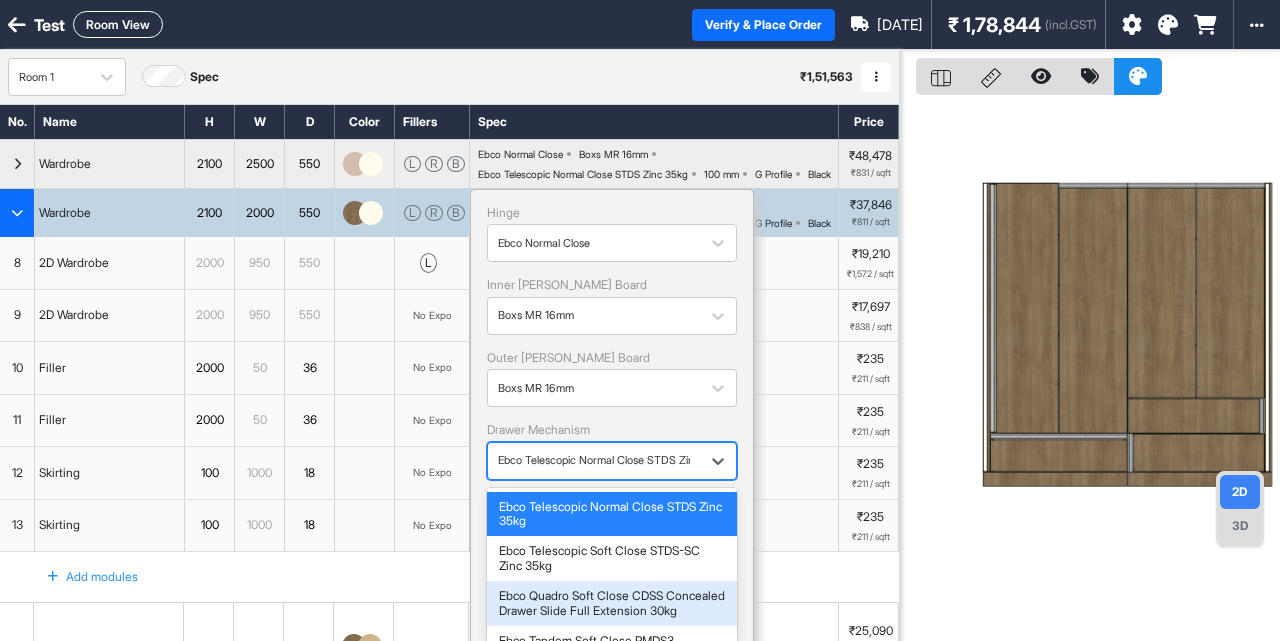 click on "Ebco Quadro Soft Close CDSS Concealed Drawer Slide Full Extension 30kg" at bounding box center [612, 603] 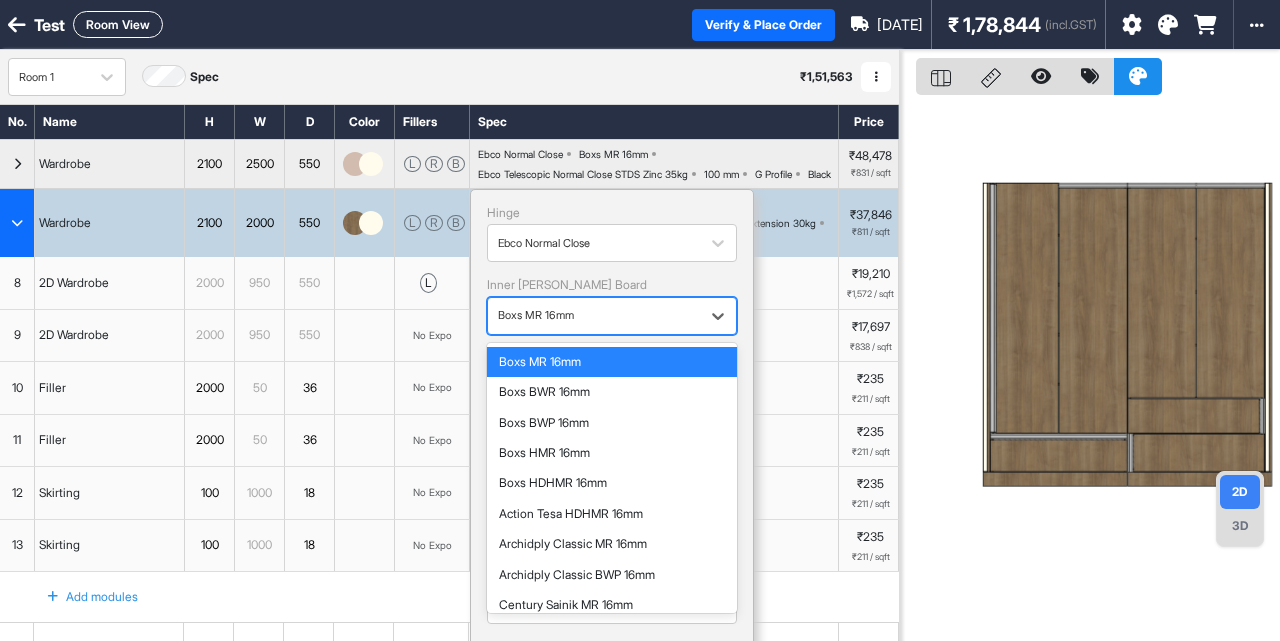 click at bounding box center (594, 316) 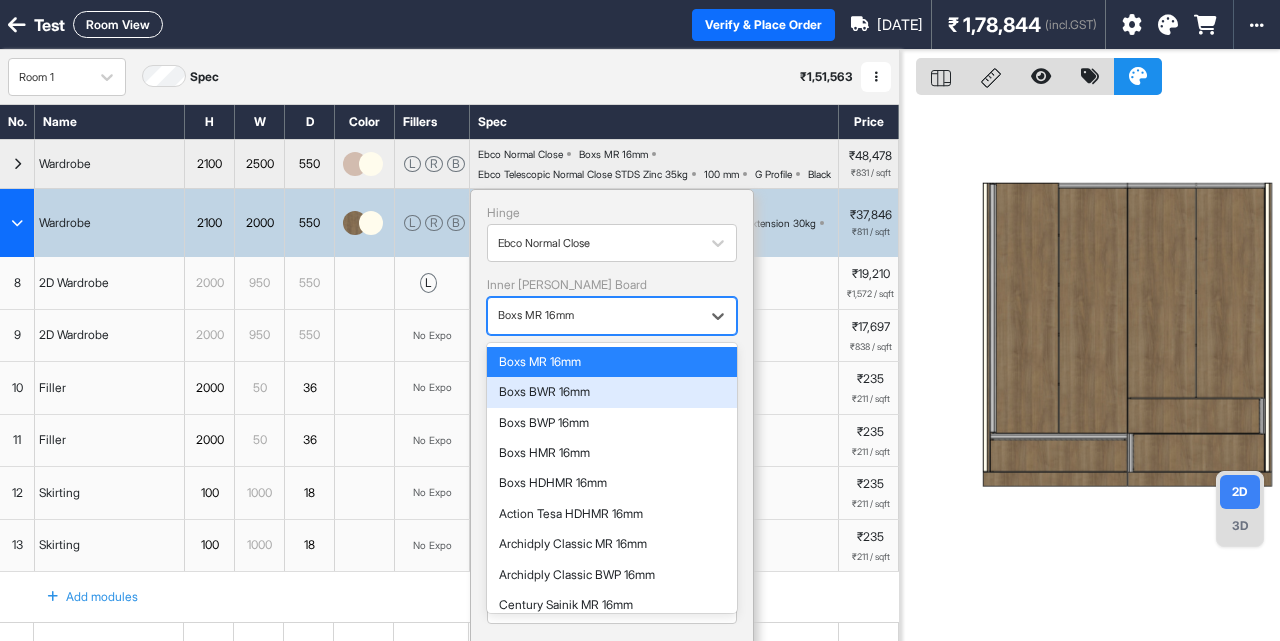 click on "Boxs BWR 16mm" at bounding box center (612, 392) 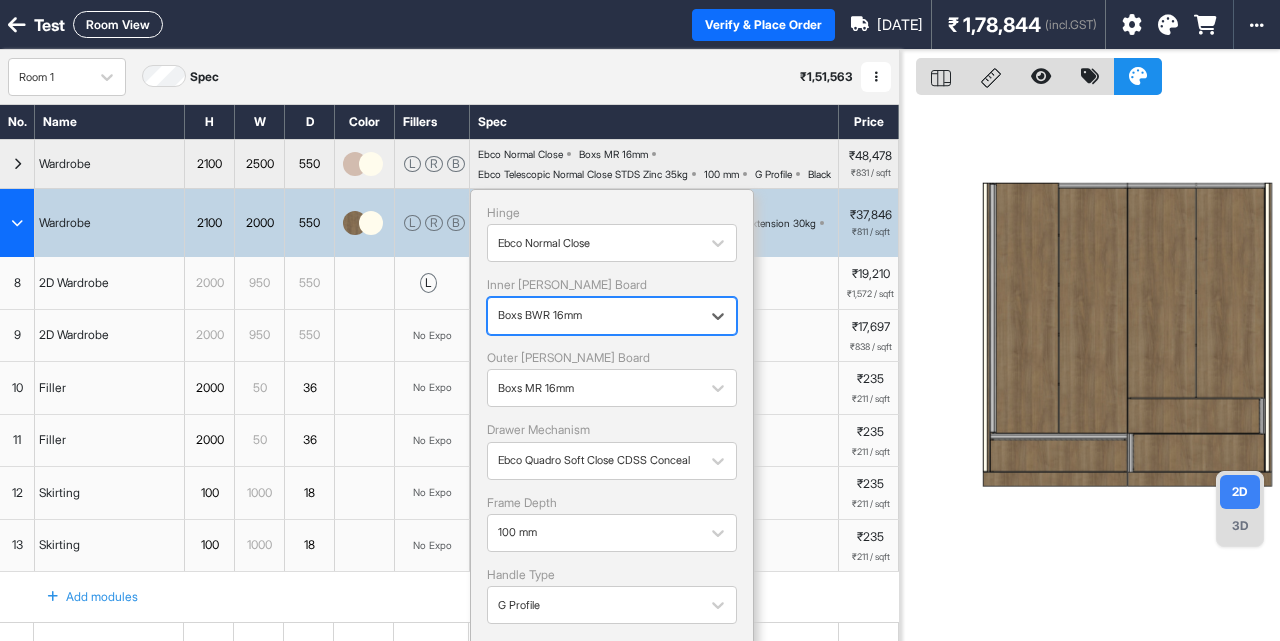 scroll, scrollTop: 471, scrollLeft: 0, axis: vertical 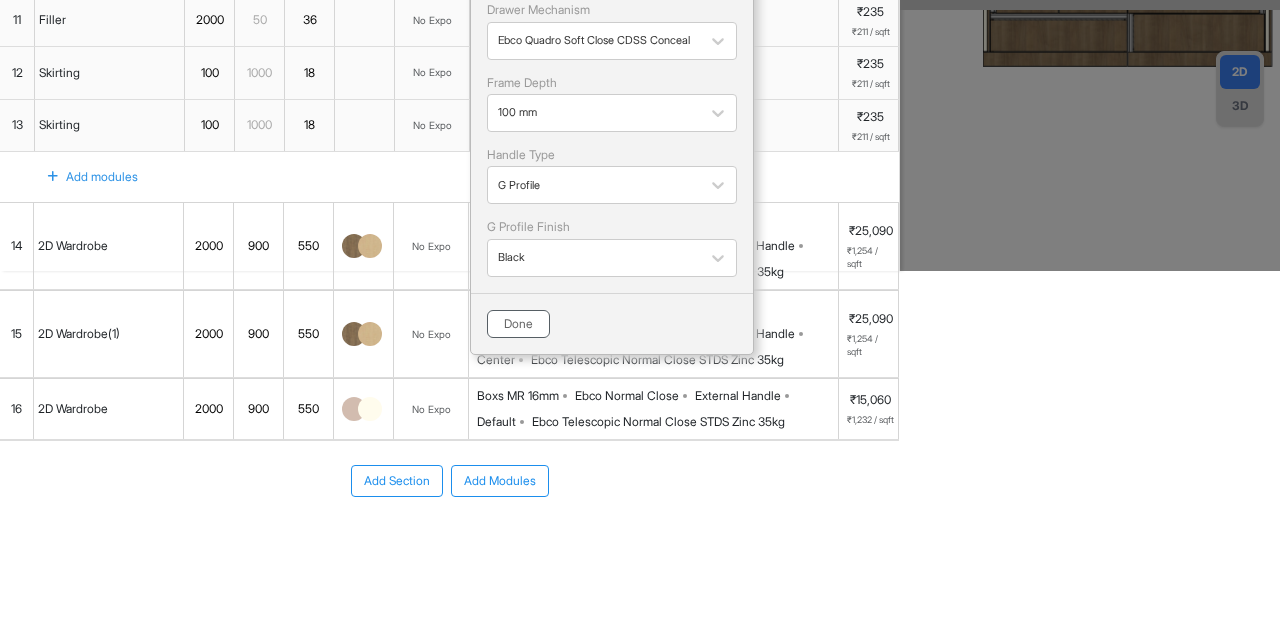 click on "Done" at bounding box center [518, 324] 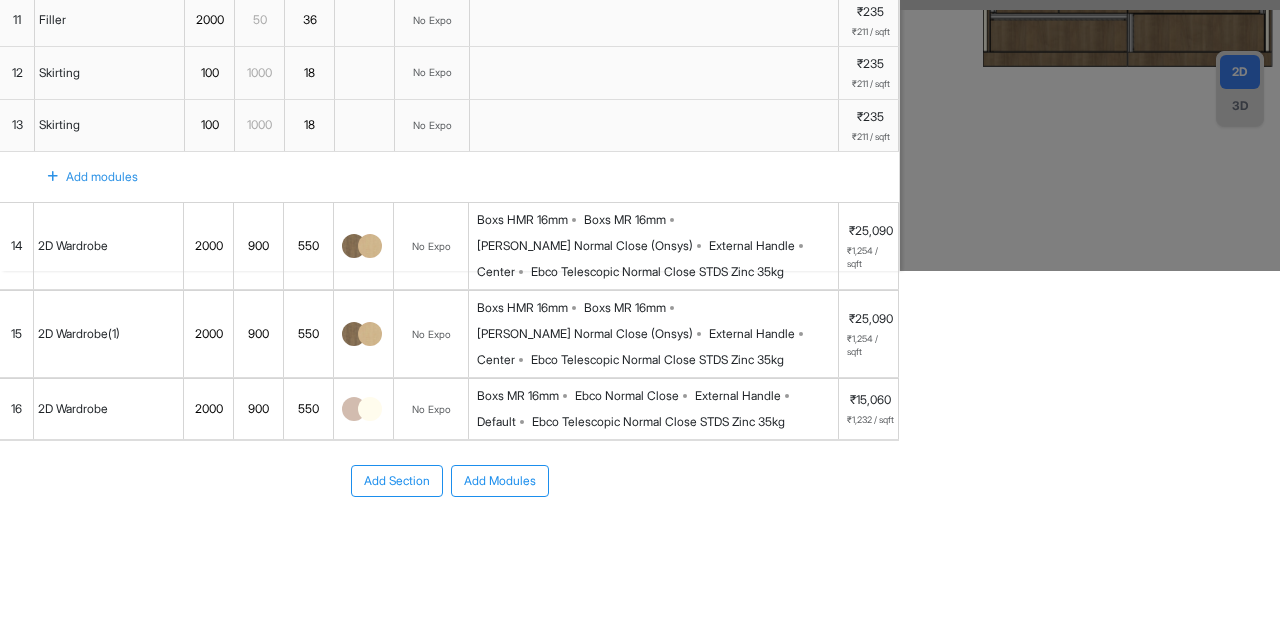 scroll, scrollTop: 0, scrollLeft: 0, axis: both 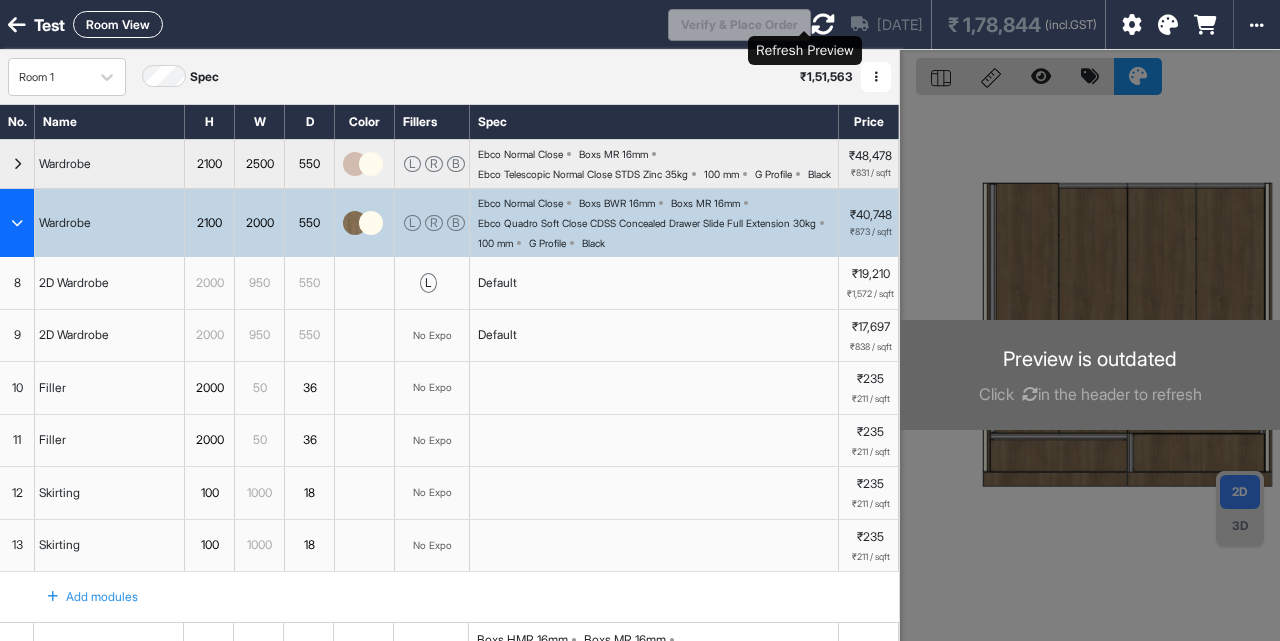 click at bounding box center (823, 24) 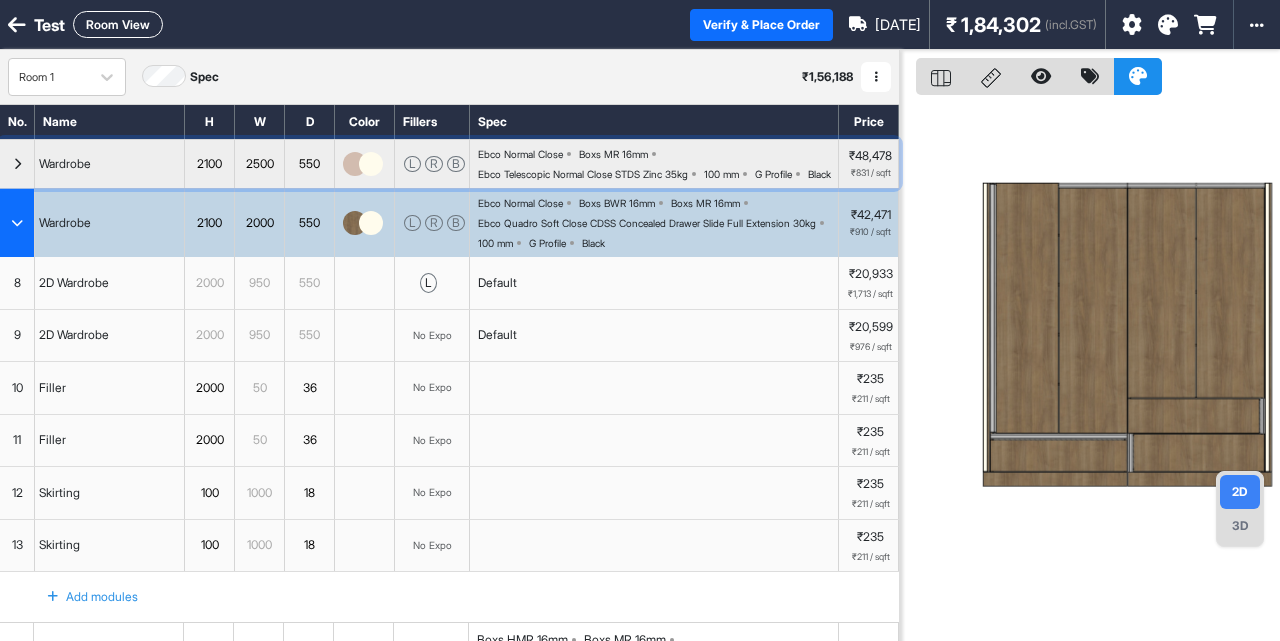 click on "Ebco Normal Close Boxs MR 16mm Ebco Telescopic Normal Close STDS Zinc 35kg 100 mm G Profile Black" at bounding box center (654, 164) 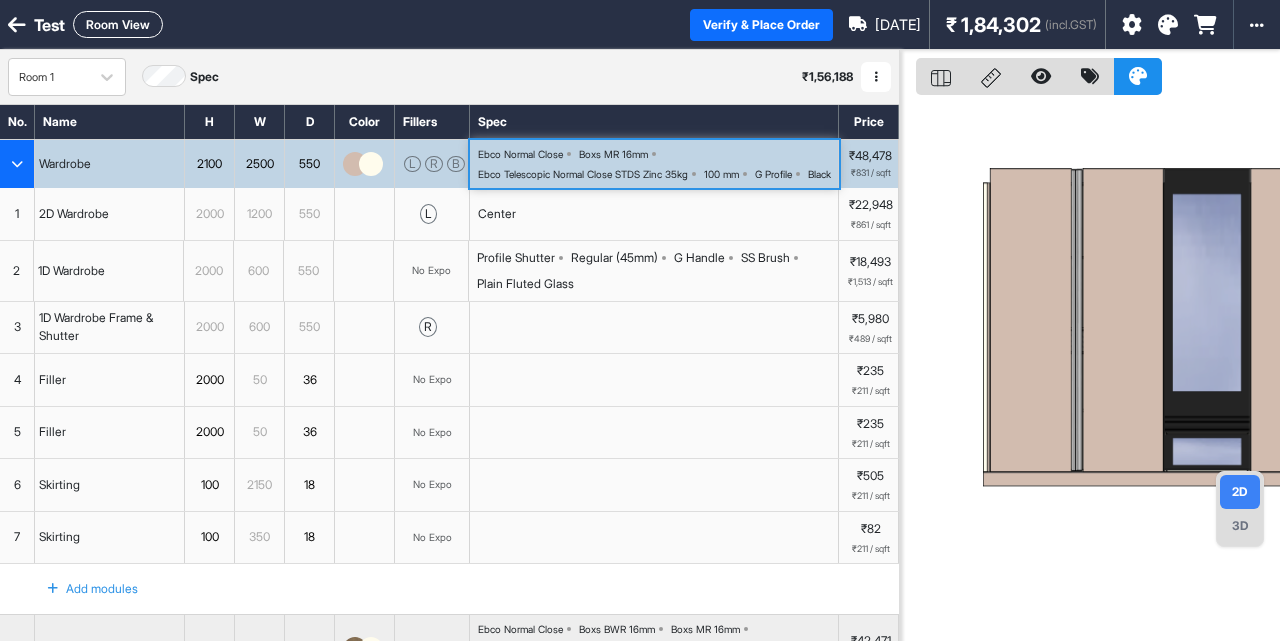 click at bounding box center [17, 164] 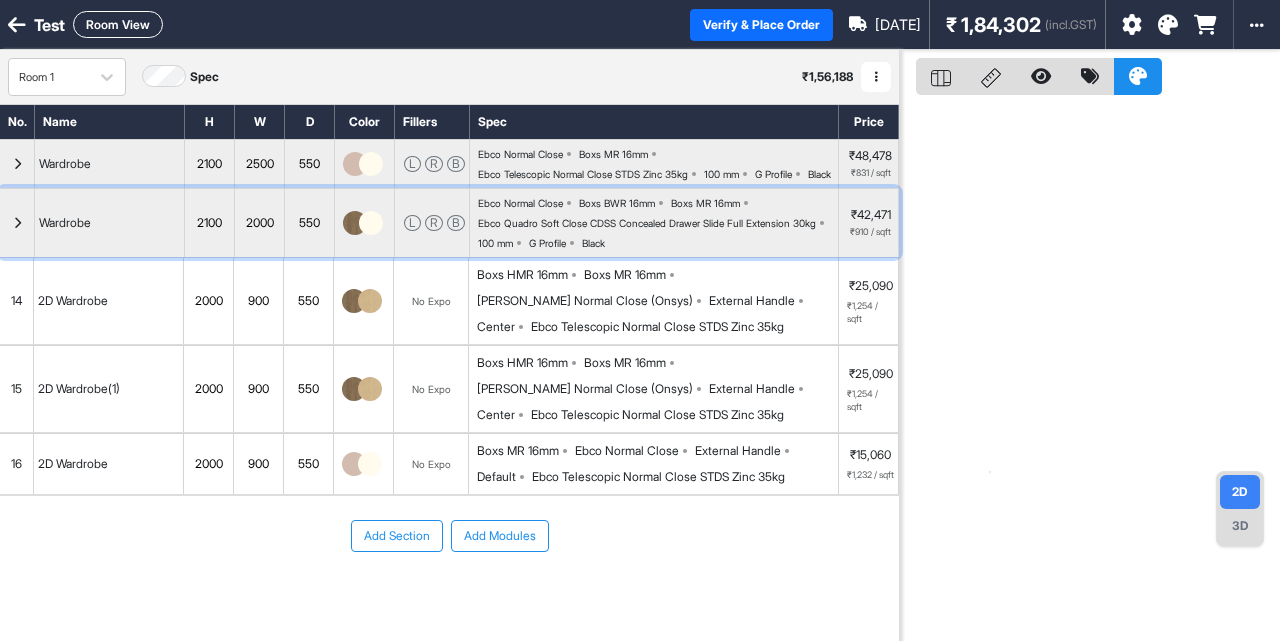 click on "Ebco Normal Close Boxs BWR 16mm Boxs MR 16mm Ebco Quadro Soft Close CDSS Concealed Drawer Slide Full Extension 30kg 100 mm G Profile Black" at bounding box center [658, 223] 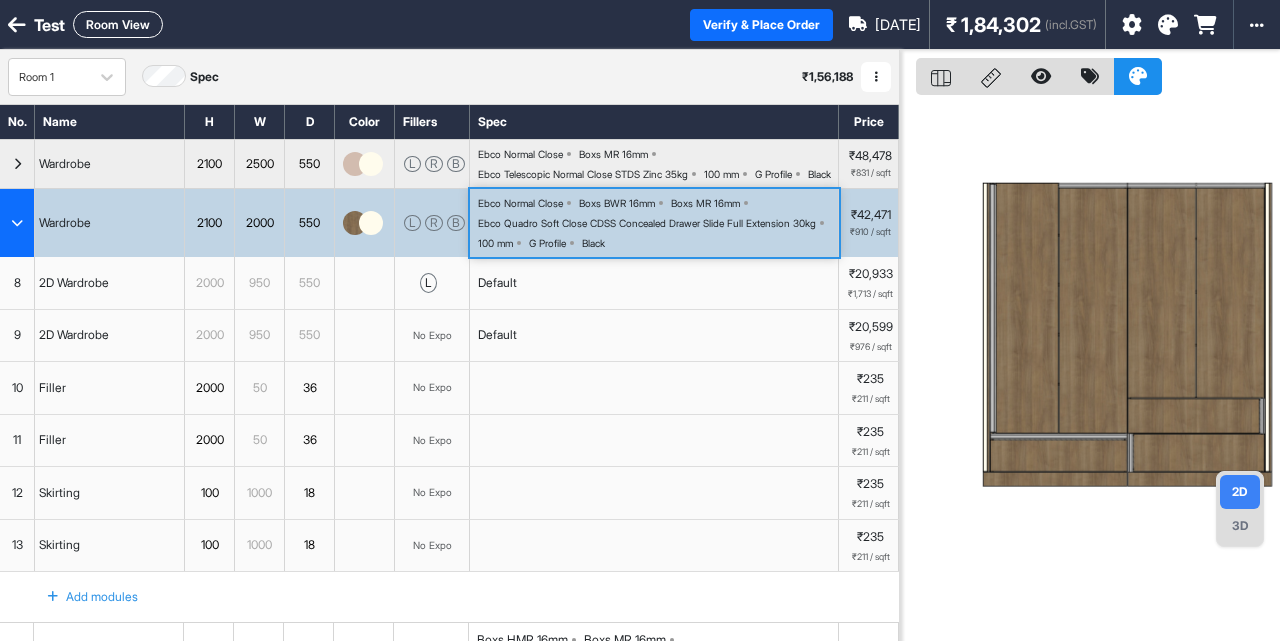 type 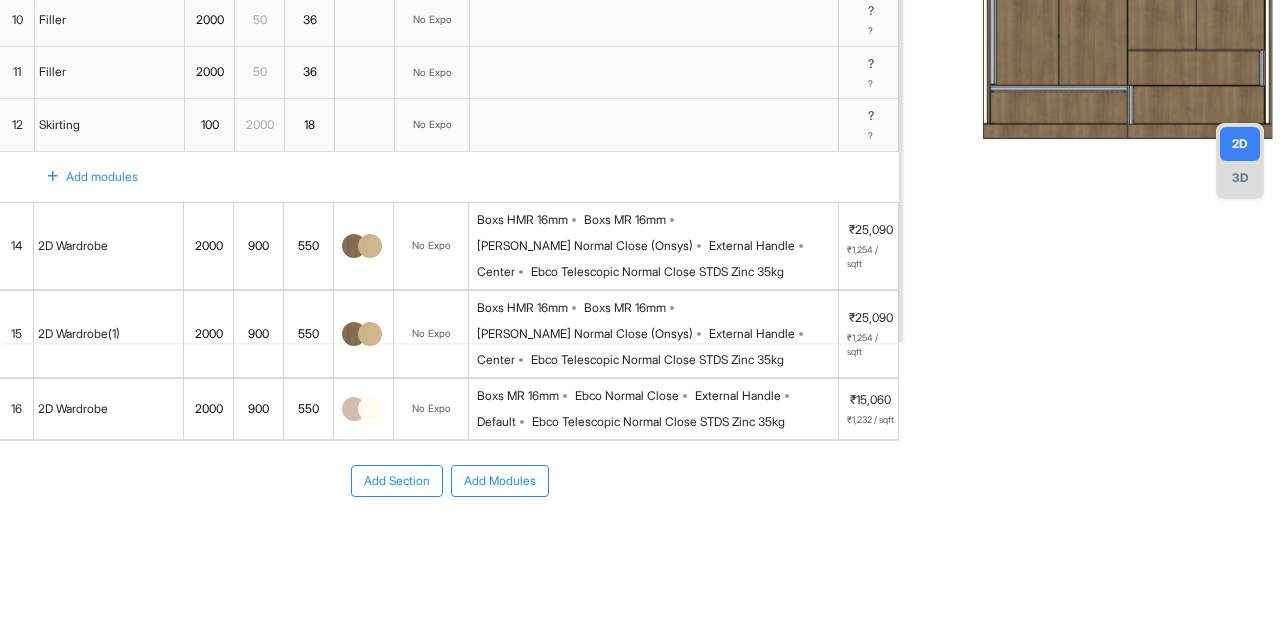 scroll, scrollTop: 0, scrollLeft: 0, axis: both 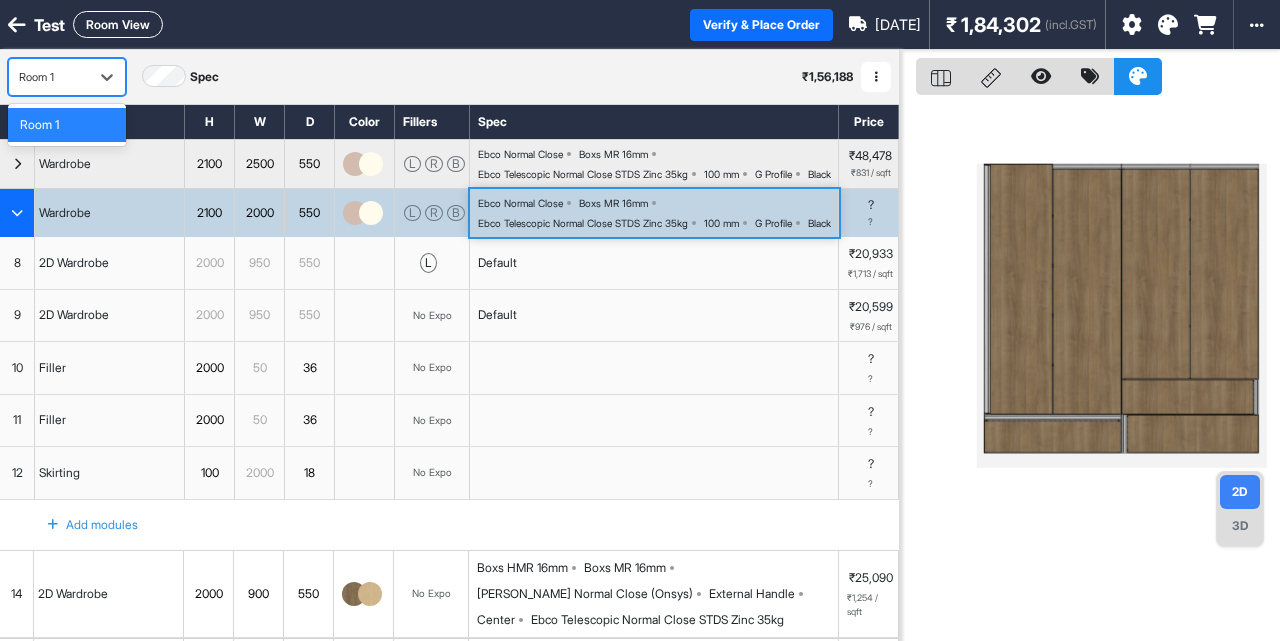 drag, startPoint x: 104, startPoint y: 73, endPoint x: 77, endPoint y: 135, distance: 67.62396 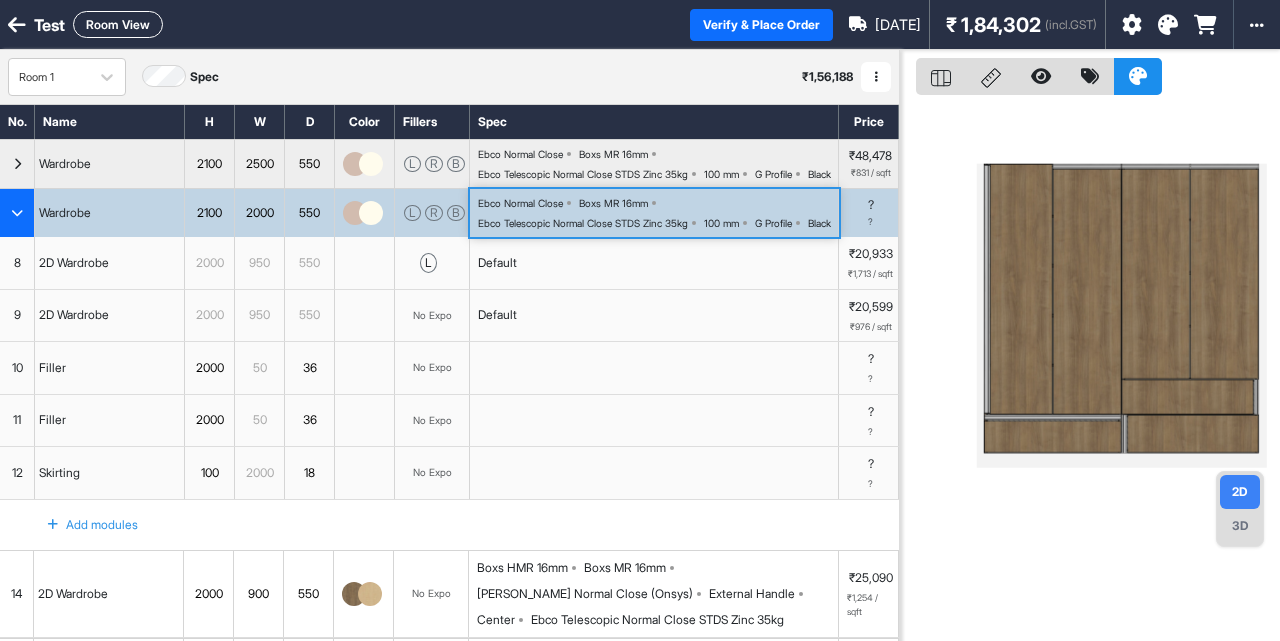click at bounding box center [876, 77] 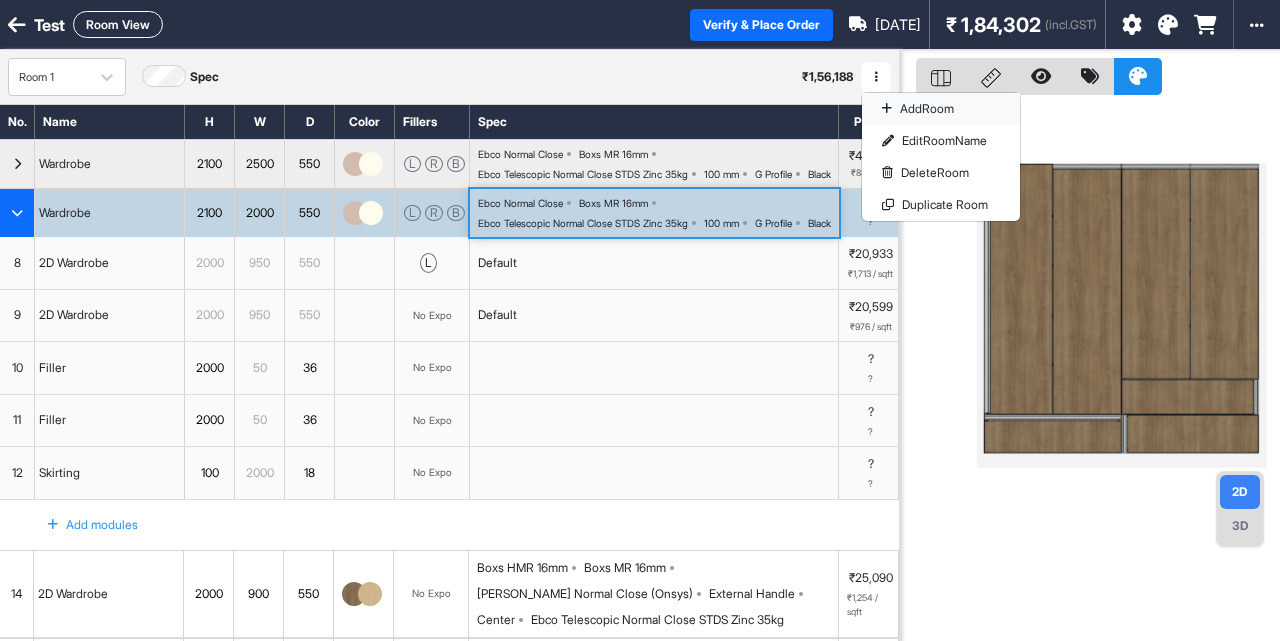 click on "Add  Room" at bounding box center [941, 109] 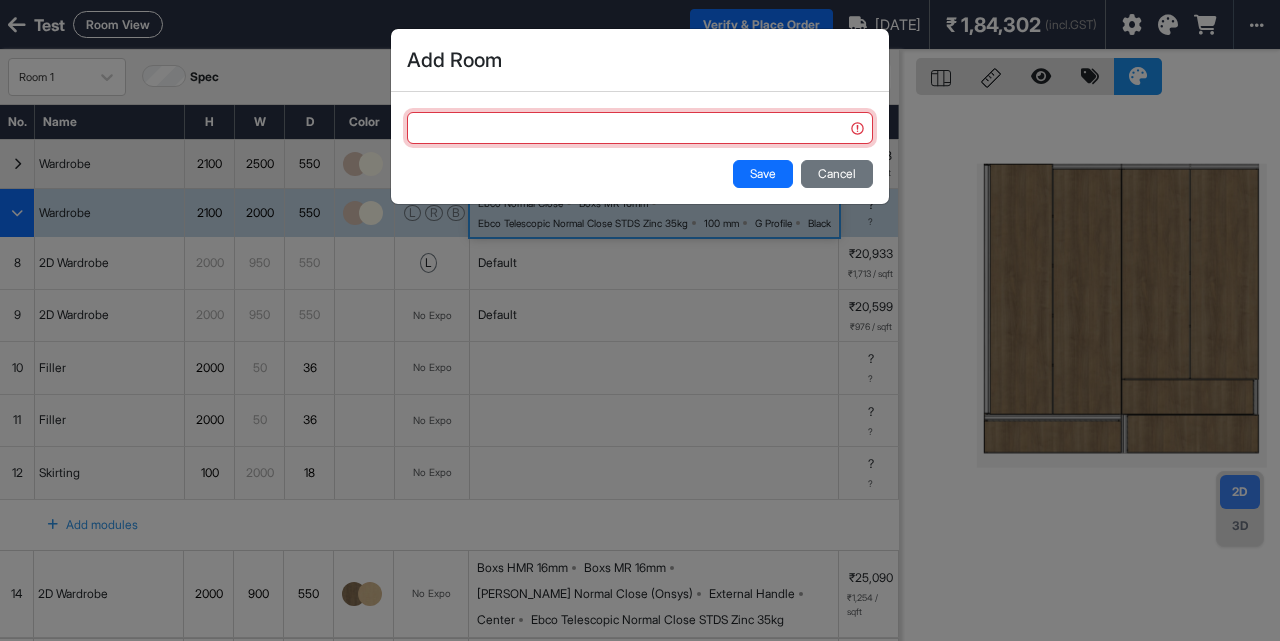 click at bounding box center (640, 128) 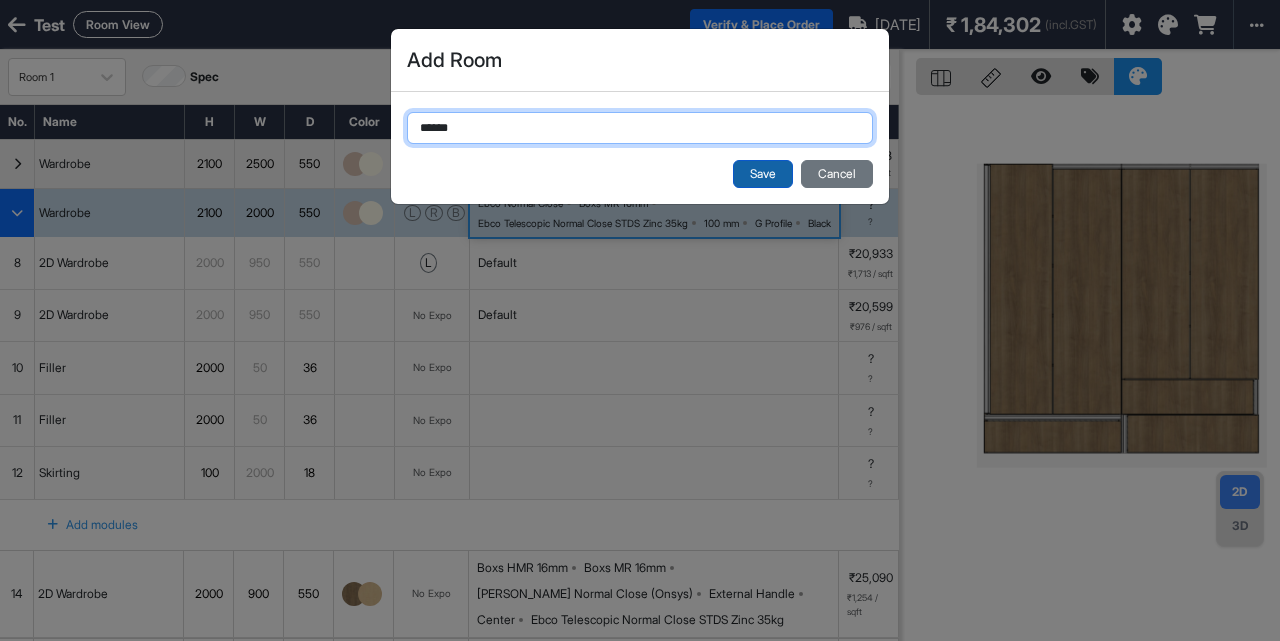 type on "******" 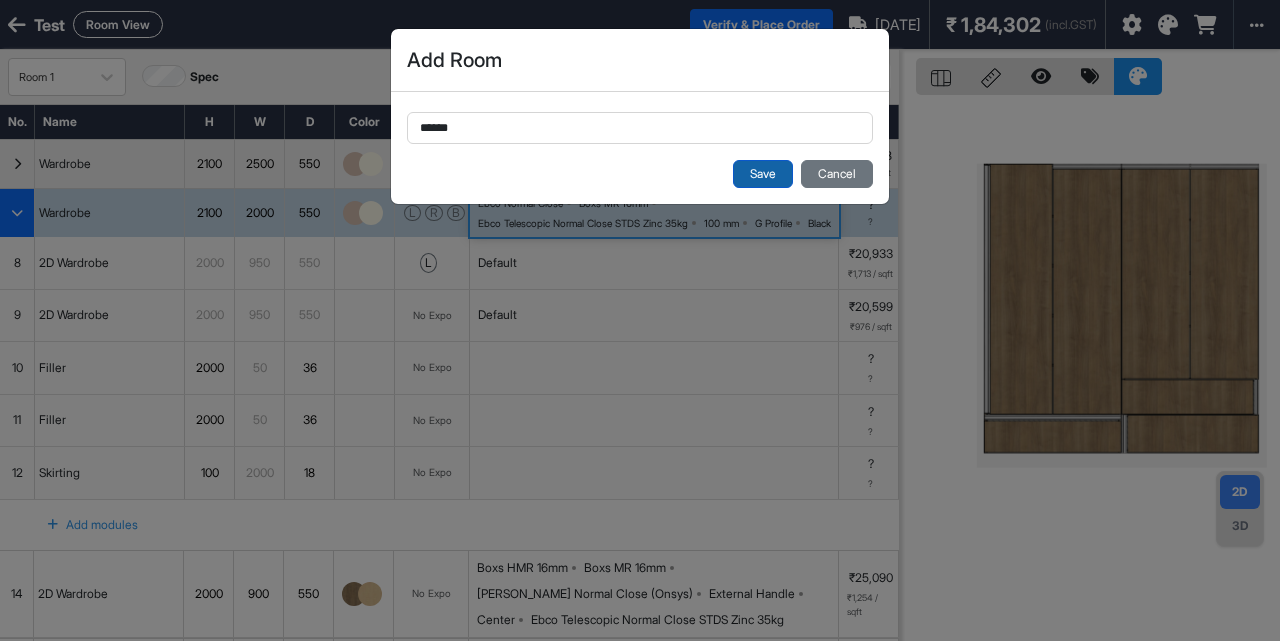 click on "Save" at bounding box center [763, 174] 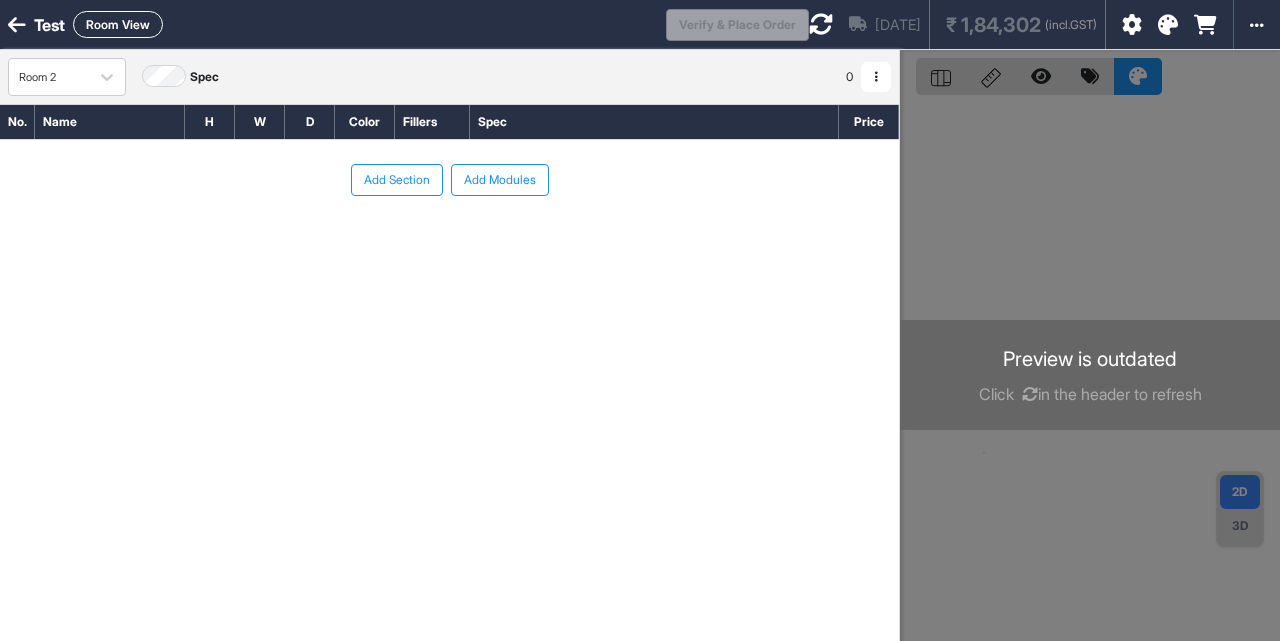 click on "Add Section" at bounding box center (397, 180) 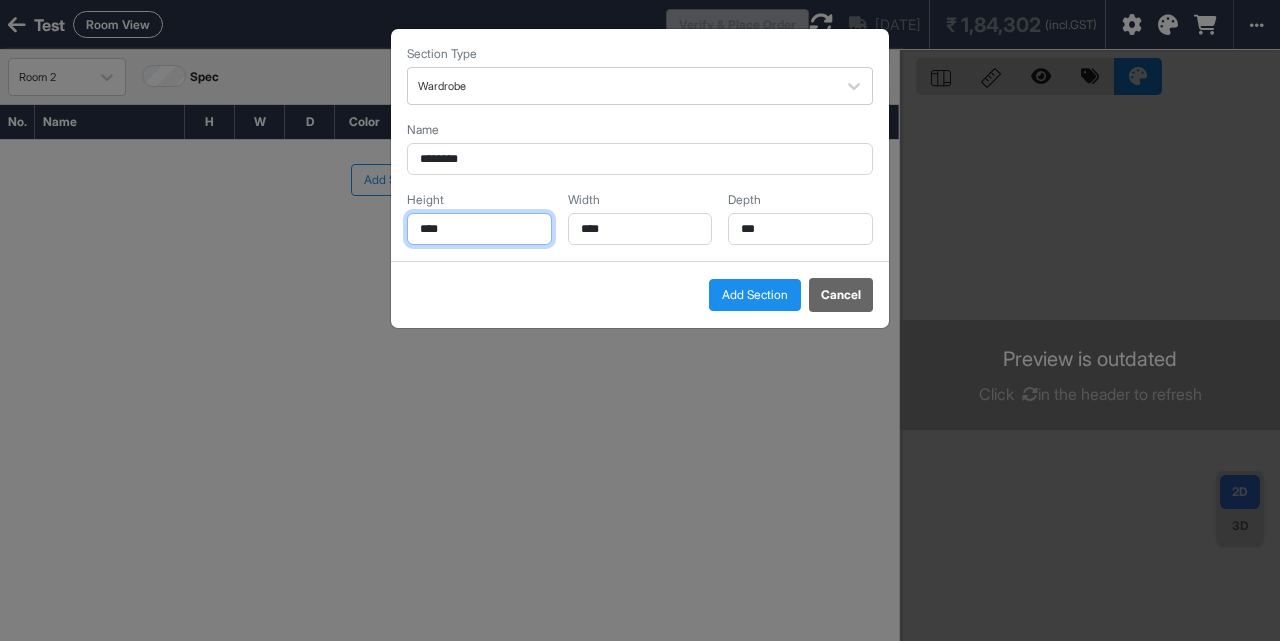 click on "****" at bounding box center [479, 229] 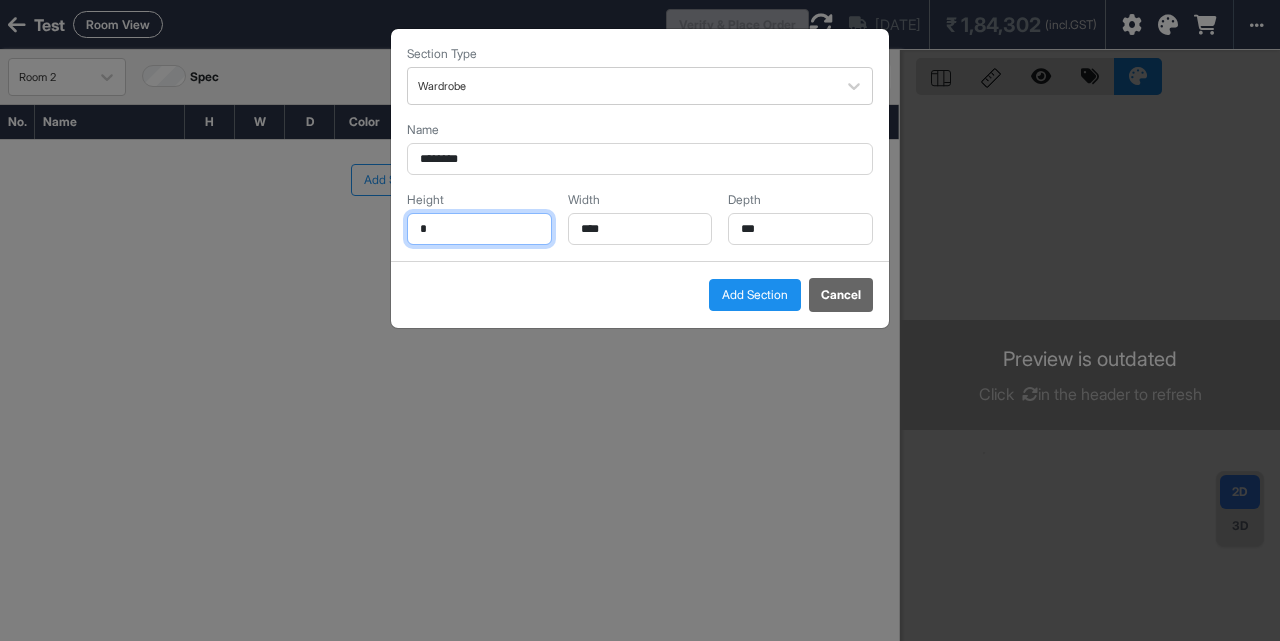 click on "*" at bounding box center (479, 229) 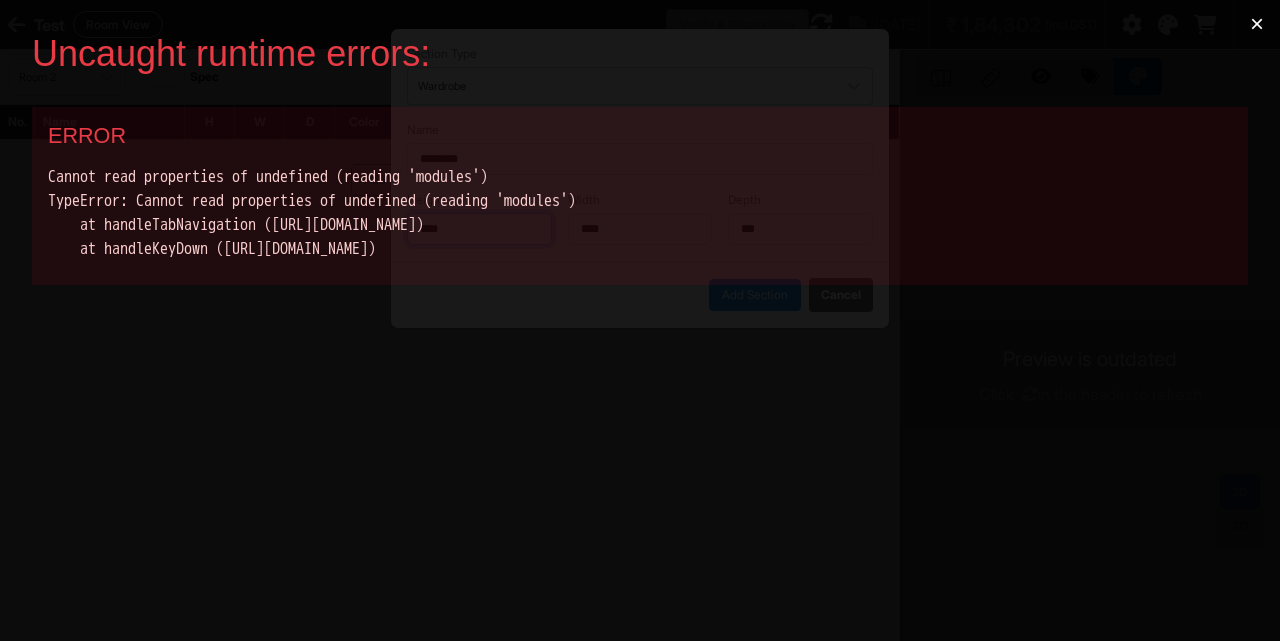 scroll, scrollTop: 0, scrollLeft: 0, axis: both 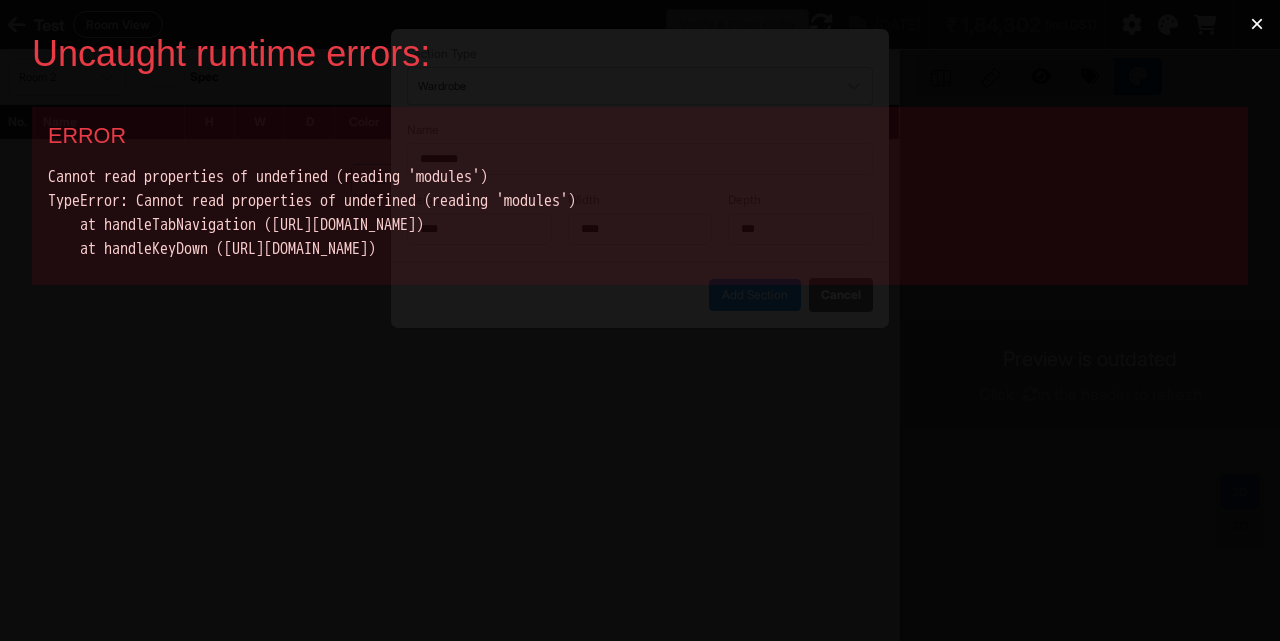 click on "×" at bounding box center [1257, 24] 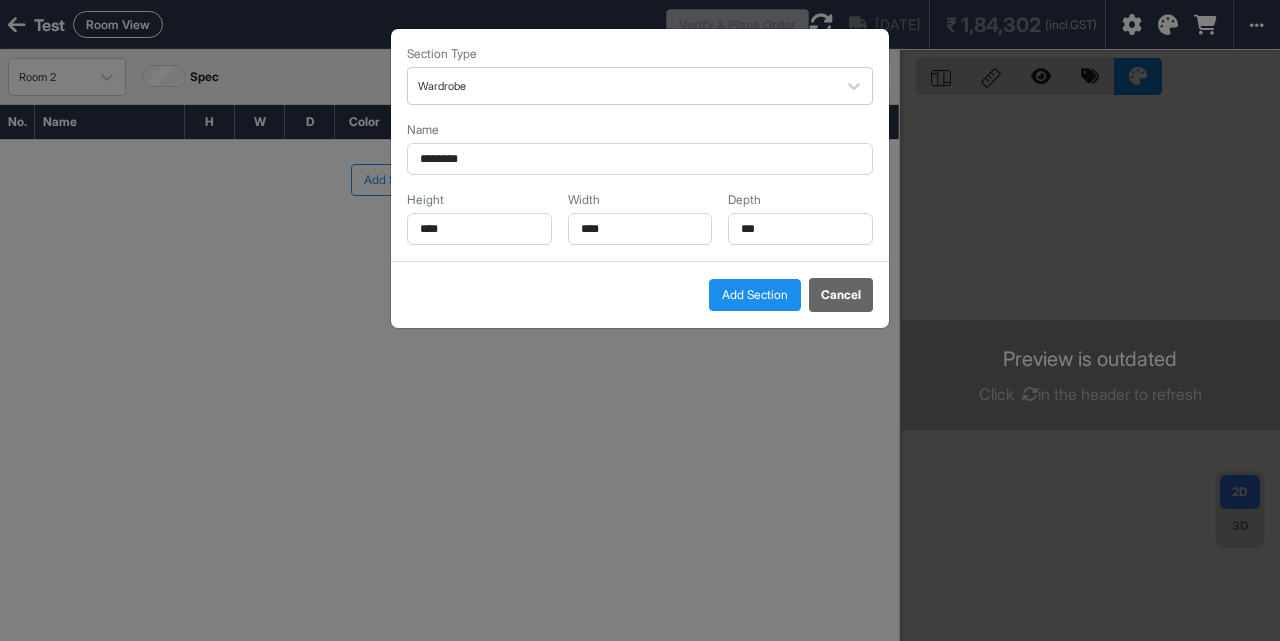 click on "Add Section" at bounding box center (755, 295) 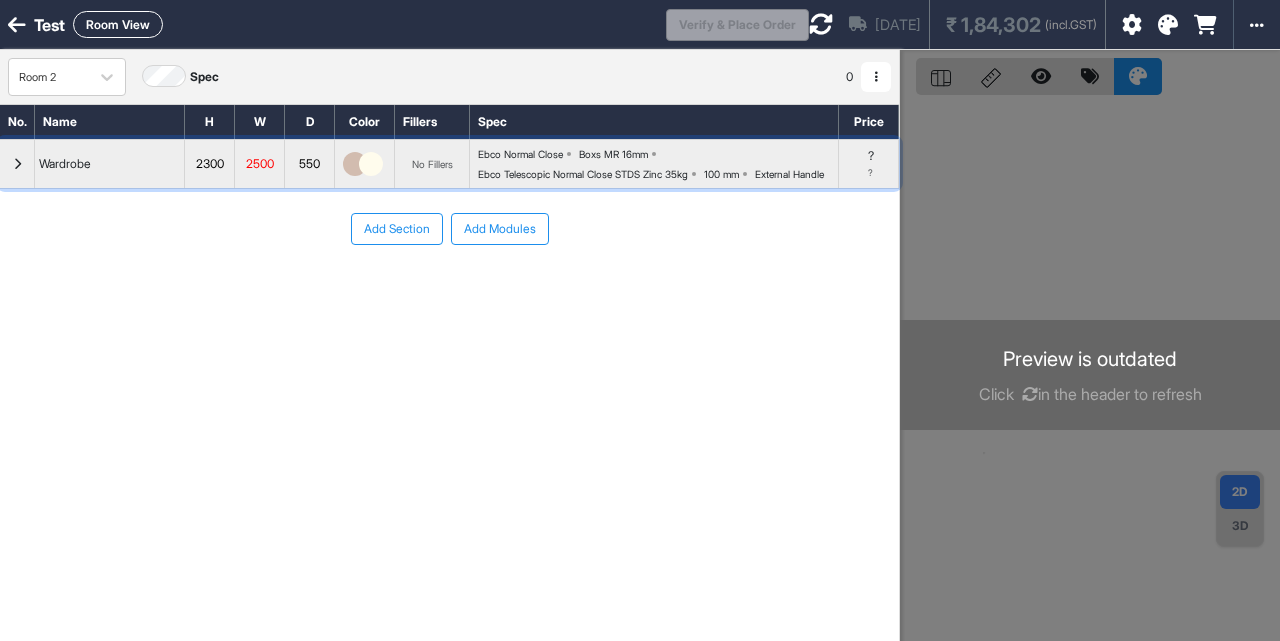 click at bounding box center [17, 164] 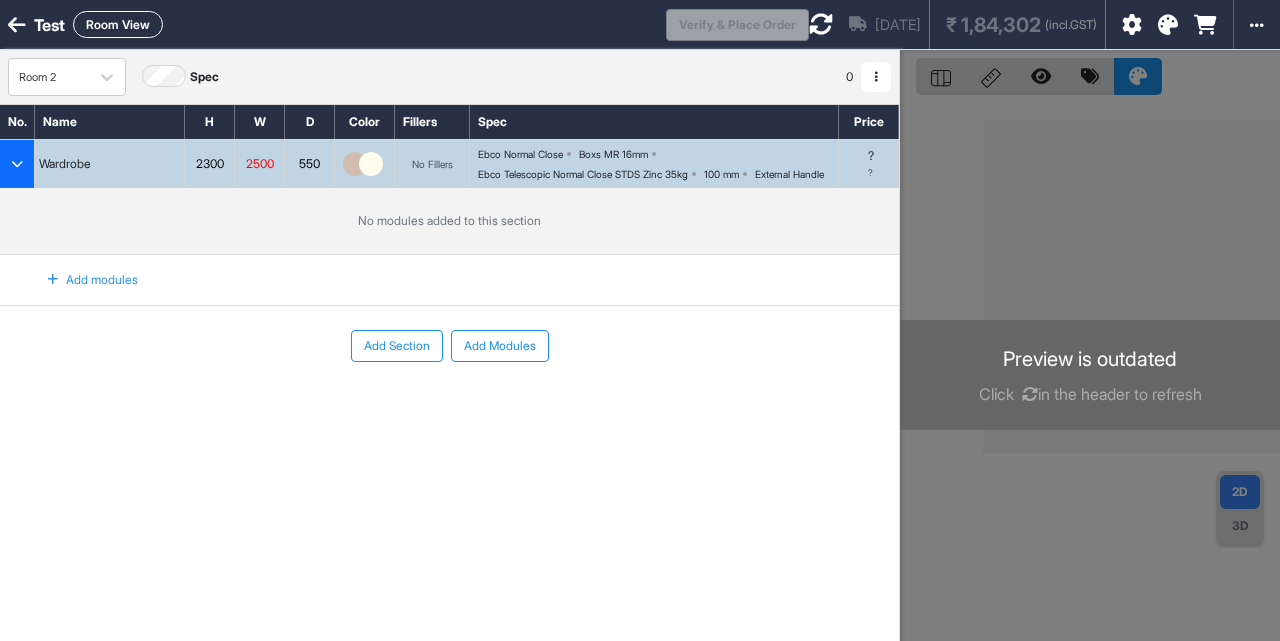 click on "Add modules" at bounding box center (81, 280) 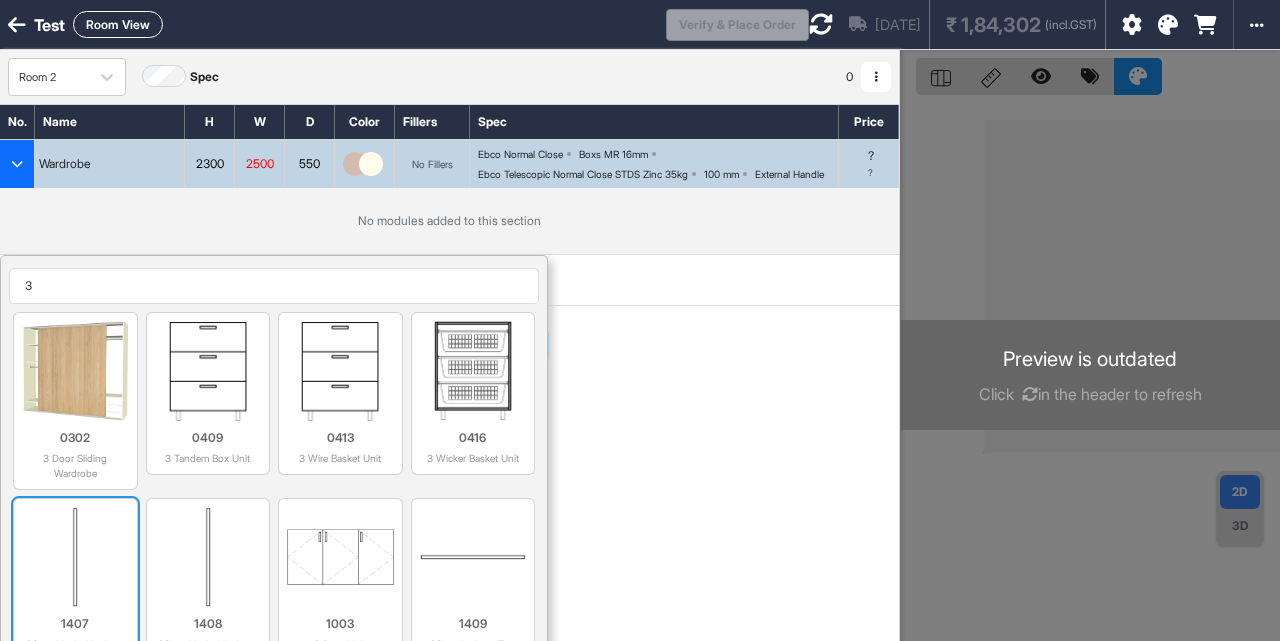 type on "3" 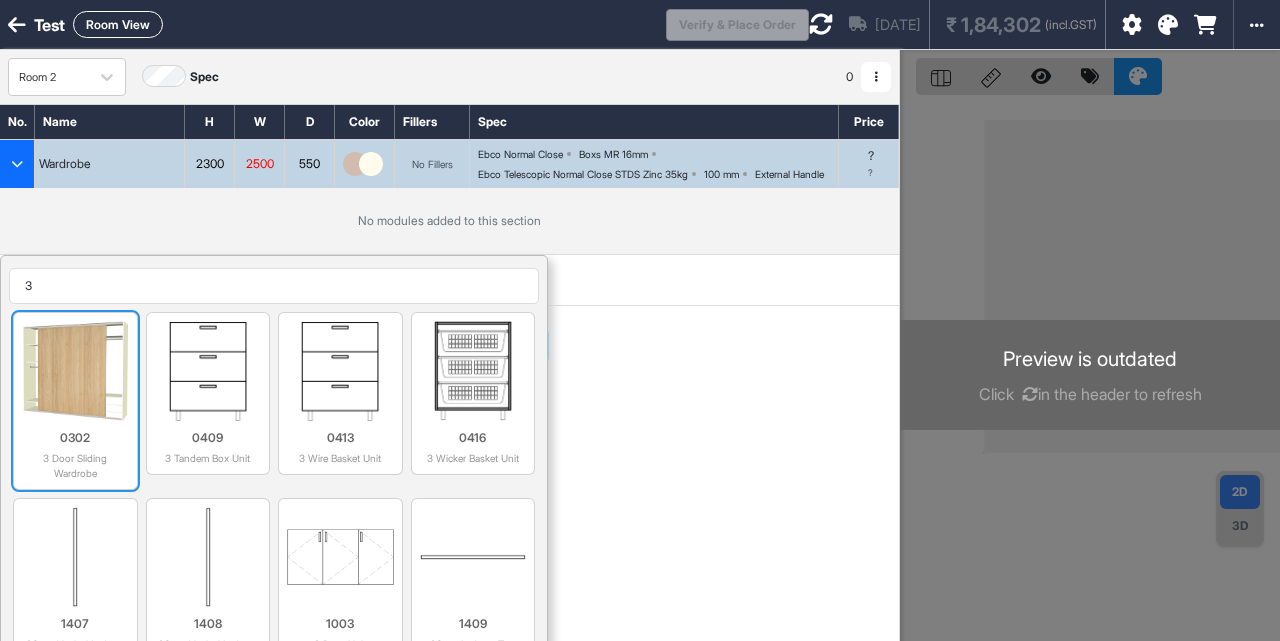click at bounding box center (75, 371) 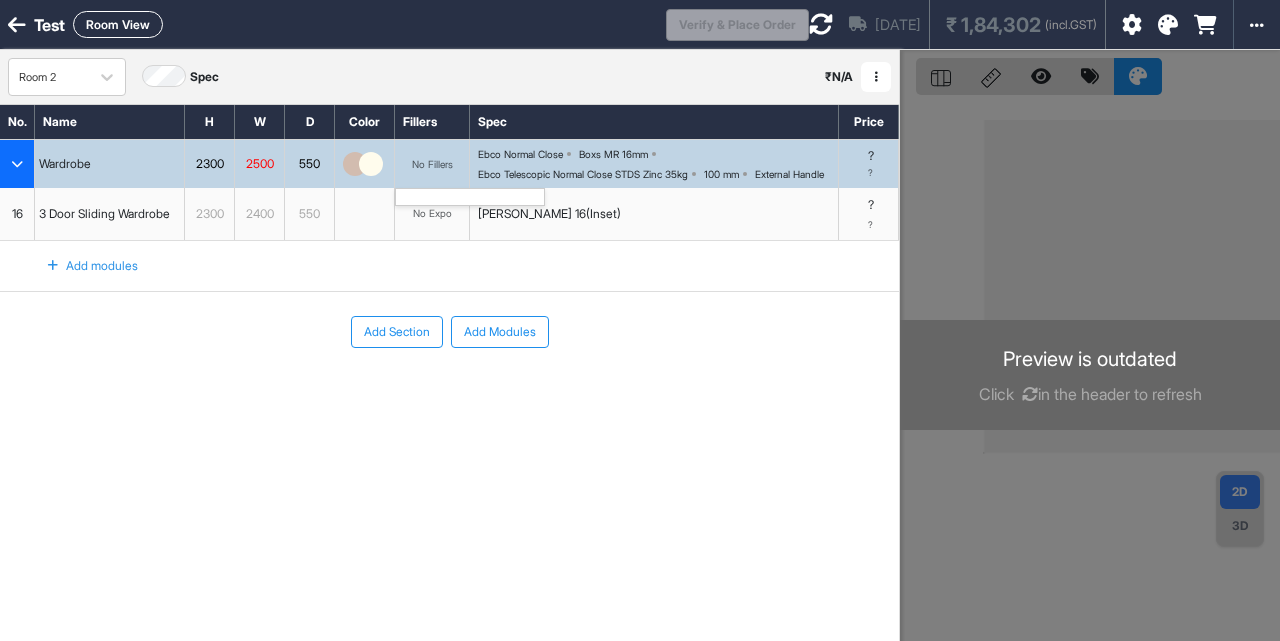 click on "No Fillers" at bounding box center [432, 164] 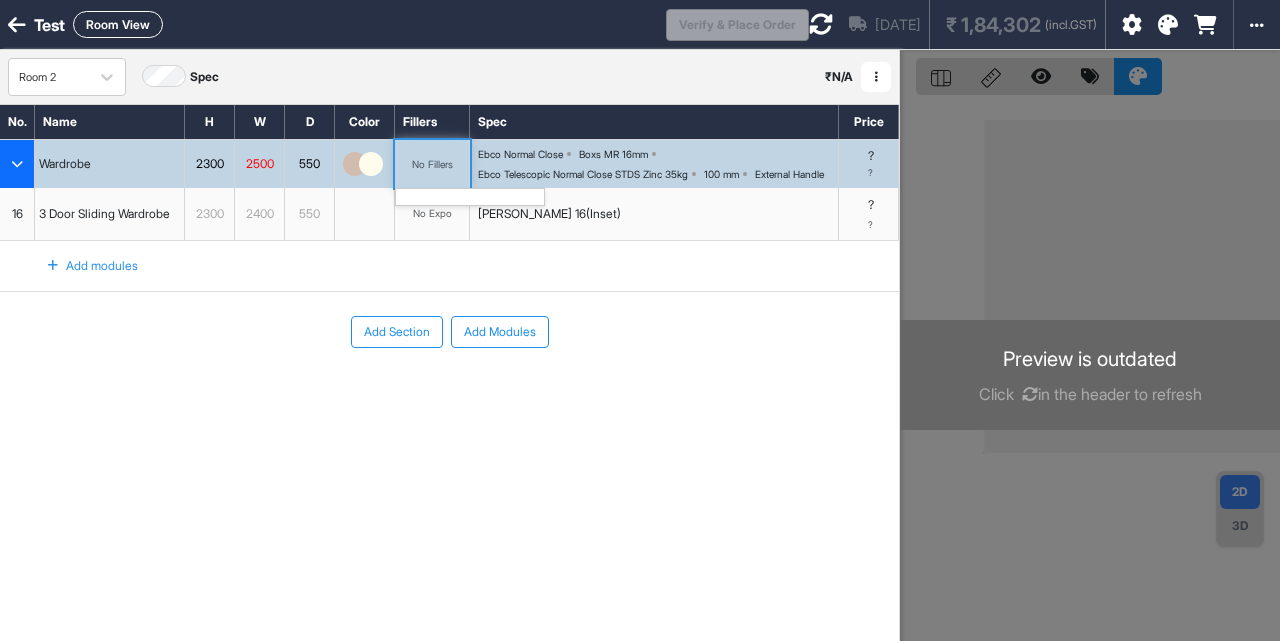 click on "No Fillers" at bounding box center (432, 164) 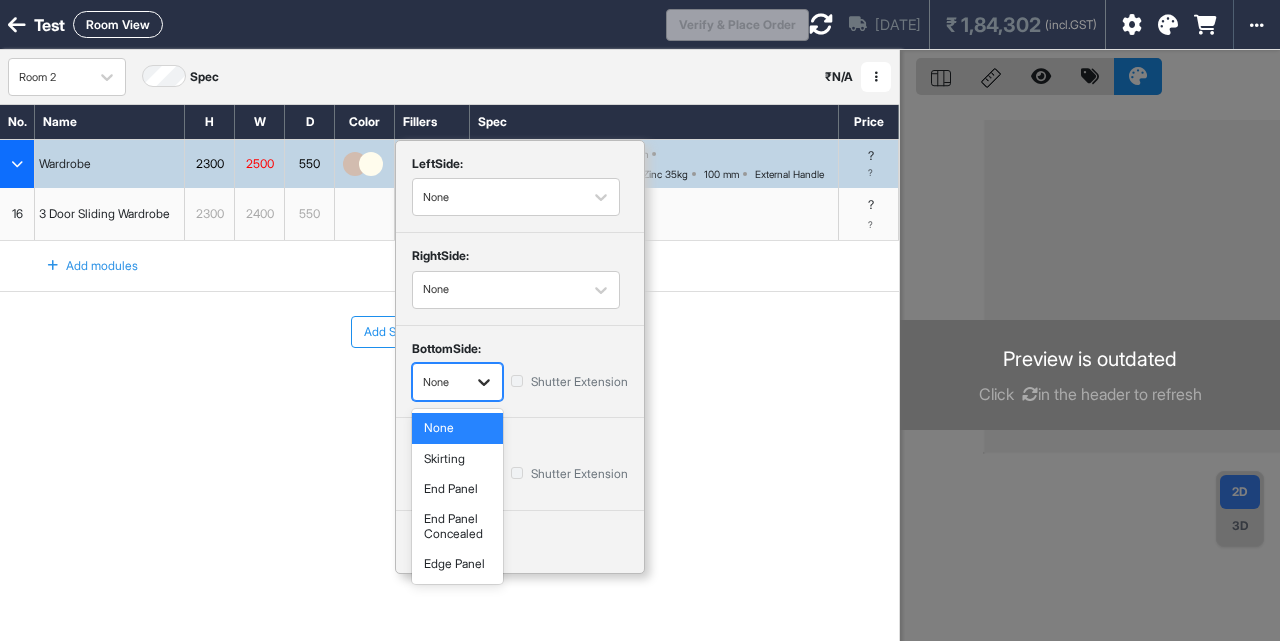 click 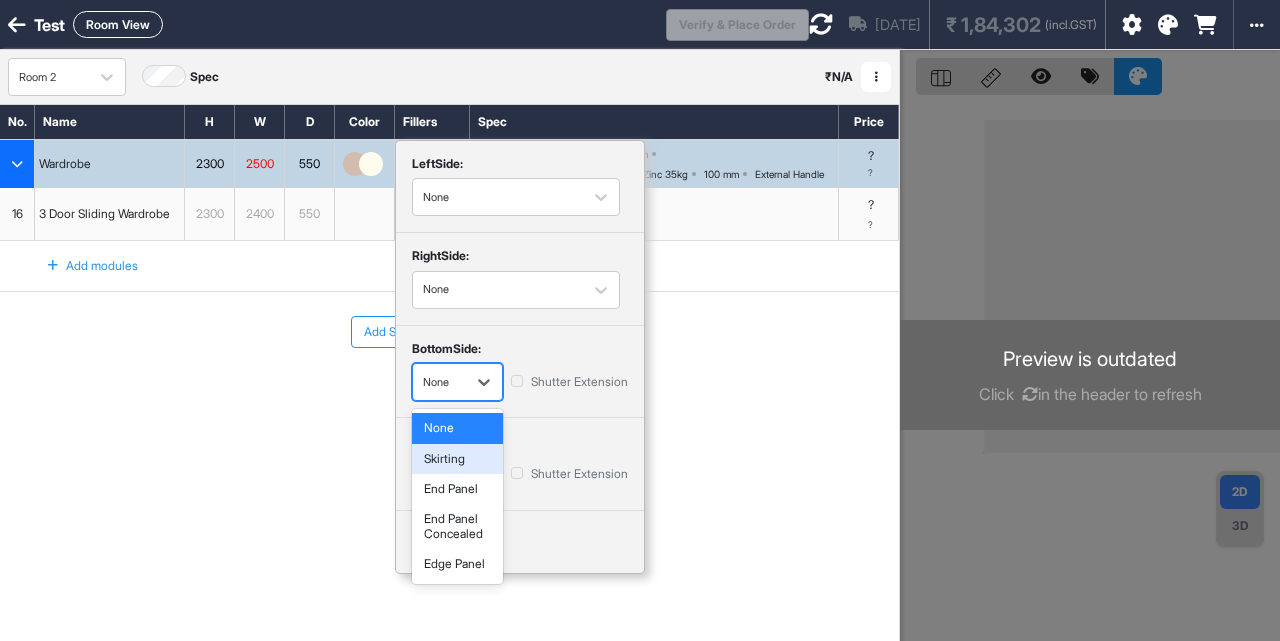 click on "Skirting" at bounding box center (457, 459) 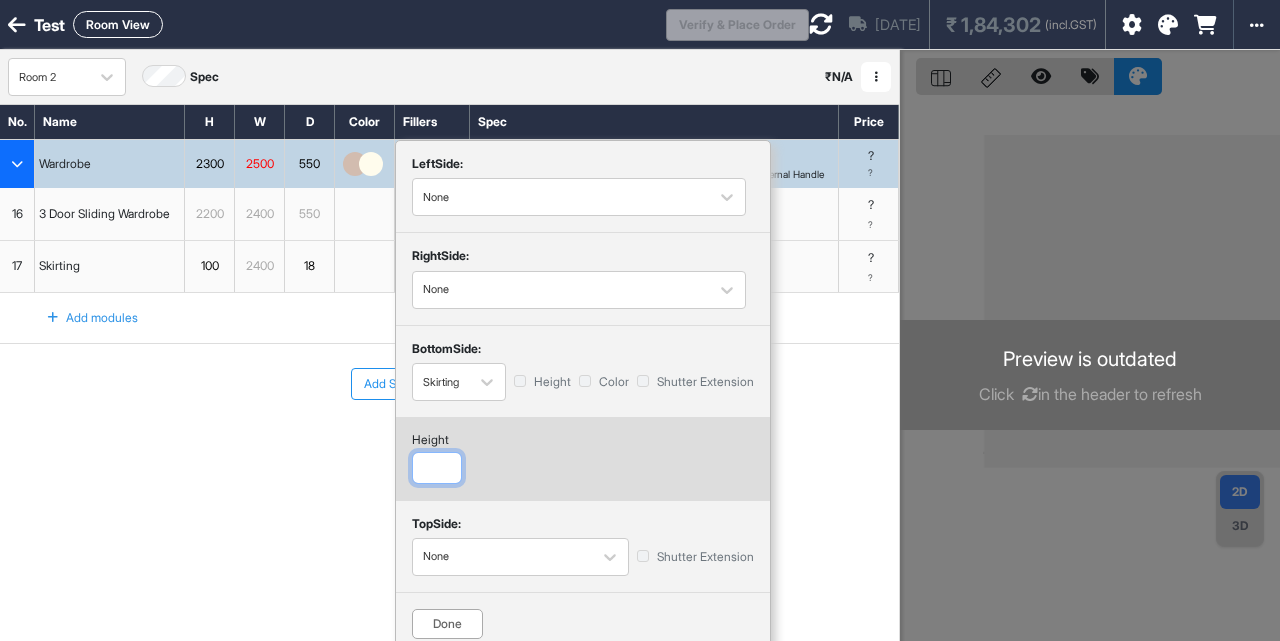 click at bounding box center (437, 468) 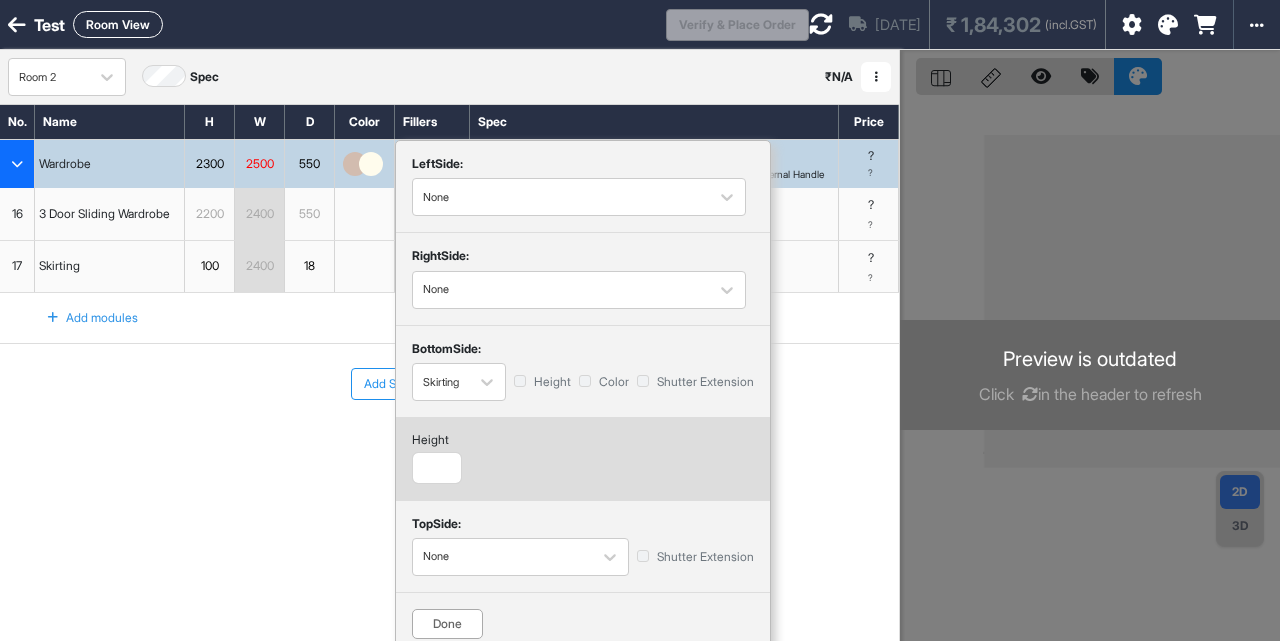 click on "Done" at bounding box center (447, 624) 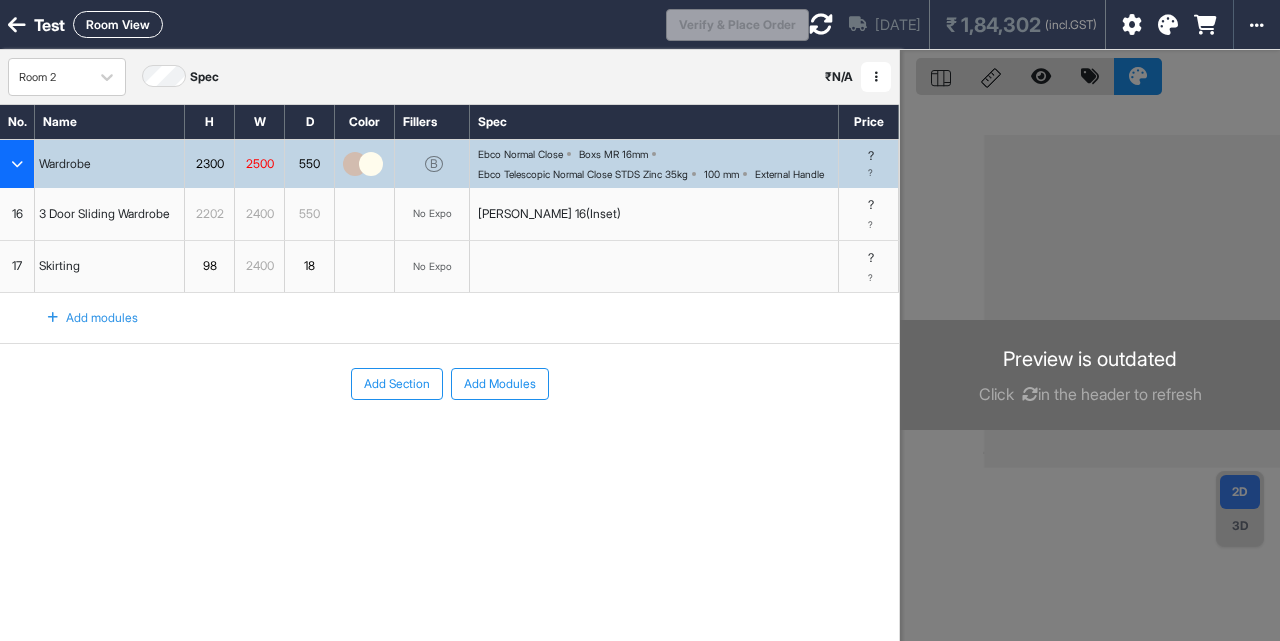 click at bounding box center (355, 164) 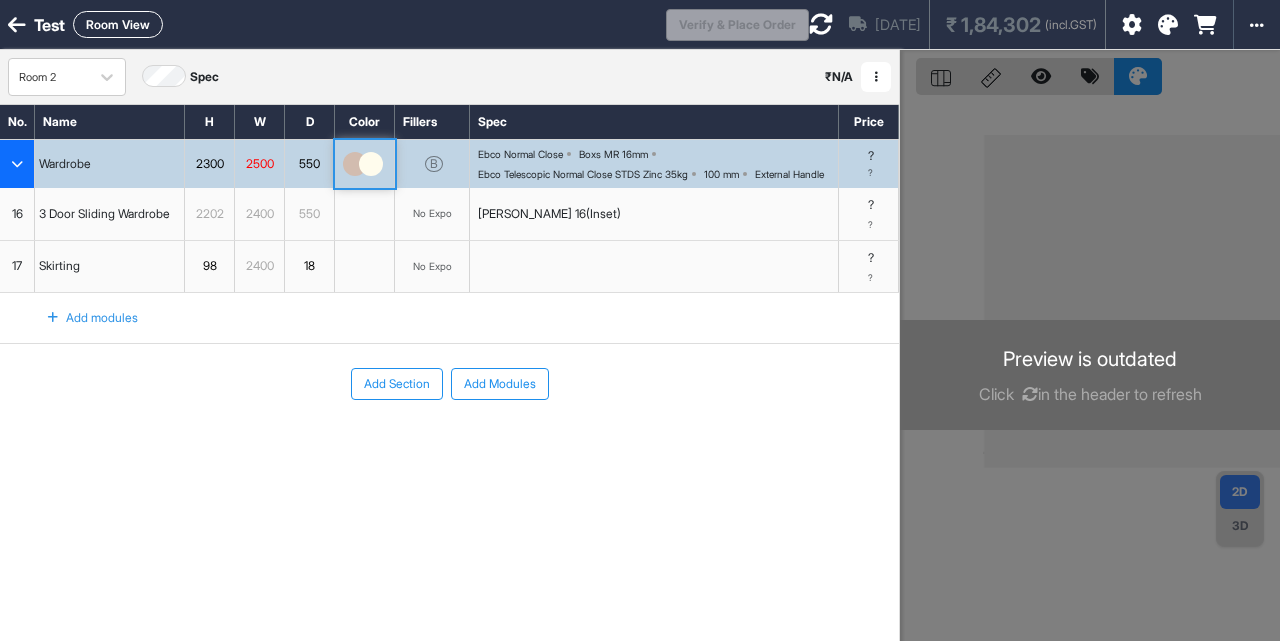 click at bounding box center (355, 164) 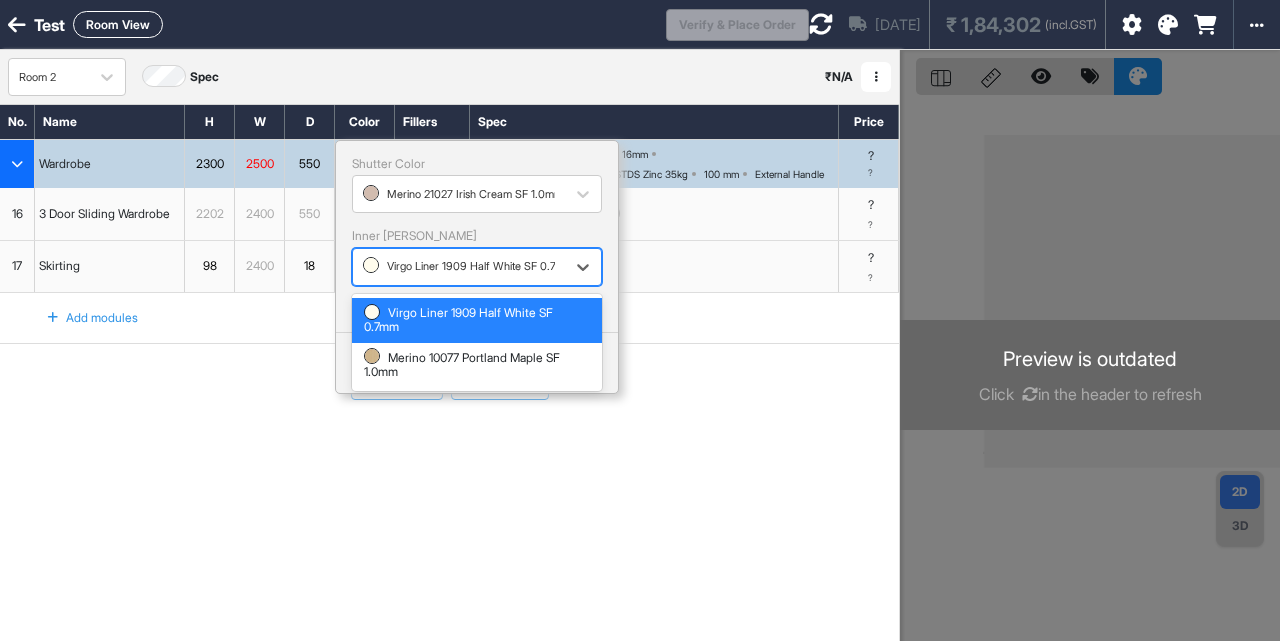 click on "Virgo Liner 1909 Half White SF 0.7mm" at bounding box center (477, 267) 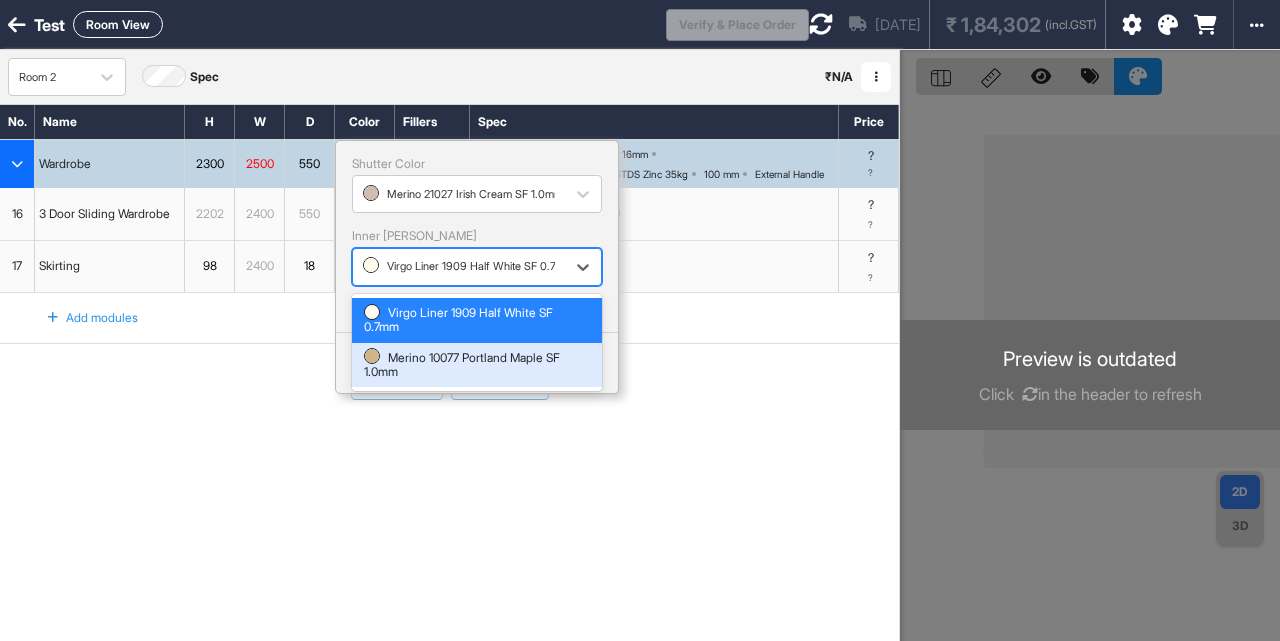 click on "Merino 10077 Portland Maple SF 1.0mm" at bounding box center (477, 365) 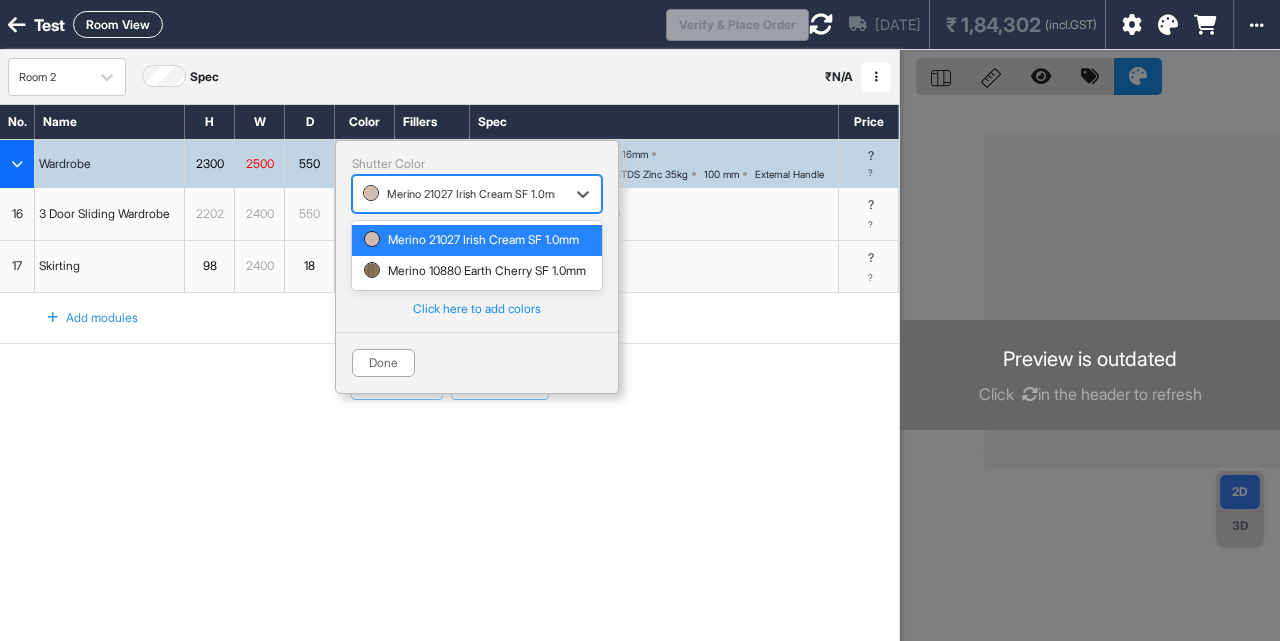 click at bounding box center (459, 194) 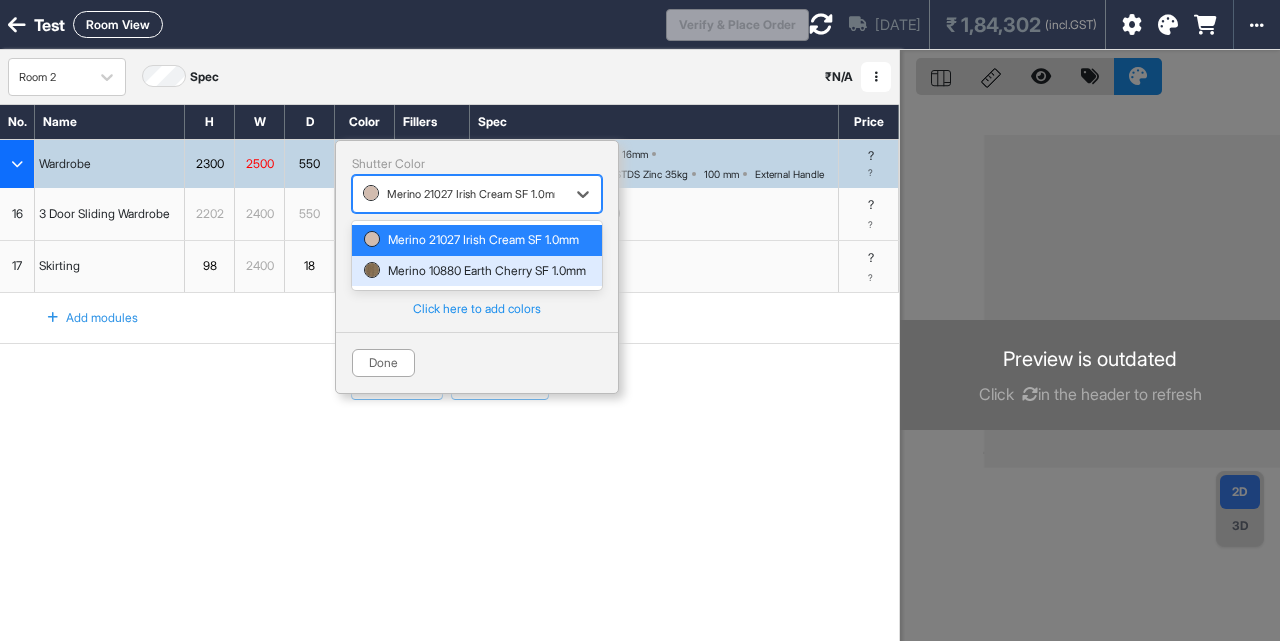 click on "Merino 10880 Earth Cherry SF 1.0mm" at bounding box center [477, 271] 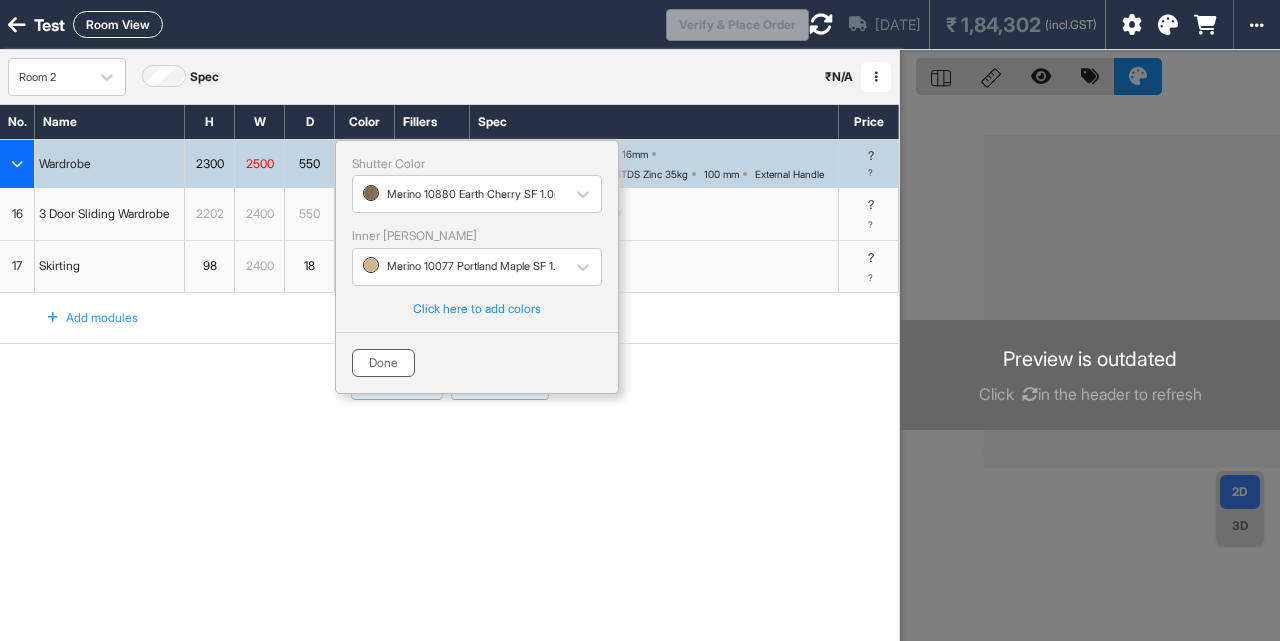 click on "Done" at bounding box center (383, 363) 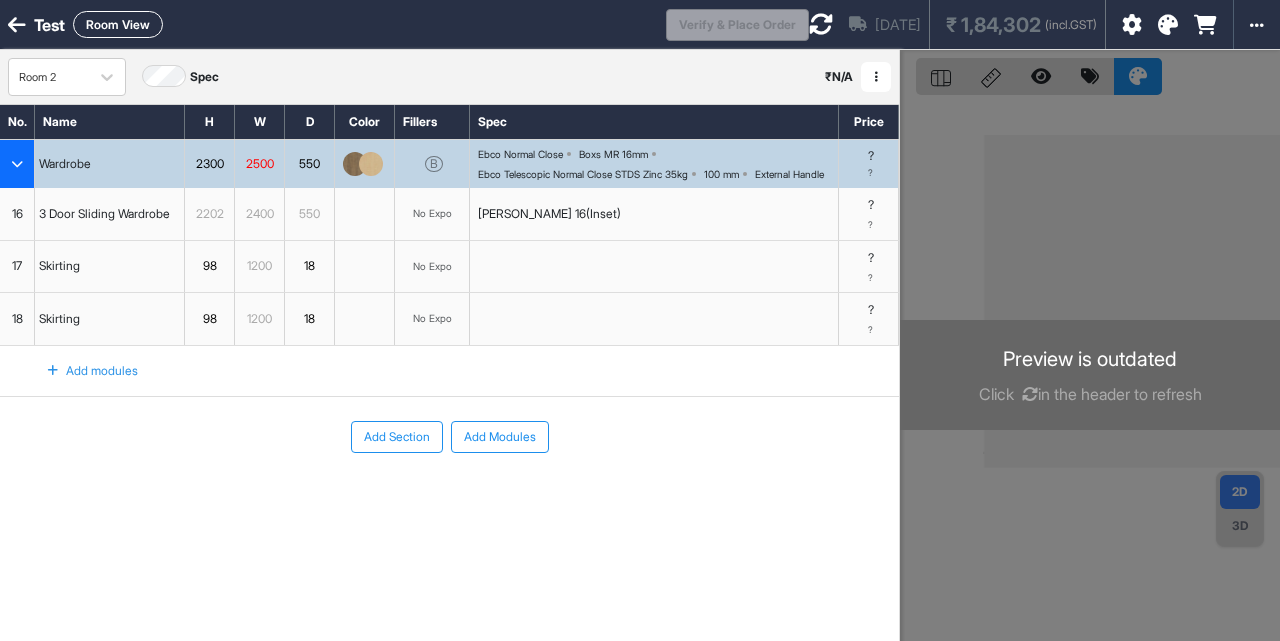click at bounding box center [365, 164] 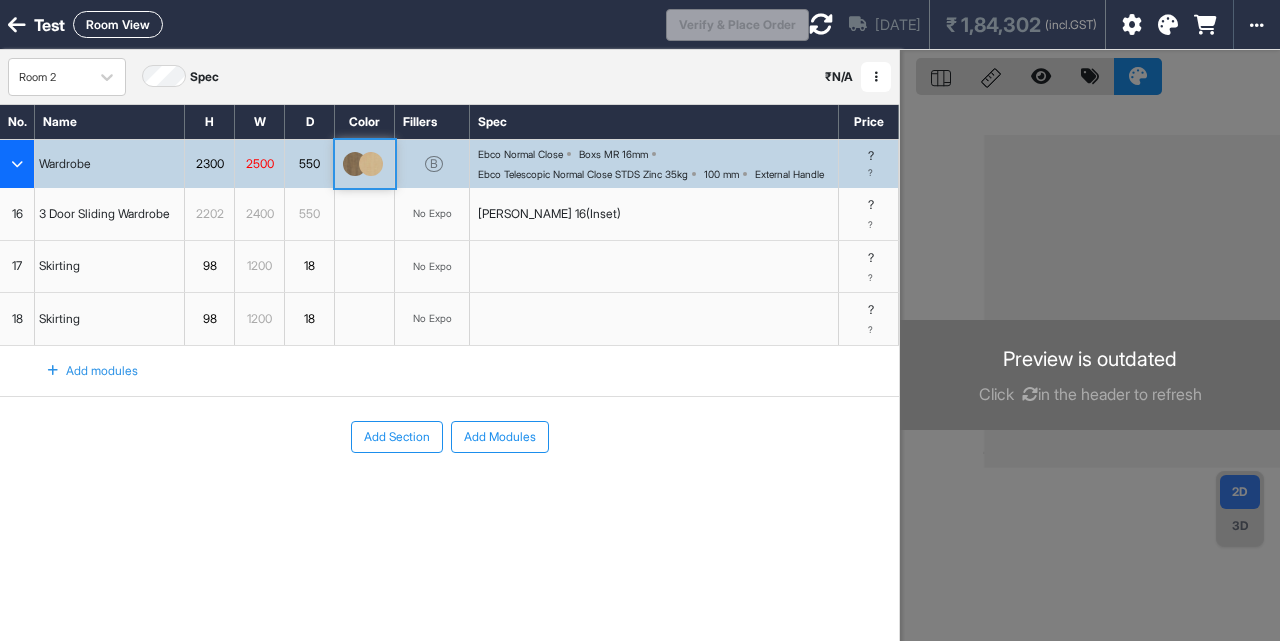 click at bounding box center (371, 164) 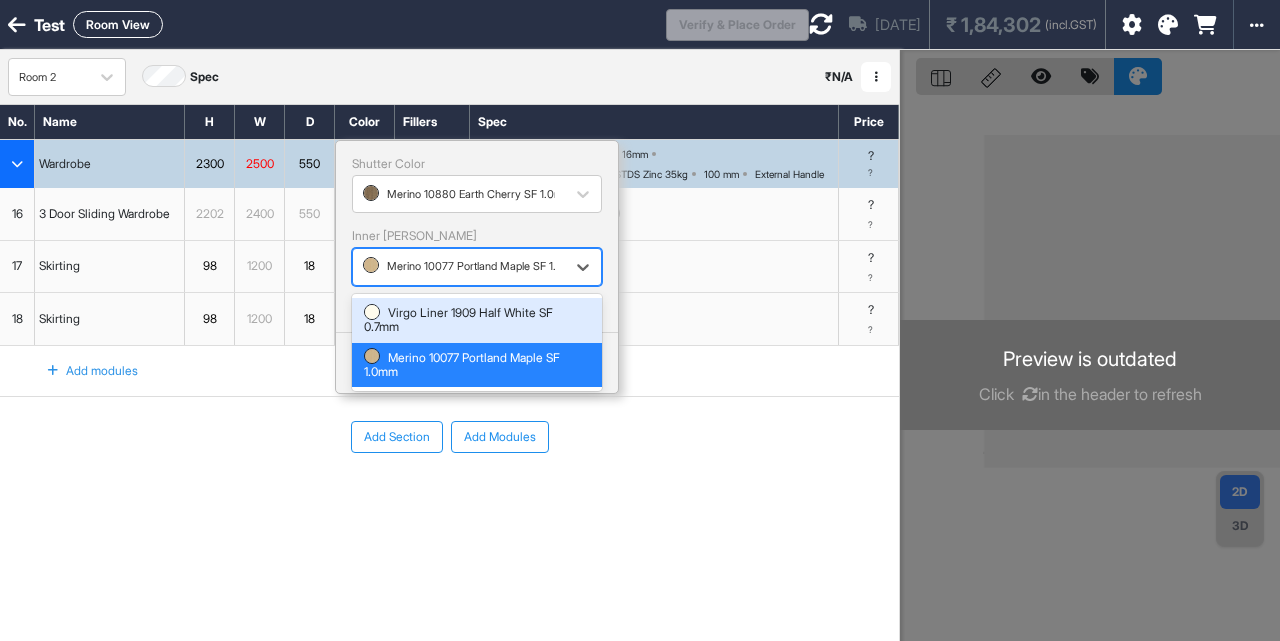 click on "Merino 10077 Portland Maple SF 1.0mm" at bounding box center (477, 267) 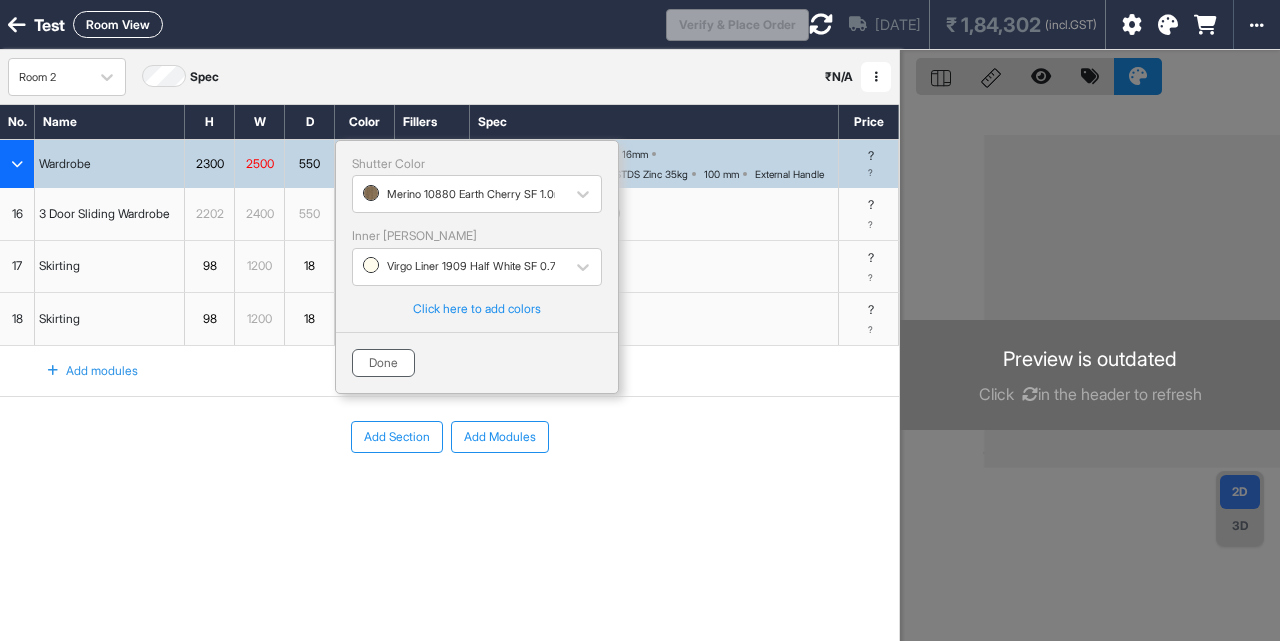 click on "Done" at bounding box center (383, 363) 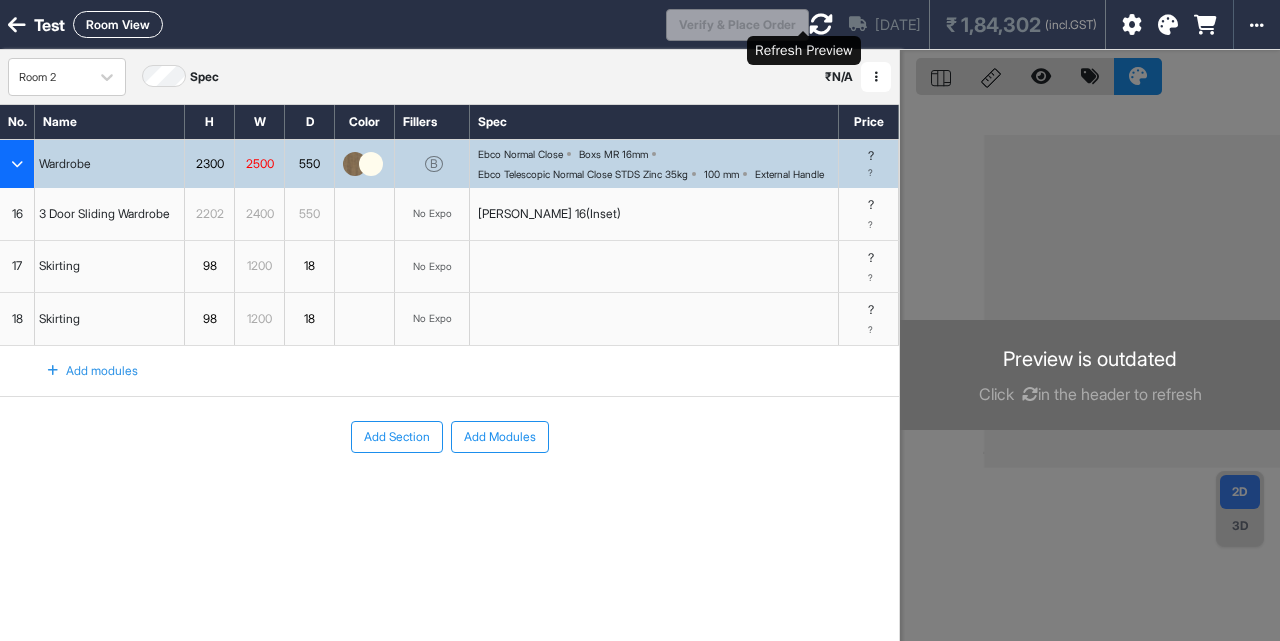 click at bounding box center [821, 24] 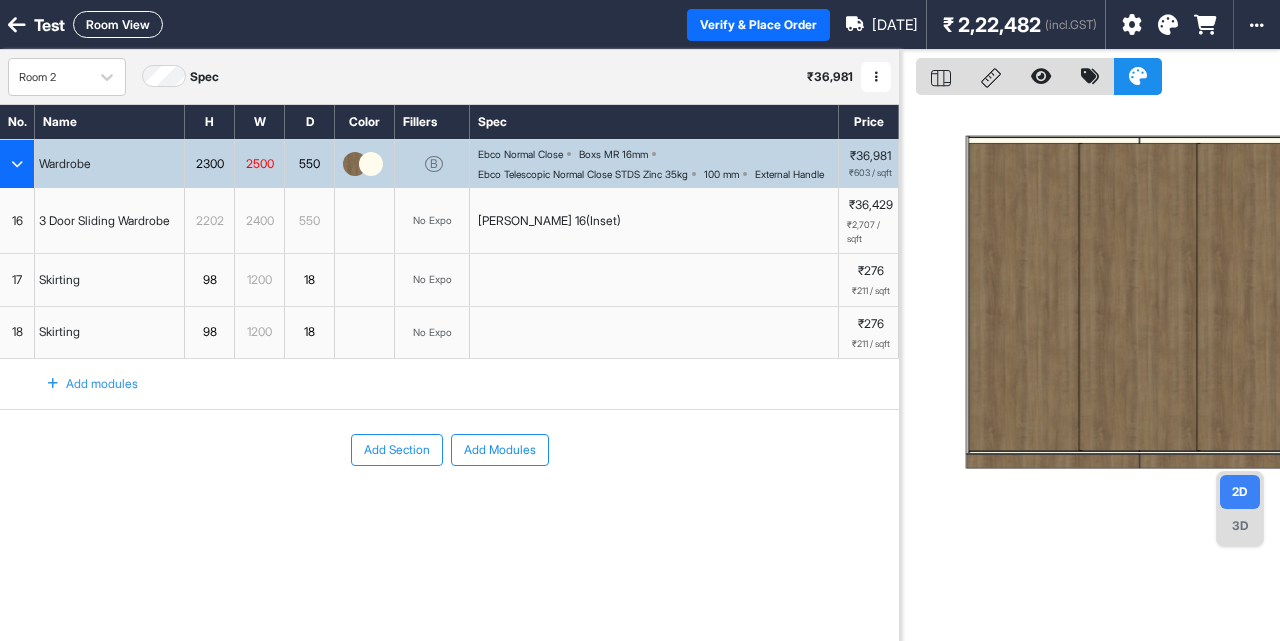 click at bounding box center [355, 164] 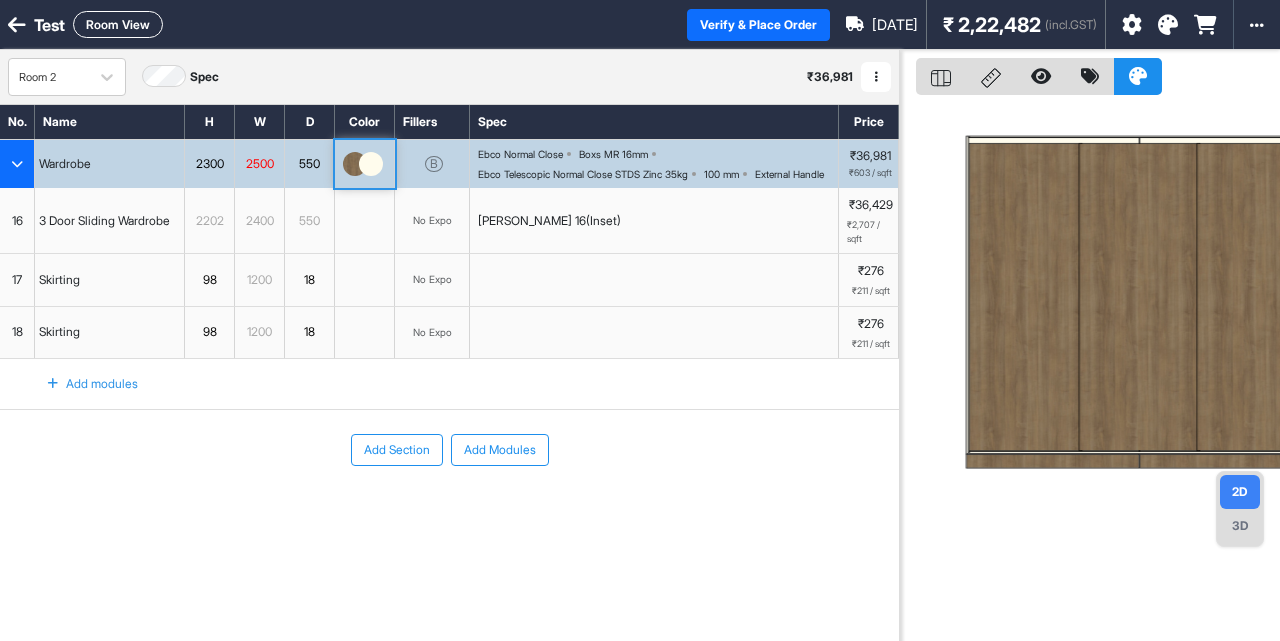 click at bounding box center [355, 164] 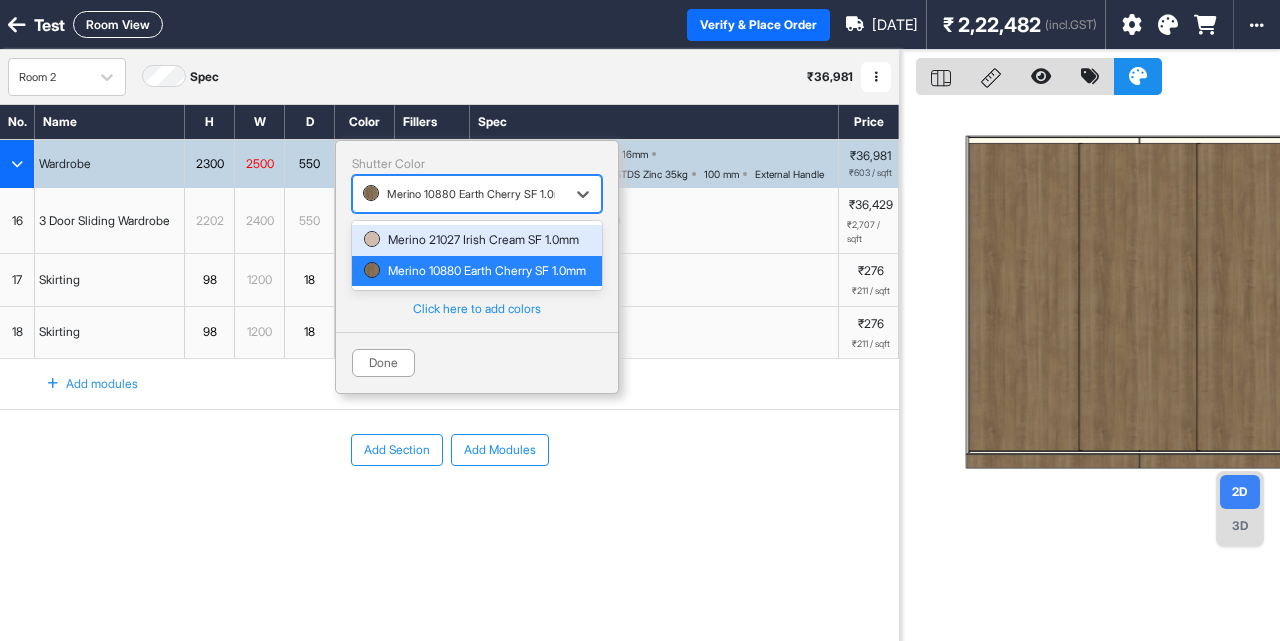 click at bounding box center (459, 194) 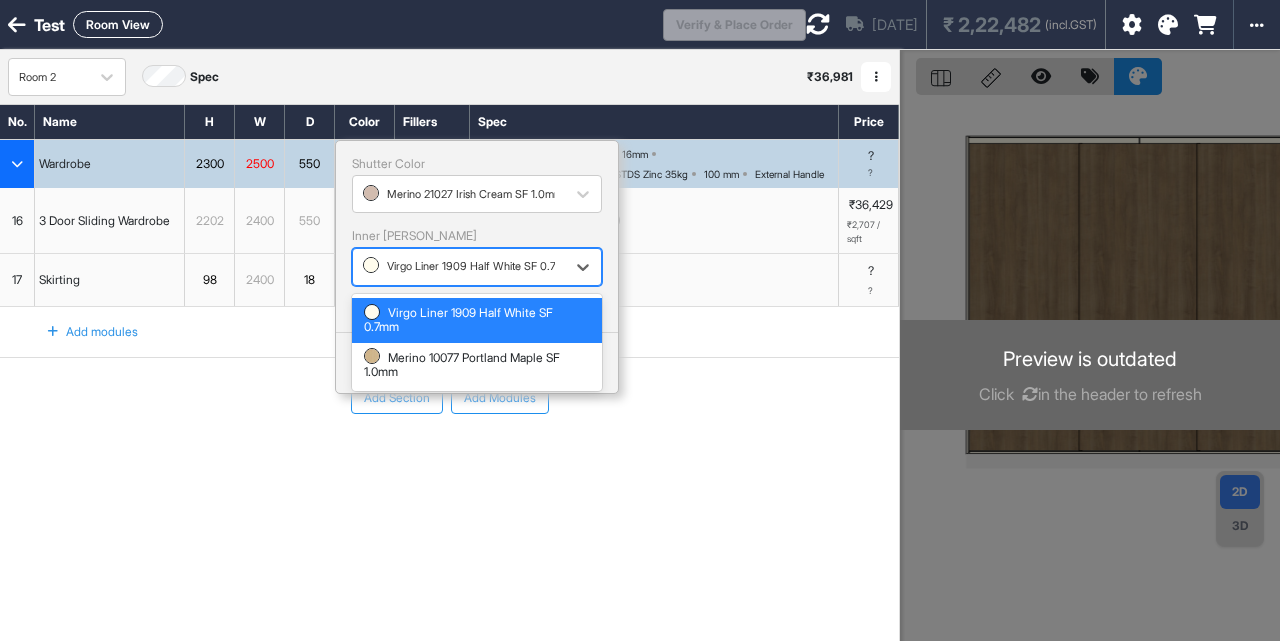 click on "Virgo Liner 1909 Half White SF 0.7mm" at bounding box center [477, 267] 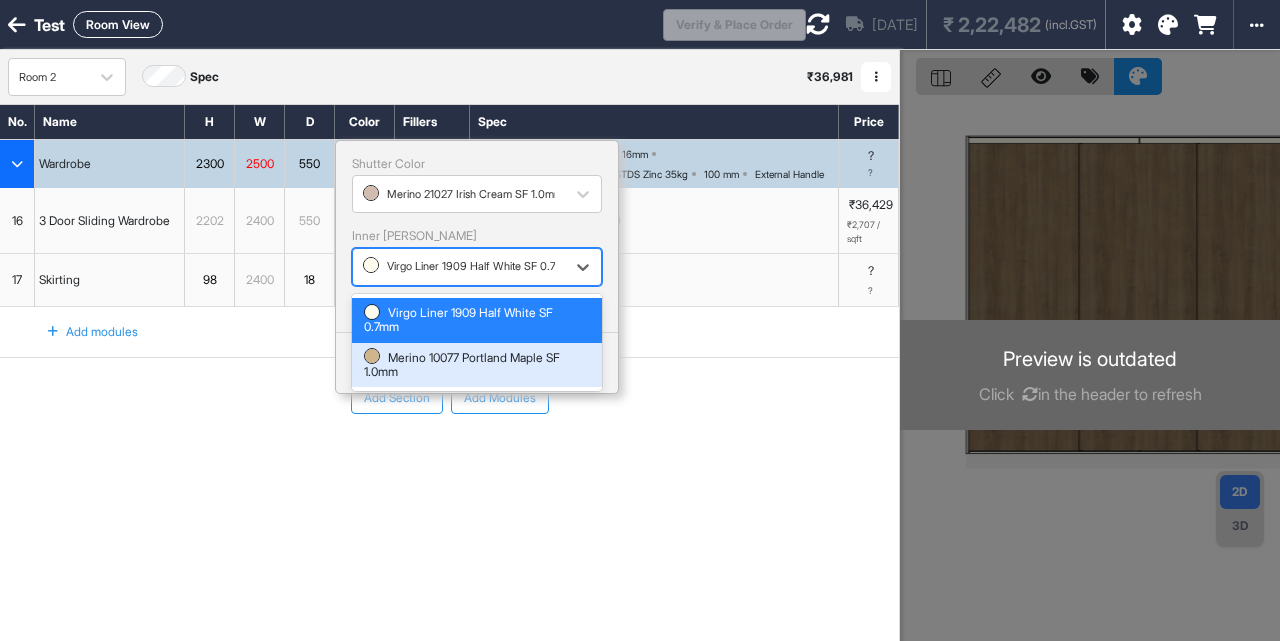 click on "Merino 10077 Portland Maple SF 1.0mm" at bounding box center [477, 365] 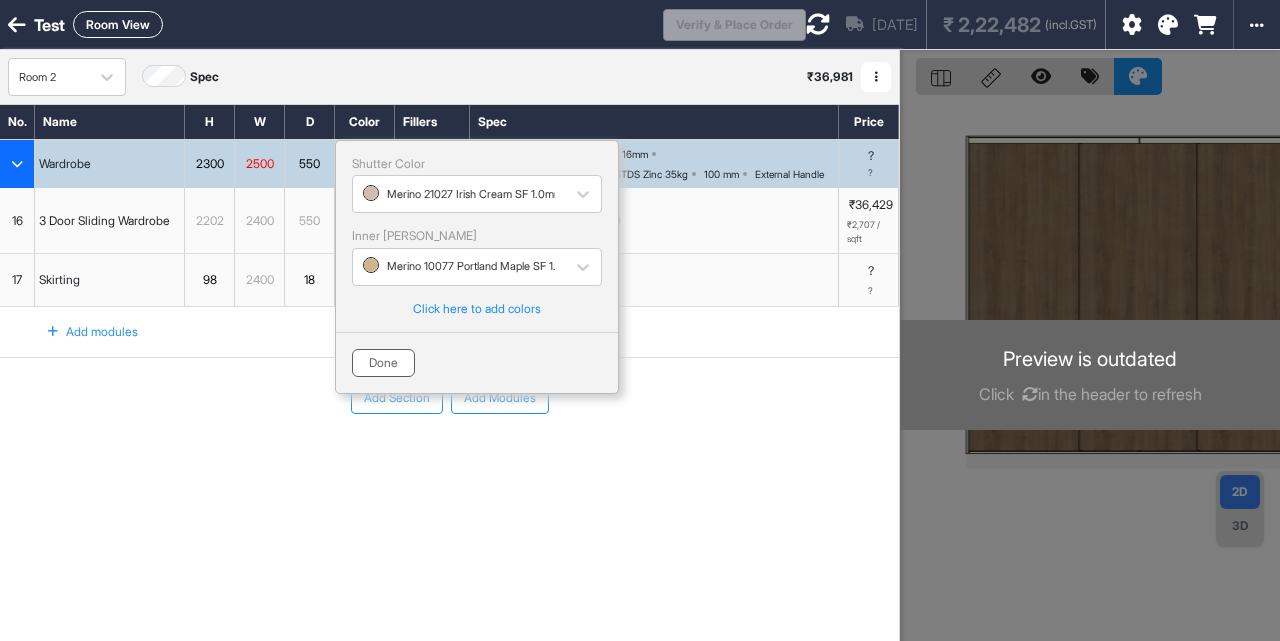 click on "Done" at bounding box center (383, 363) 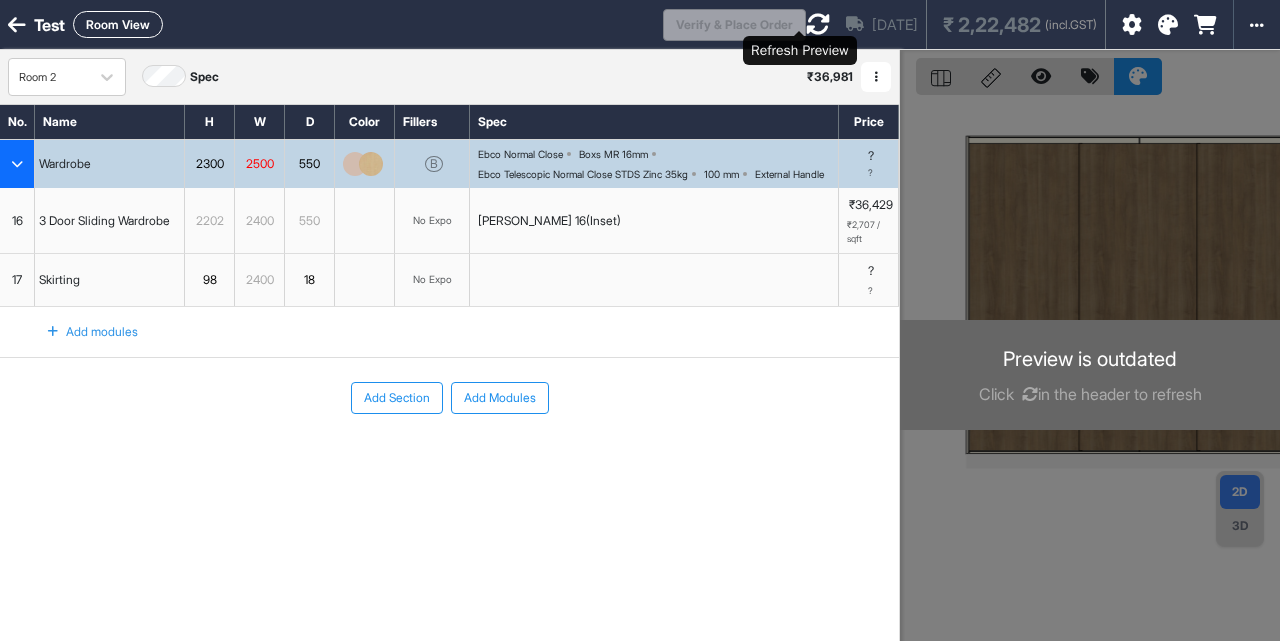 click at bounding box center (818, 24) 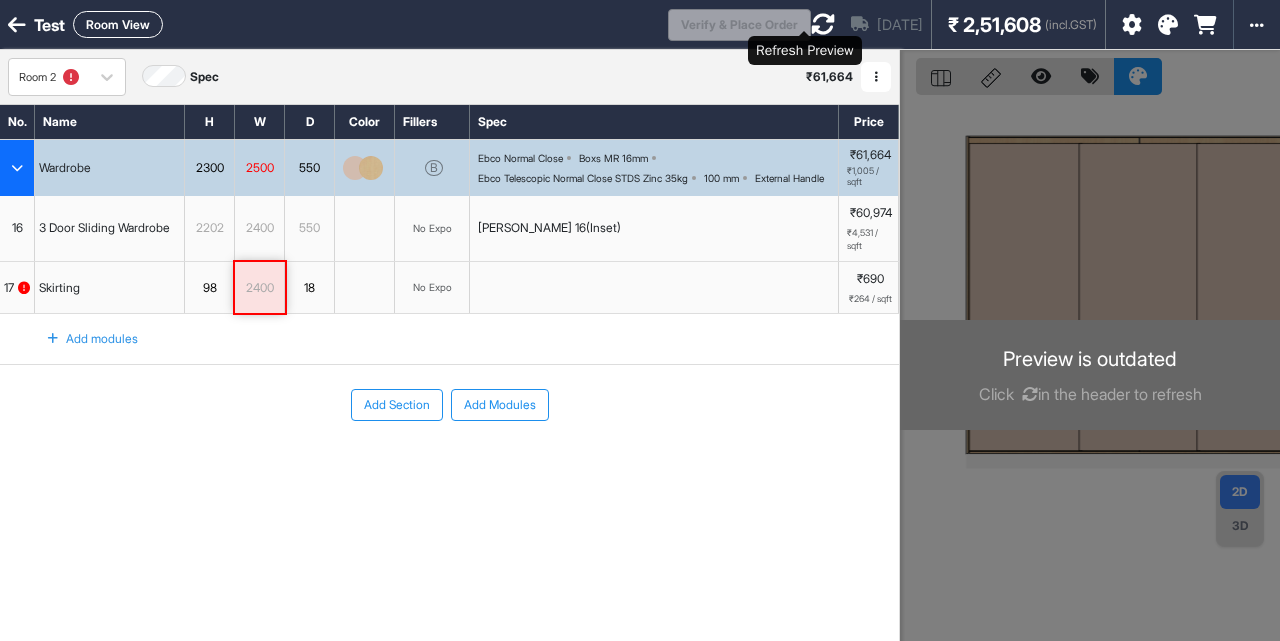 click at bounding box center (823, 24) 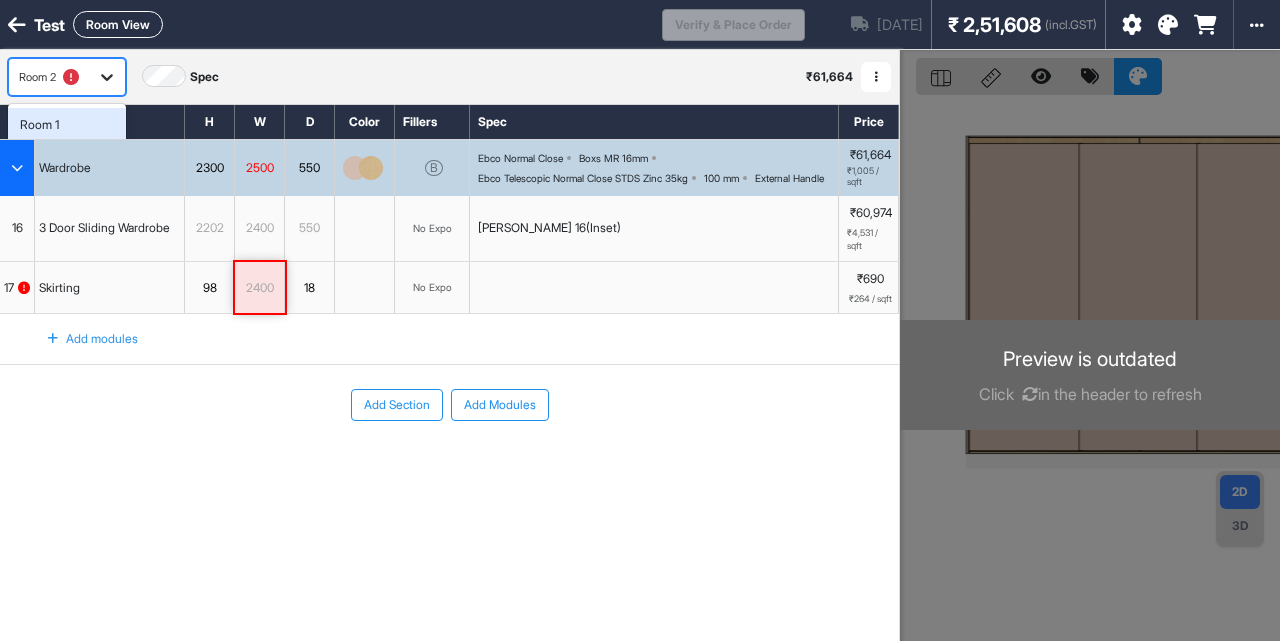 click 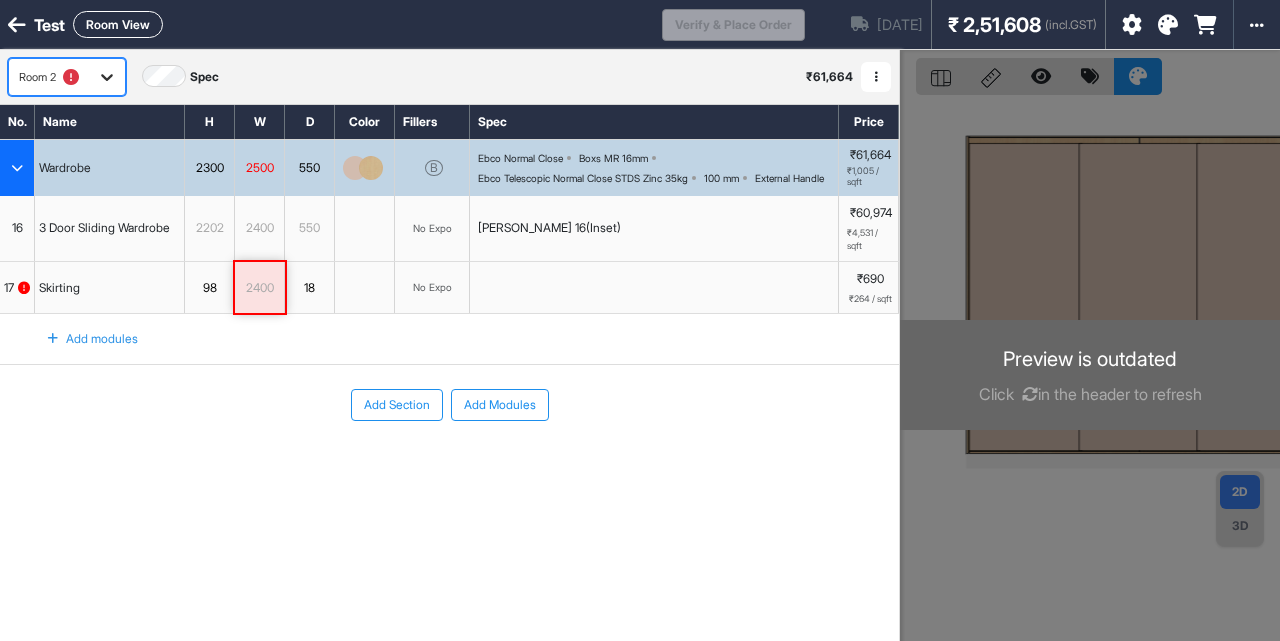 click 